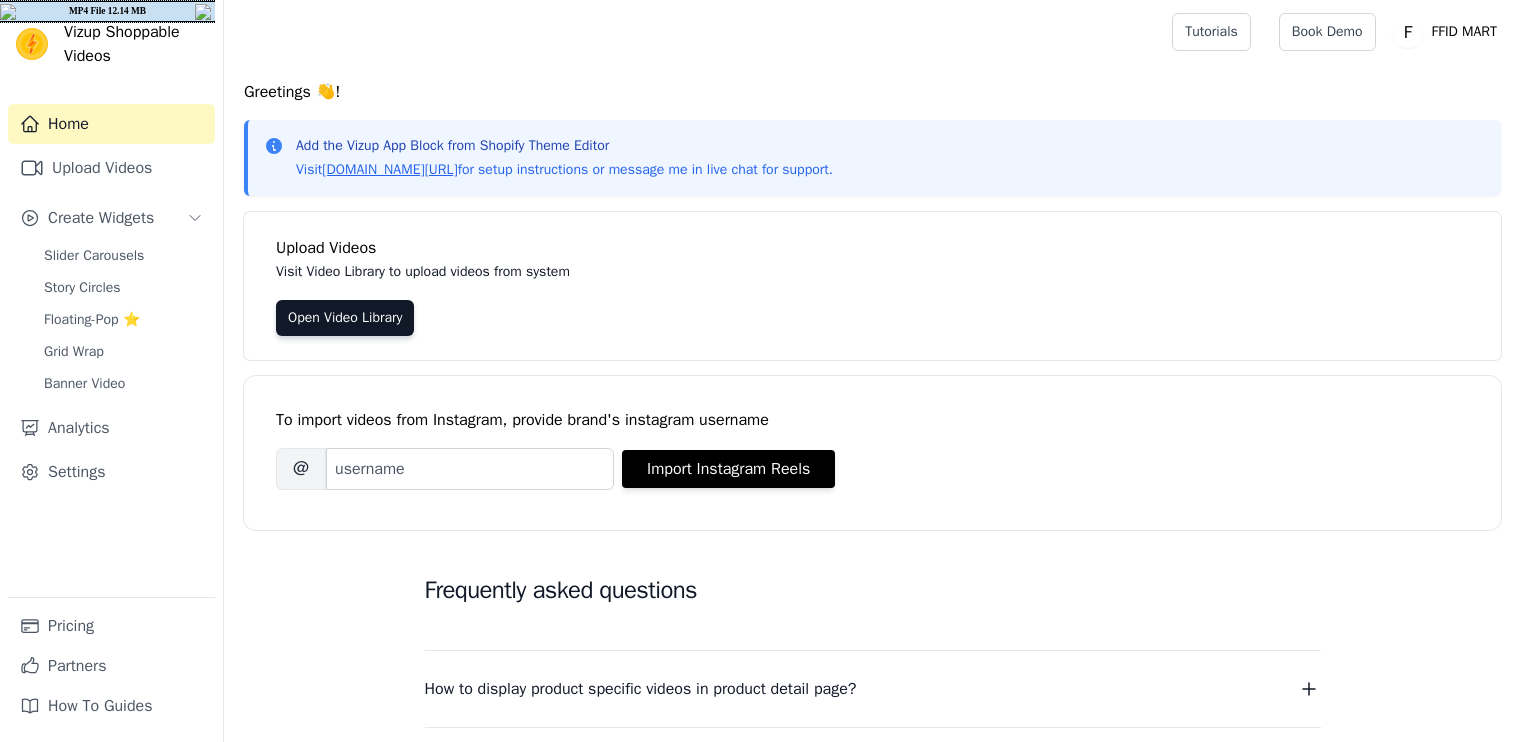 scroll, scrollTop: 0, scrollLeft: 0, axis: both 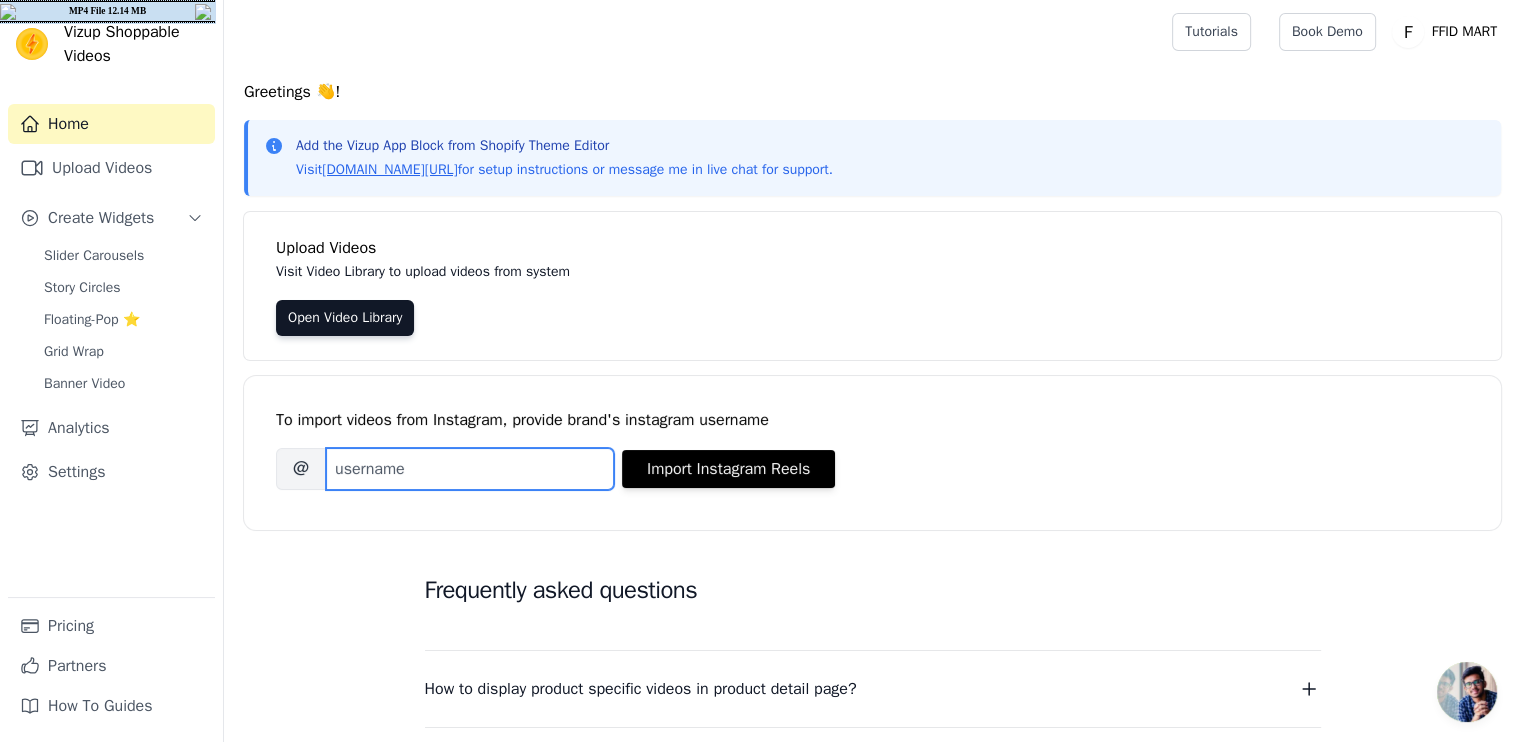 click on "Brand's Instagram Username" at bounding box center [470, 469] 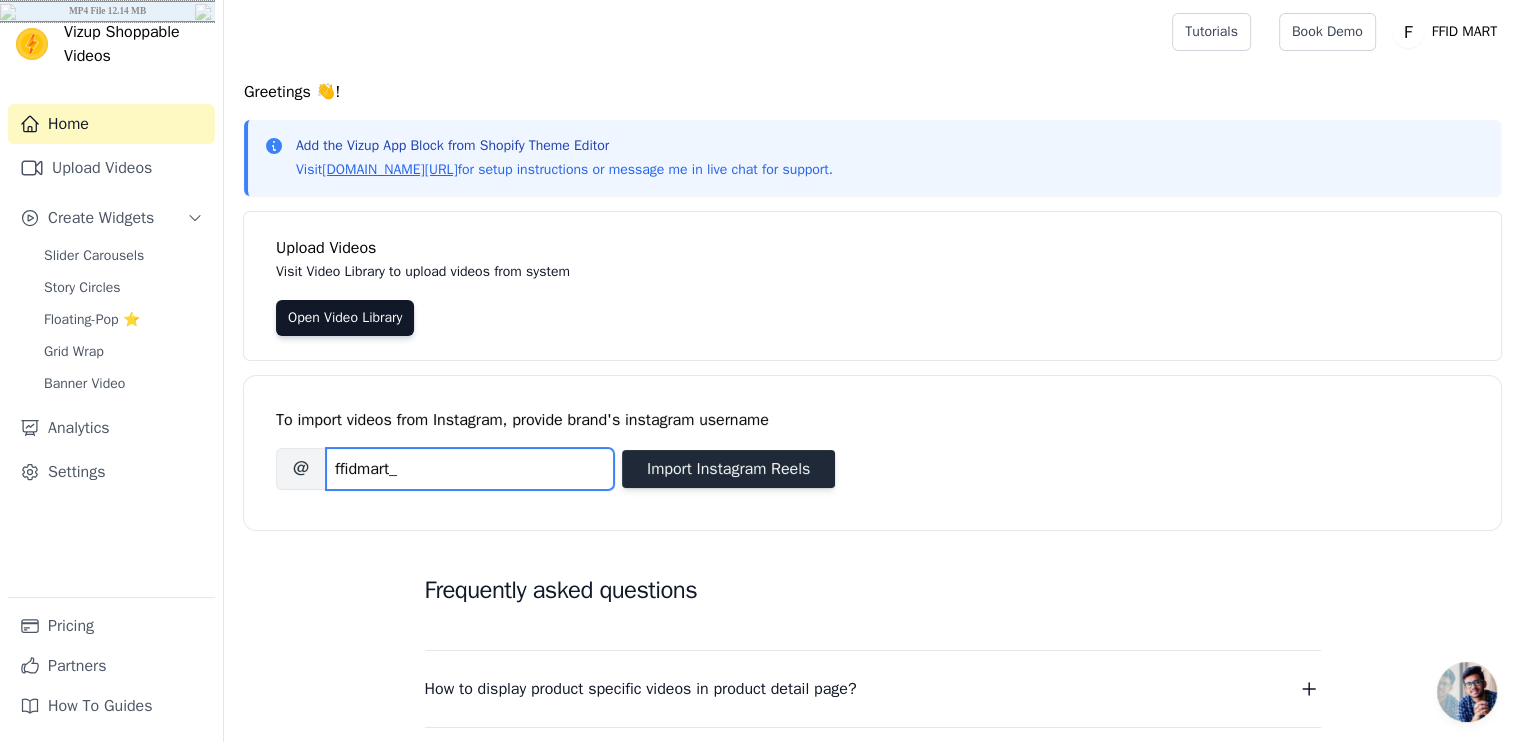 type on "ffidmart_" 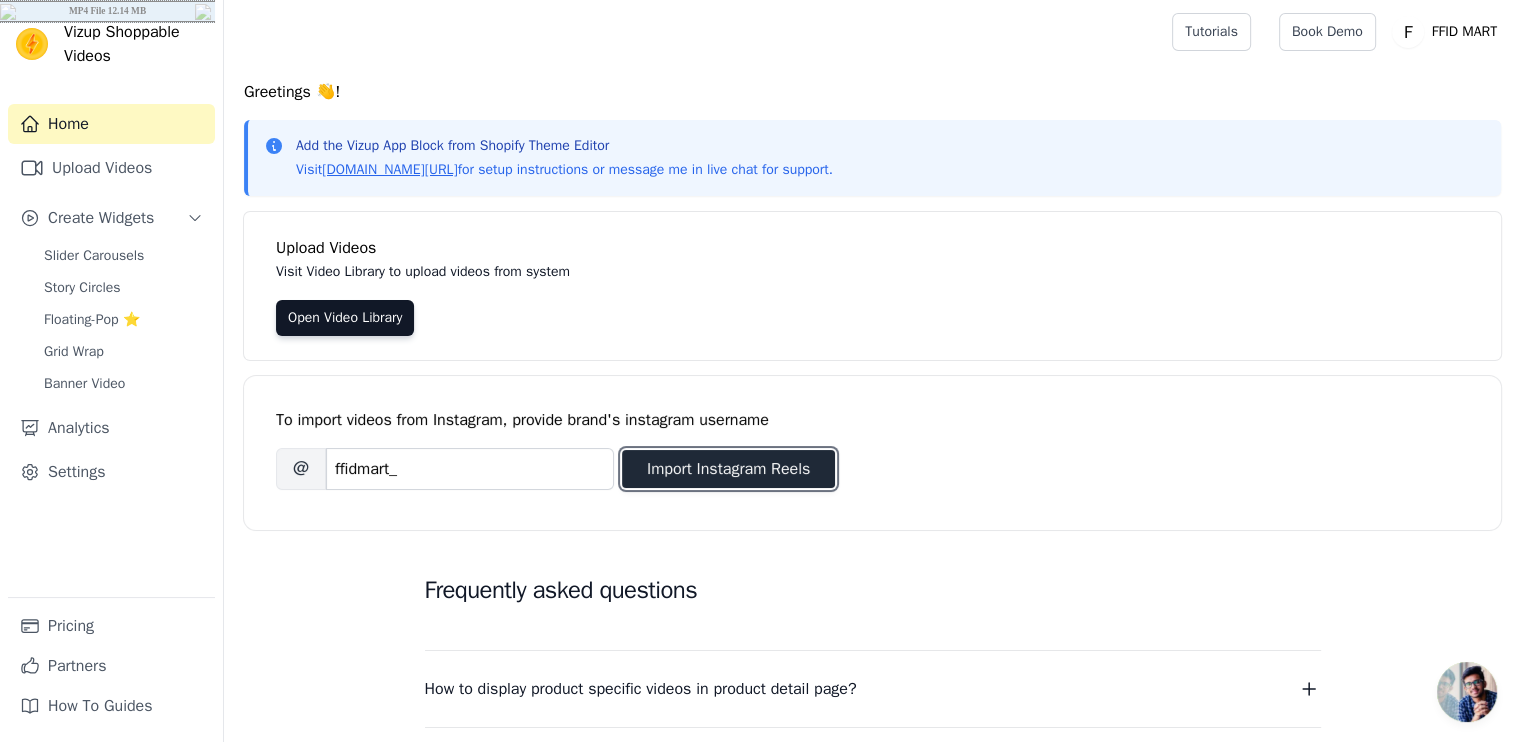 click on "Import Instagram Reels" at bounding box center (728, 469) 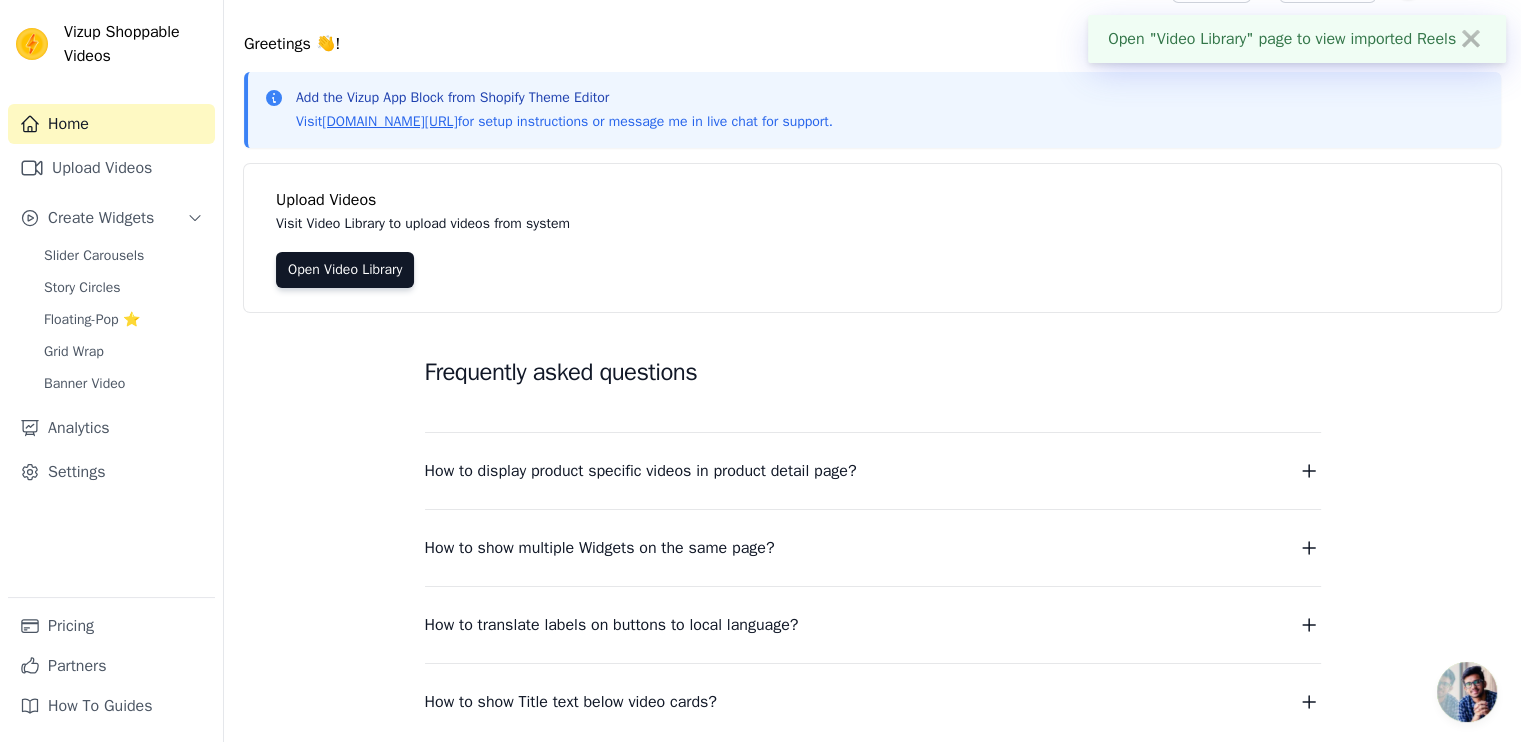 scroll, scrollTop: 0, scrollLeft: 0, axis: both 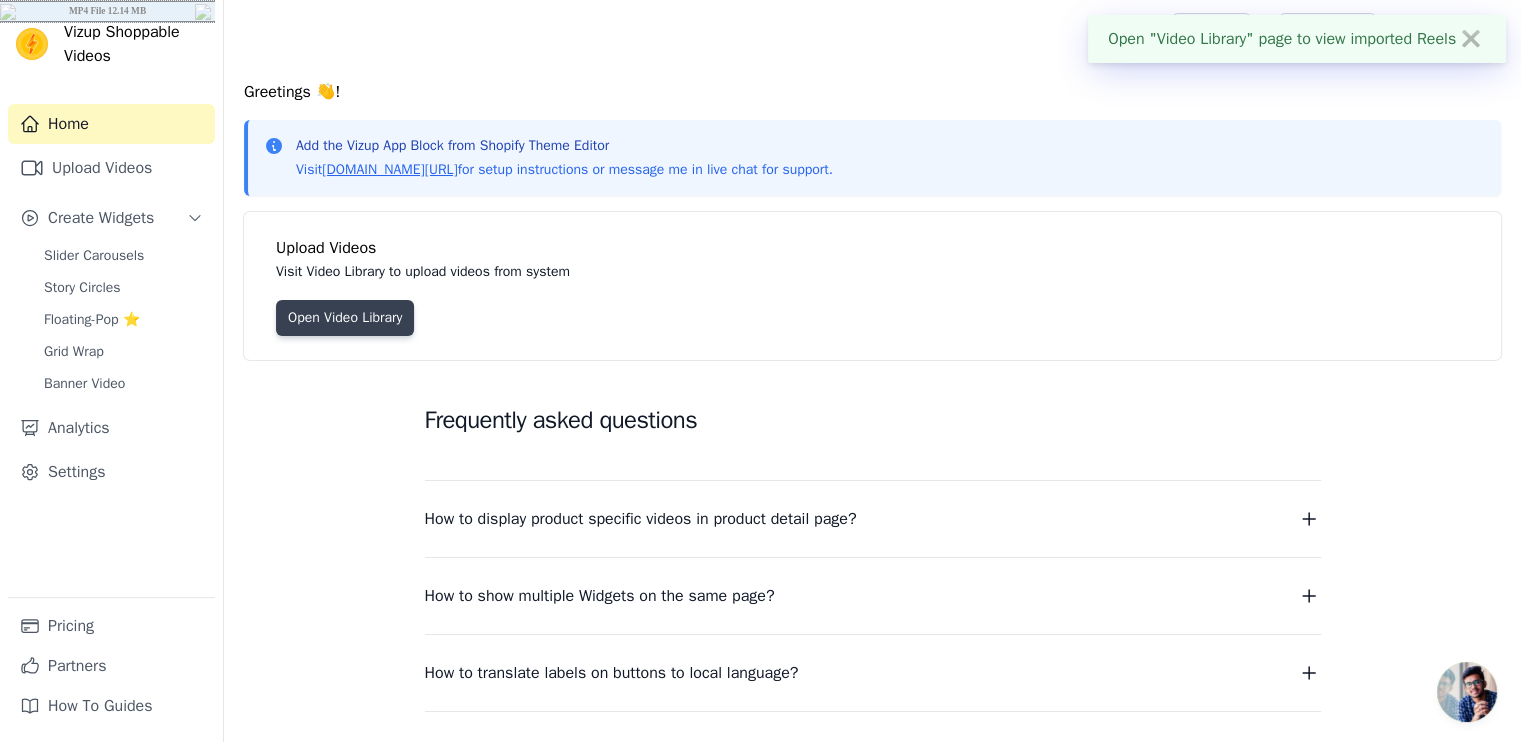 click on "Open Video Library" at bounding box center (345, 318) 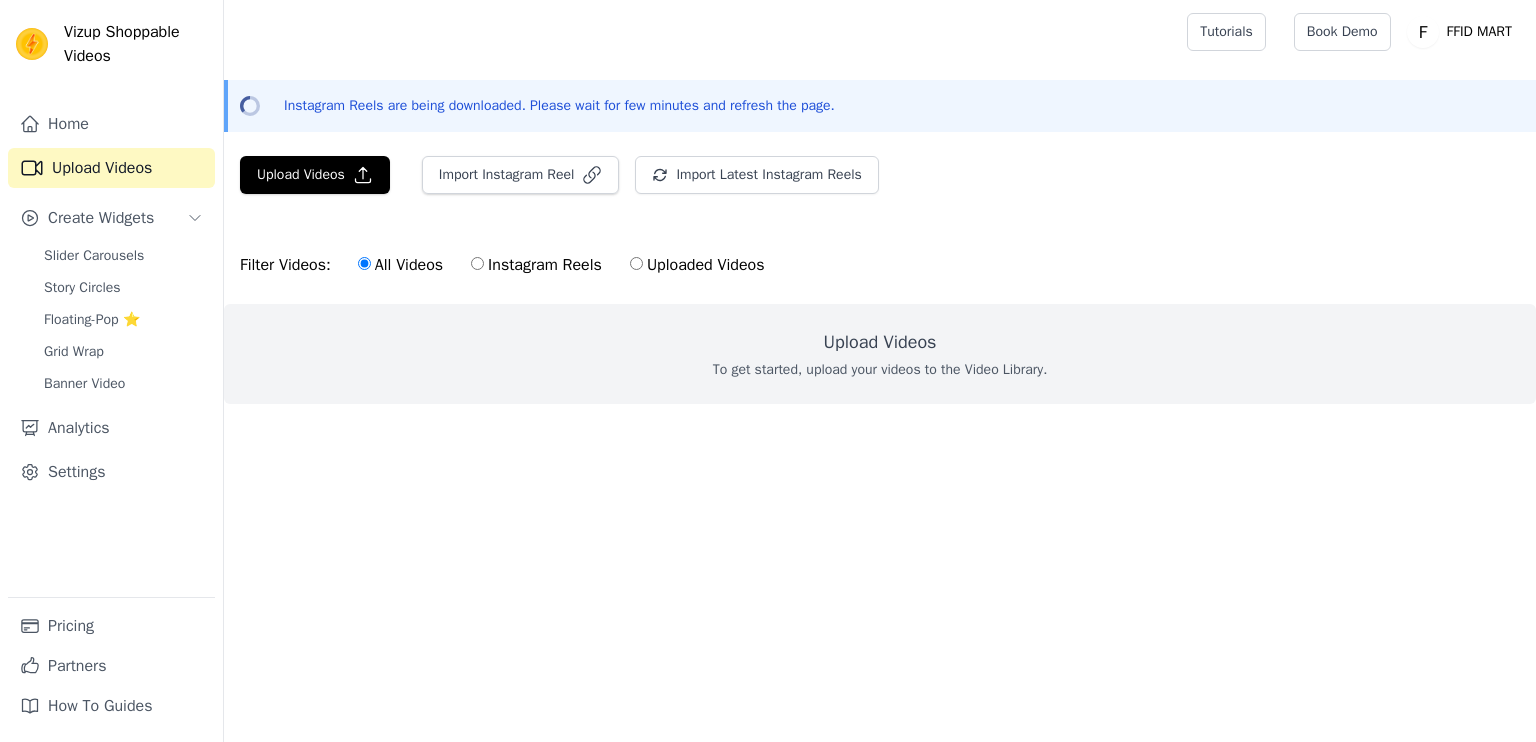 scroll, scrollTop: 0, scrollLeft: 0, axis: both 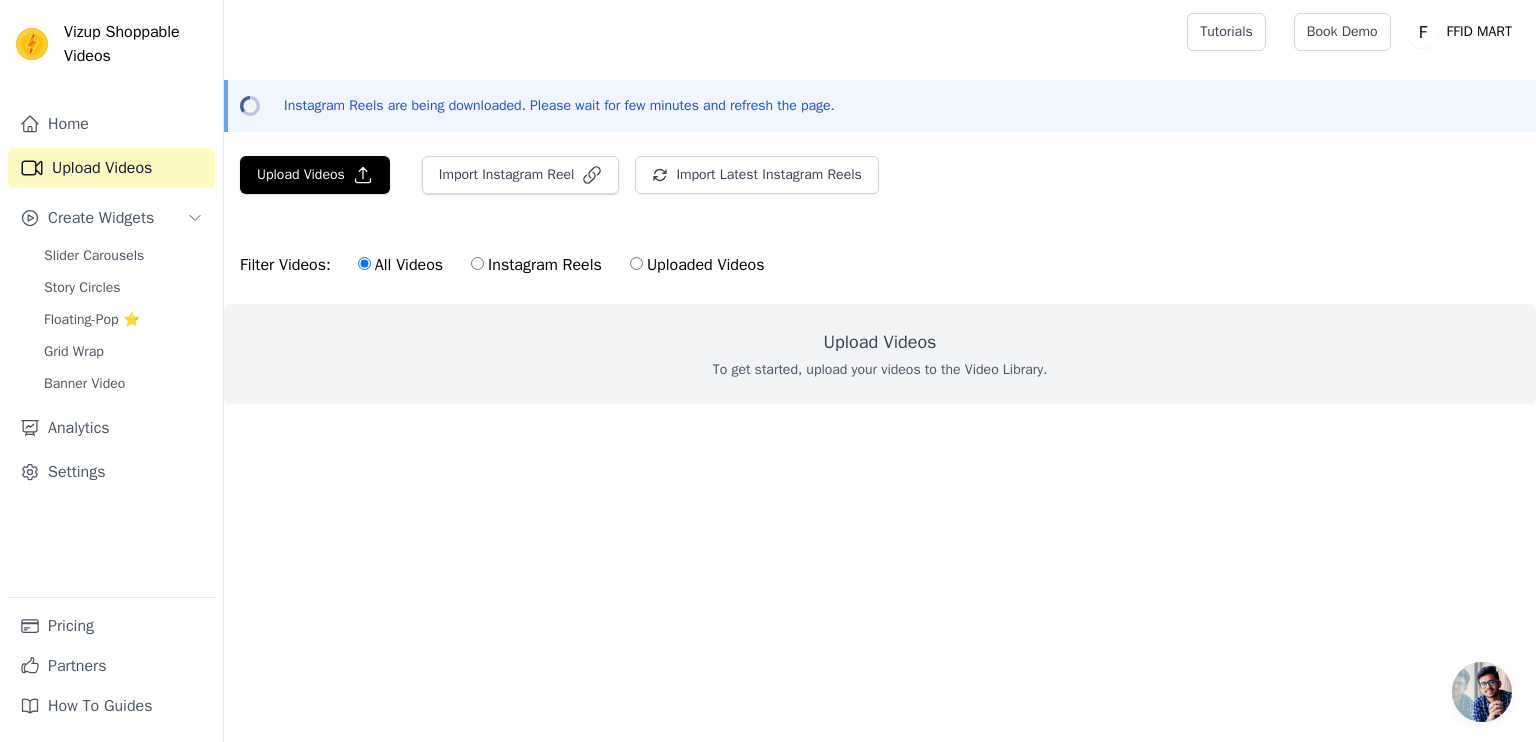 click on "Instagram Reels" at bounding box center (536, 265) 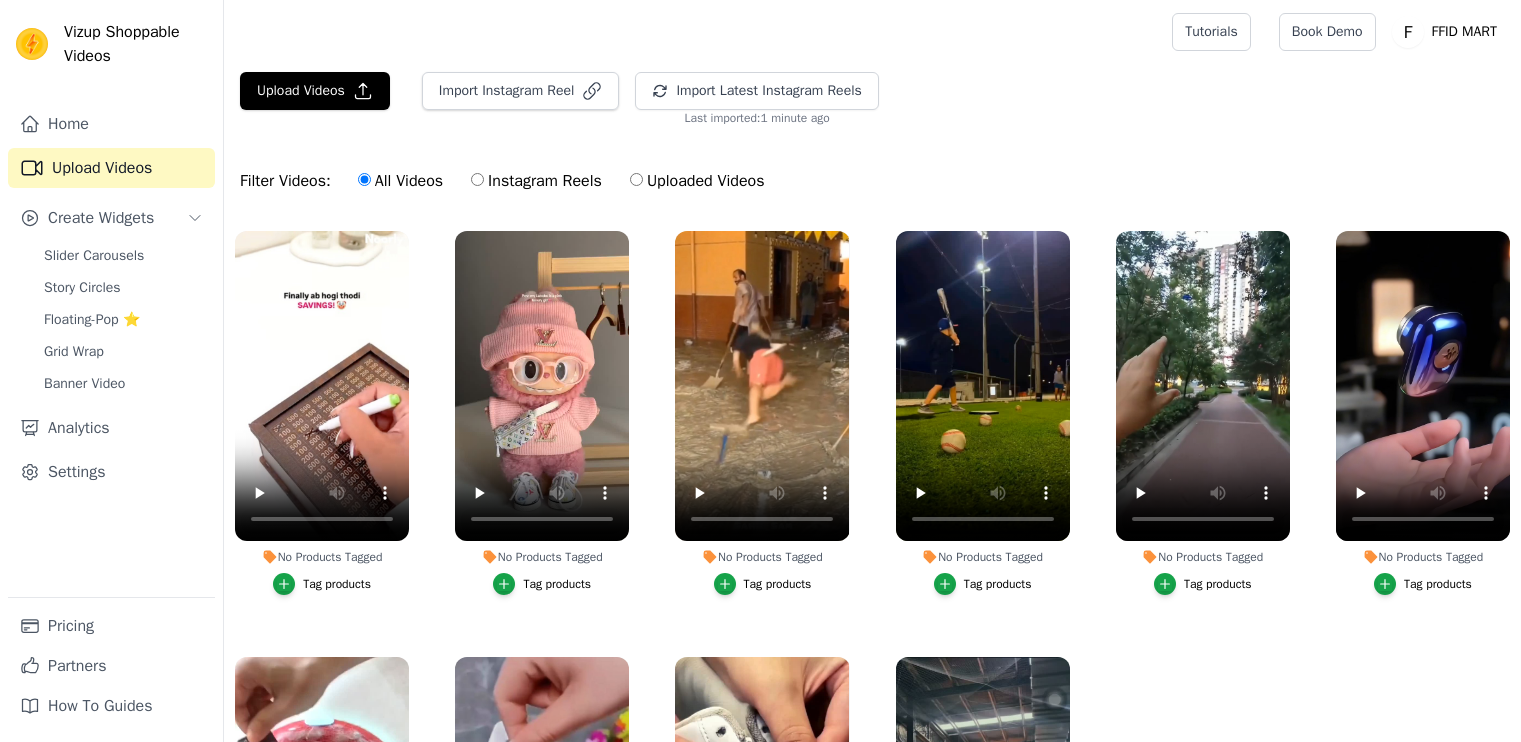 scroll, scrollTop: 0, scrollLeft: 0, axis: both 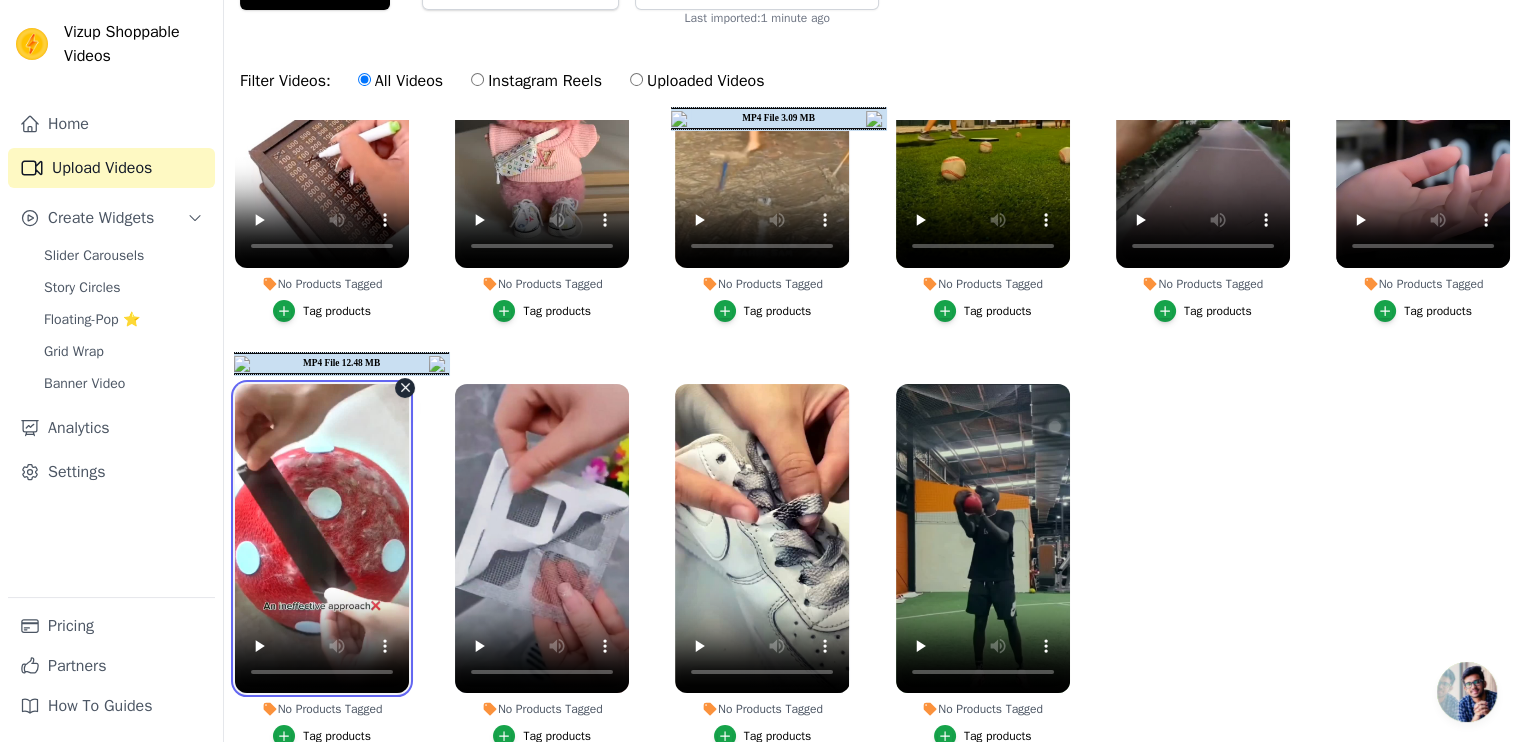 type 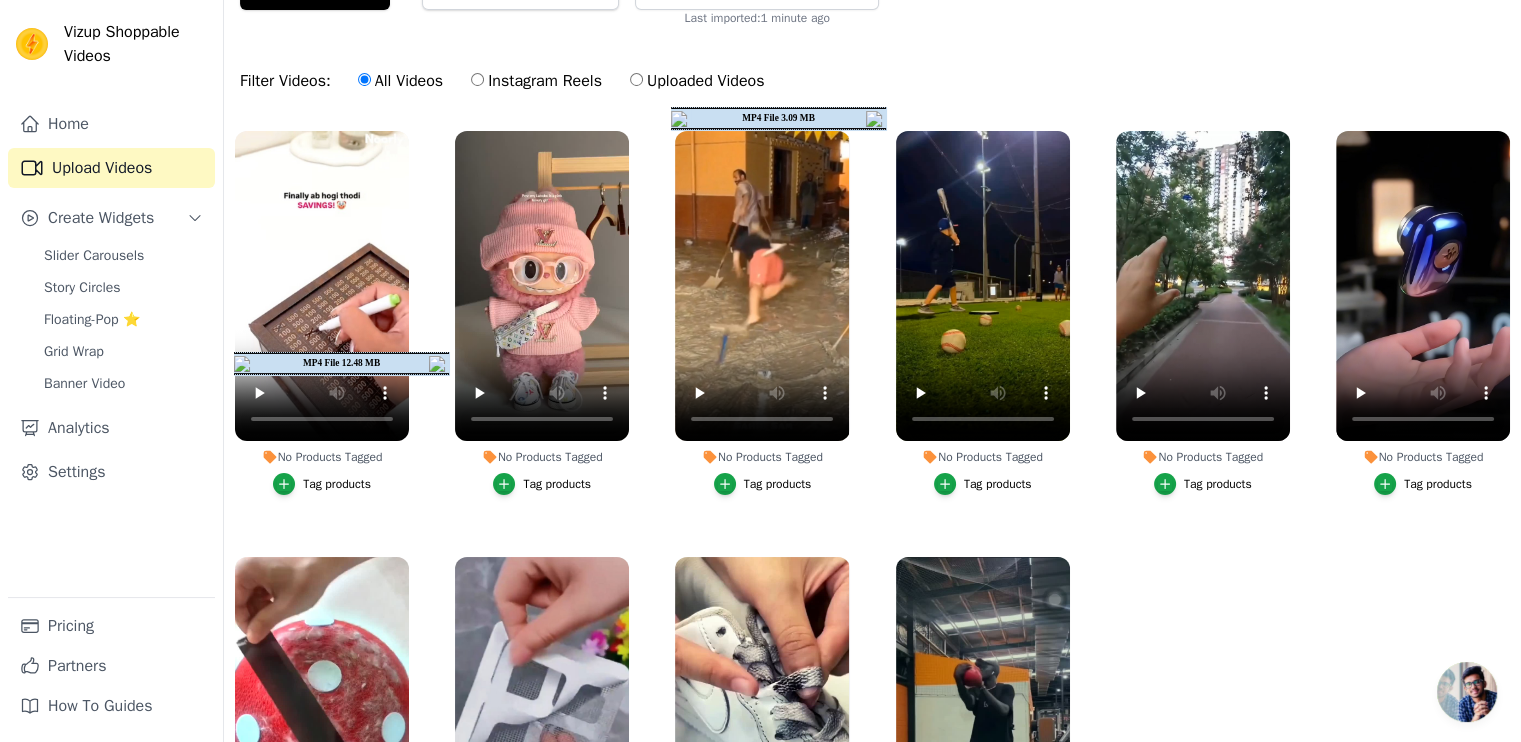 click on "Tag products" at bounding box center (337, 484) 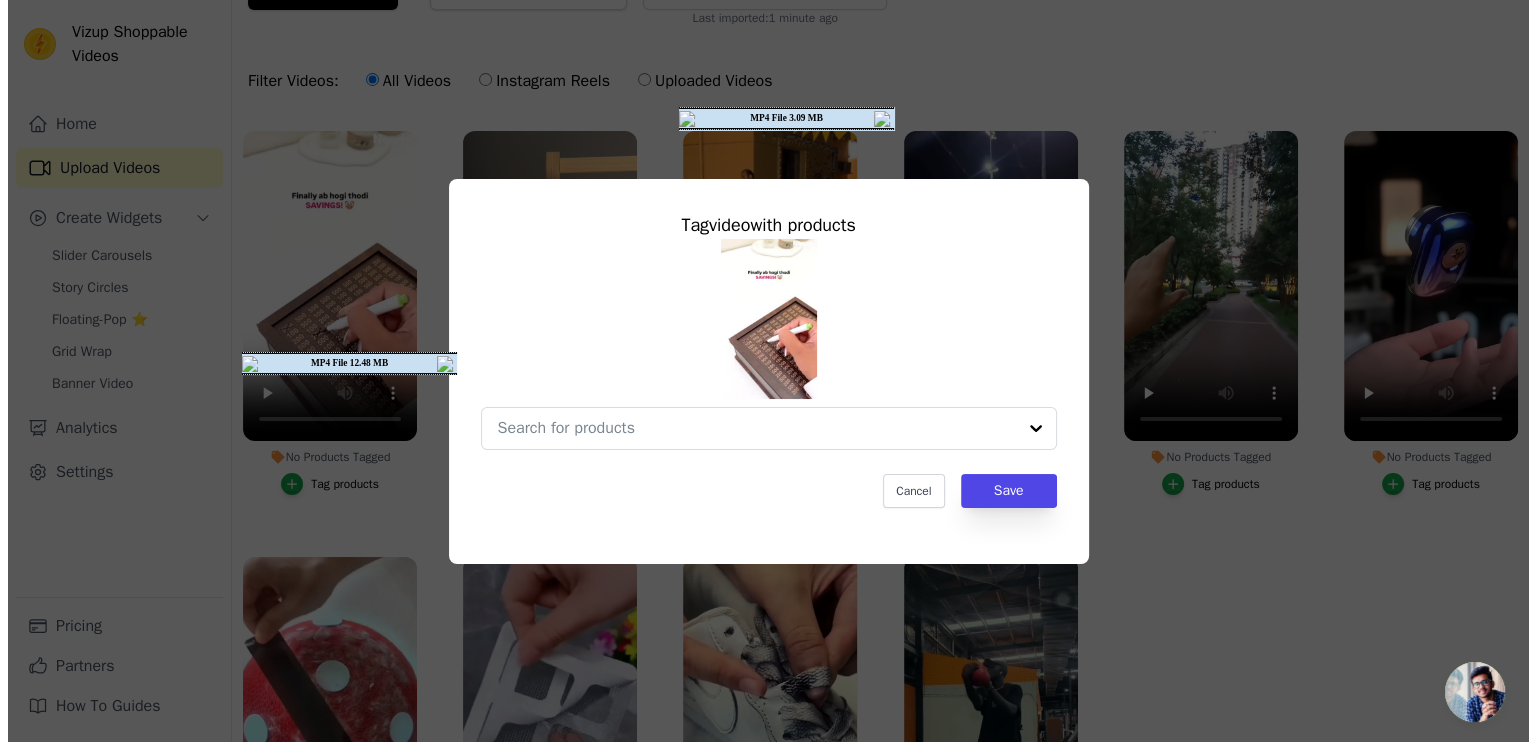 scroll, scrollTop: 0, scrollLeft: 0, axis: both 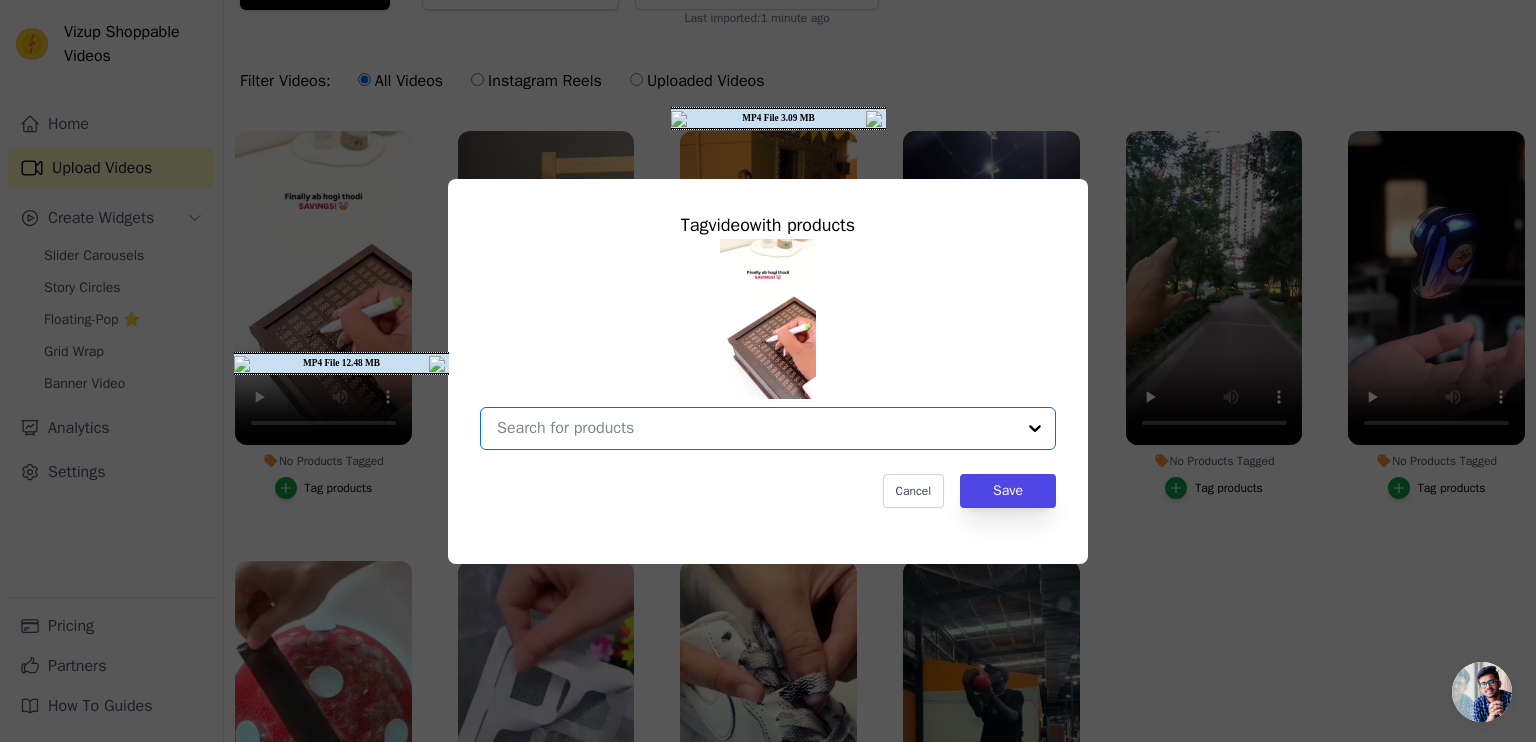 click on "No Products Tagged     Tag  video  with products       Option undefined, selected.   Select is focused, type to refine list, press down to open the menu.                   Cancel   Save     Tag products" at bounding box center [756, 428] 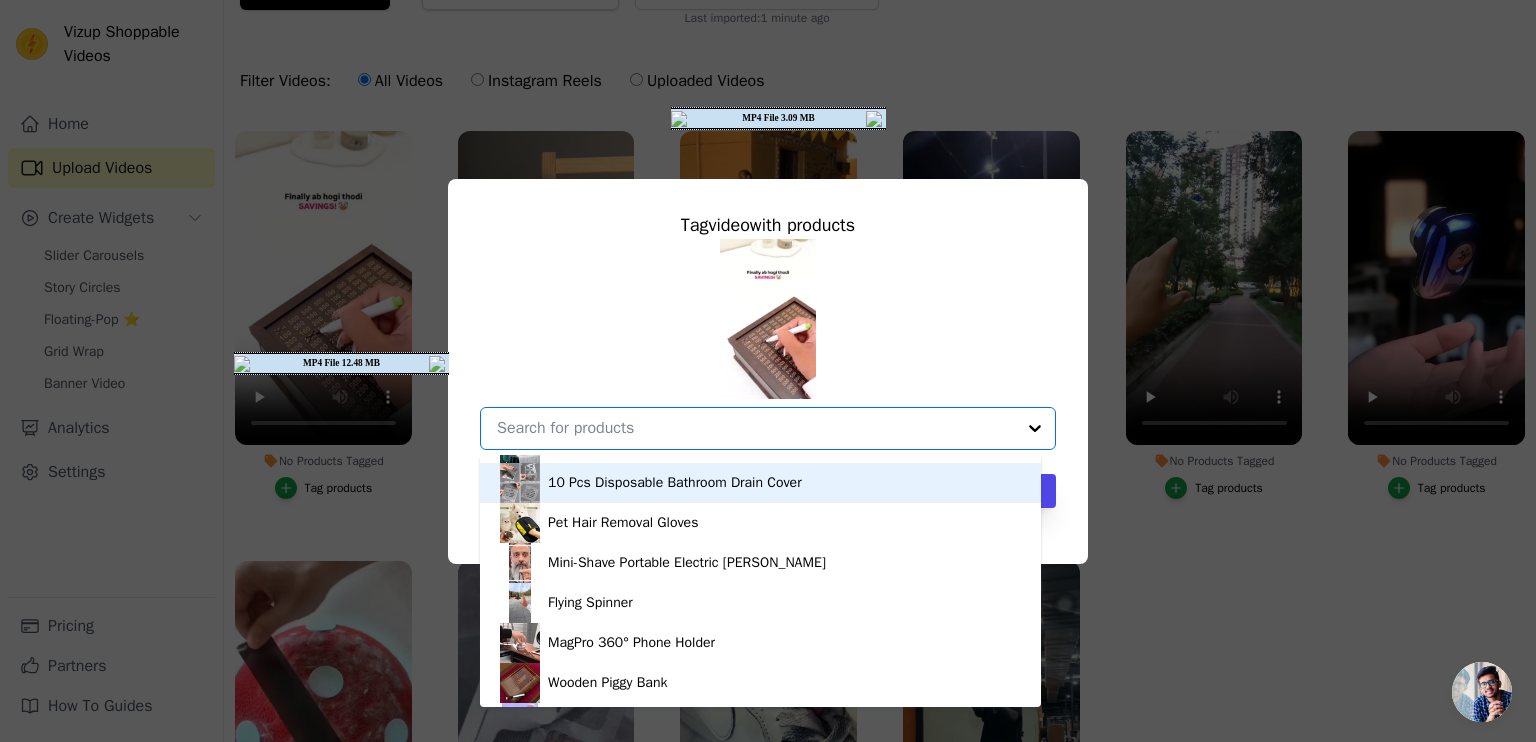 scroll, scrollTop: 188, scrollLeft: 0, axis: vertical 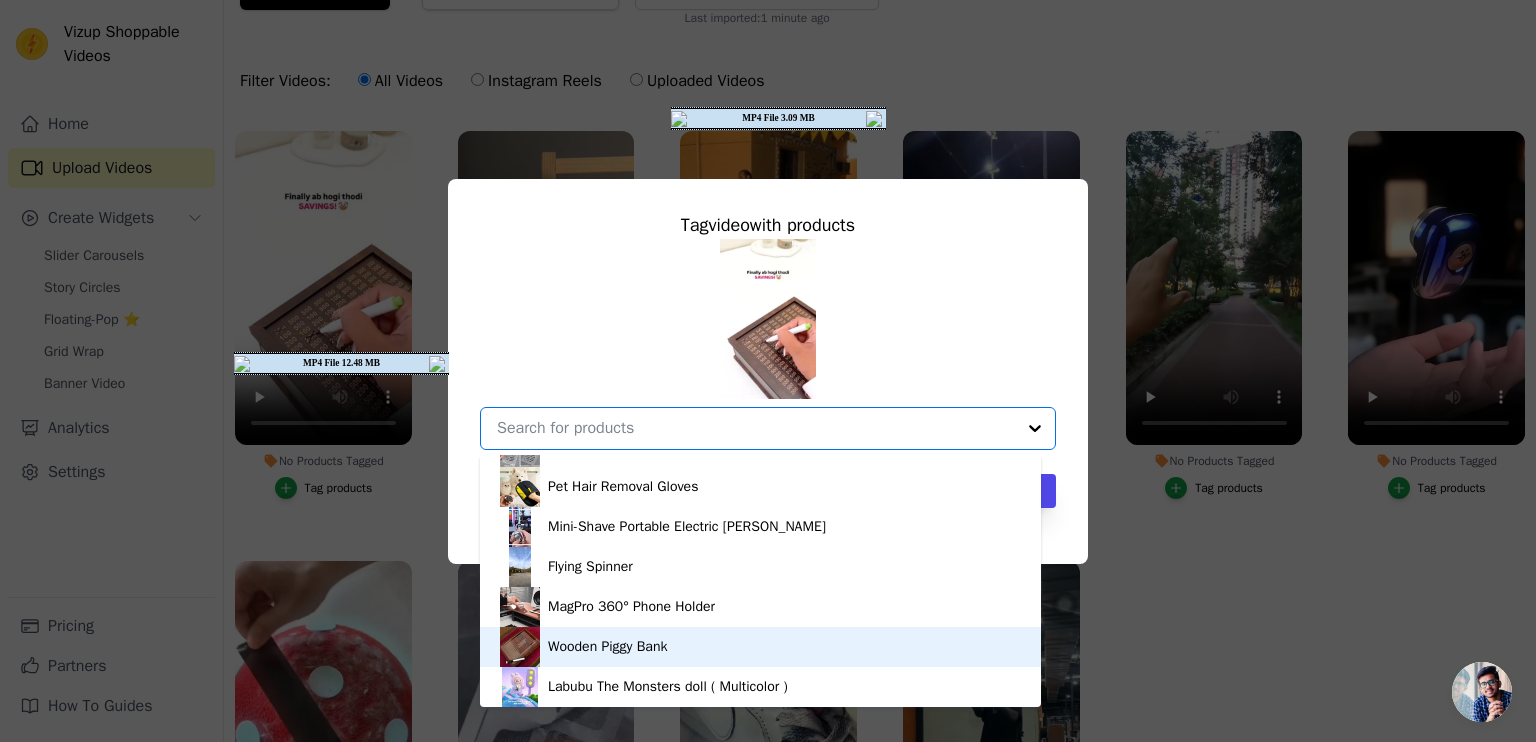 click on "Wooden Piggy Bank" at bounding box center [607, 647] 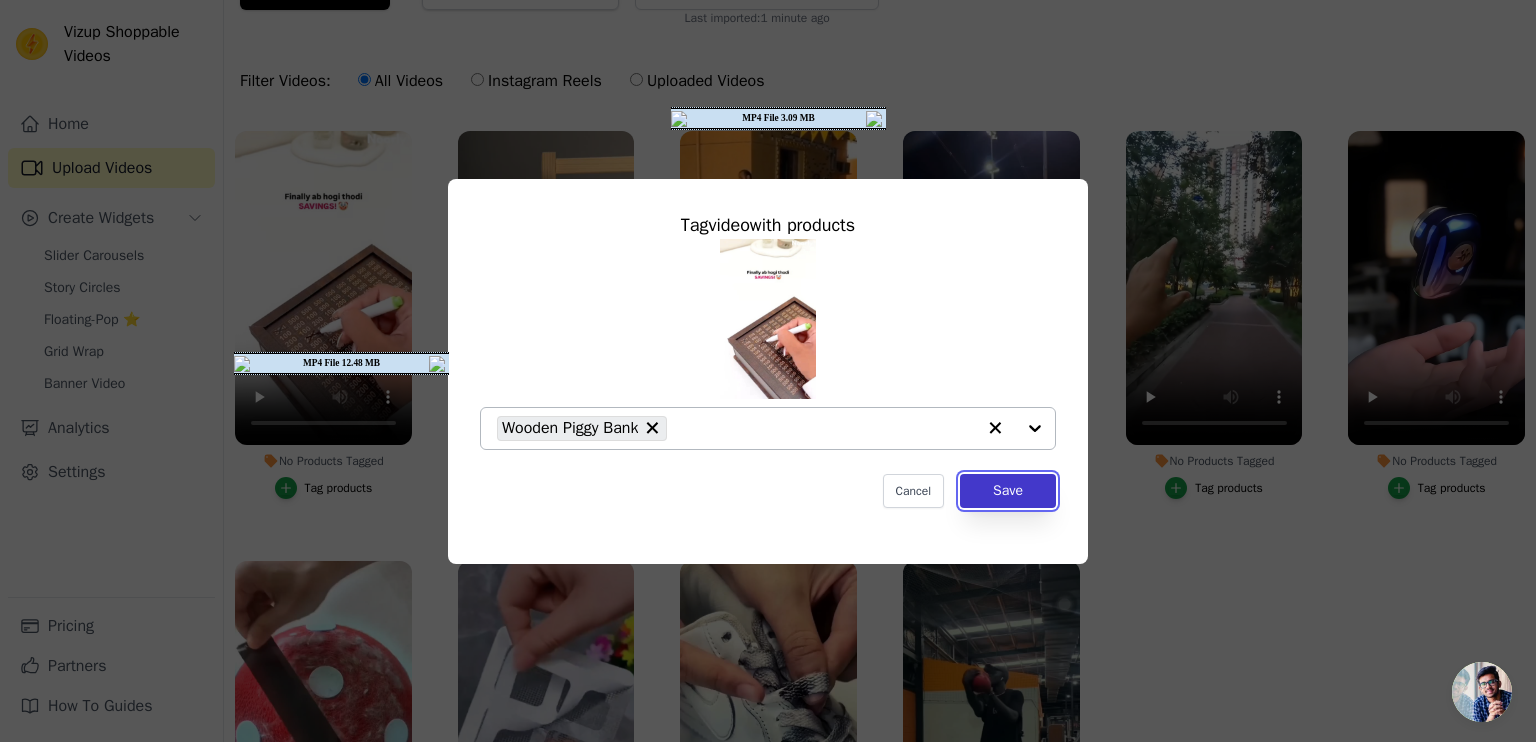 click on "Save" at bounding box center (1008, 491) 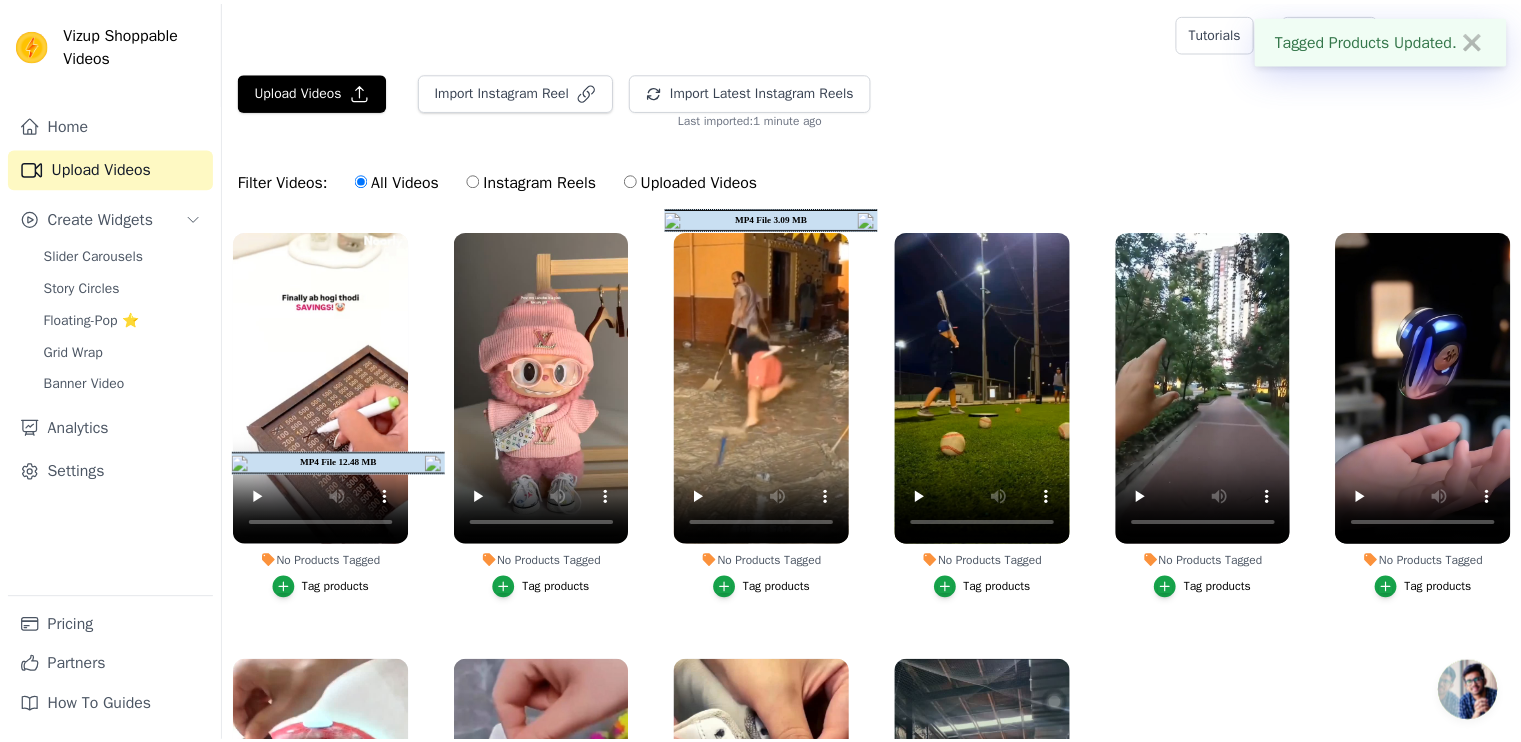 scroll, scrollTop: 100, scrollLeft: 0, axis: vertical 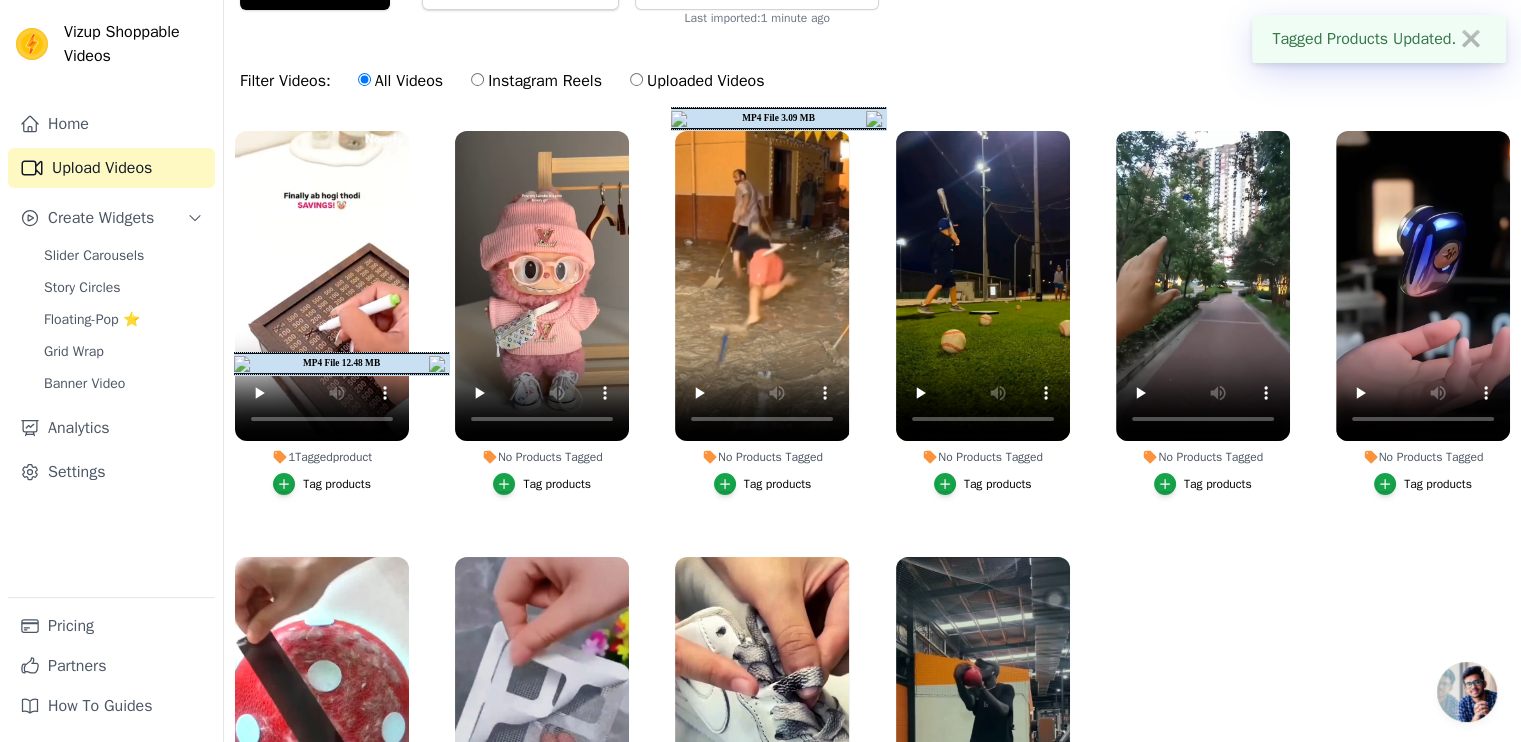 click on "1  Tagged  product" at bounding box center (322, 457) 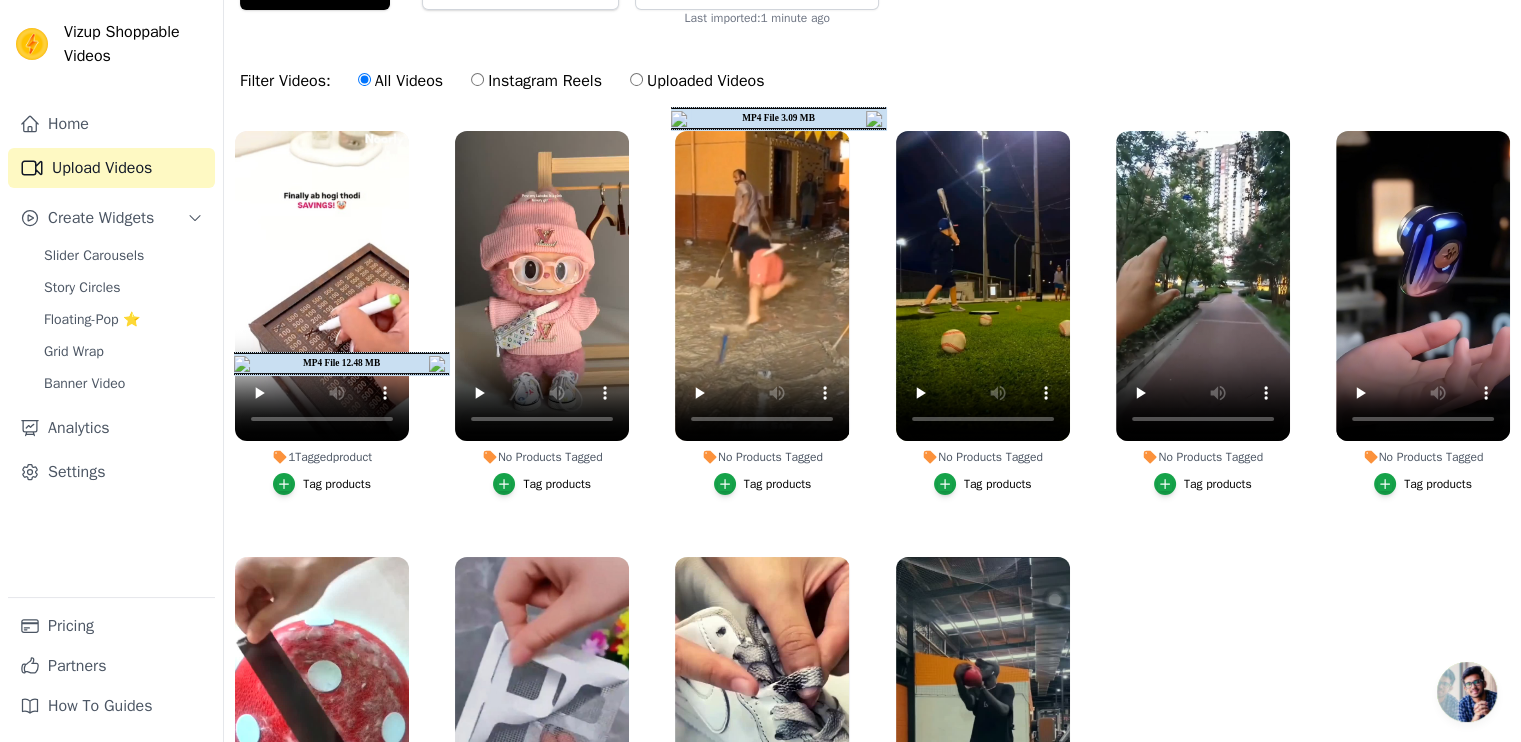 click on "Tag products" at bounding box center [322, 484] 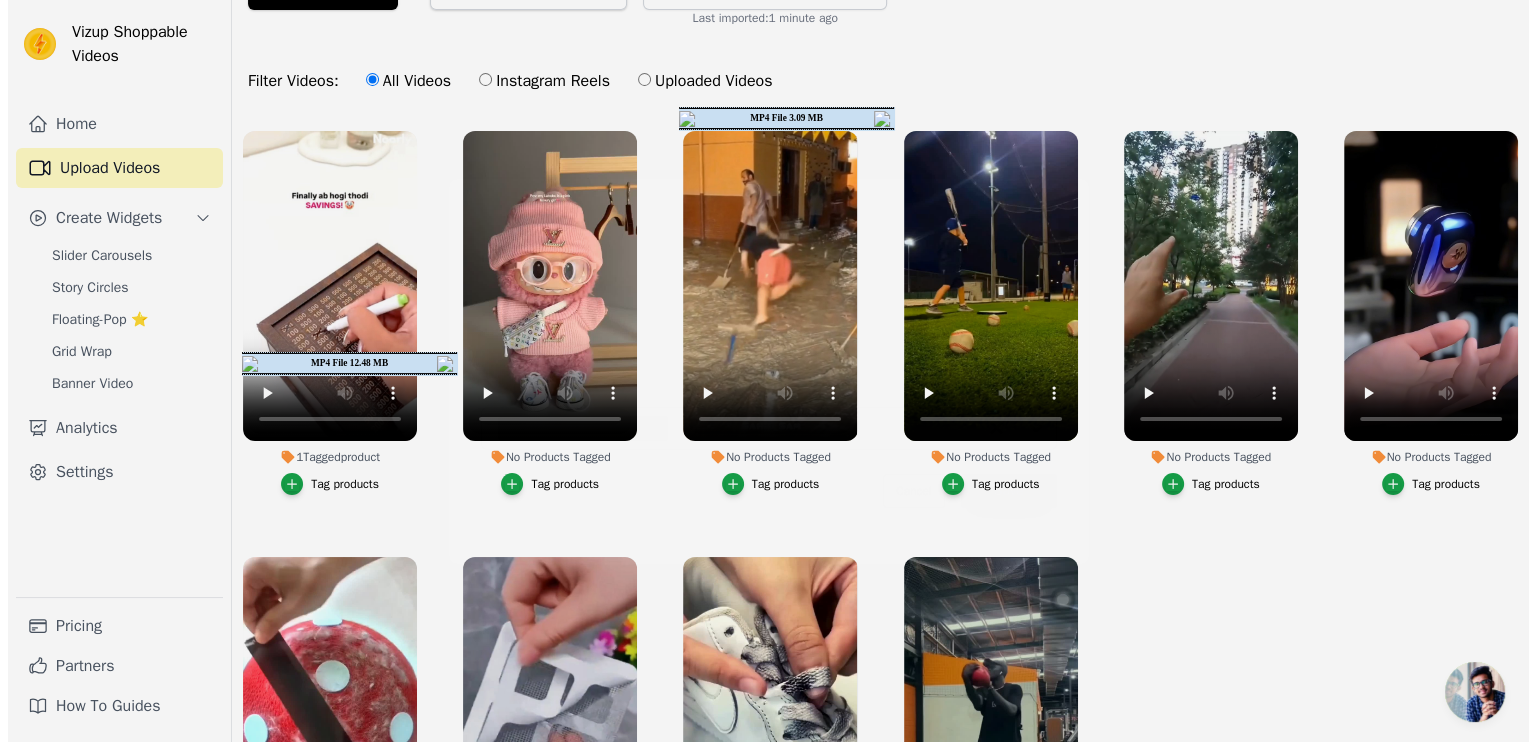 scroll, scrollTop: 0, scrollLeft: 0, axis: both 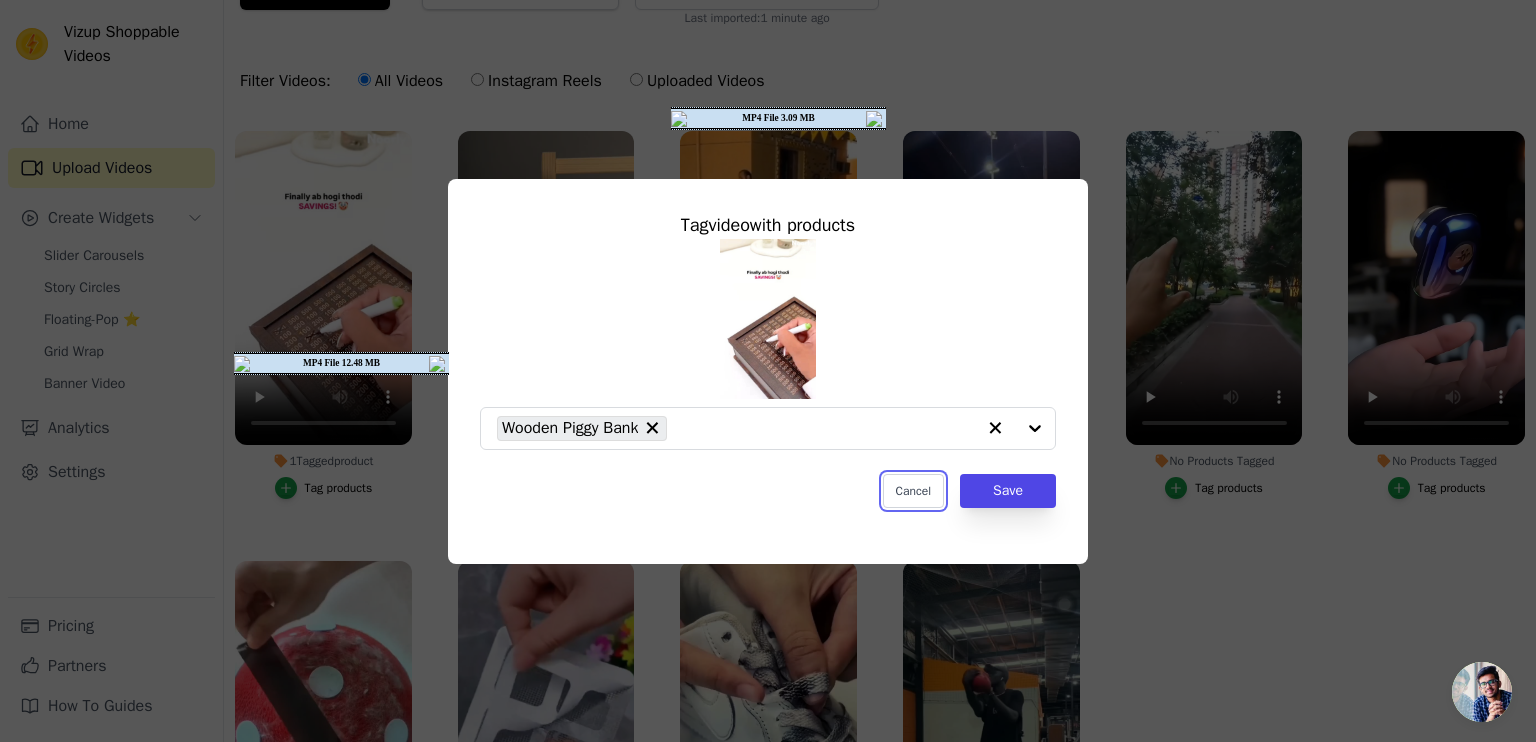 click on "Cancel" at bounding box center (913, 491) 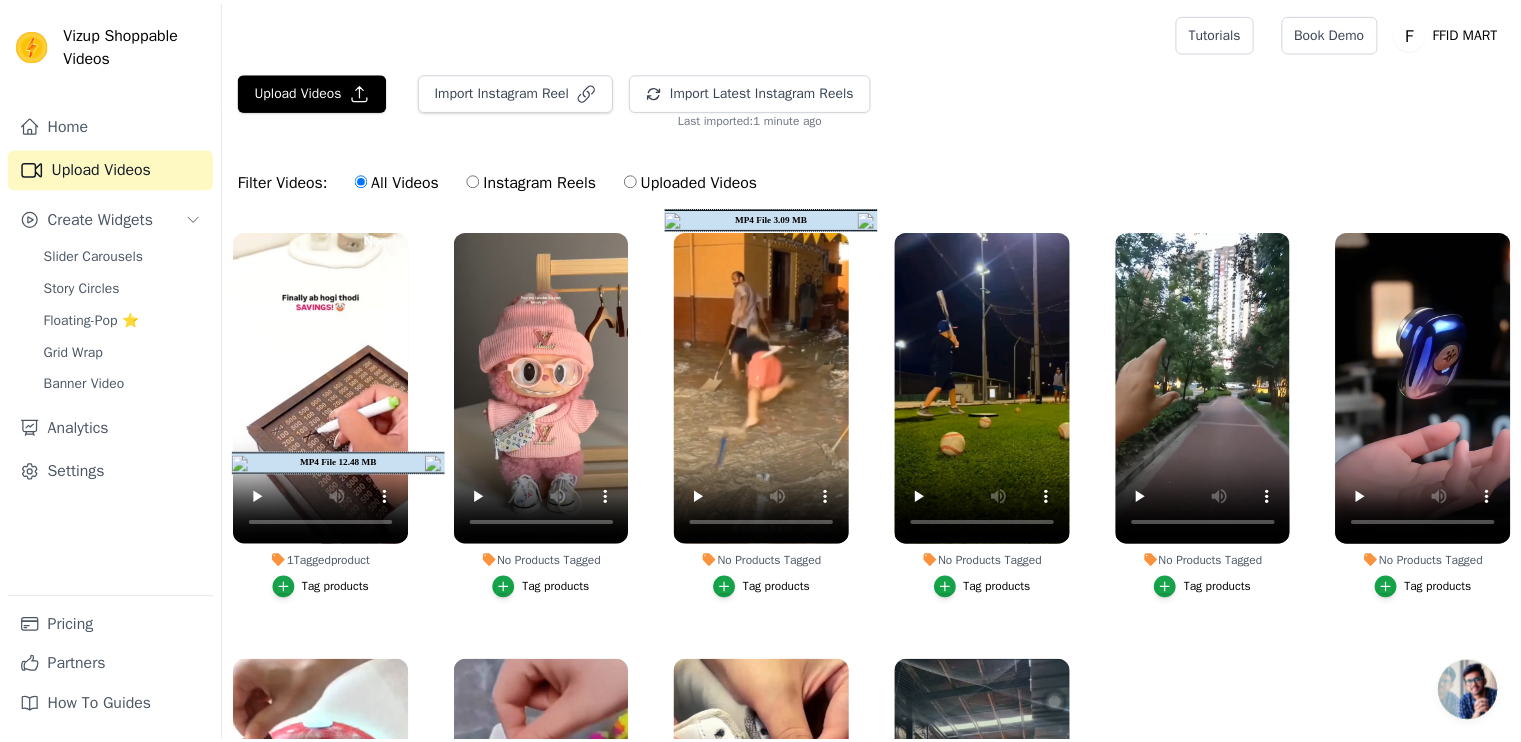 scroll, scrollTop: 100, scrollLeft: 0, axis: vertical 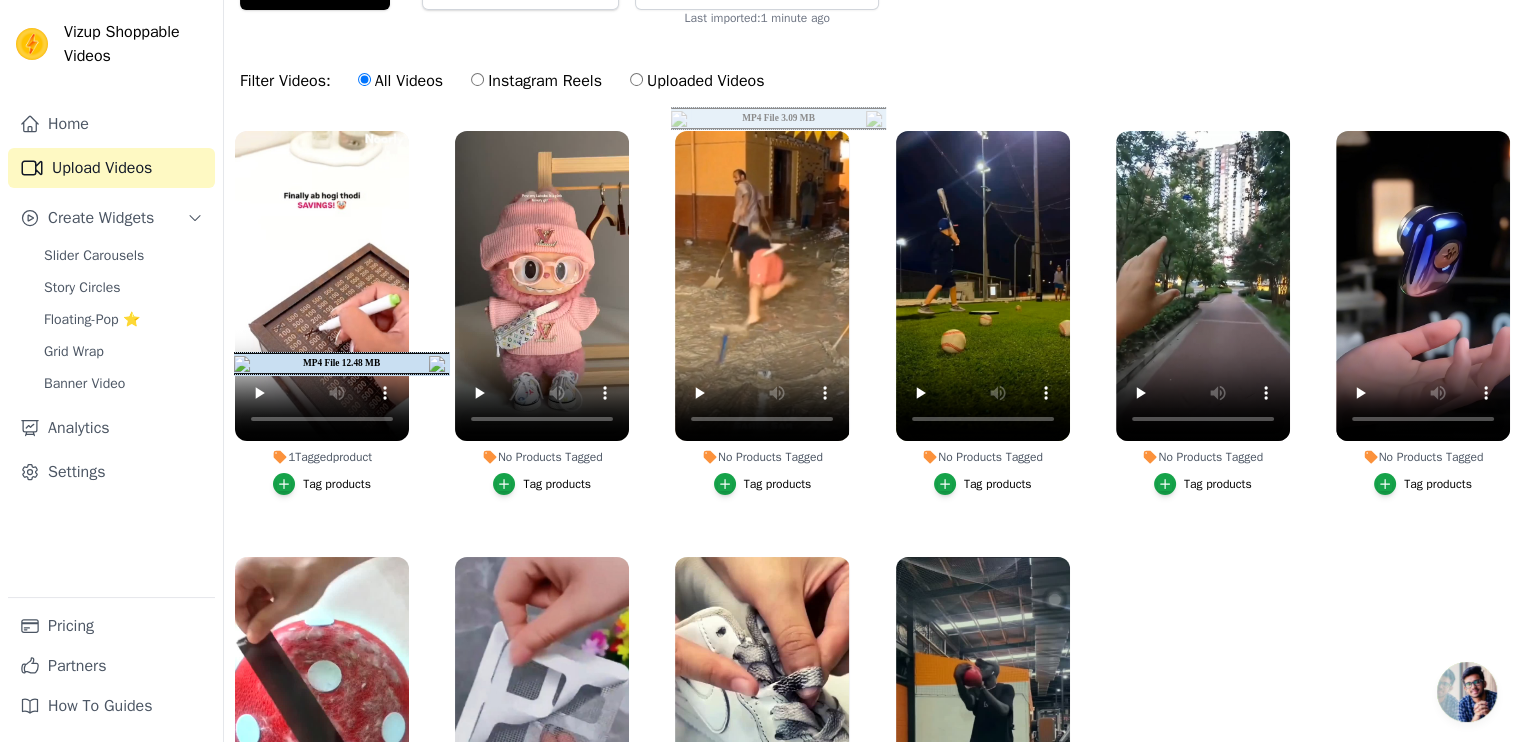 click on "No Products Tagged       Tag products" at bounding box center [542, 313] 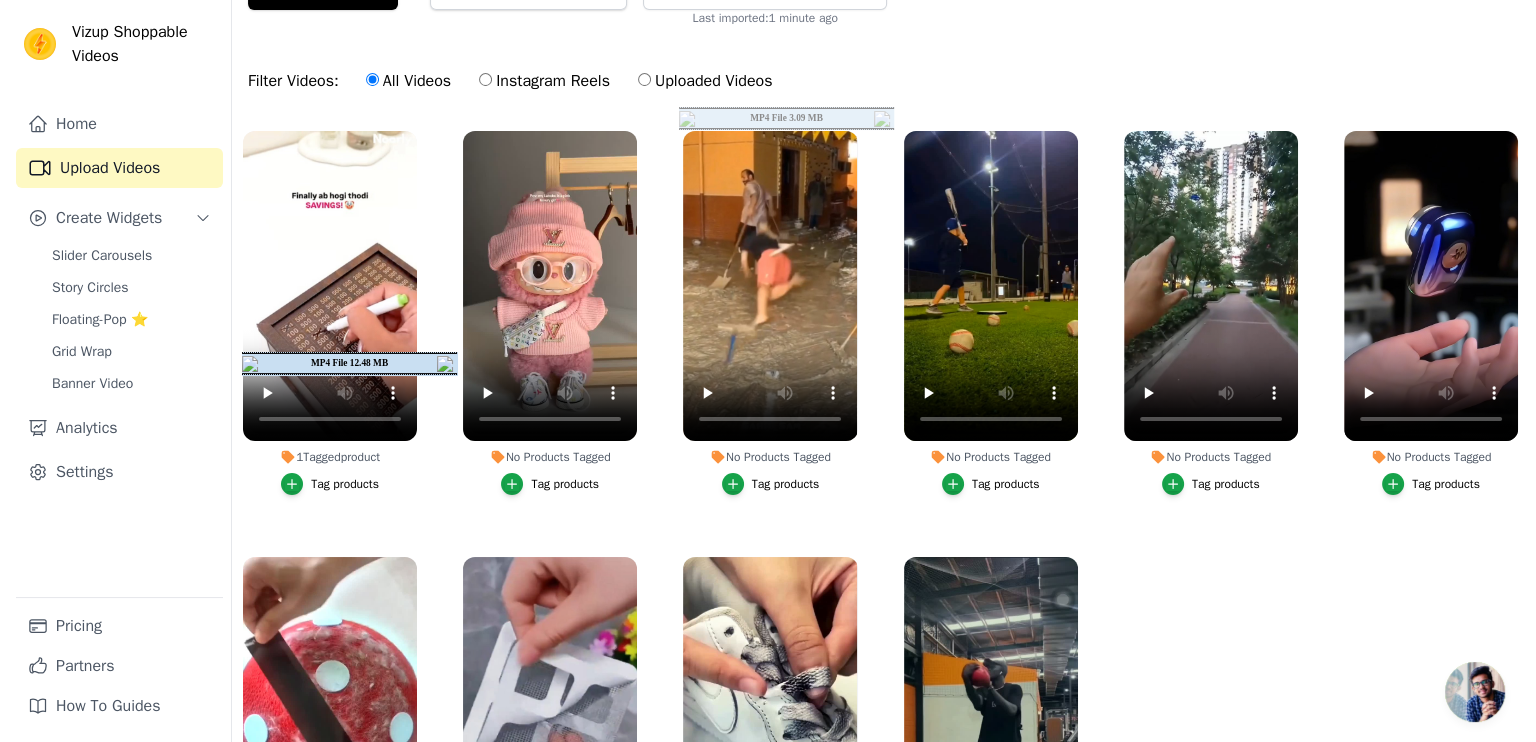 scroll, scrollTop: 0, scrollLeft: 0, axis: both 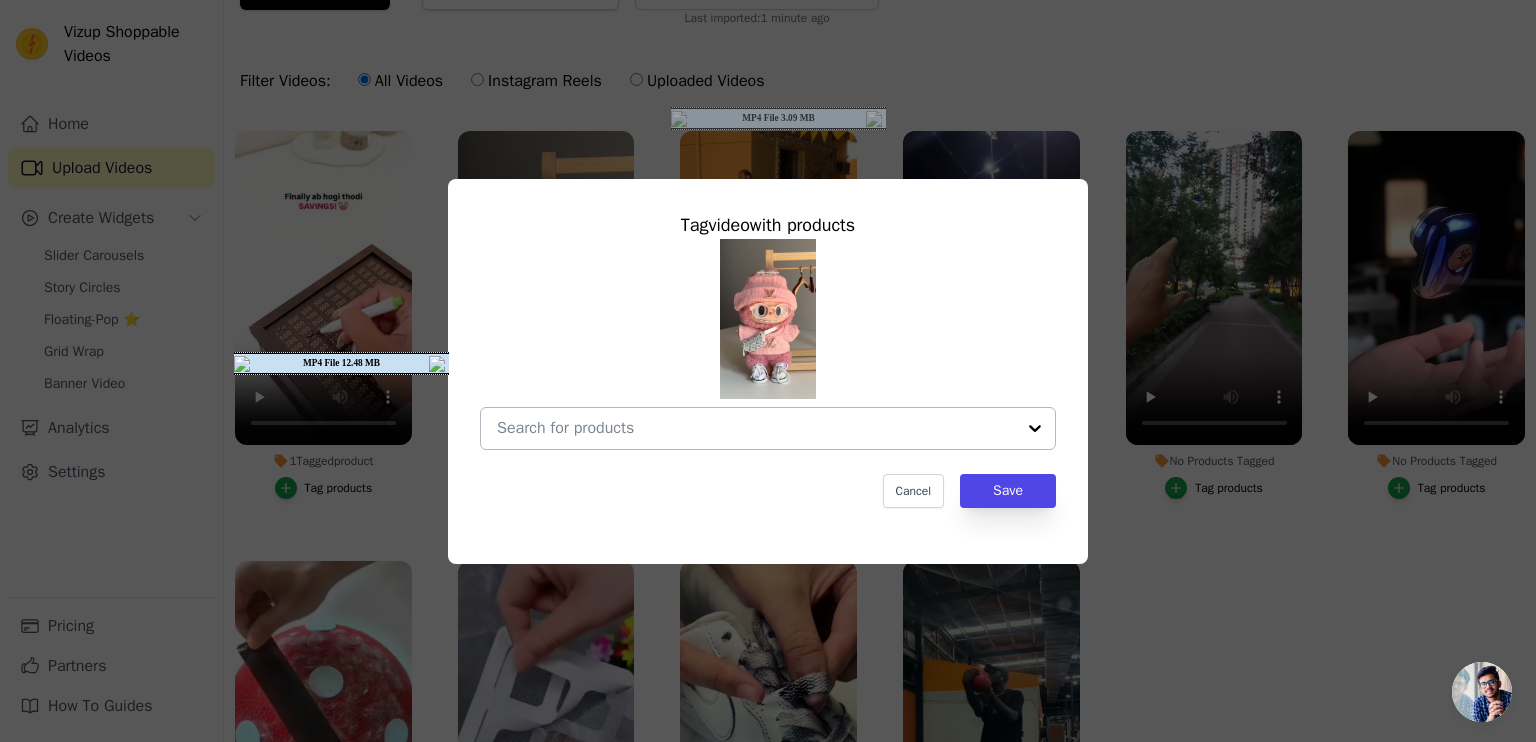 click at bounding box center (756, 428) 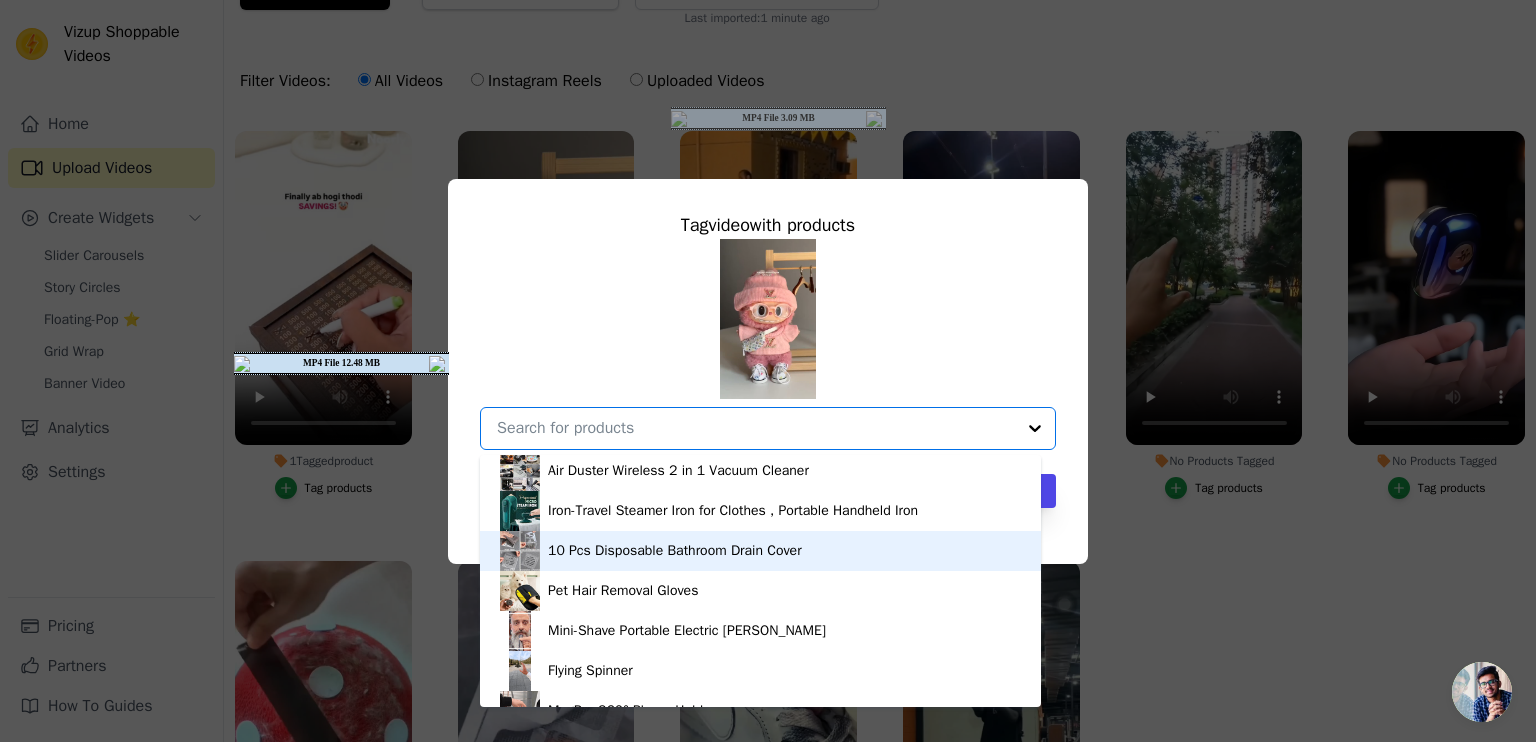 scroll, scrollTop: 188, scrollLeft: 0, axis: vertical 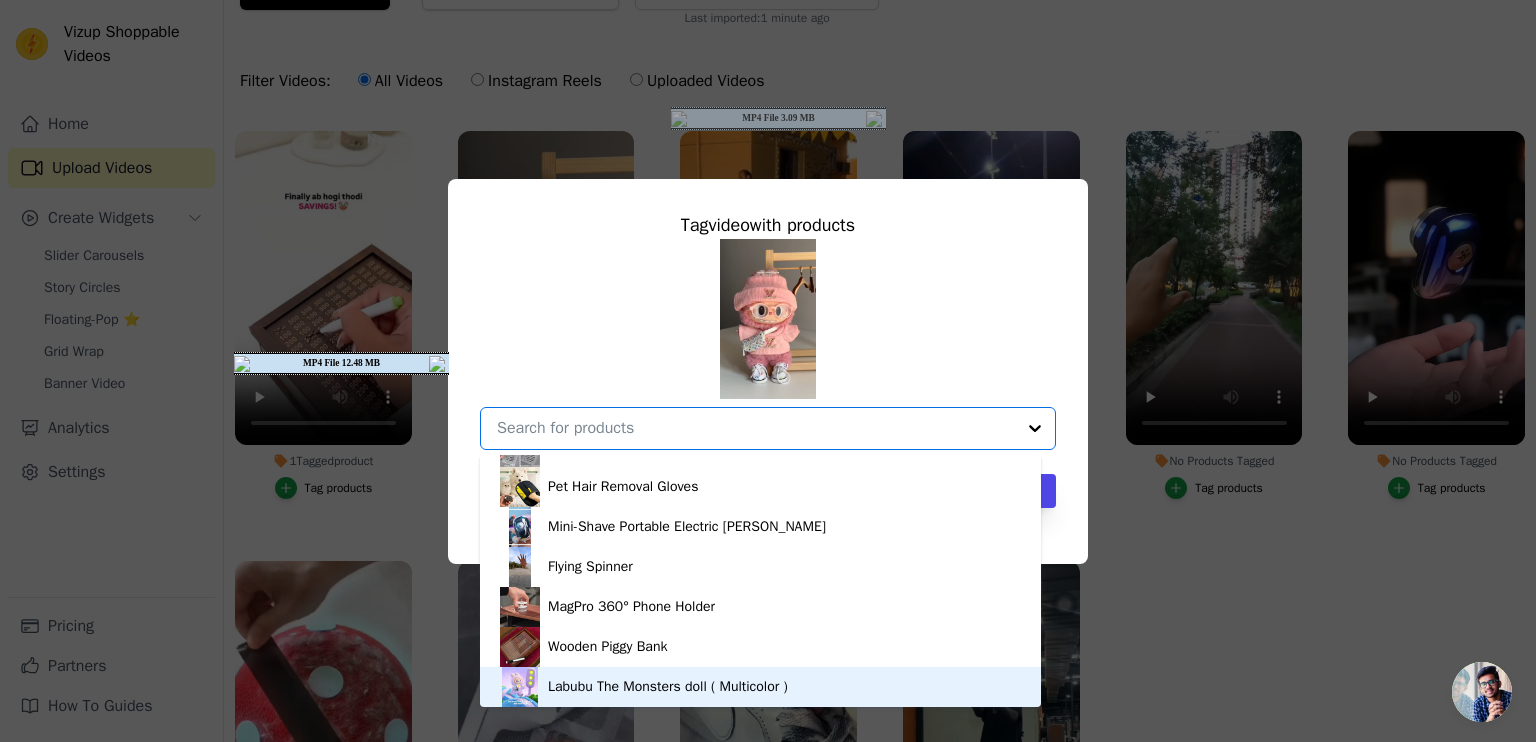 click on "Labubu The Monsters doll ( Multicolor )" at bounding box center [668, 687] 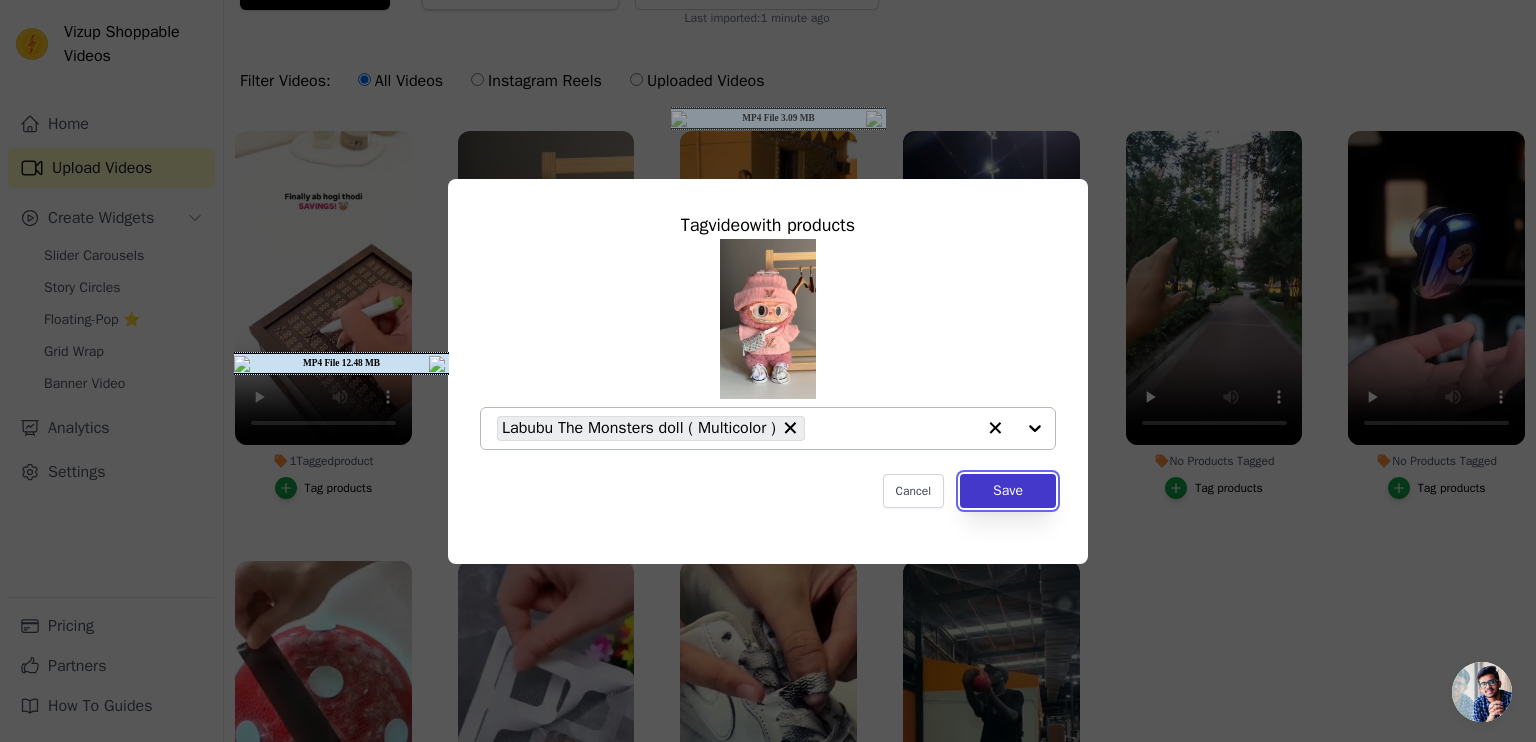 click on "Save" at bounding box center [1008, 491] 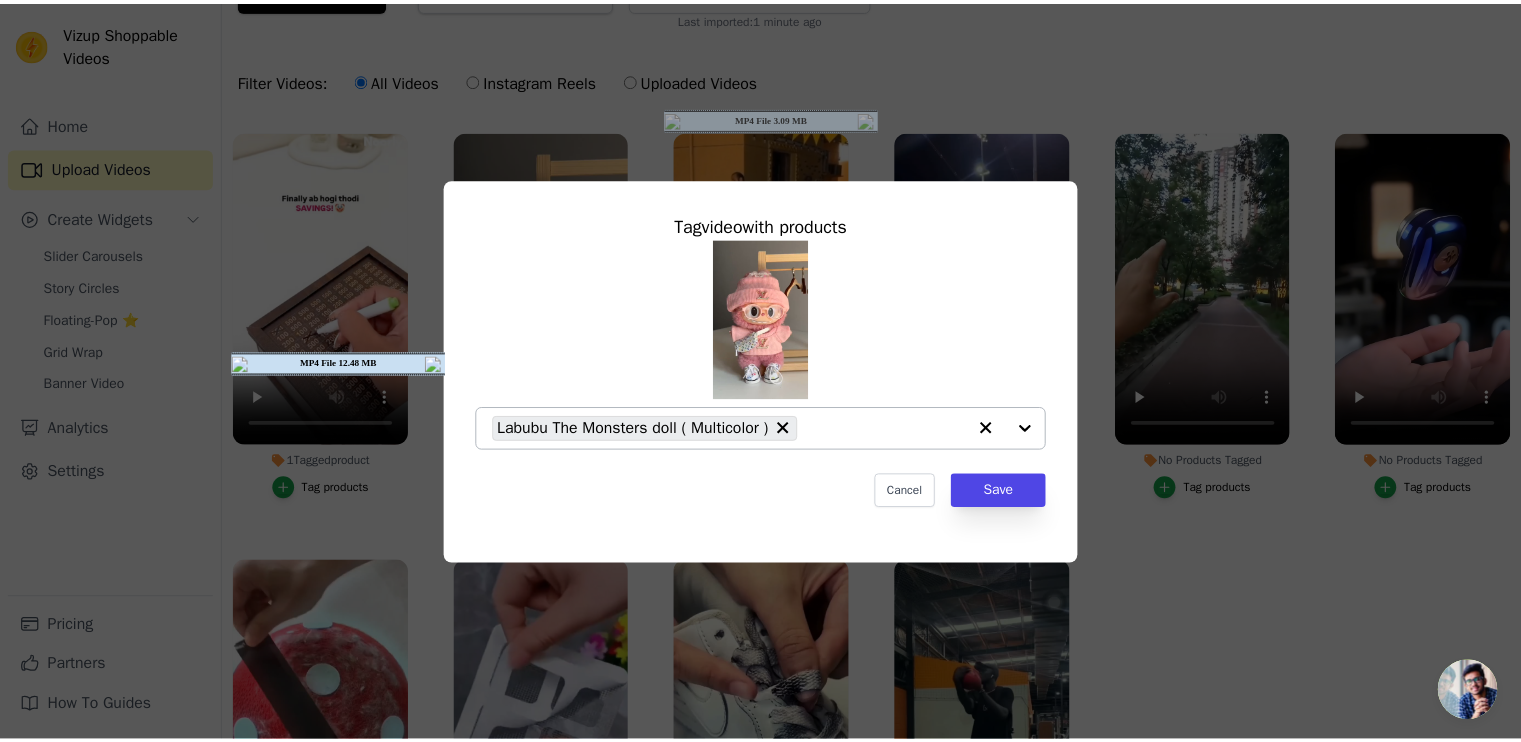 scroll, scrollTop: 100, scrollLeft: 0, axis: vertical 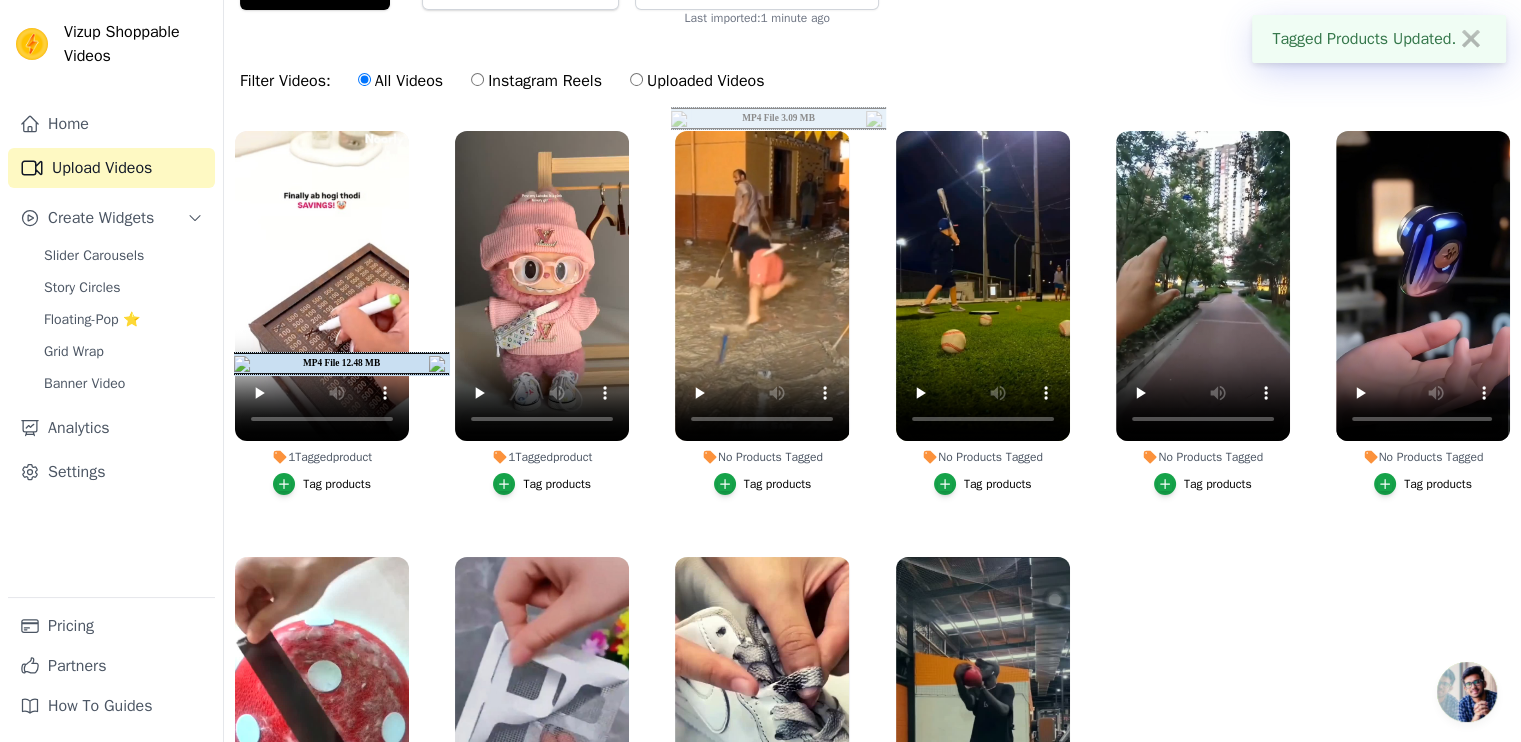 click on "Tag products" at bounding box center (763, 484) 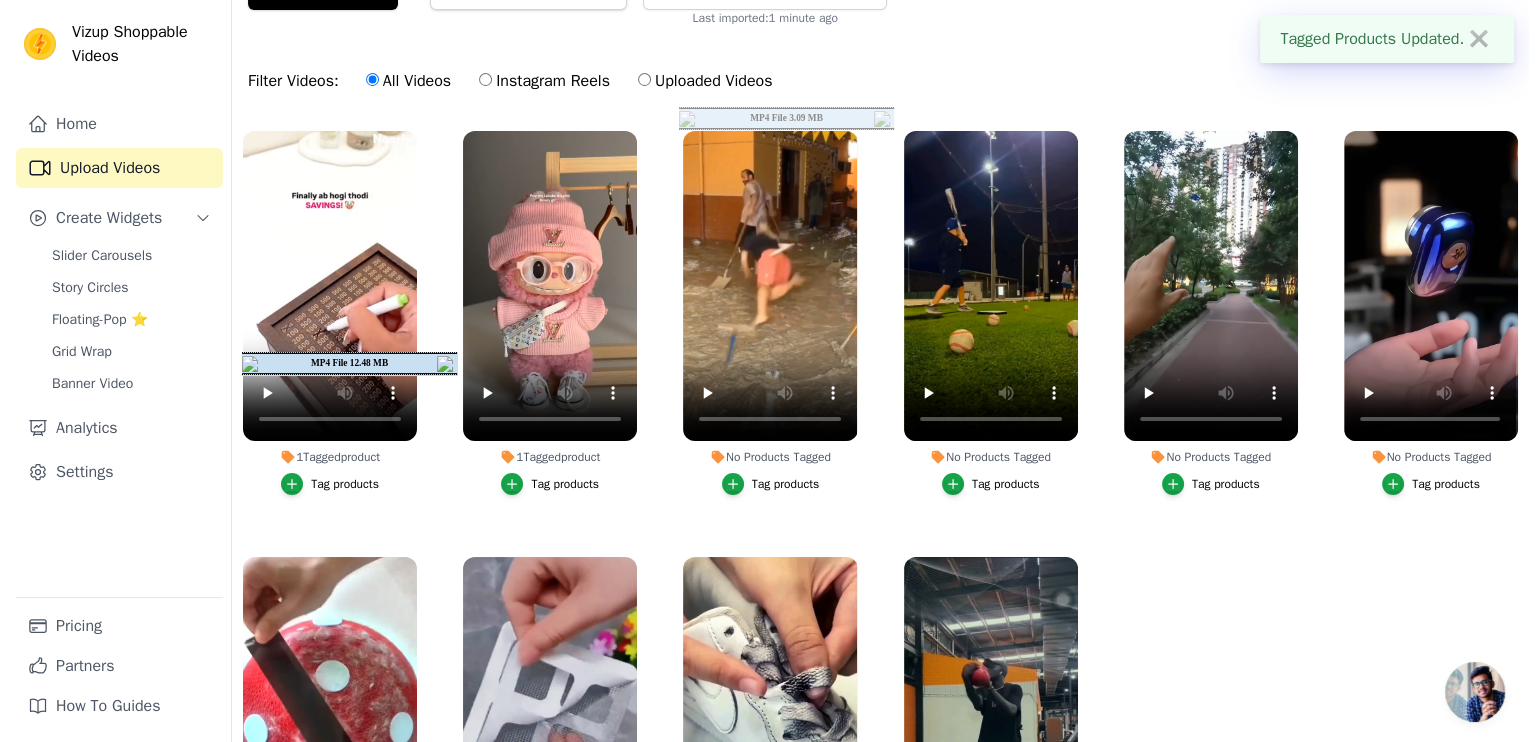 scroll, scrollTop: 0, scrollLeft: 0, axis: both 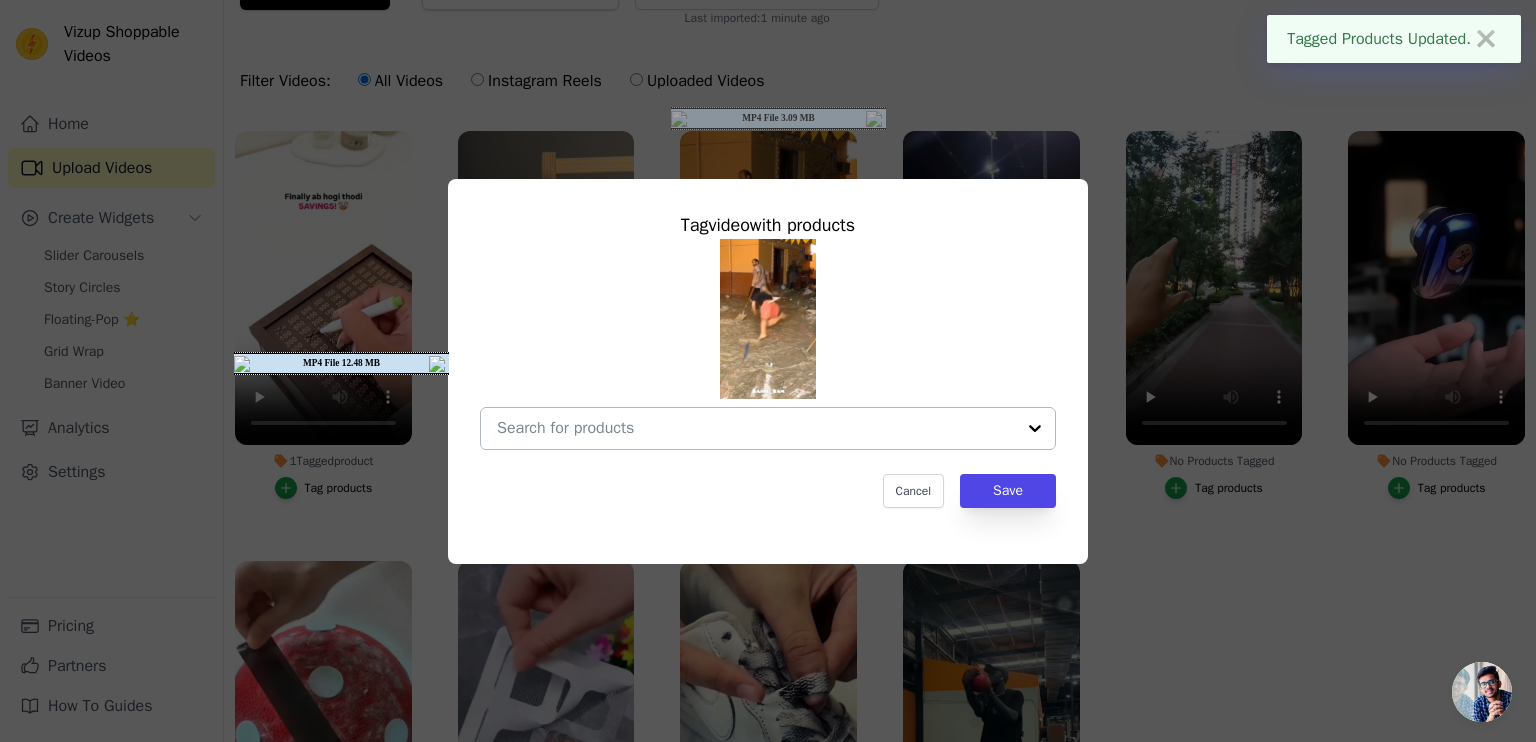 click at bounding box center [756, 428] 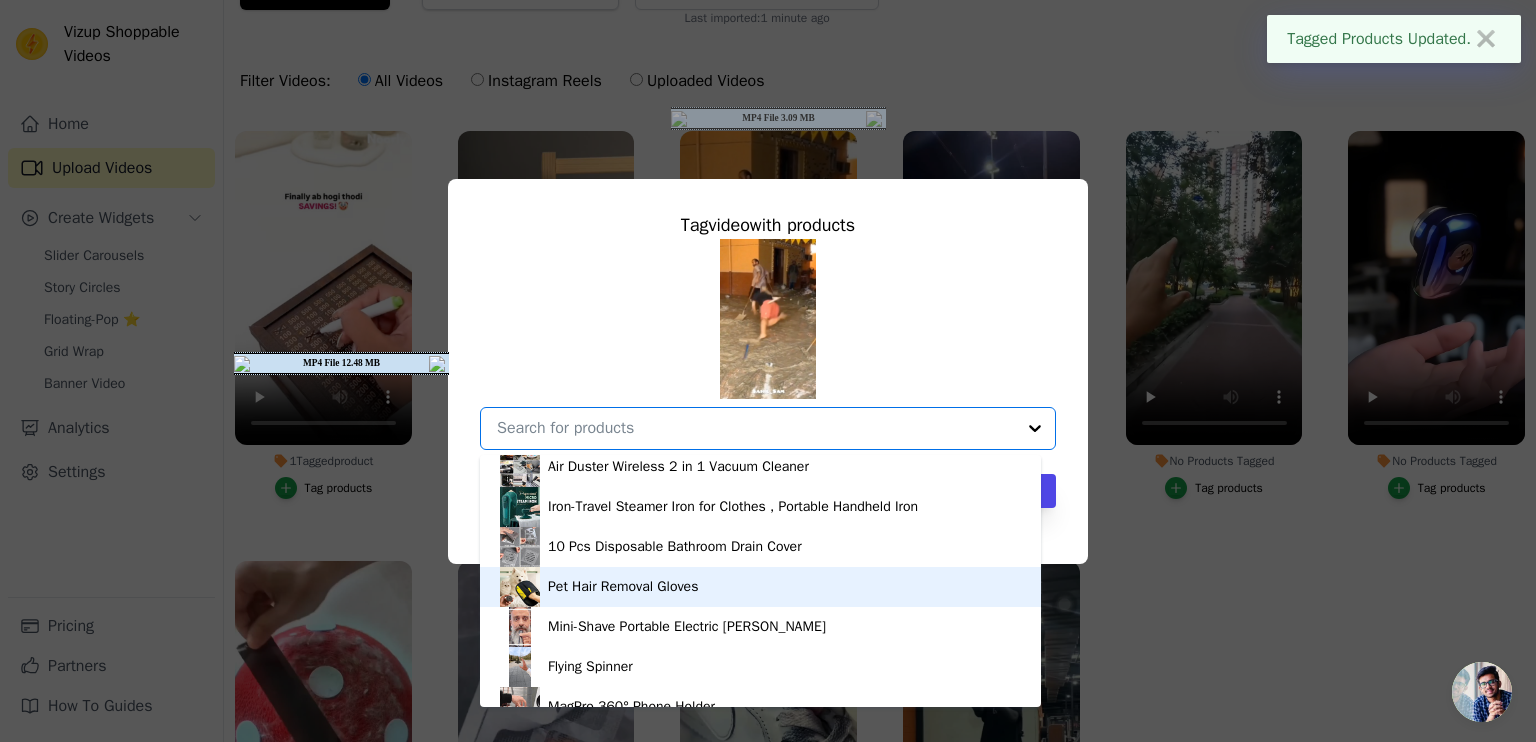 scroll, scrollTop: 188, scrollLeft: 0, axis: vertical 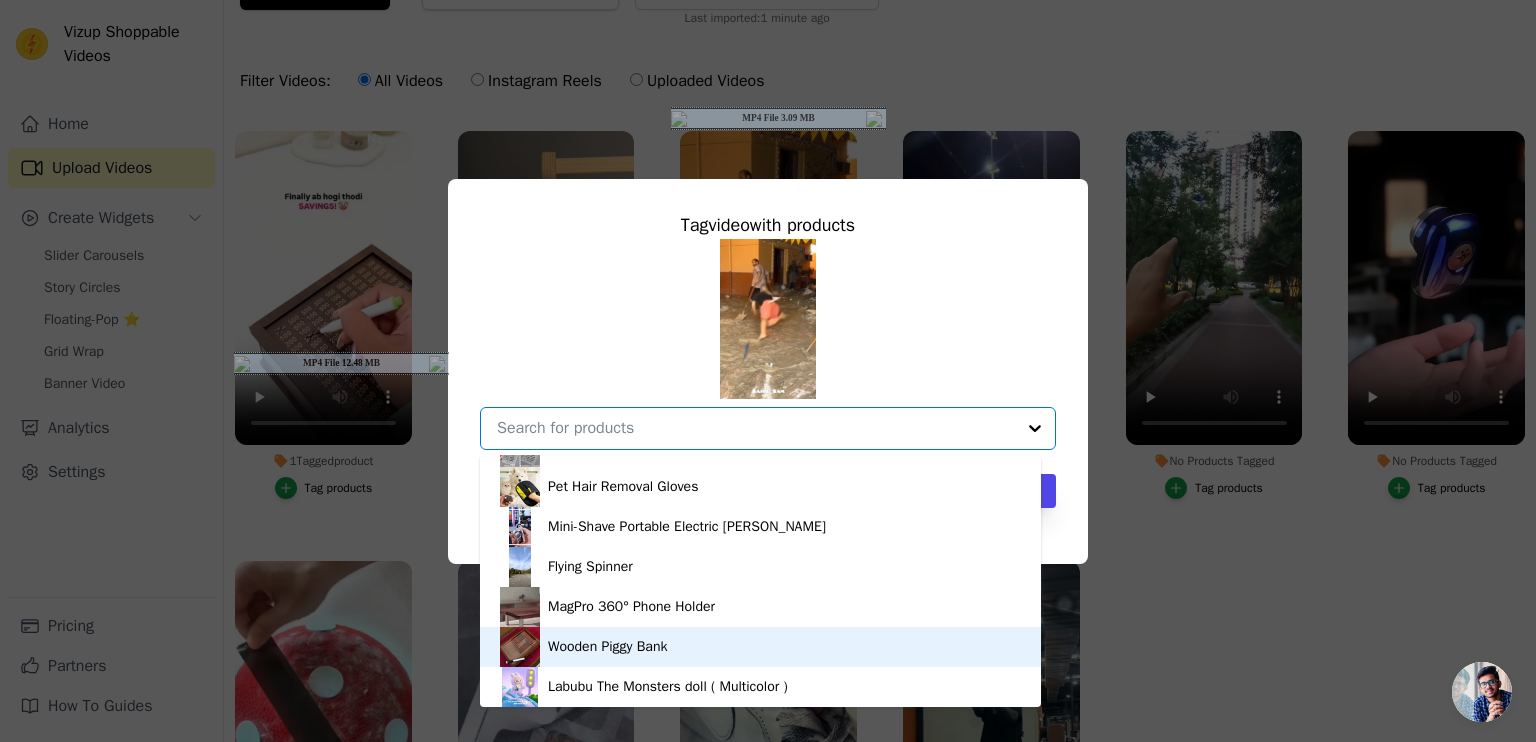 click on "Wooden Piggy Bank" at bounding box center [760, 647] 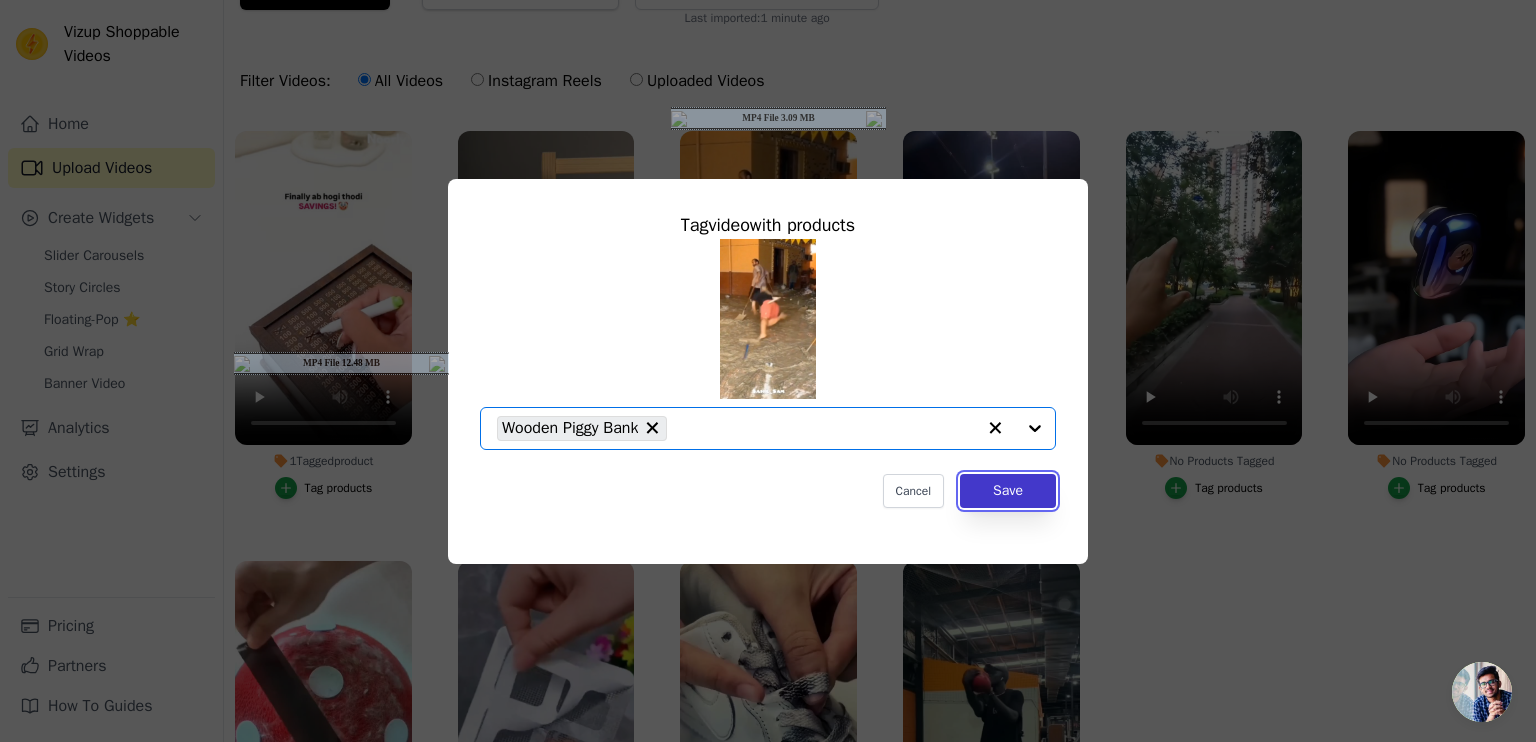 click on "Save" at bounding box center [1008, 491] 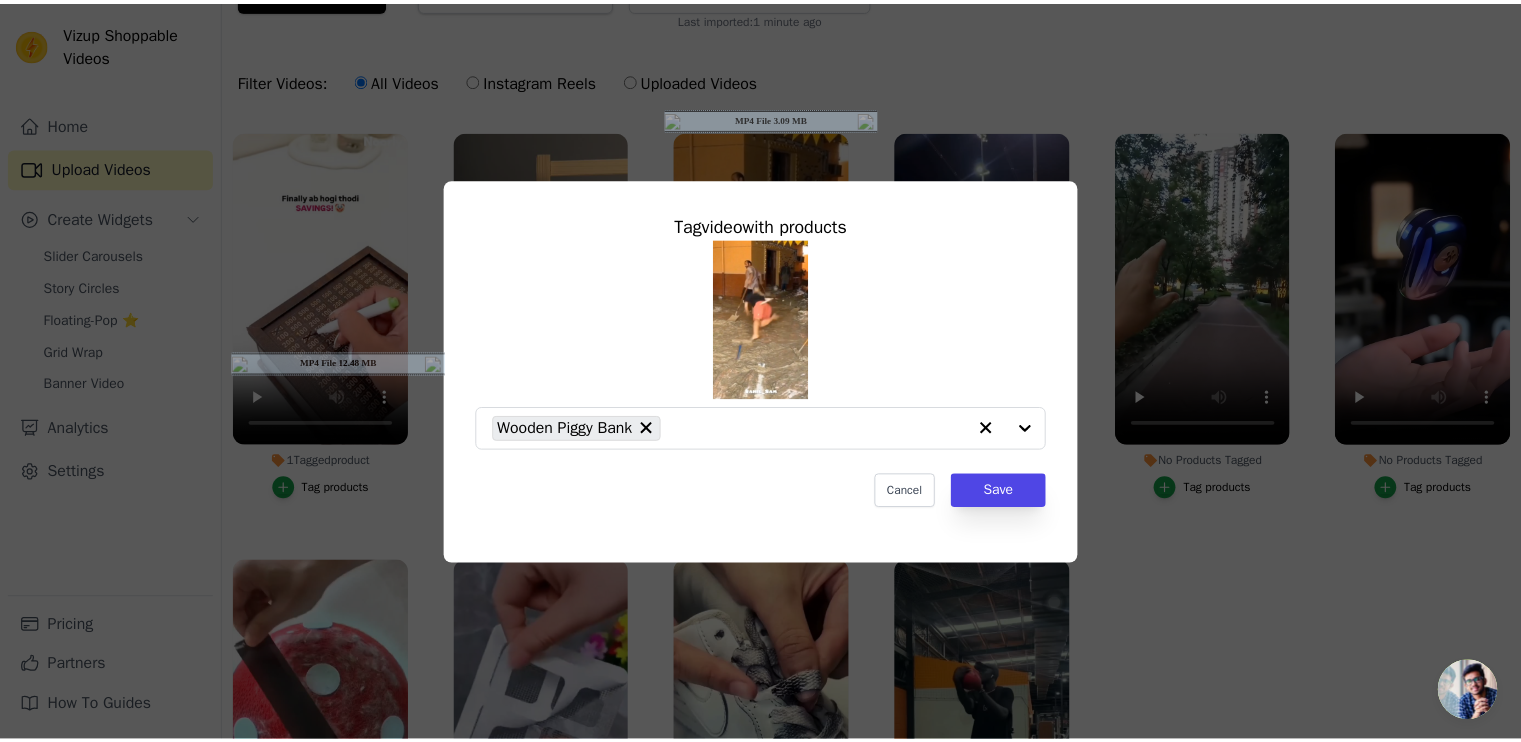 scroll, scrollTop: 100, scrollLeft: 0, axis: vertical 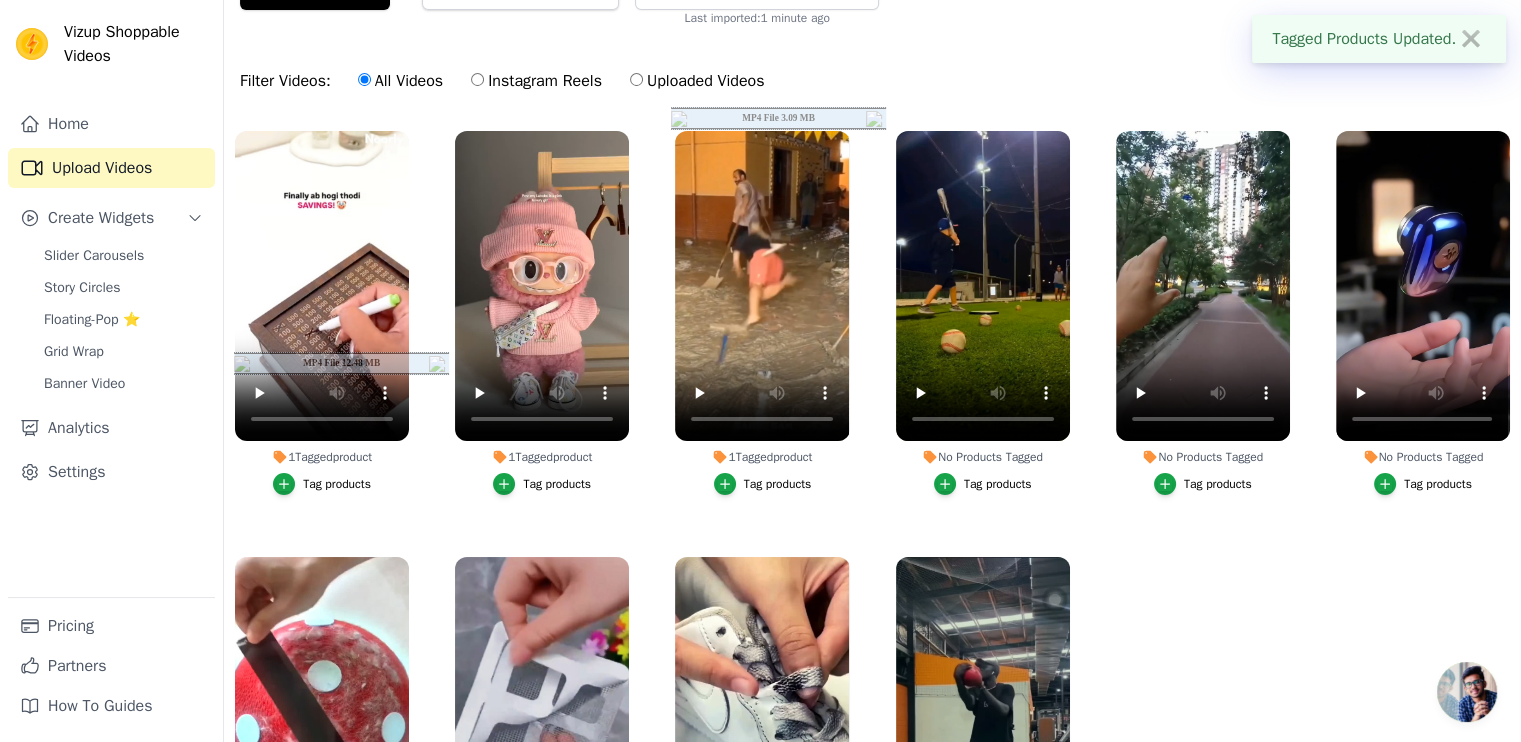 click on "No Products Tagged       Tag products" at bounding box center (983, 313) 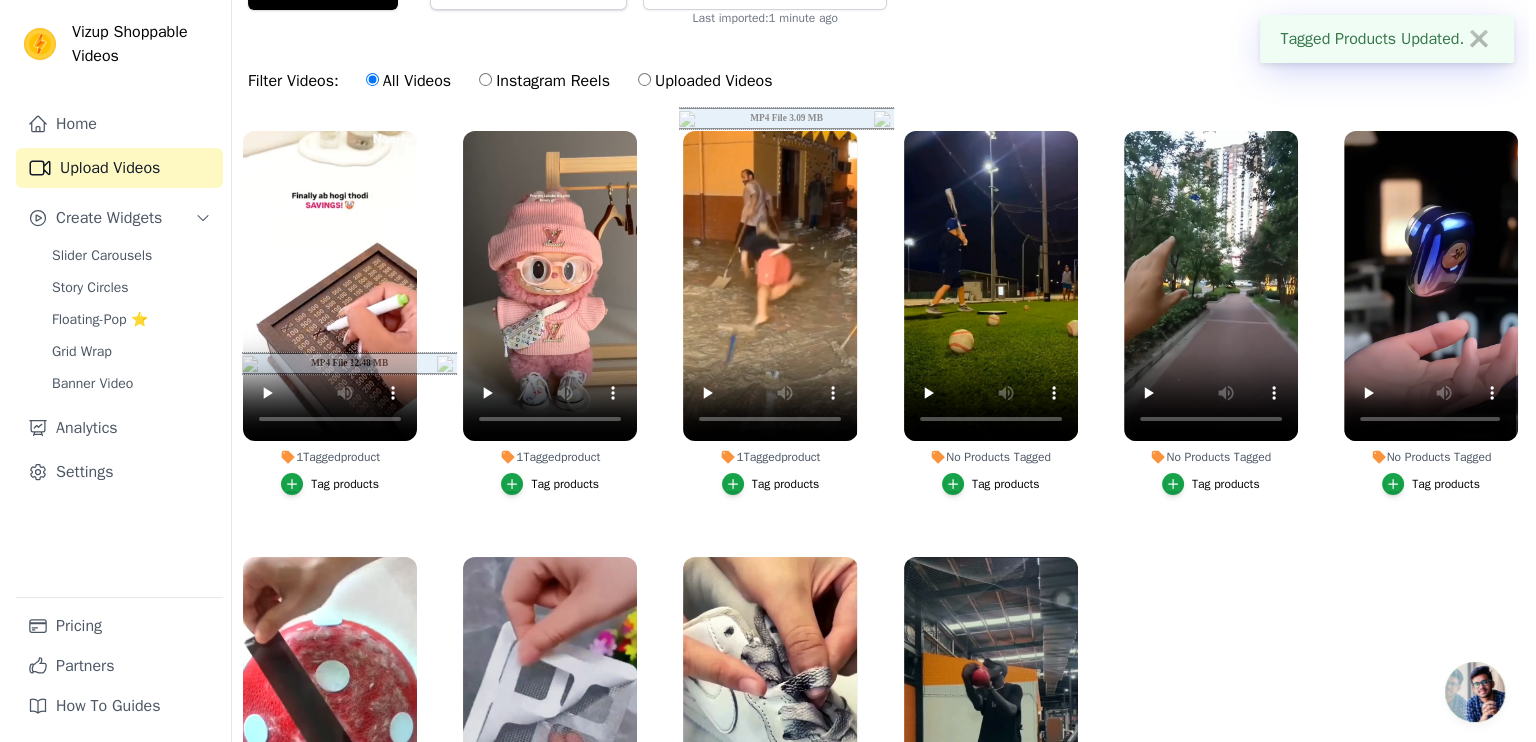 scroll, scrollTop: 0, scrollLeft: 0, axis: both 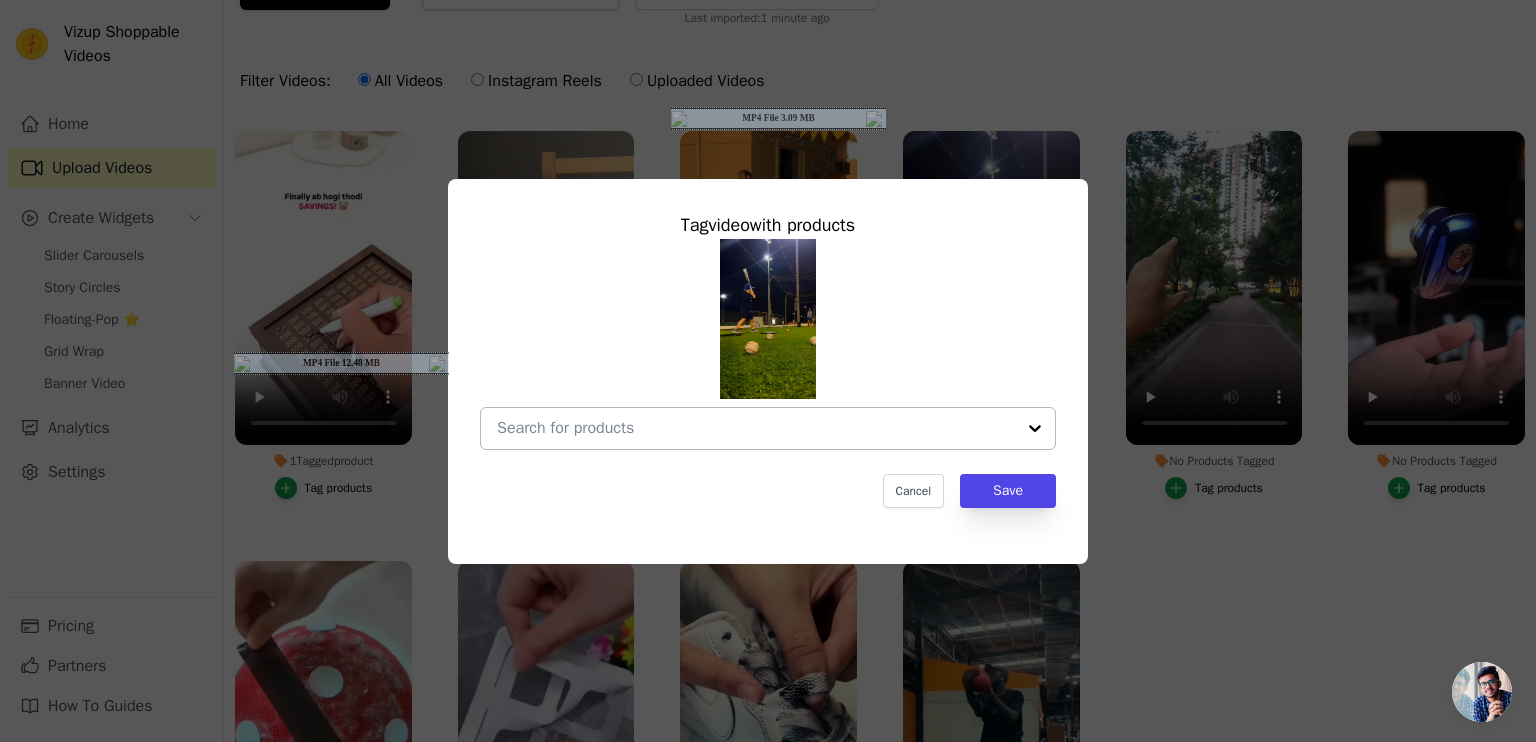 click on "No Products Tagged     Tag  video  with products                         Cancel   Save     Tag products" at bounding box center [756, 428] 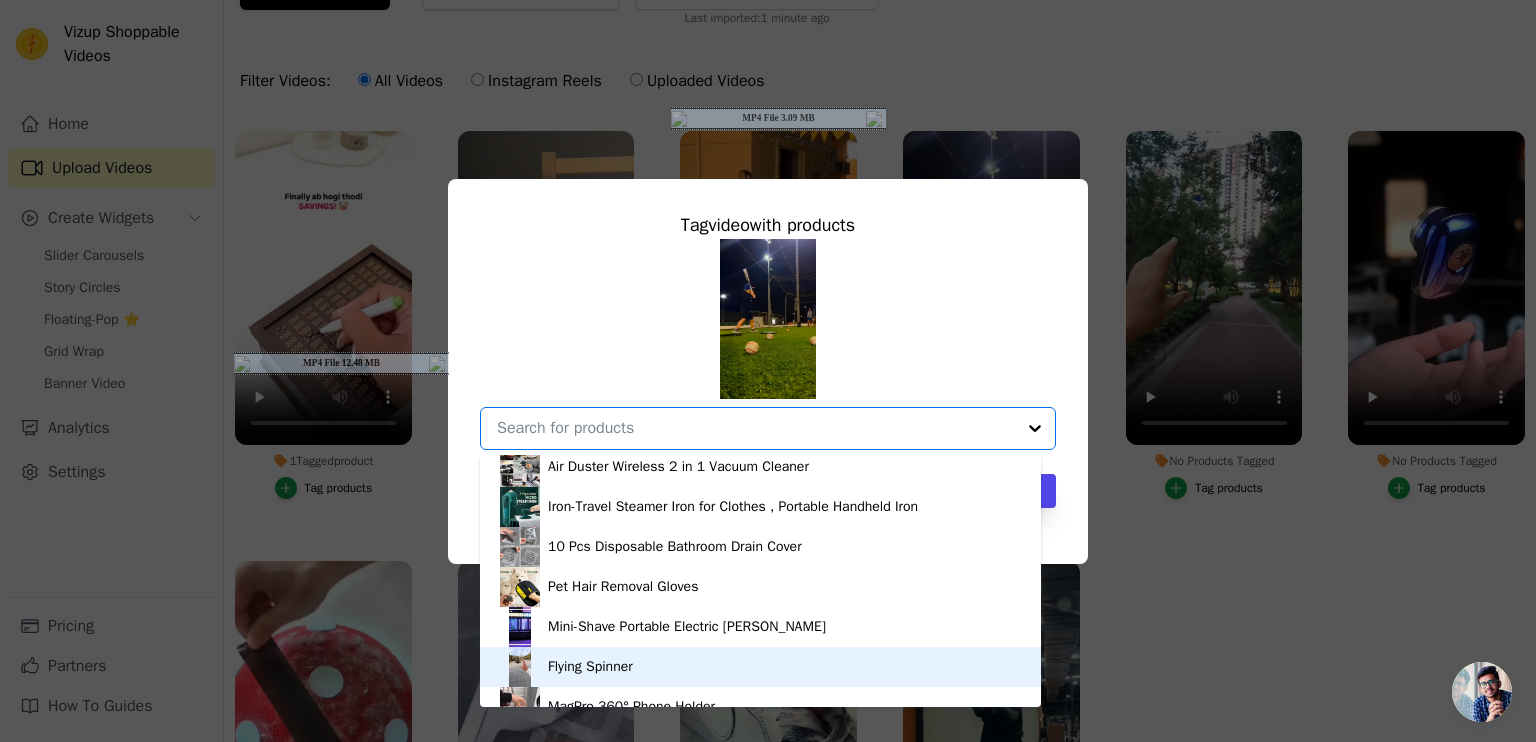 scroll, scrollTop: 188, scrollLeft: 0, axis: vertical 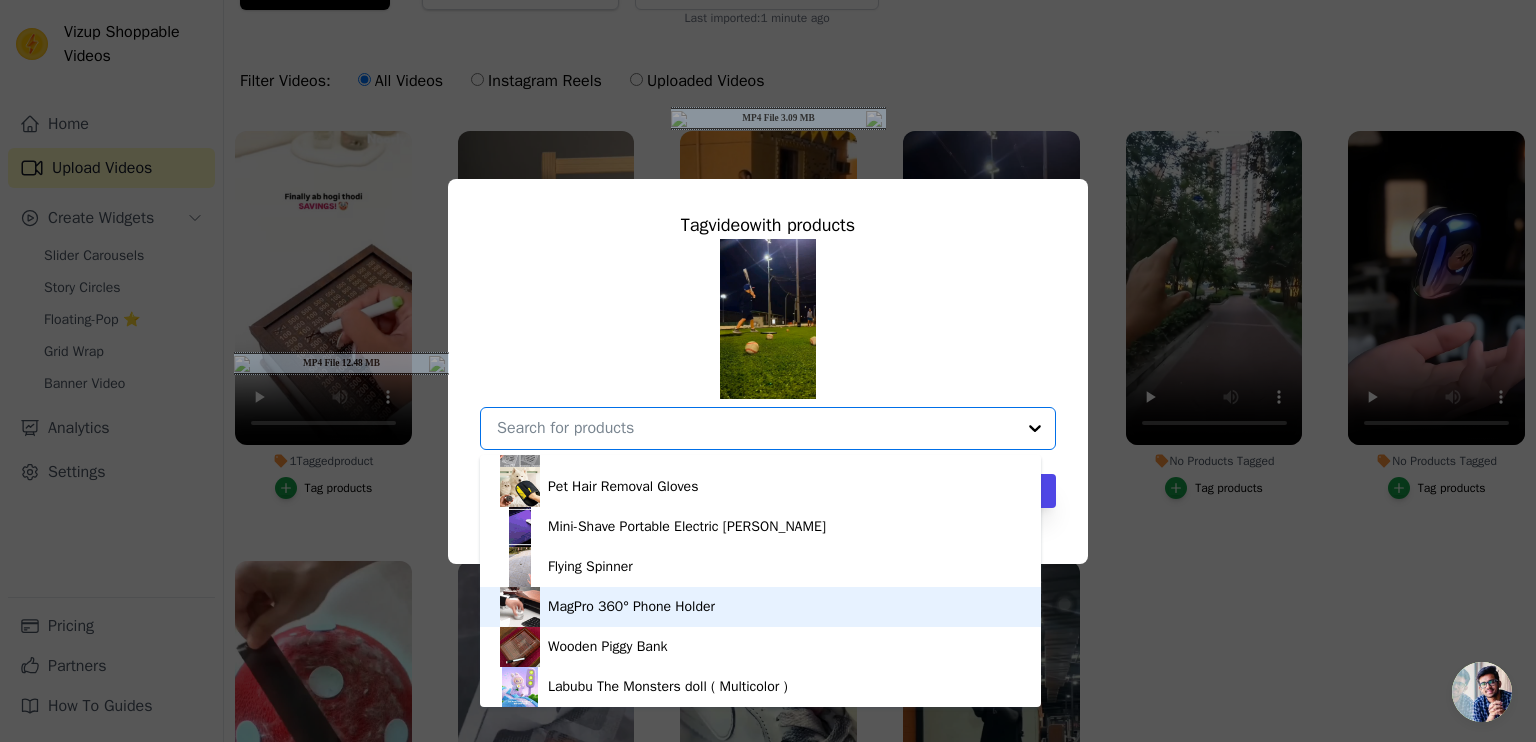 click on "MagPro 360° Phone Holder" at bounding box center (631, 607) 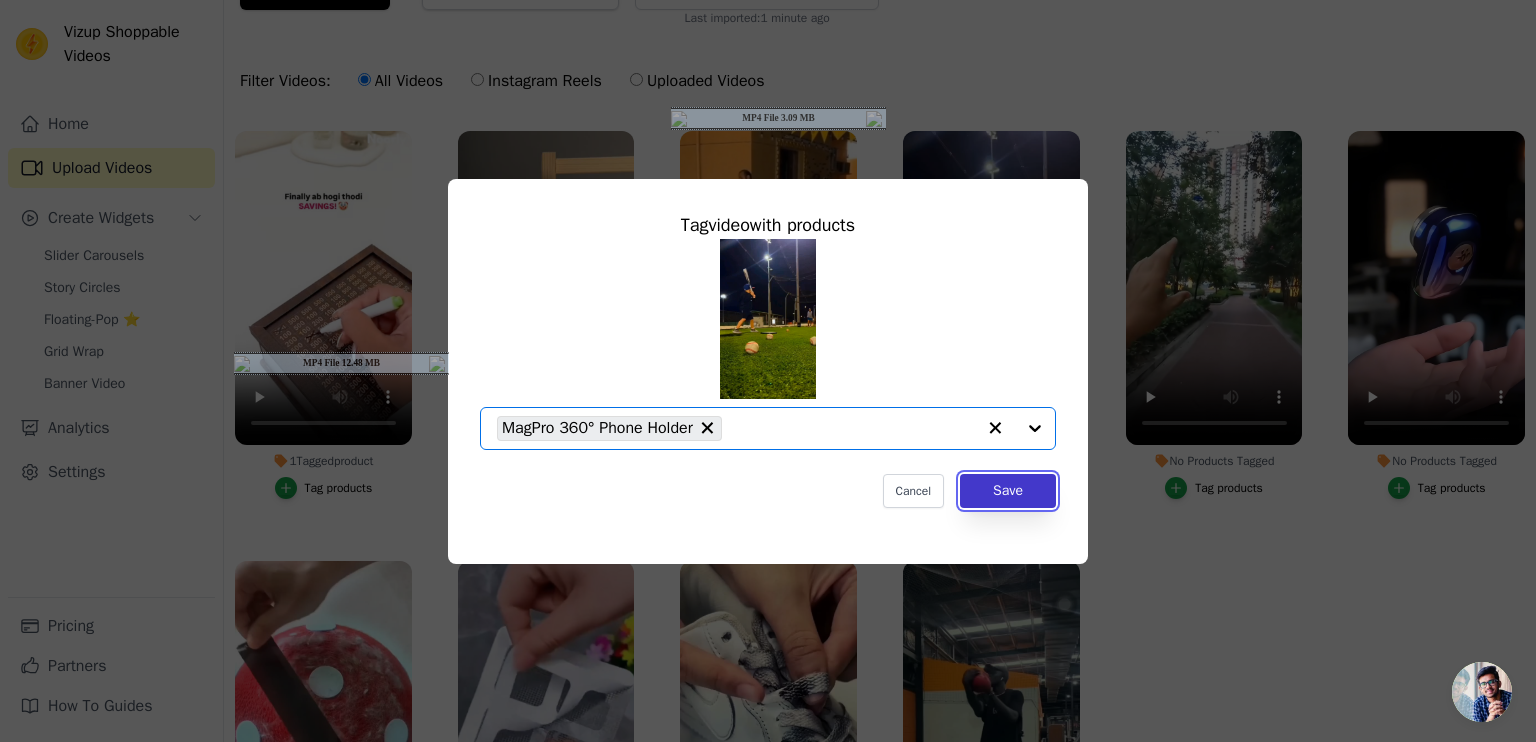click on "Save" at bounding box center [1008, 491] 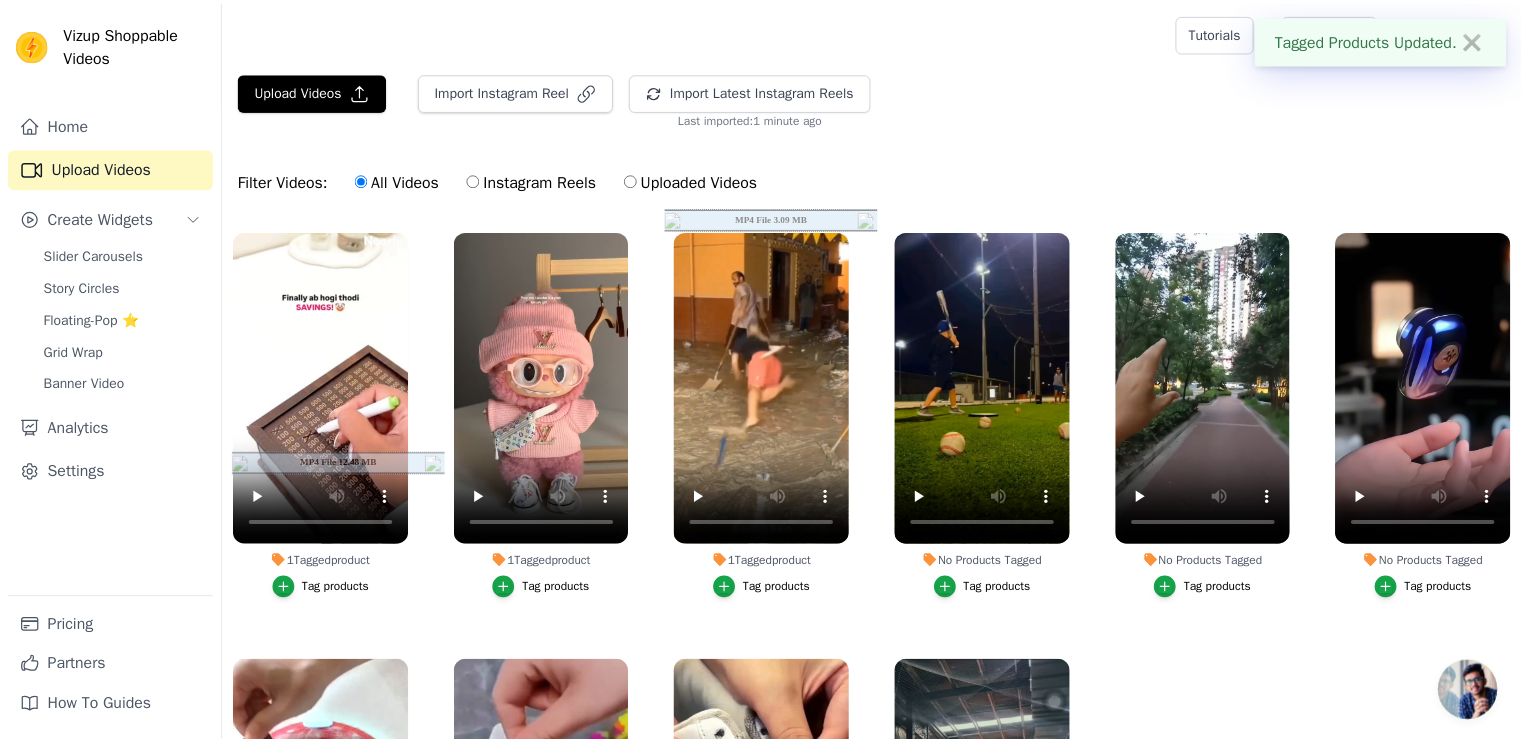scroll, scrollTop: 100, scrollLeft: 0, axis: vertical 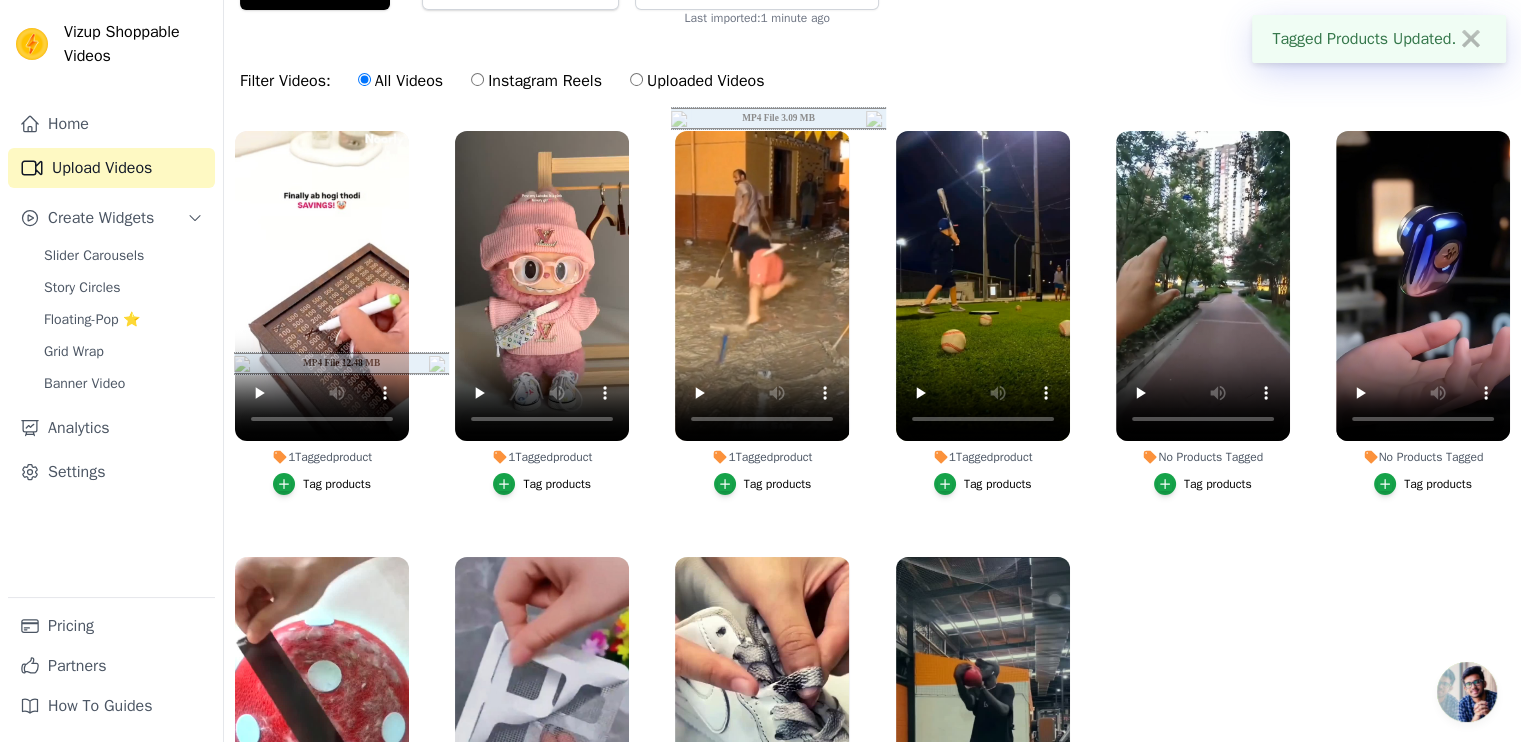 click on "Tag products" at bounding box center [1218, 484] 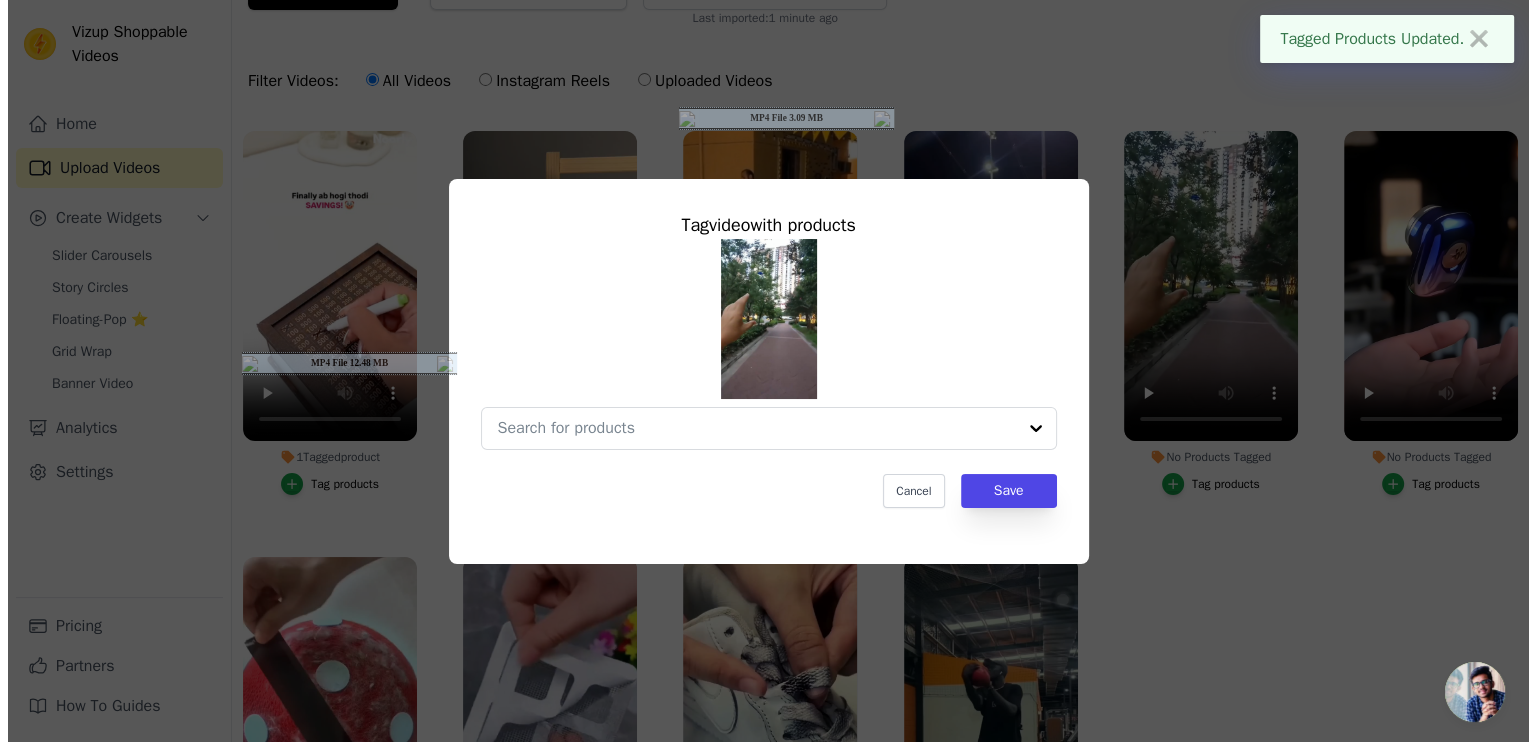 scroll, scrollTop: 0, scrollLeft: 0, axis: both 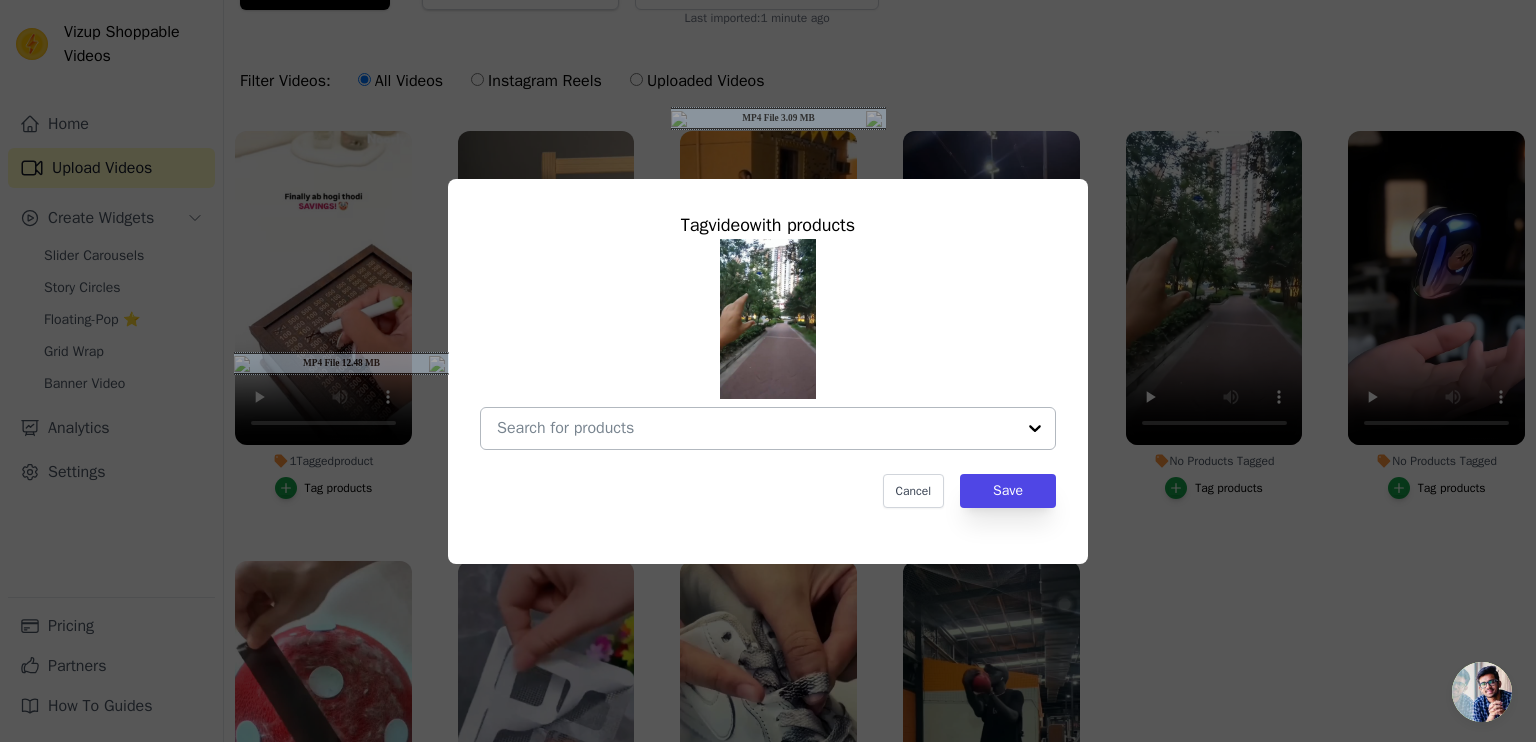 click at bounding box center [1035, 428] 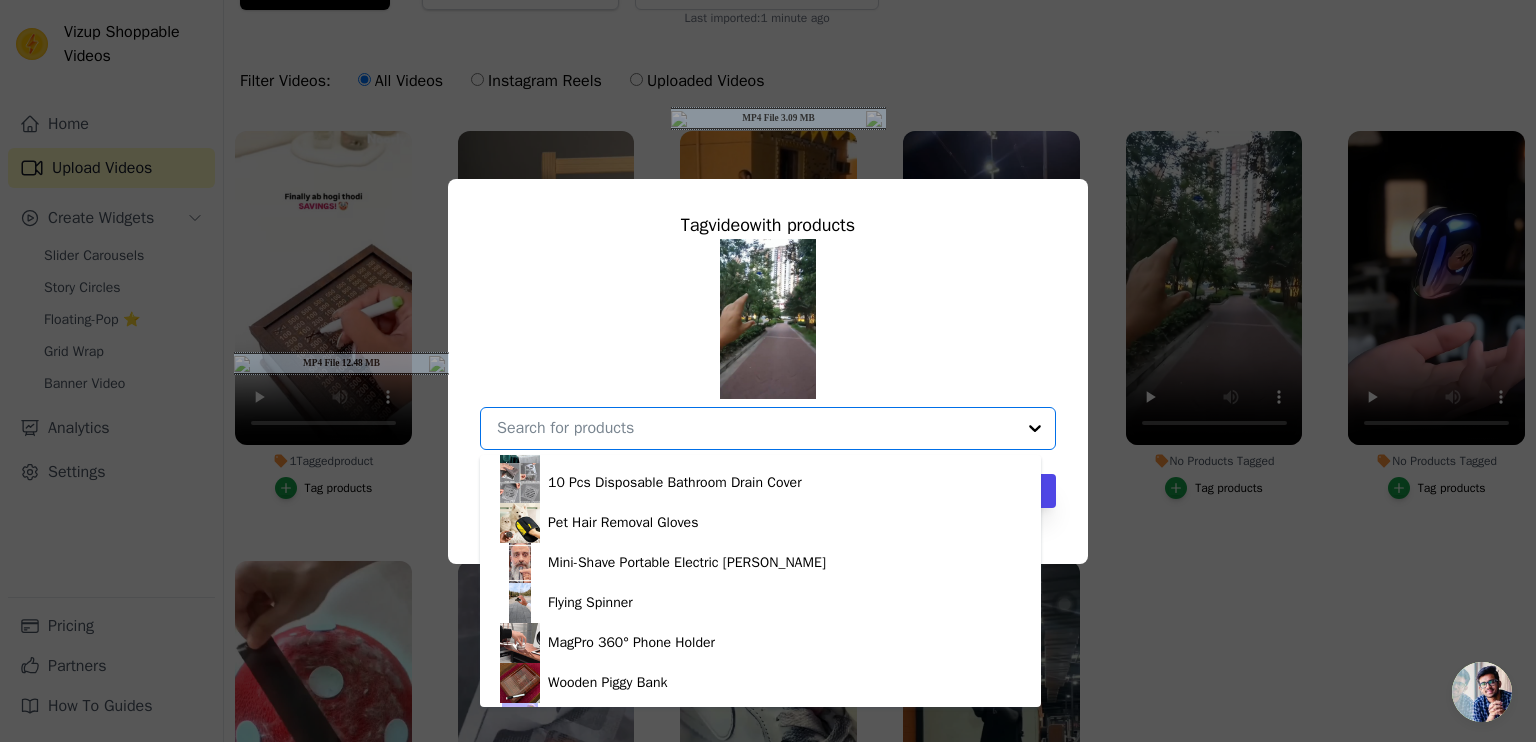 scroll, scrollTop: 188, scrollLeft: 0, axis: vertical 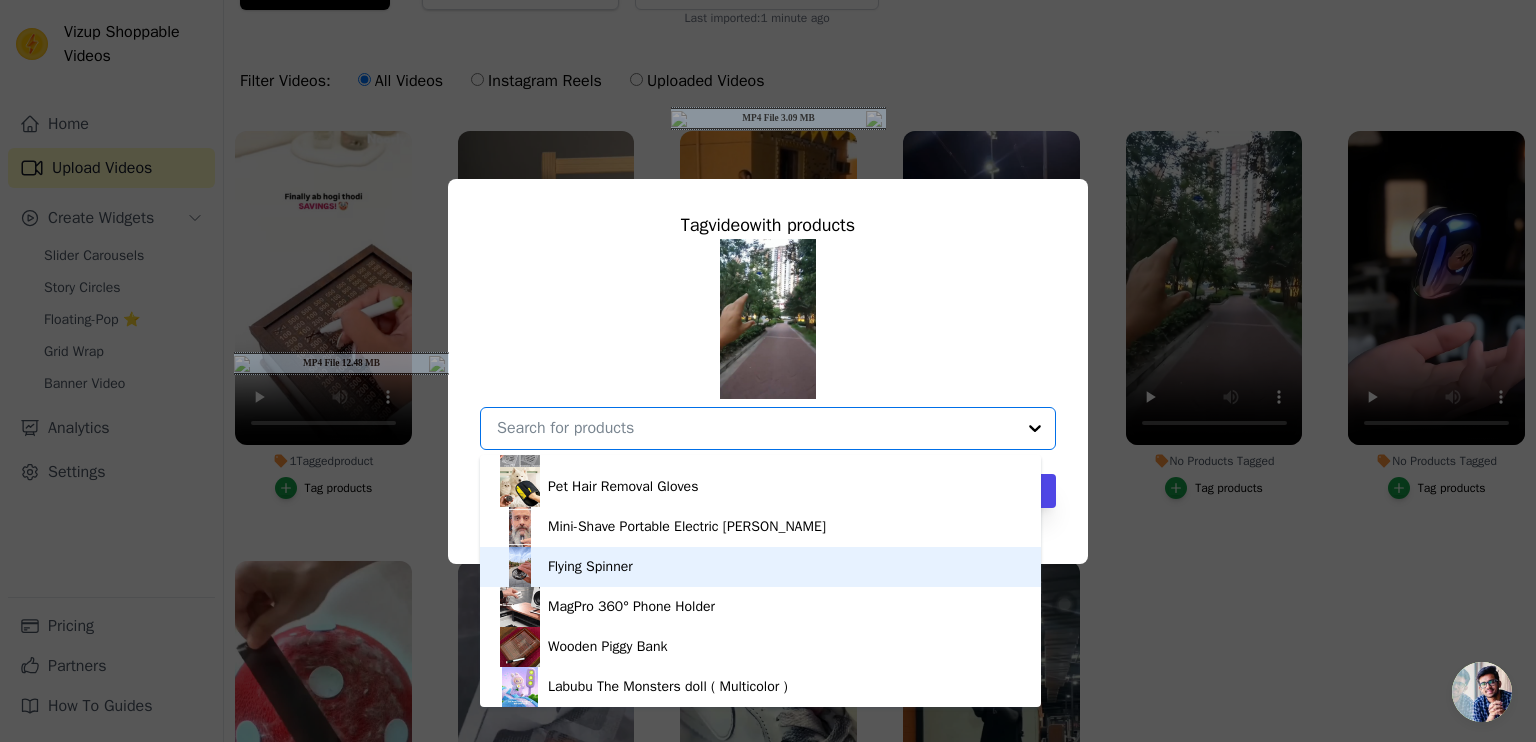 click on "Flying Spinner" at bounding box center [760, 567] 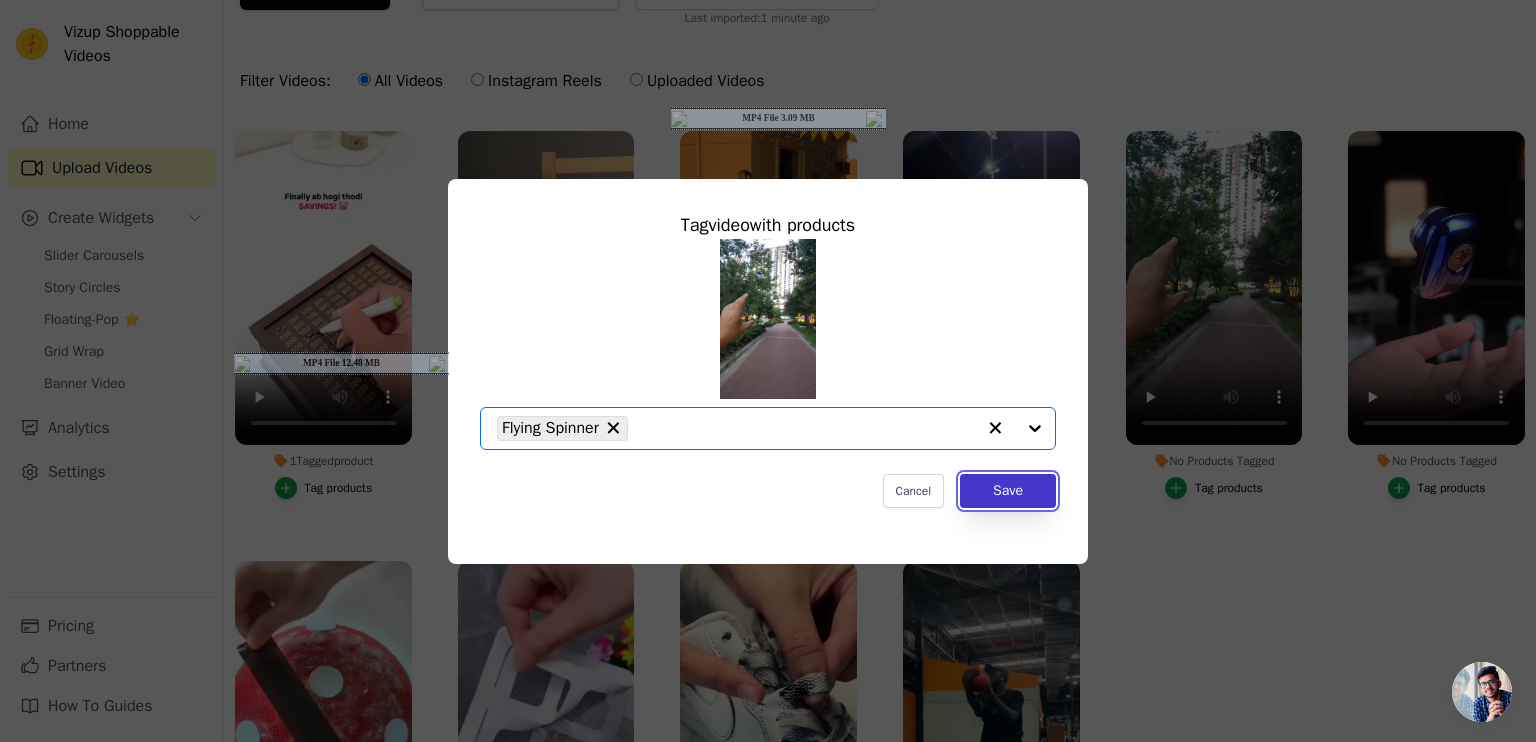 click on "Save" at bounding box center (1008, 491) 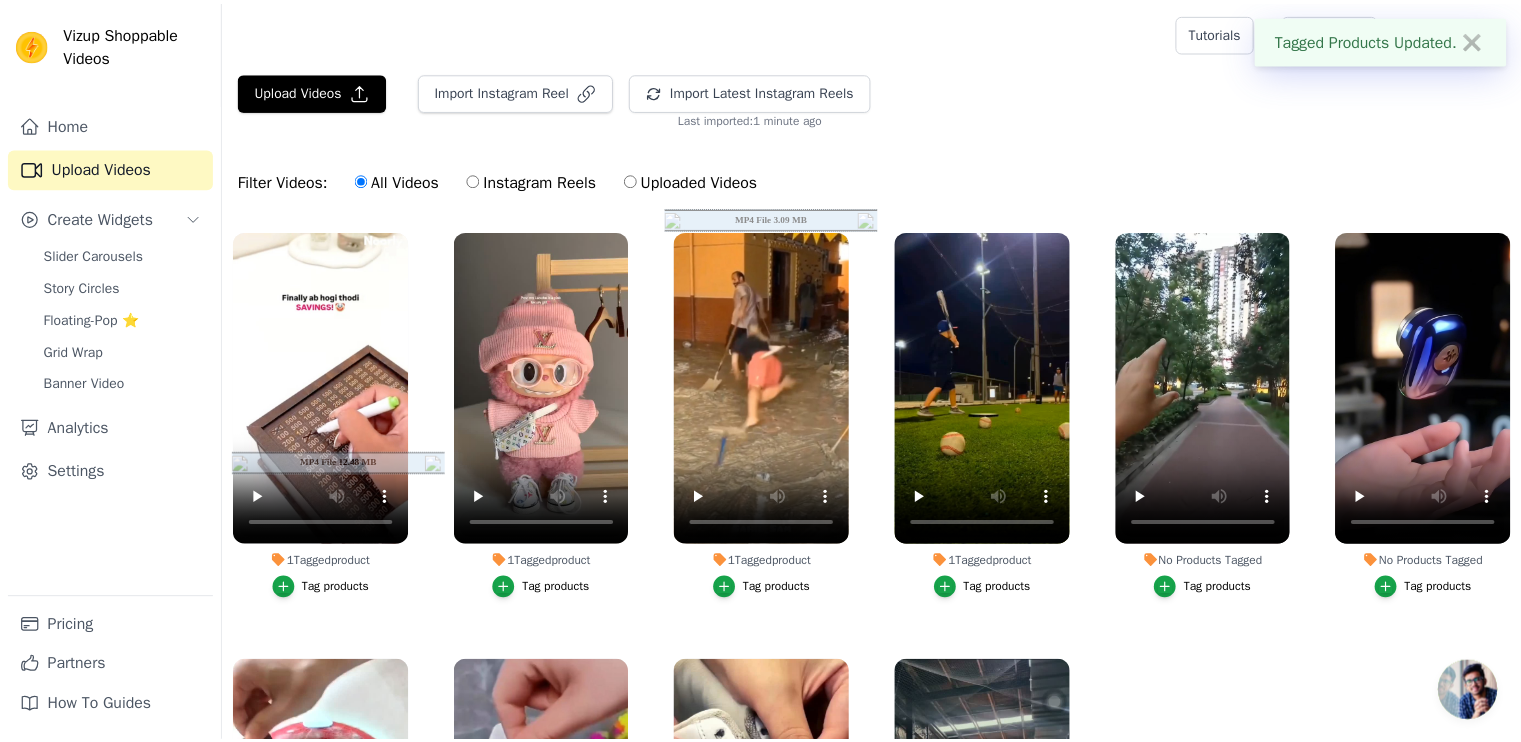 scroll, scrollTop: 100, scrollLeft: 0, axis: vertical 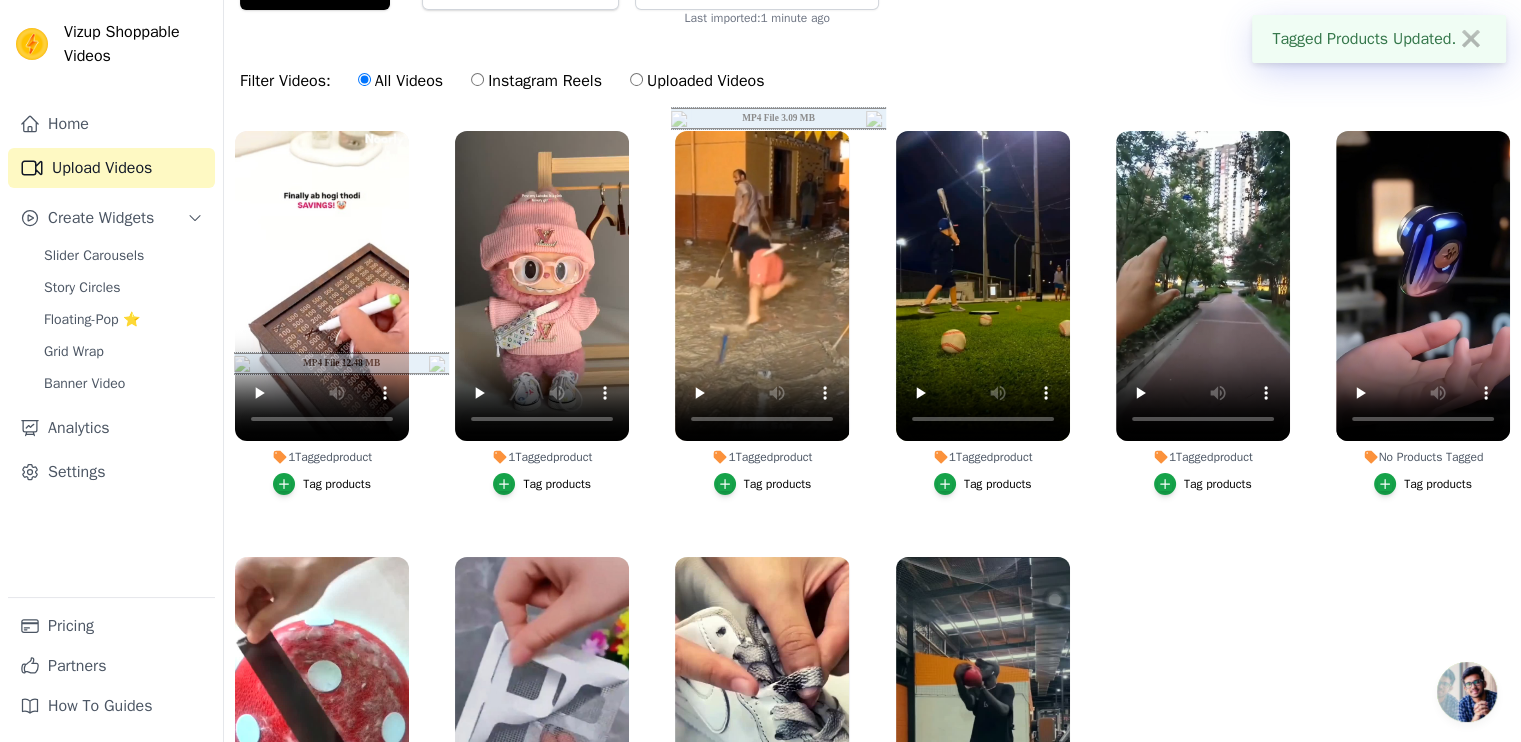 click on "No Products Tagged" at bounding box center (1423, 457) 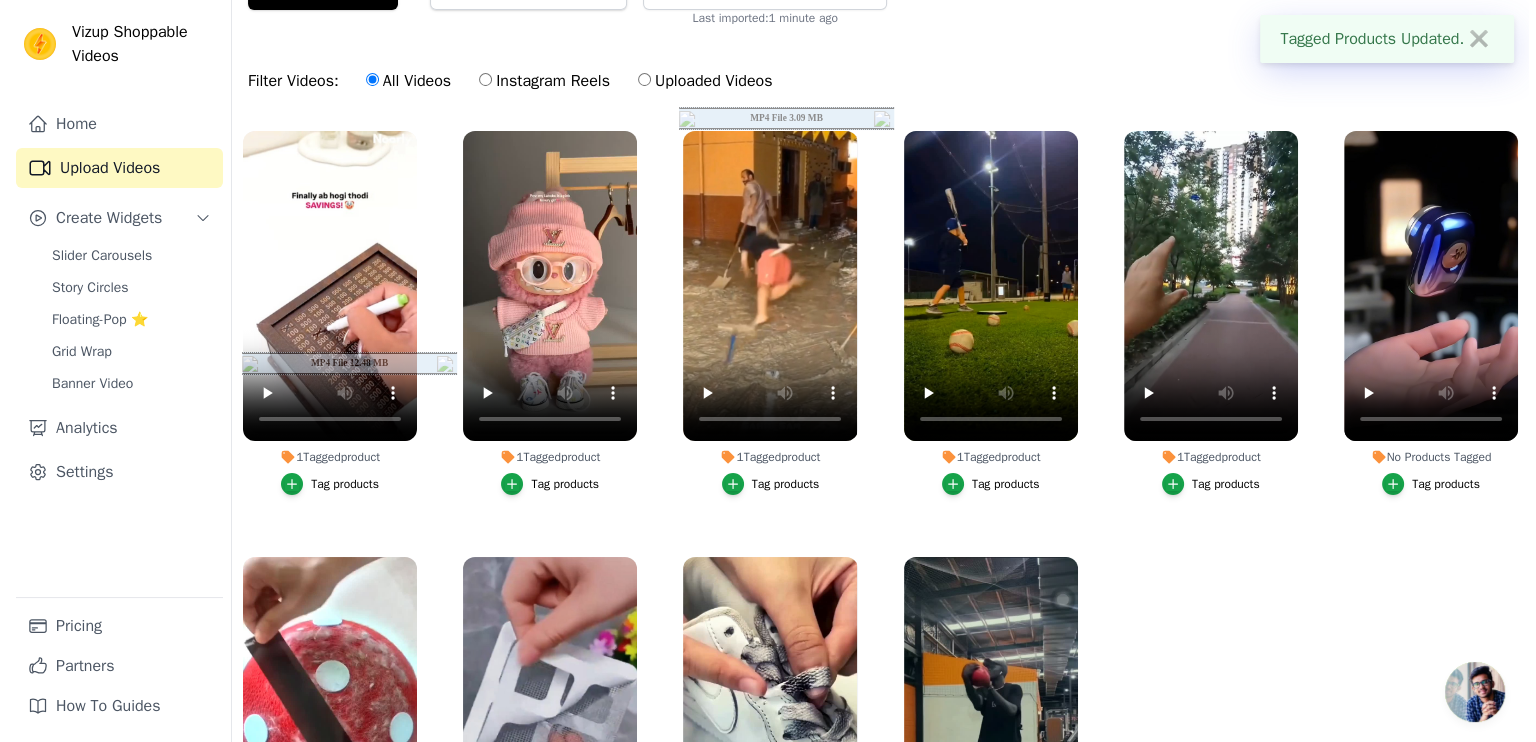 scroll, scrollTop: 0, scrollLeft: 0, axis: both 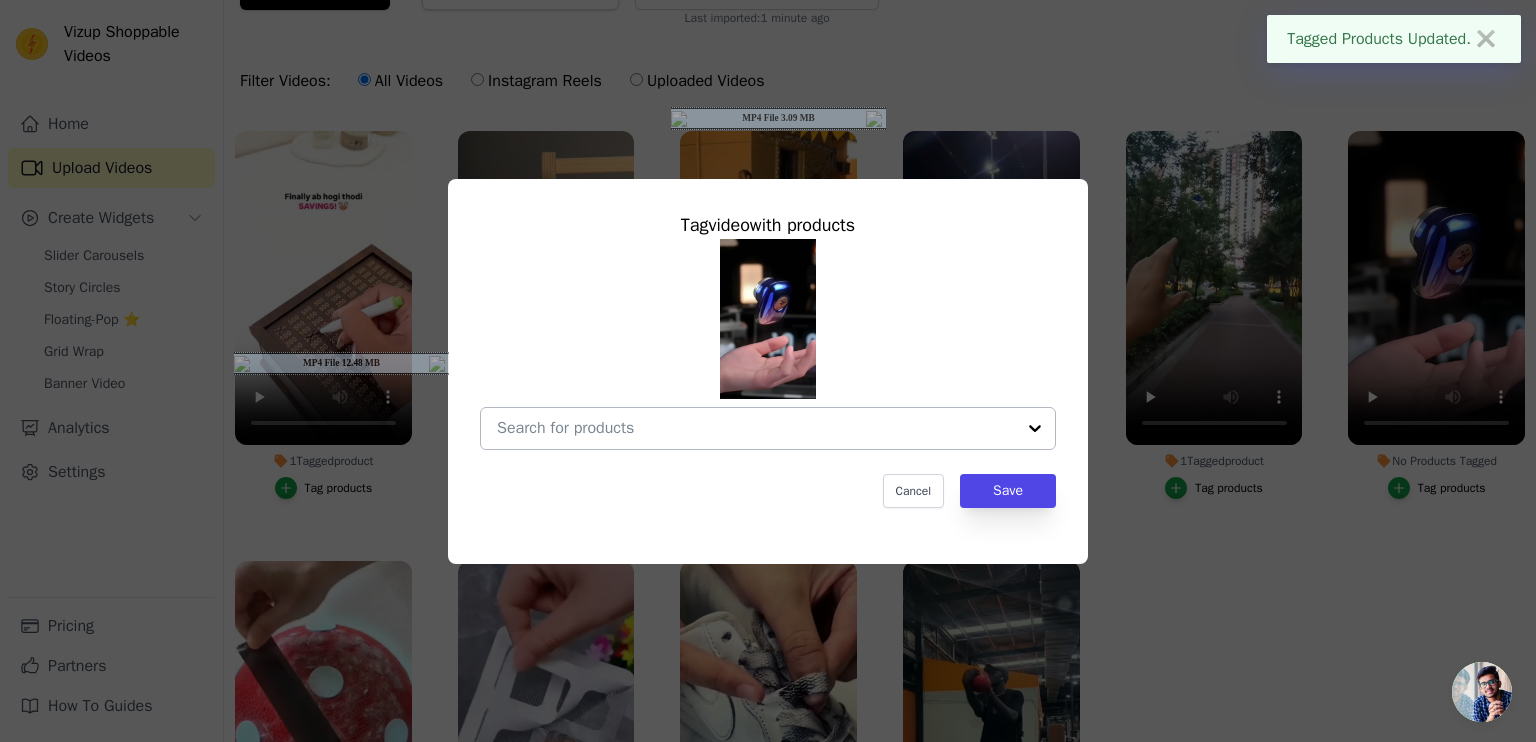 click on "No Products Tagged     Tag  video  with products                         Cancel   Save     Tag products" at bounding box center (756, 428) 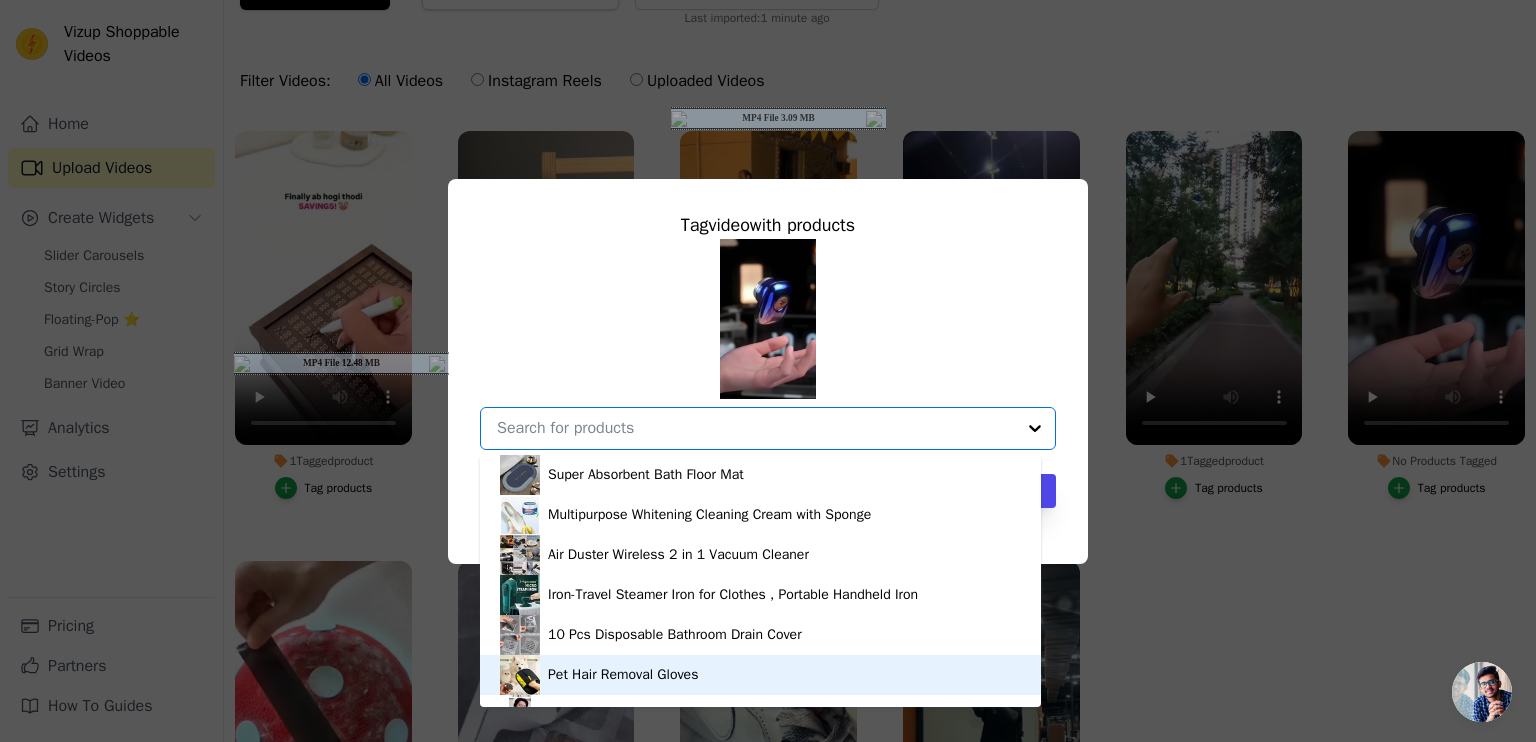 scroll, scrollTop: 188, scrollLeft: 0, axis: vertical 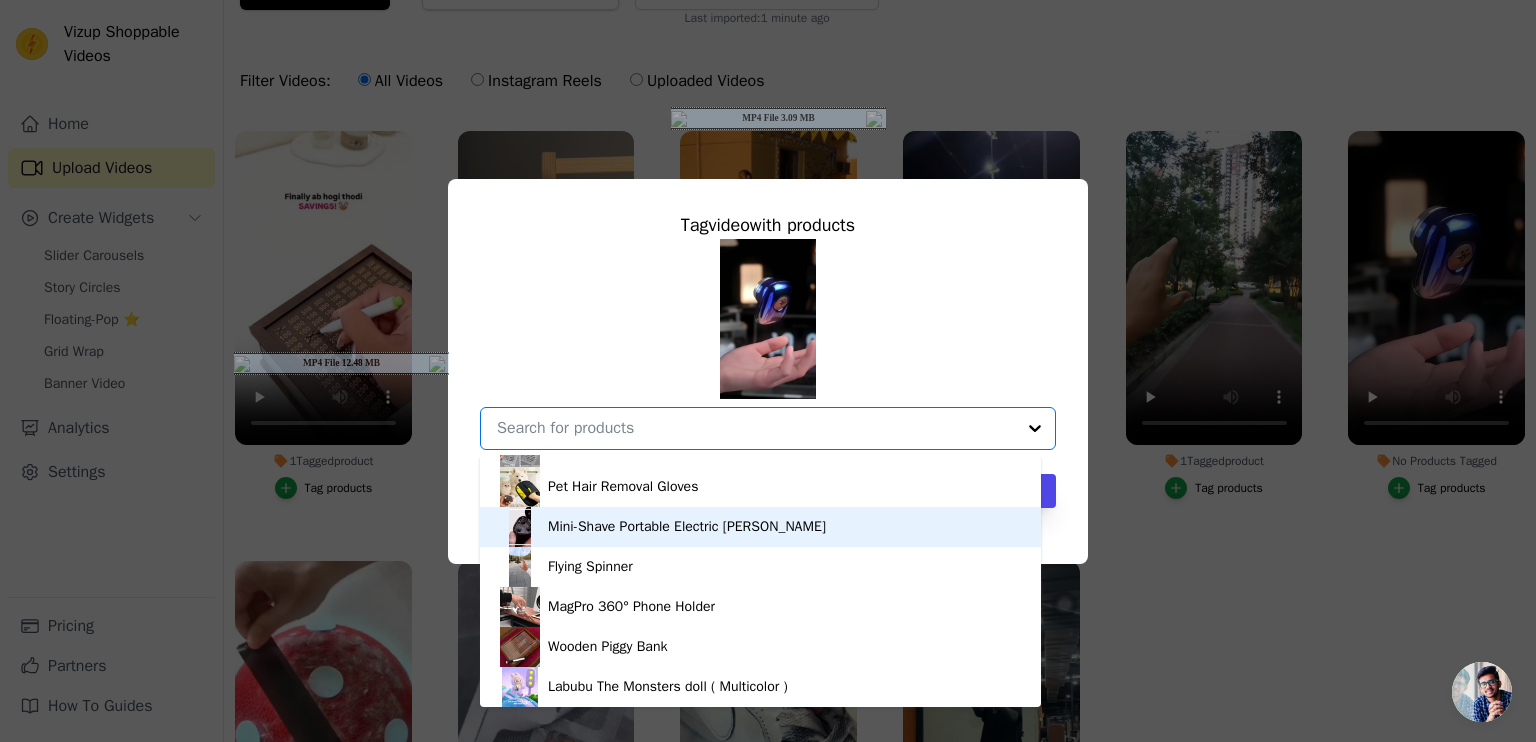 click on "Mini-Shave Portable Electric Shaver" at bounding box center [687, 527] 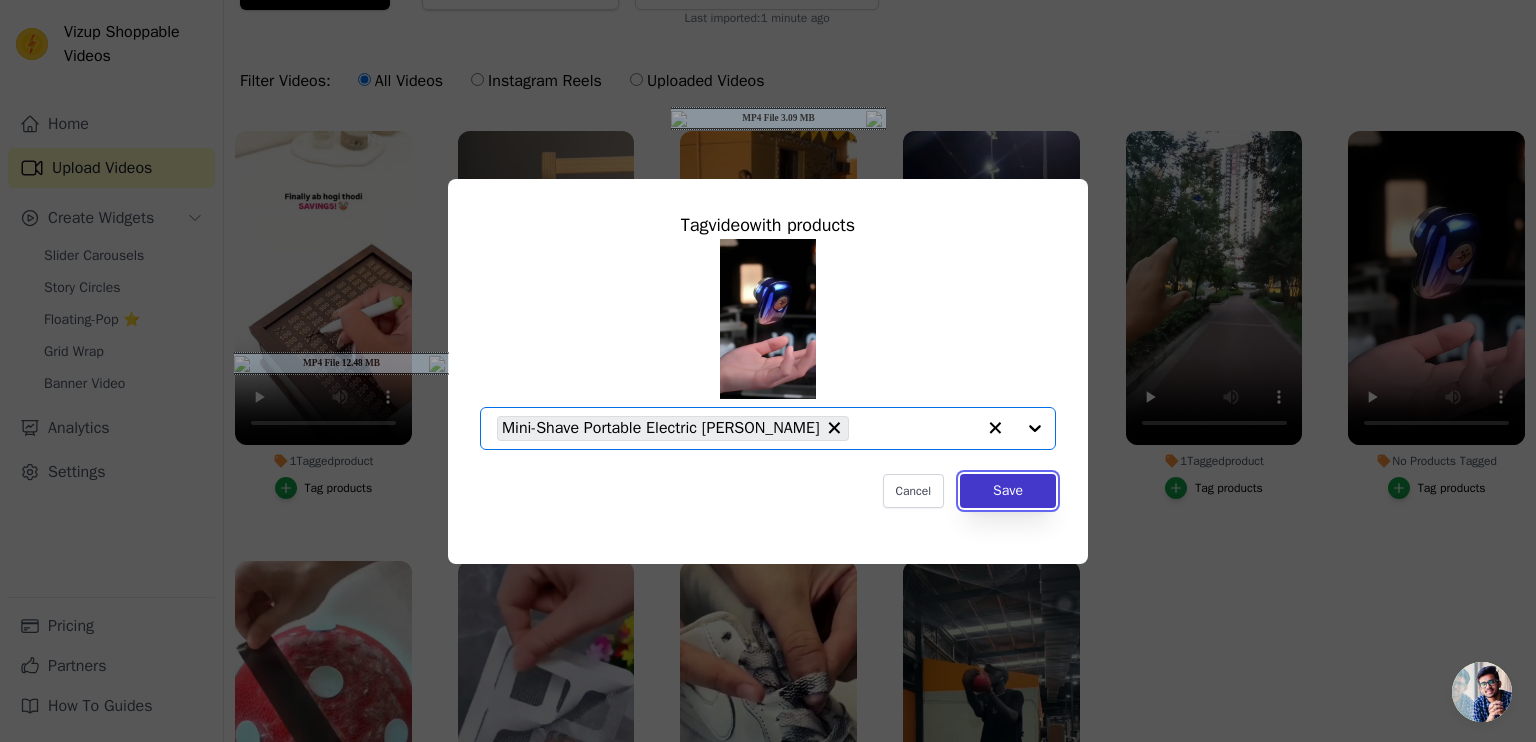 click on "Save" at bounding box center [1008, 491] 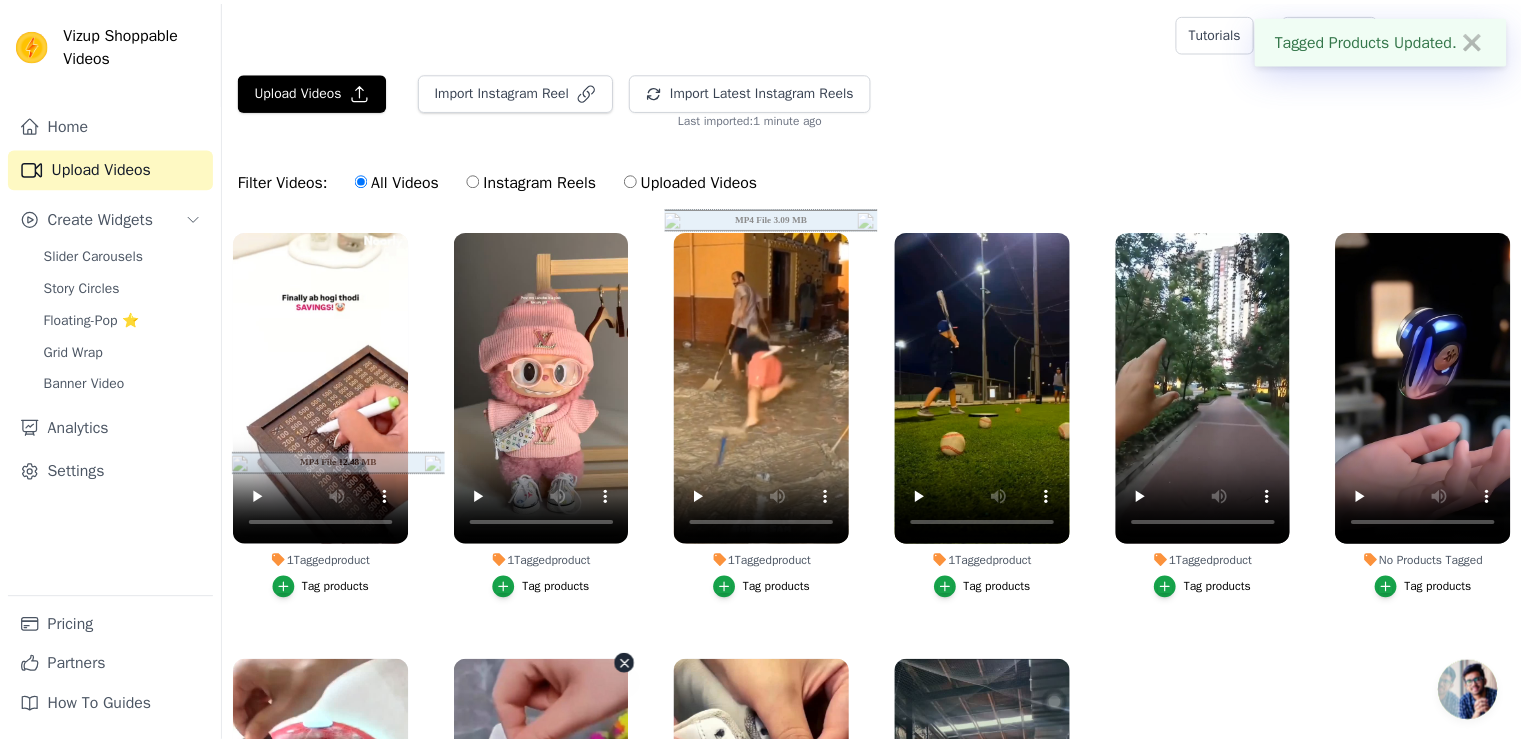 scroll, scrollTop: 100, scrollLeft: 0, axis: vertical 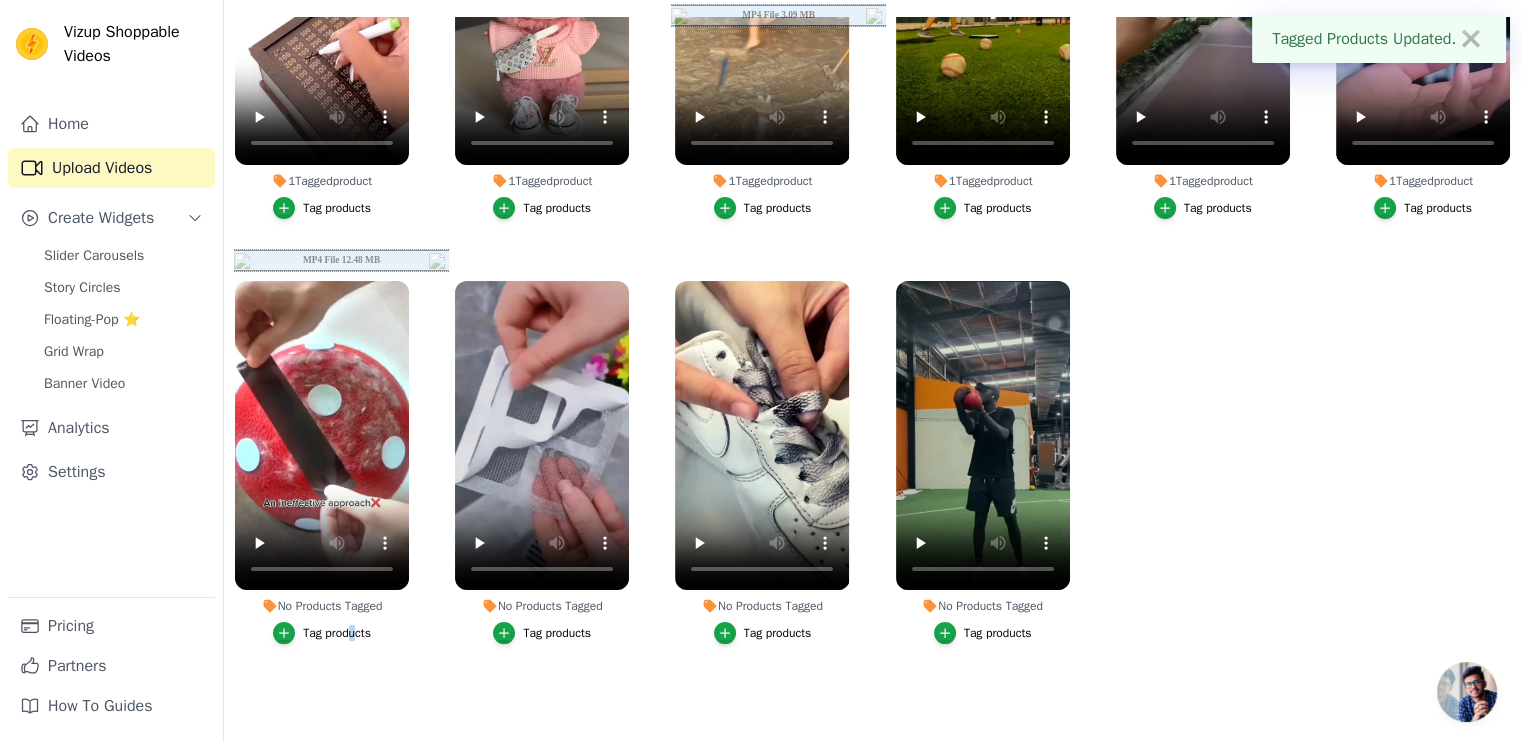 click on "No Products Tagged       Tag products" at bounding box center [322, 467] 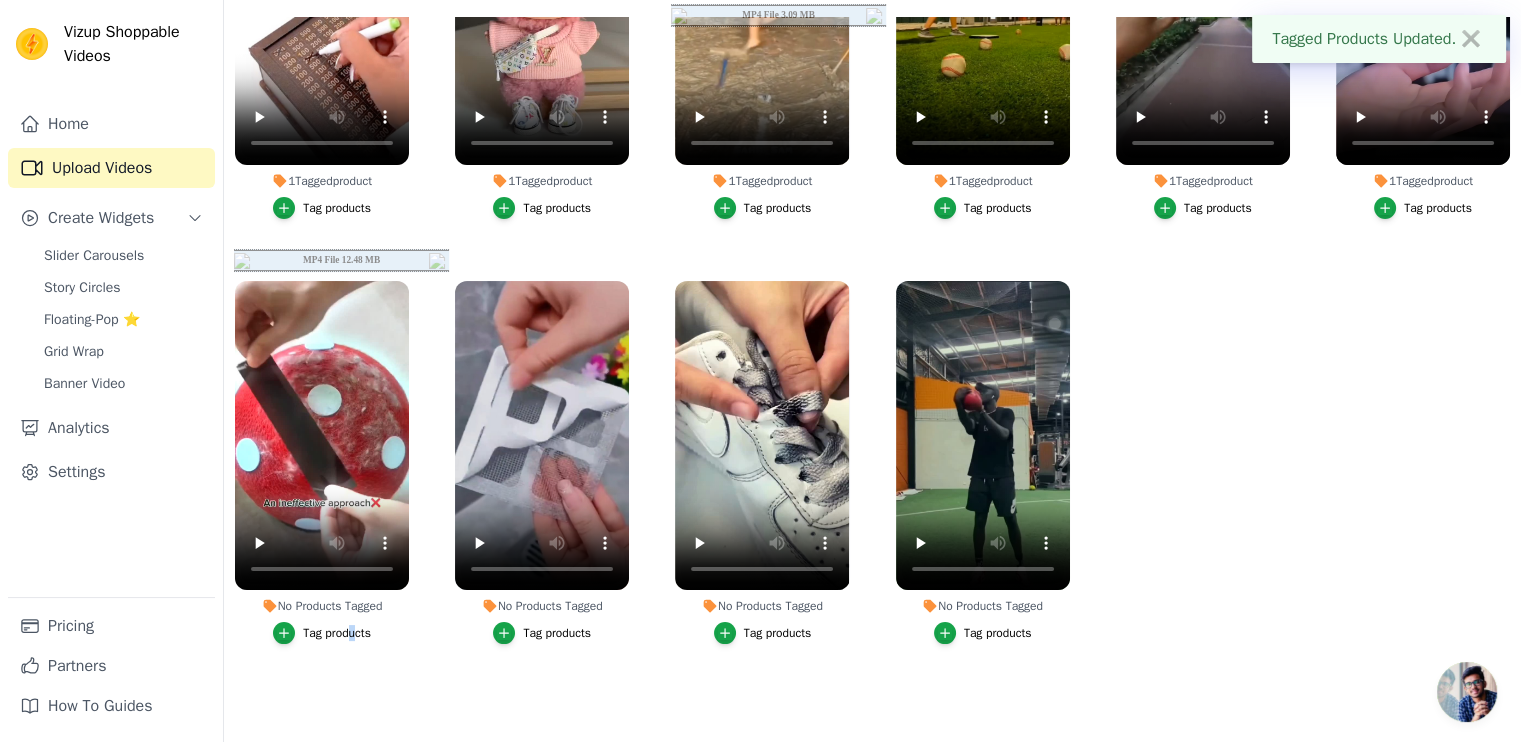 click on "Tag products" at bounding box center [337, 633] 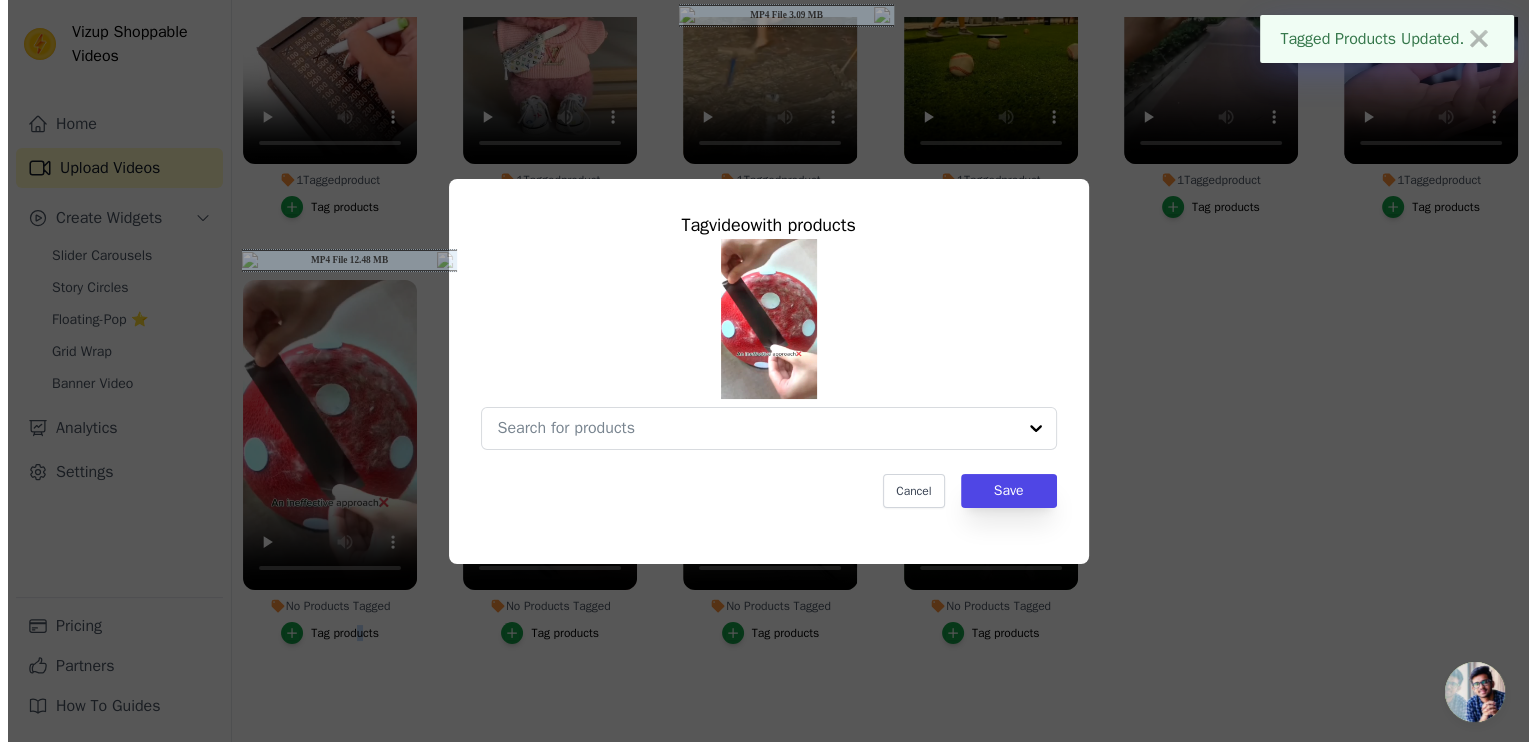 scroll, scrollTop: 0, scrollLeft: 0, axis: both 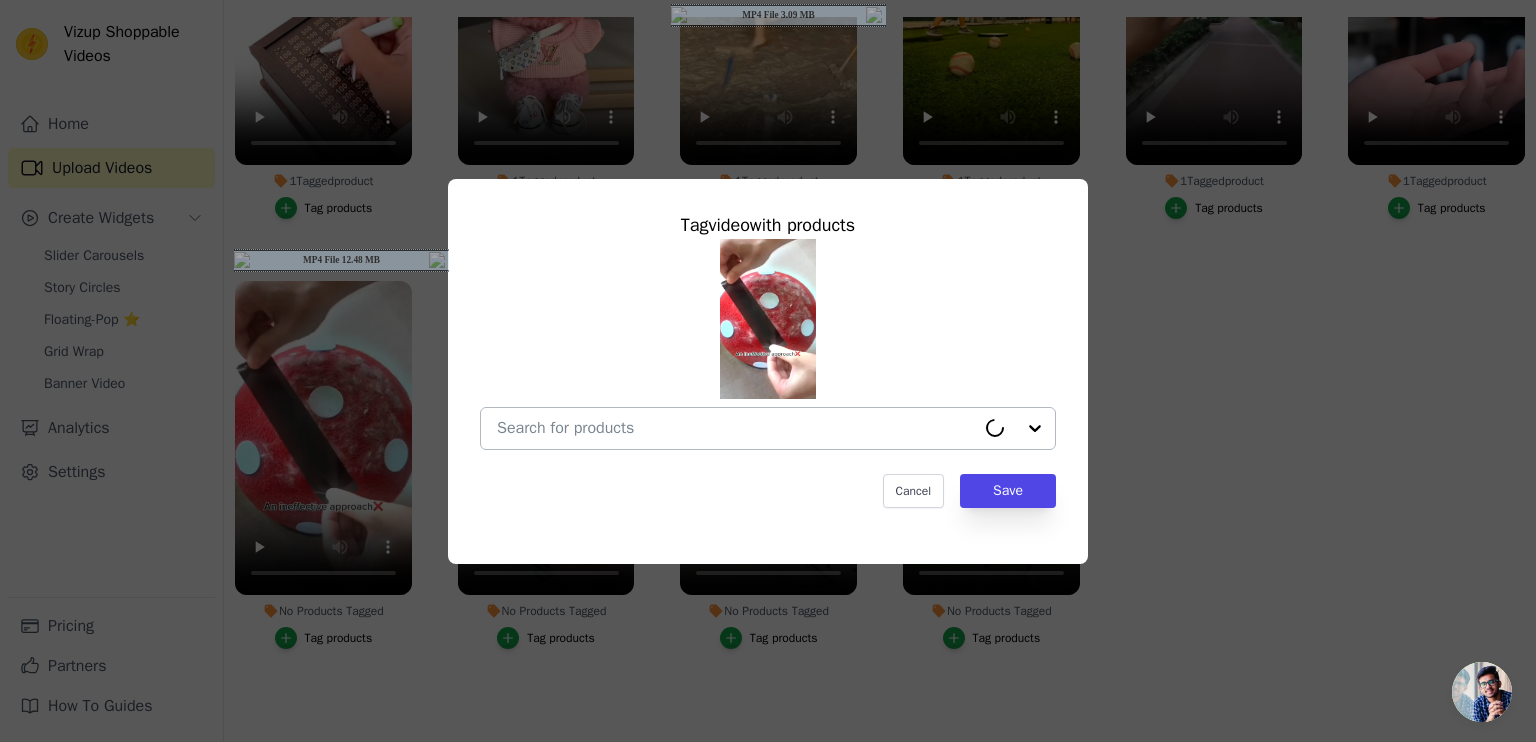 click at bounding box center [736, 428] 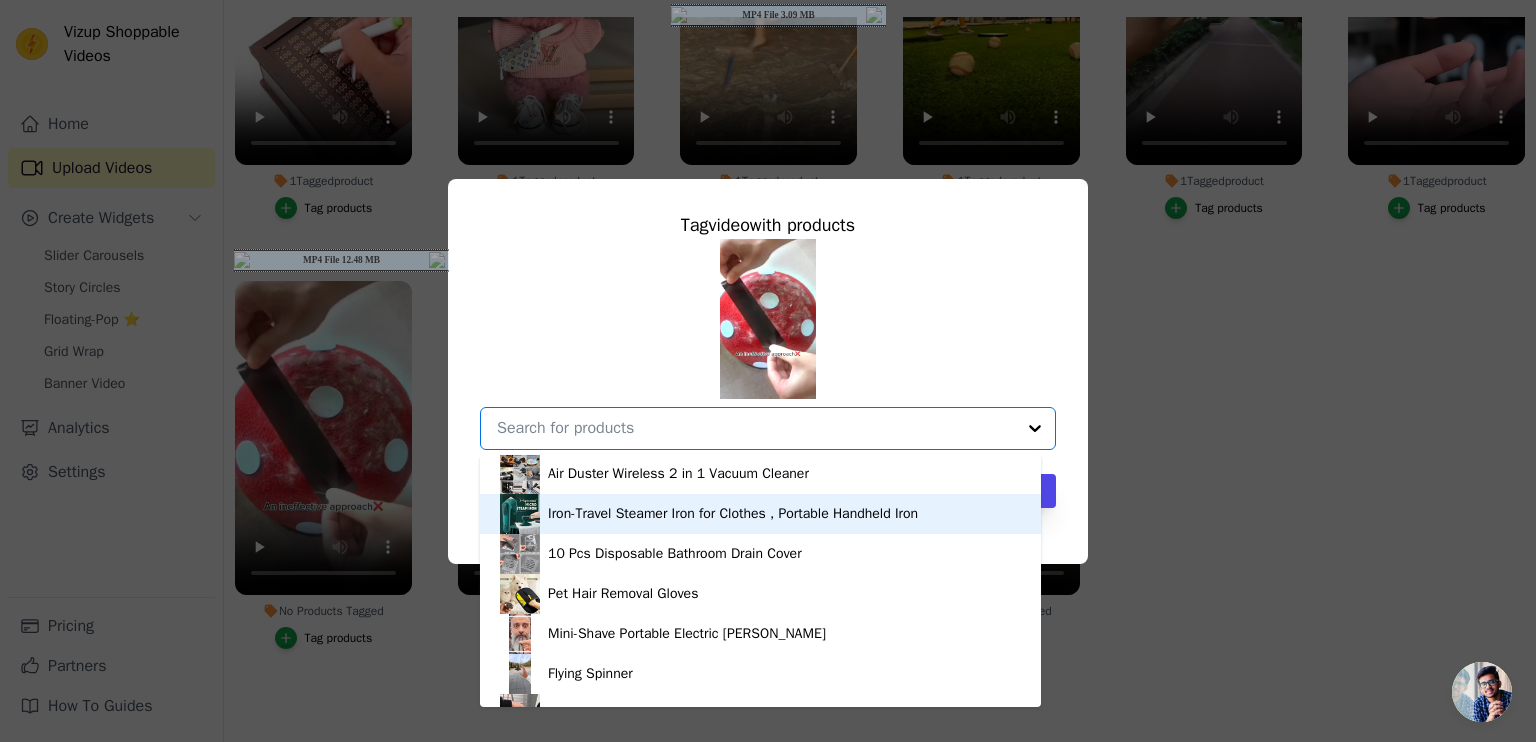 scroll, scrollTop: 188, scrollLeft: 0, axis: vertical 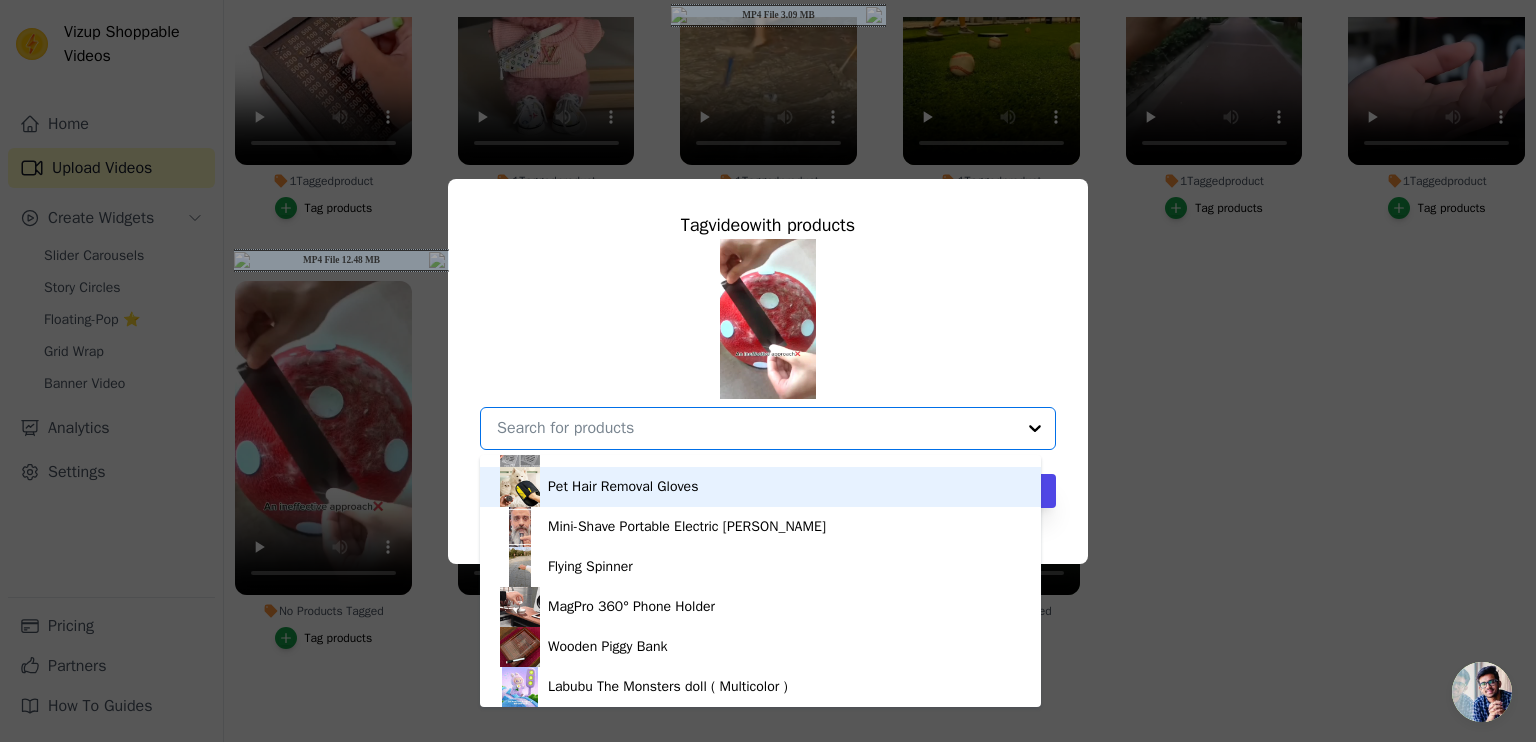 click on "Pet Hair Removal Gloves" at bounding box center [623, 487] 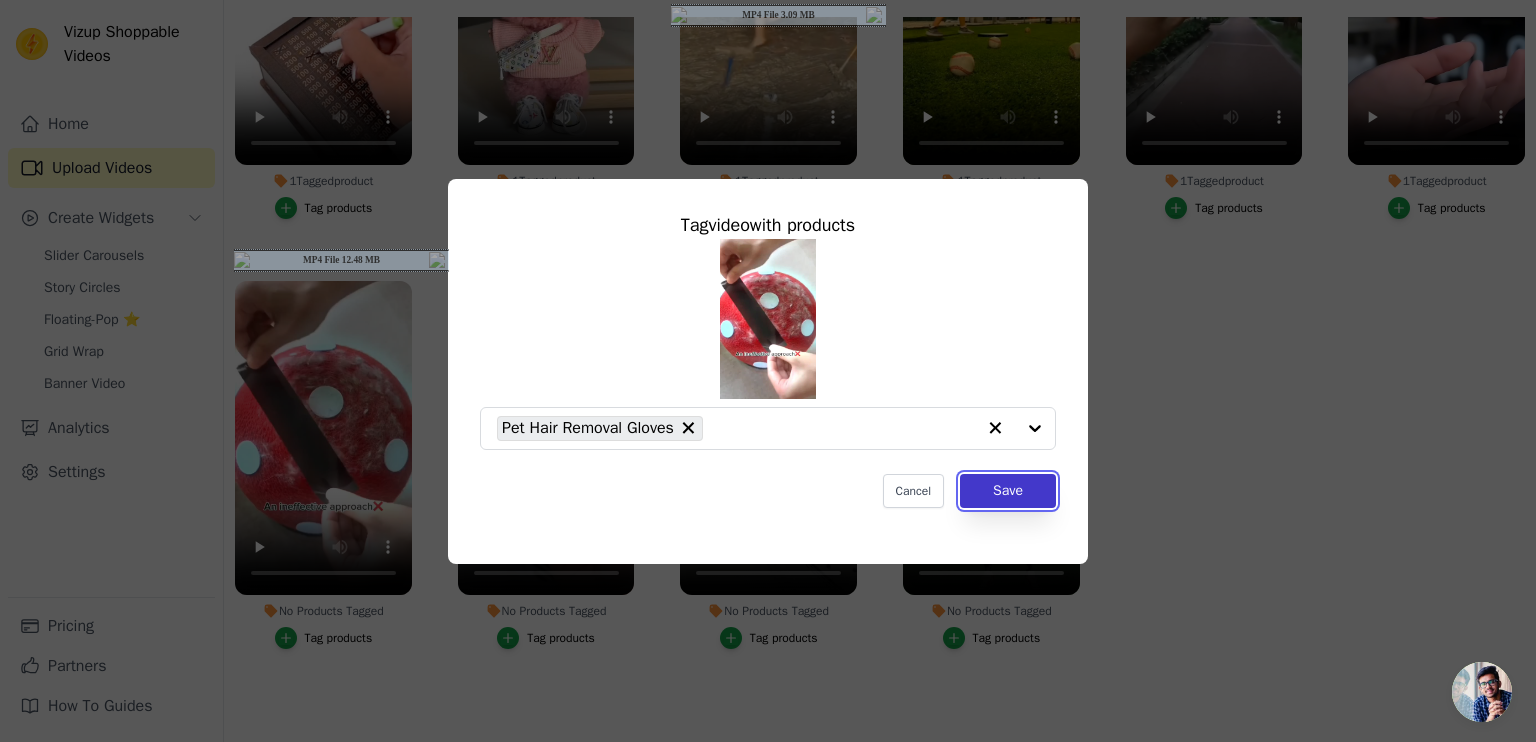 click on "Save" at bounding box center [1008, 491] 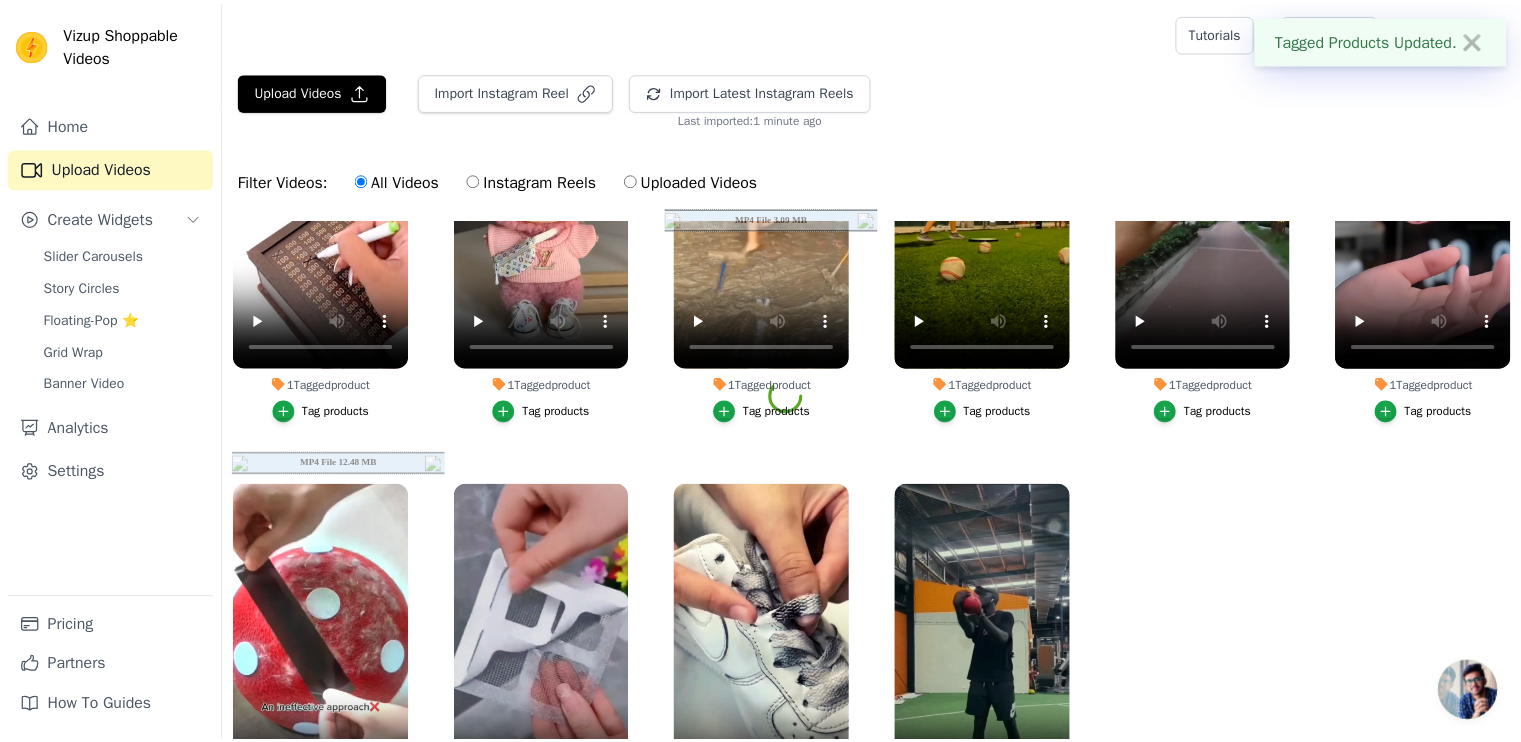 scroll, scrollTop: 203, scrollLeft: 0, axis: vertical 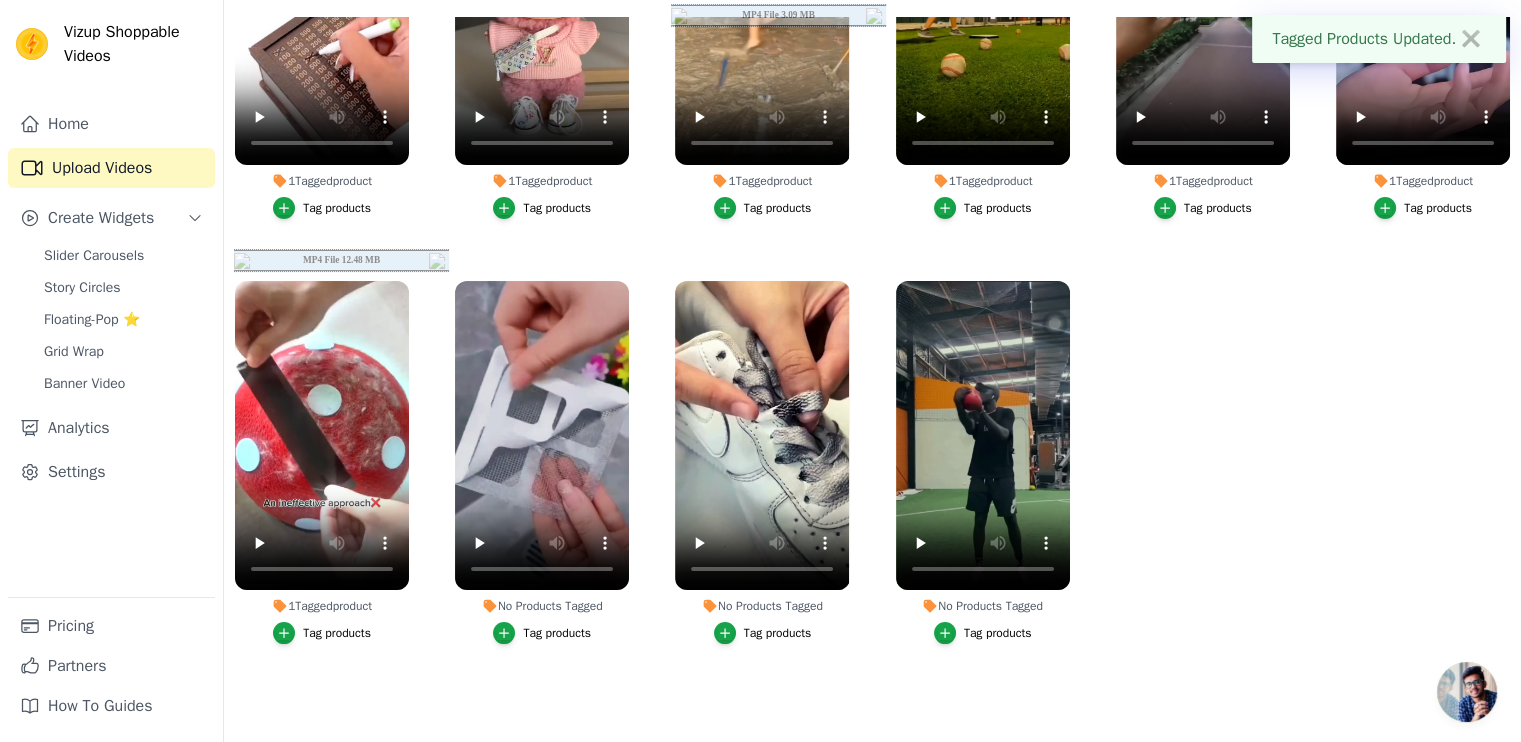 click on "Tag products" at bounding box center (542, 633) 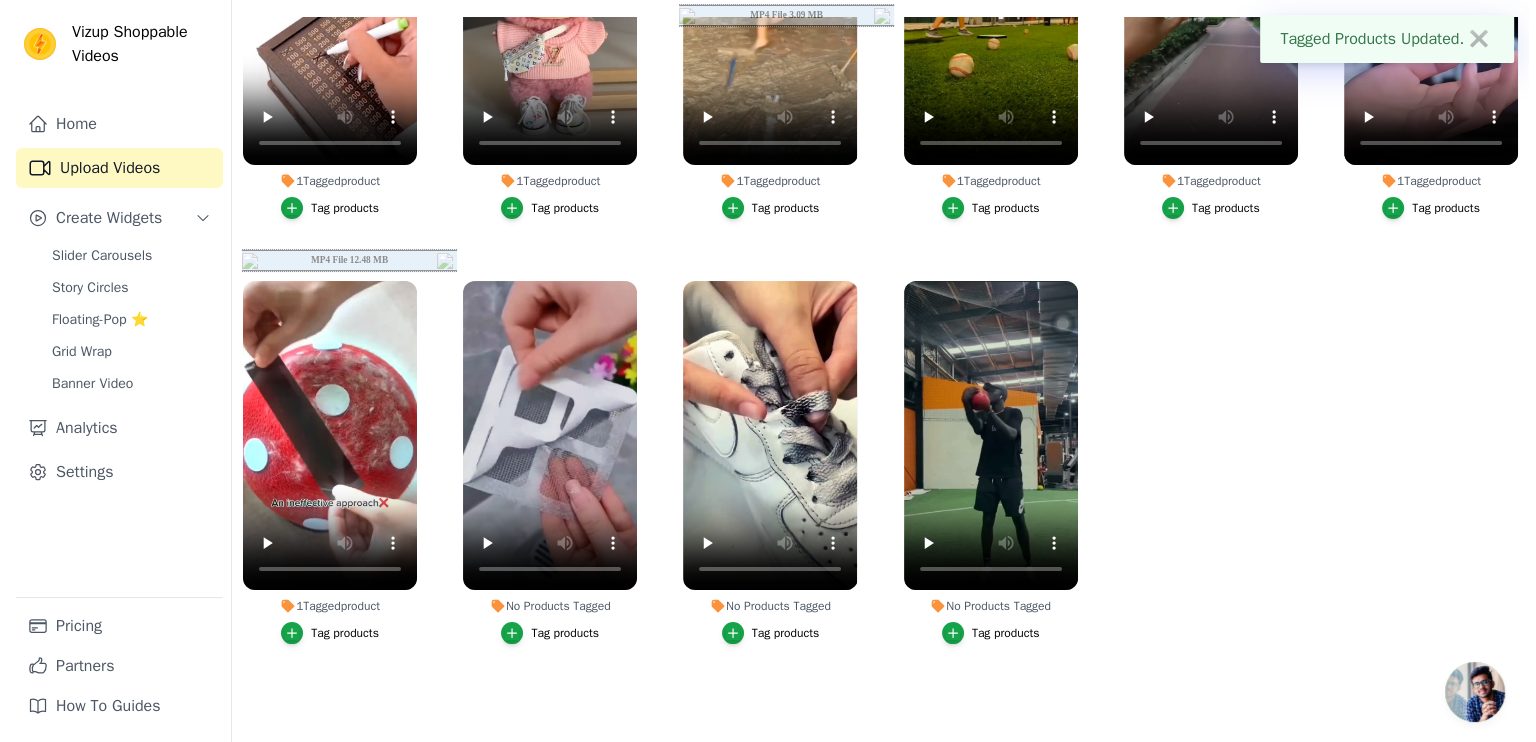 scroll, scrollTop: 0, scrollLeft: 0, axis: both 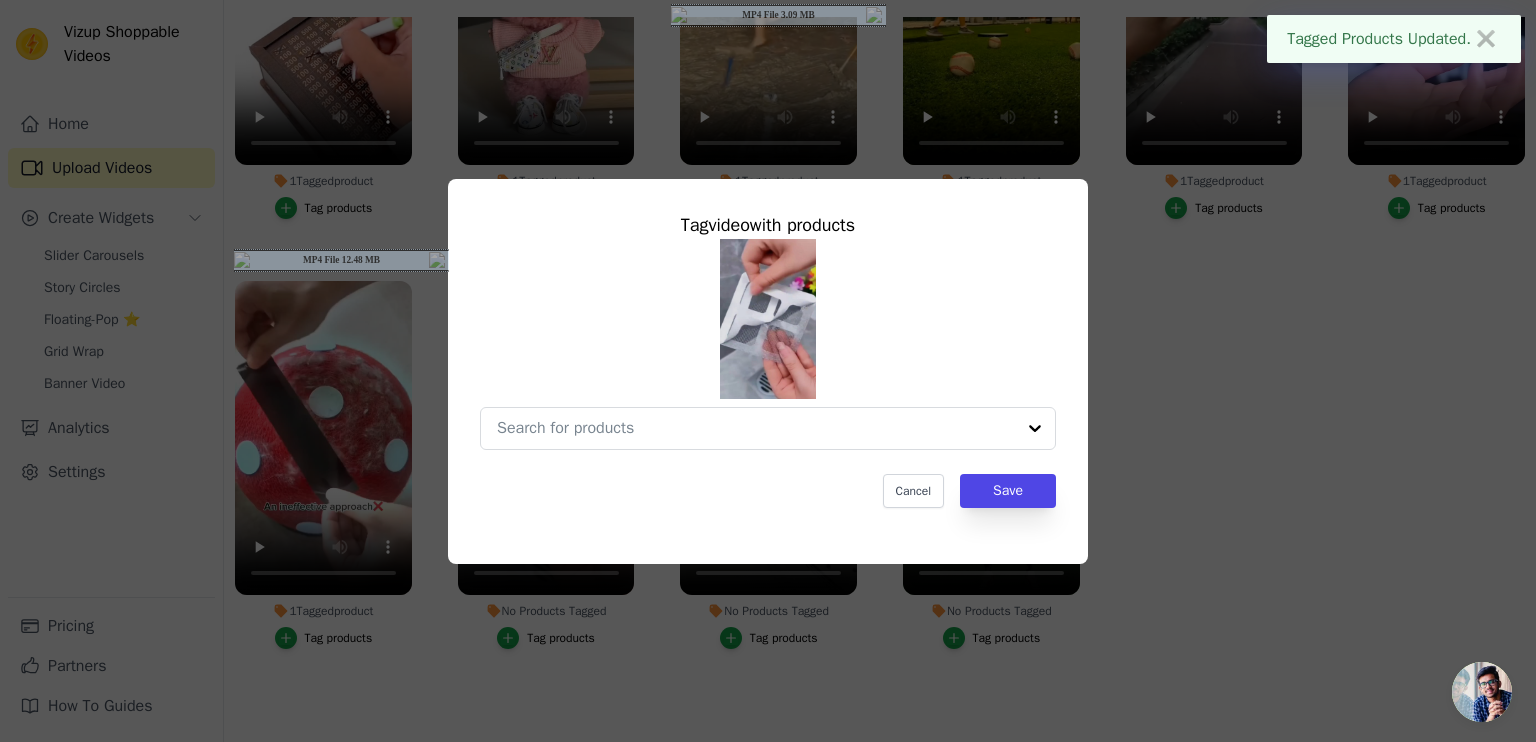 click on "Tag  video  with products                         Cancel   Save" at bounding box center [768, 359] 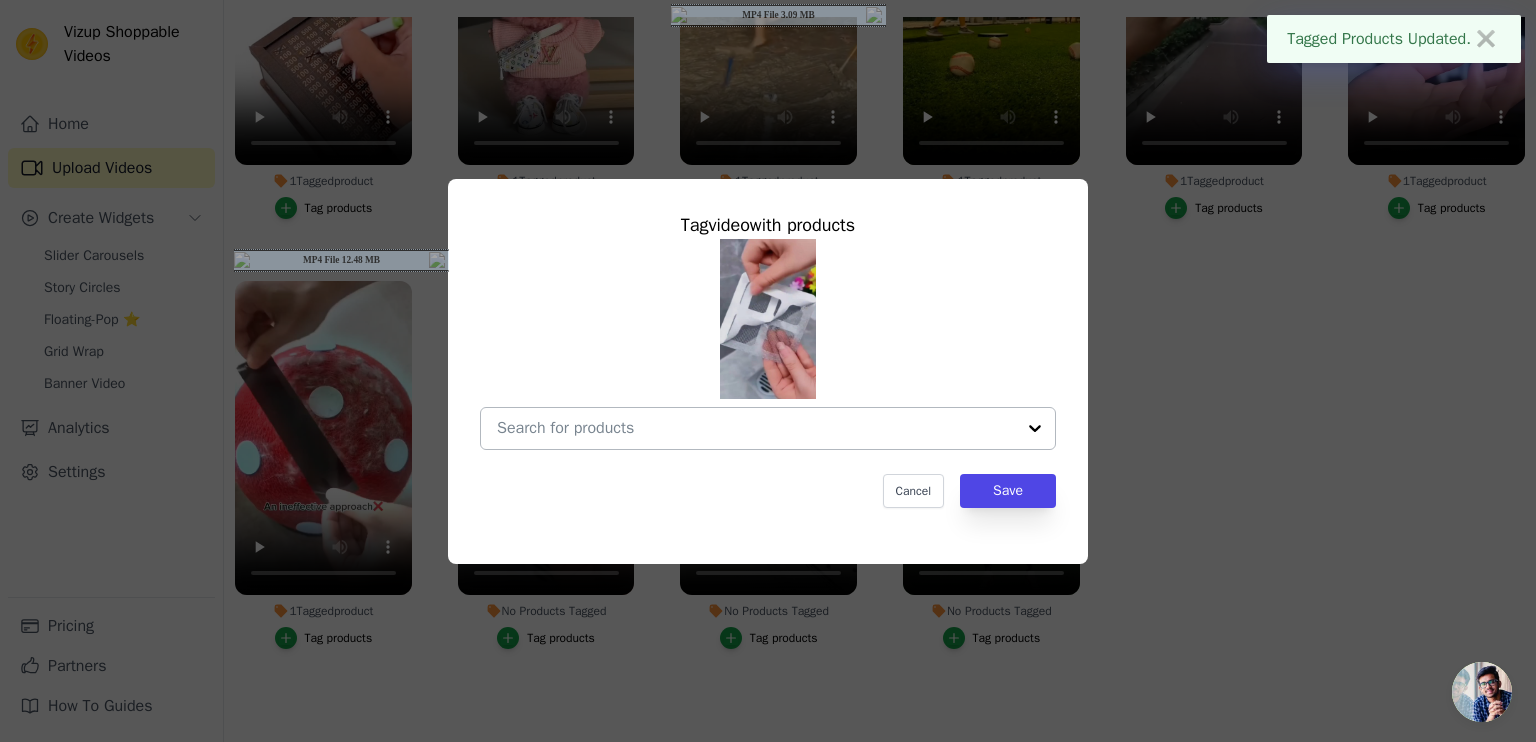 click at bounding box center [756, 428] 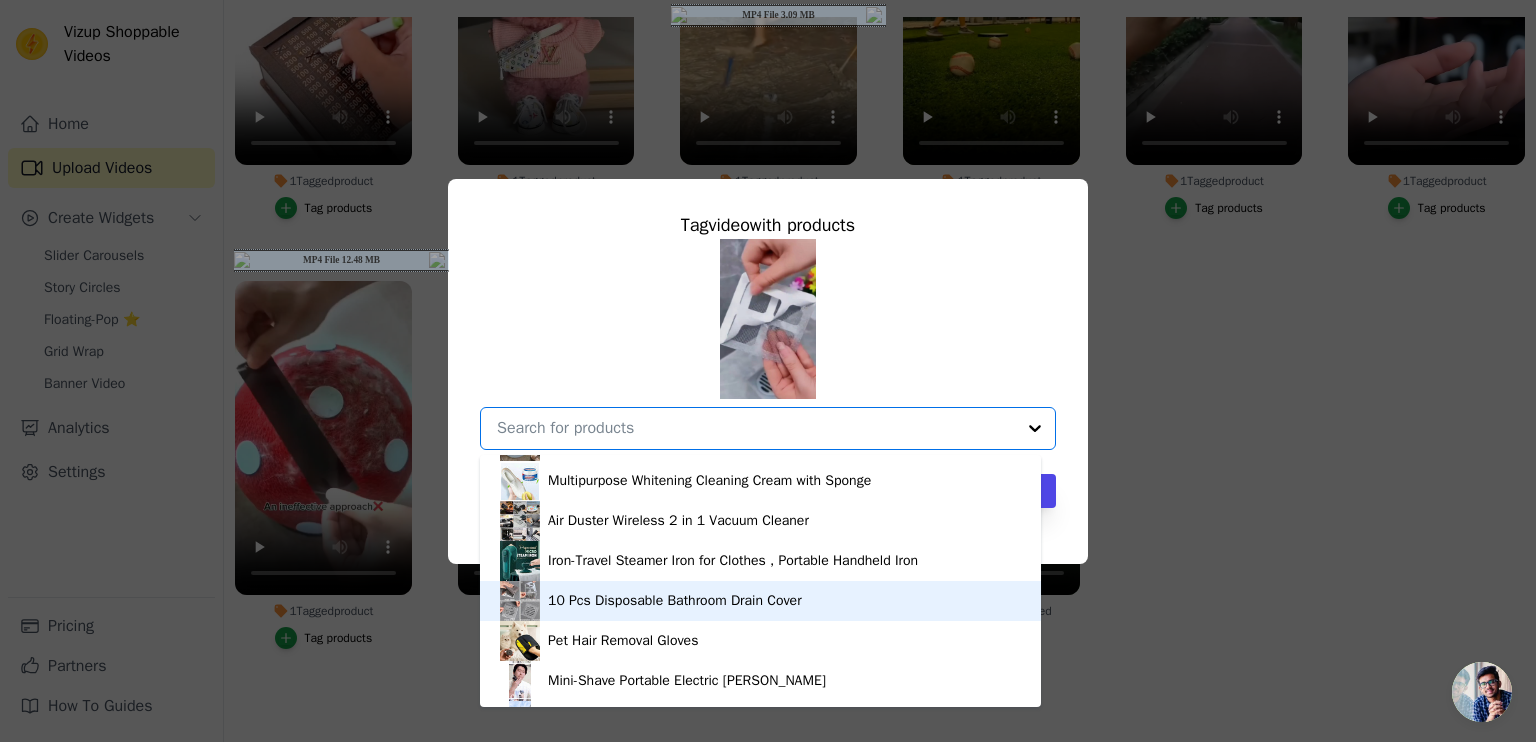 scroll, scrollTop: 0, scrollLeft: 0, axis: both 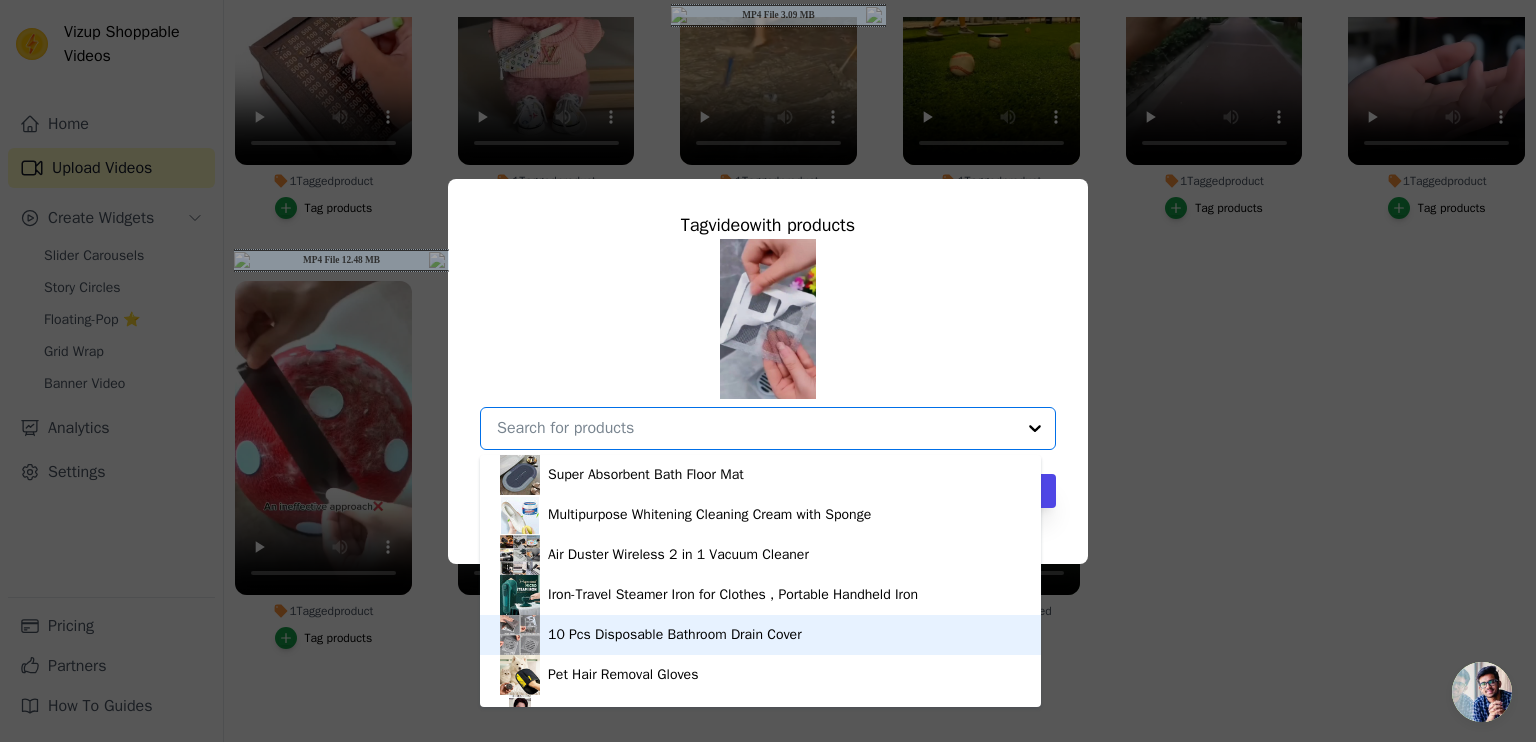 click on "10 Pcs Disposable Bathroom Drain Cover" at bounding box center [675, 635] 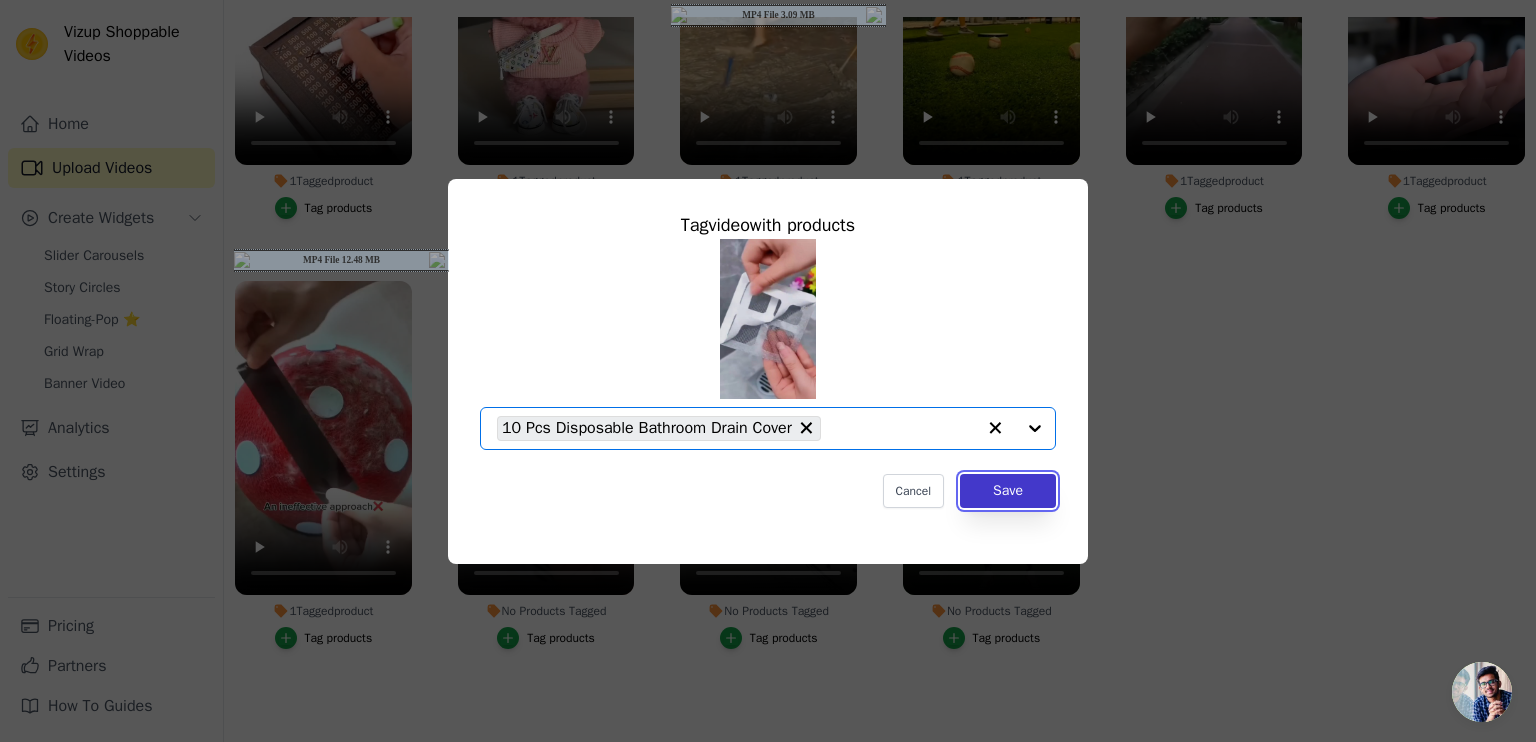 click on "Save" at bounding box center [1008, 491] 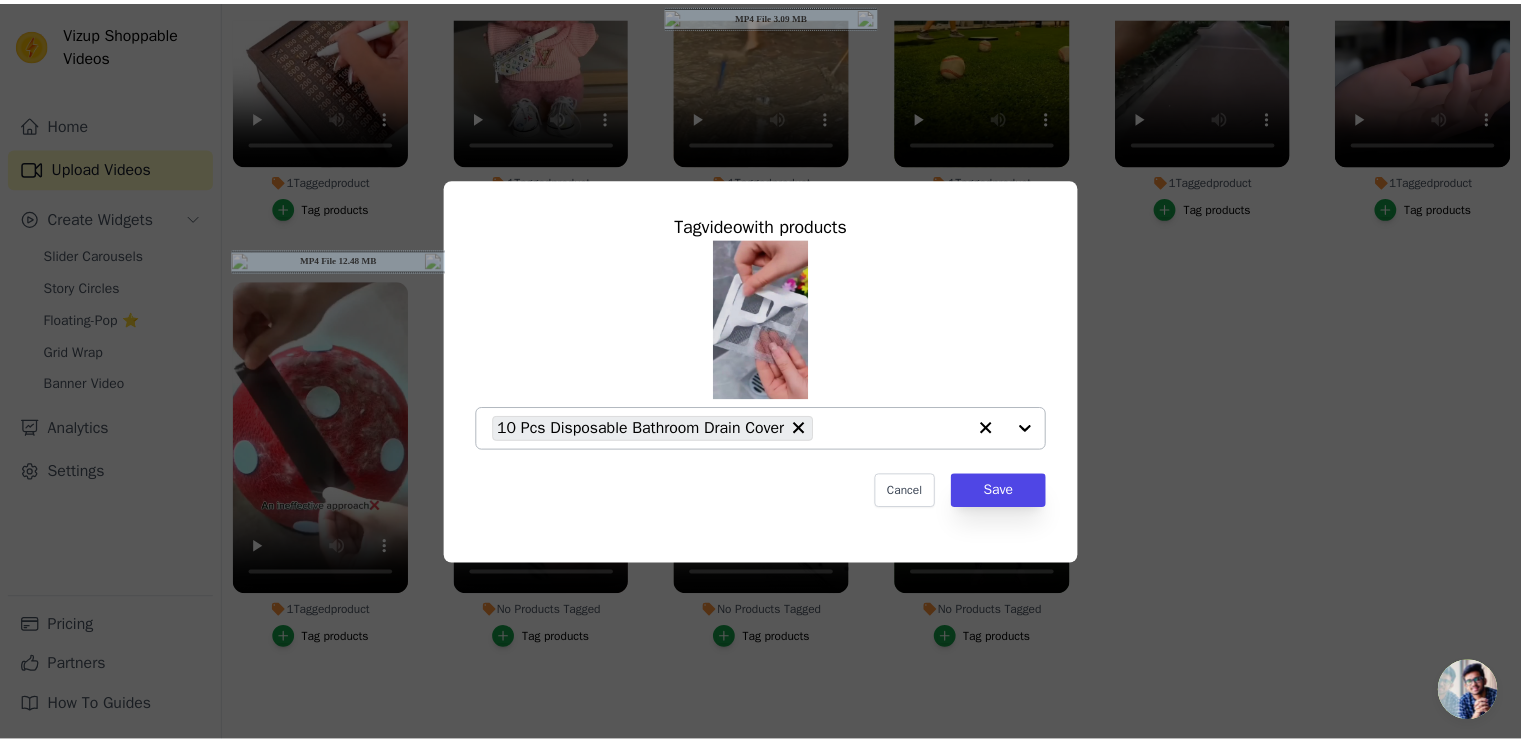scroll, scrollTop: 203, scrollLeft: 0, axis: vertical 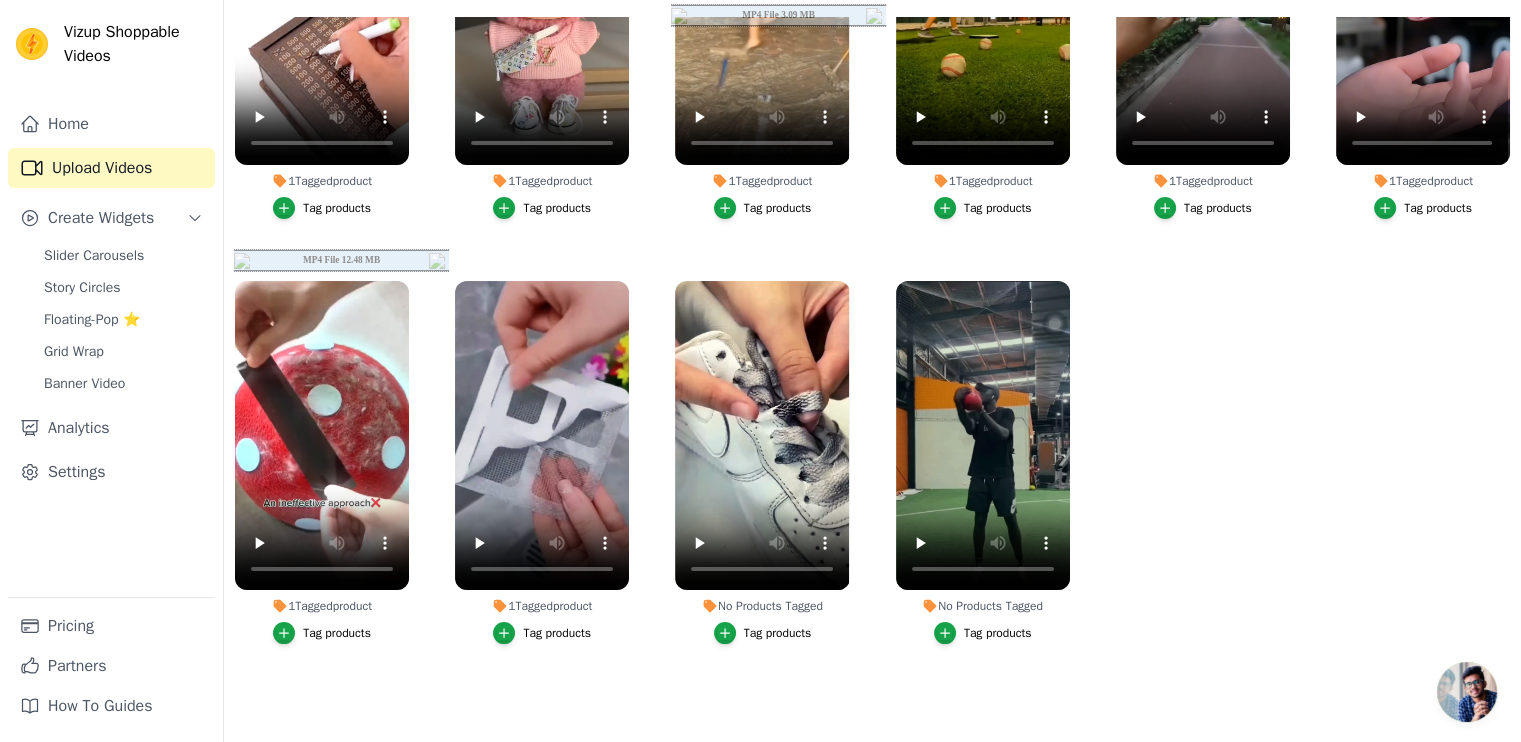 click on "Tag products" at bounding box center (763, 633) 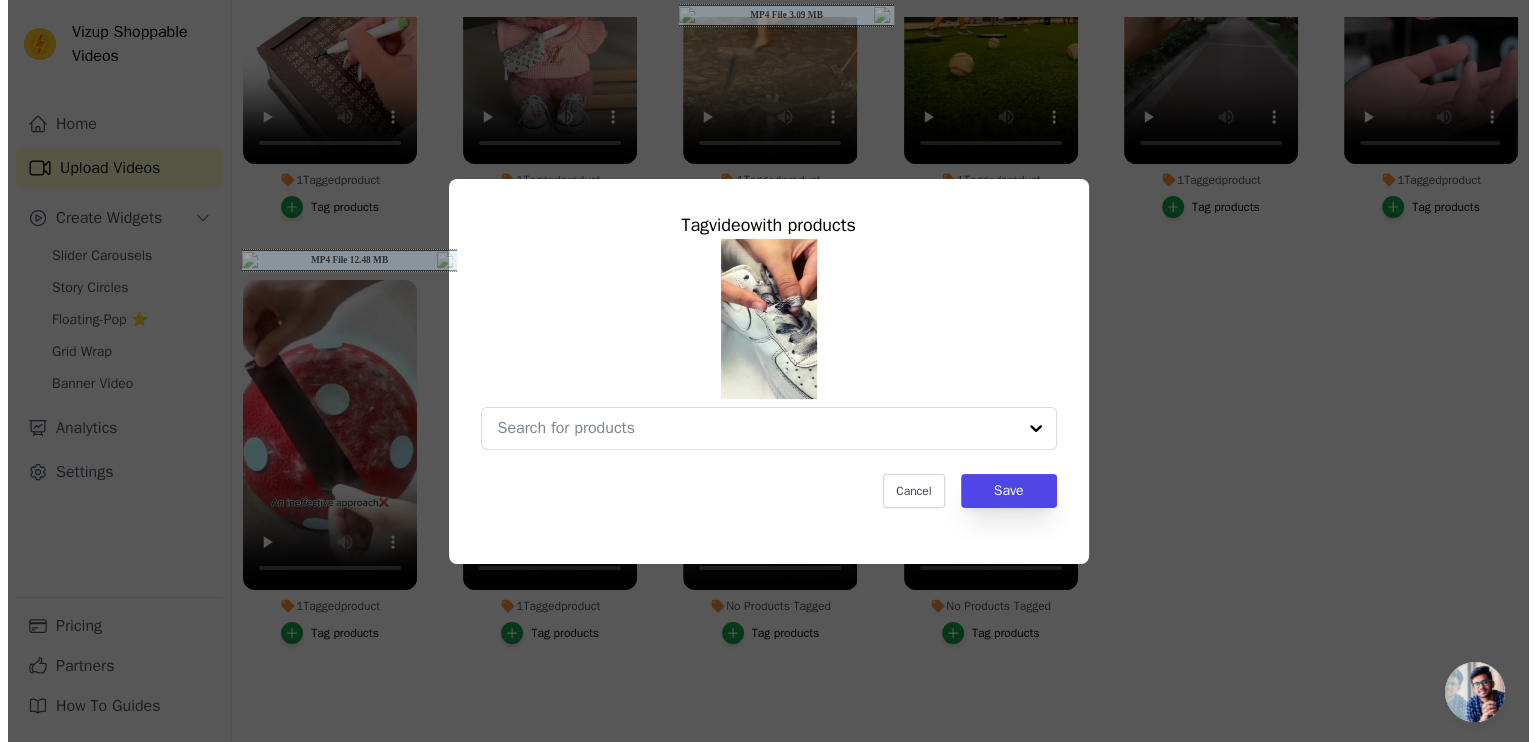 scroll, scrollTop: 0, scrollLeft: 0, axis: both 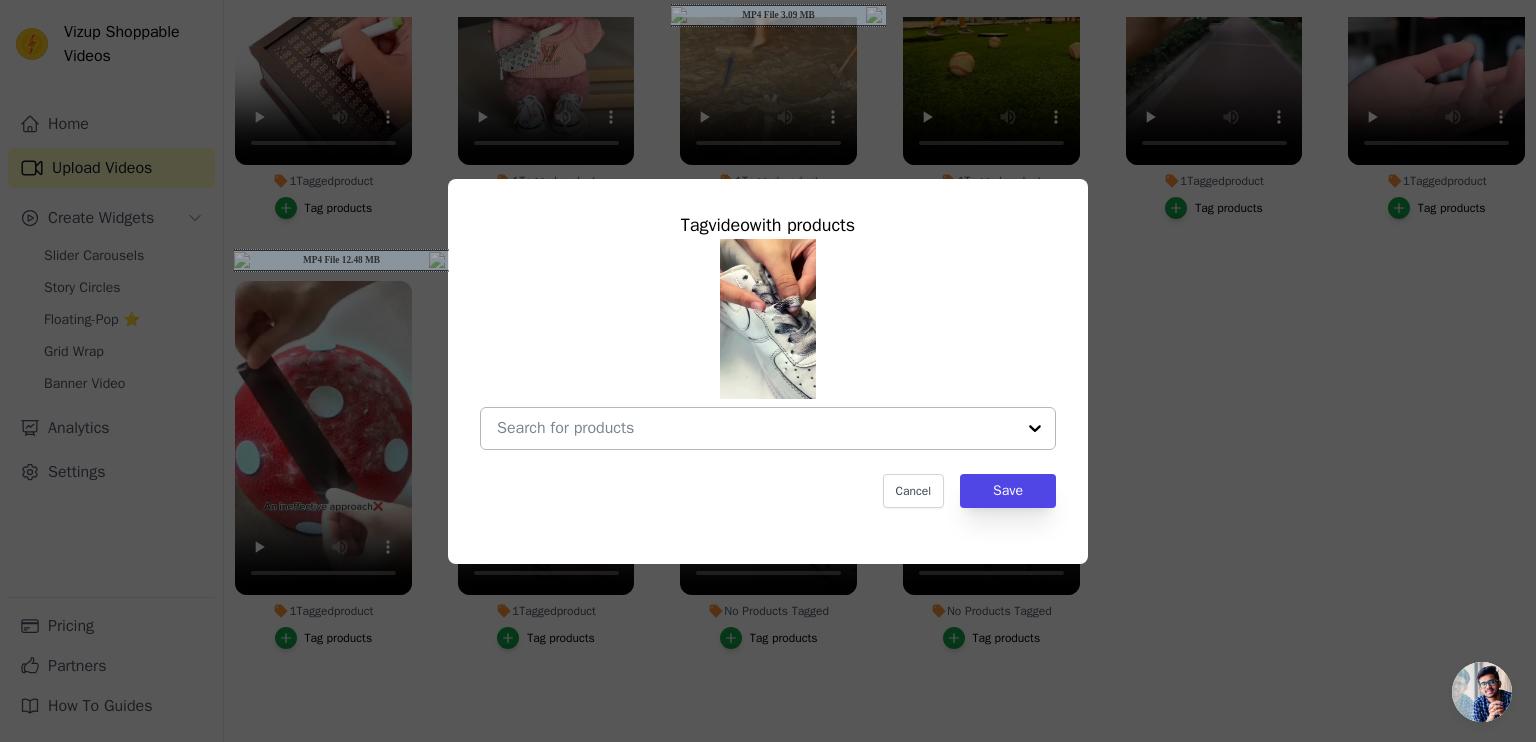 drag, startPoint x: 1008, startPoint y: 398, endPoint x: 1013, endPoint y: 417, distance: 19.646883 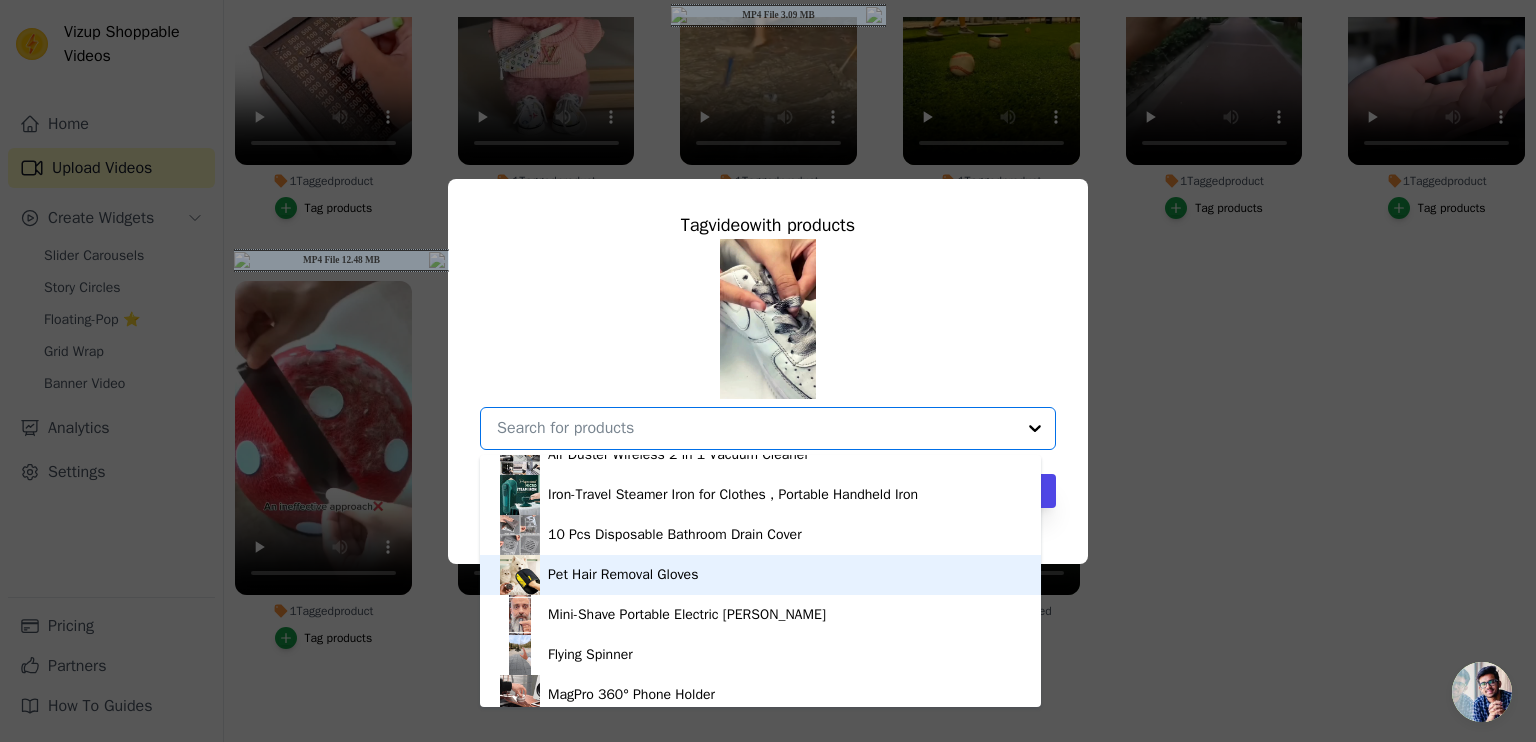 scroll, scrollTop: 0, scrollLeft: 0, axis: both 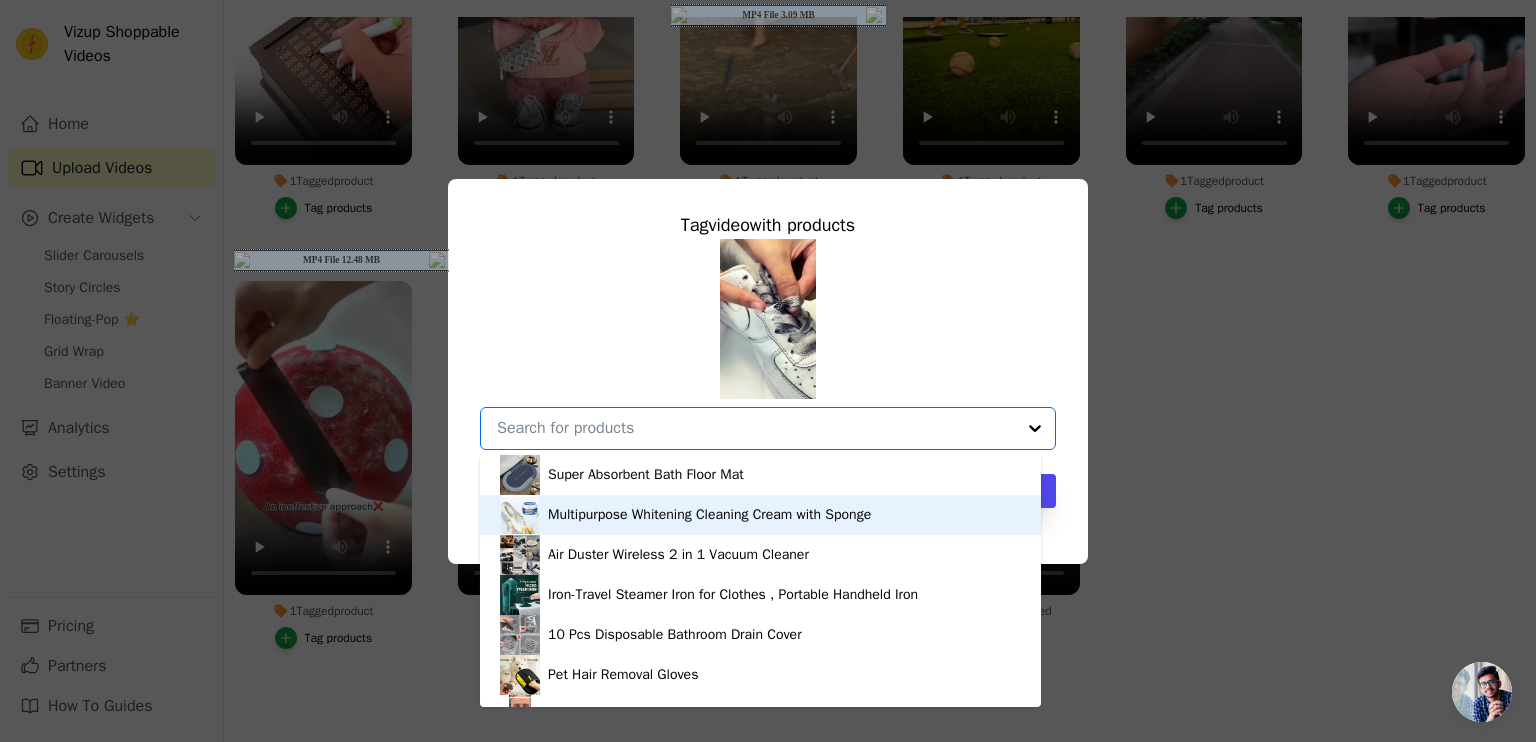 click on "Multipurpose Whitening Cleaning Cream with Sponge" at bounding box center (760, 515) 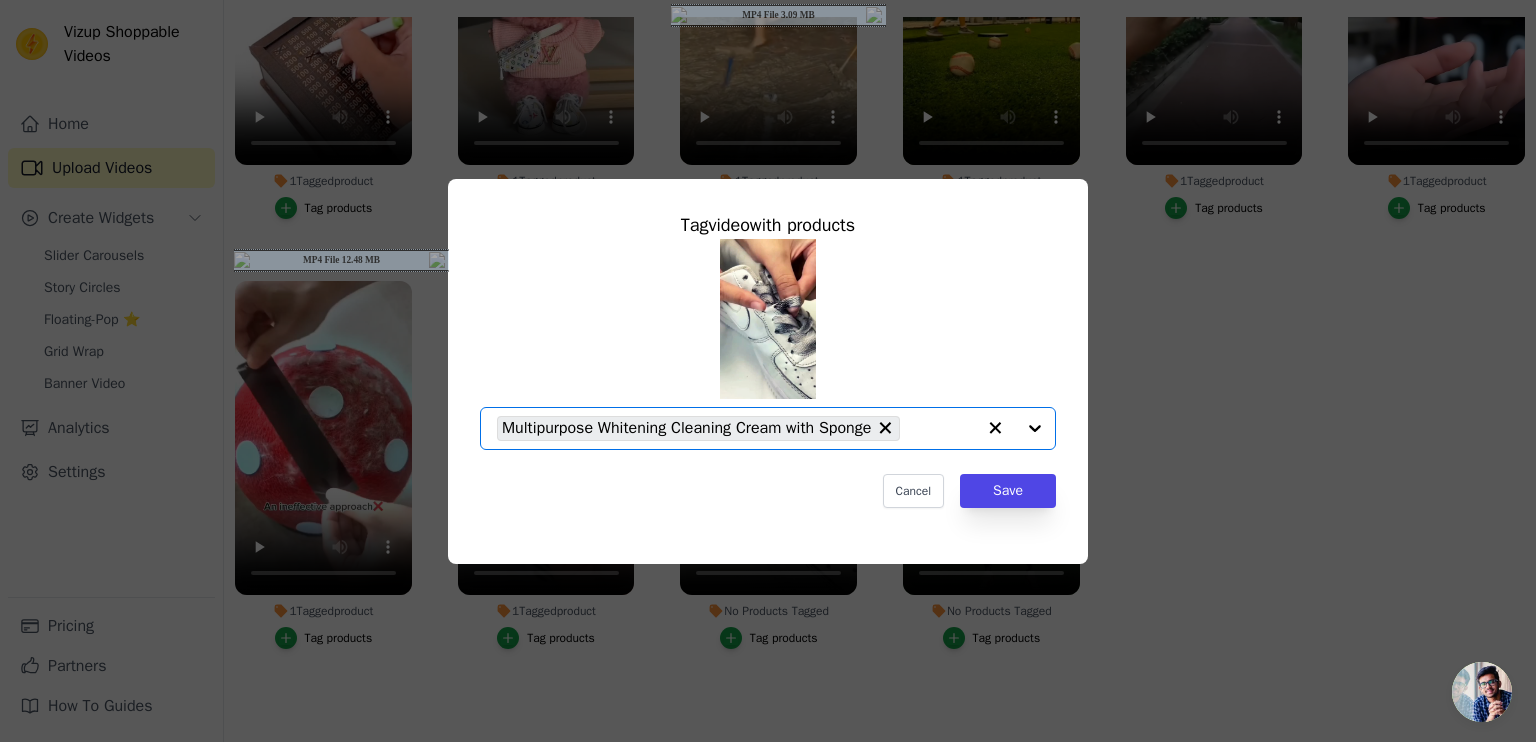 click on "Tag  video  with products       Option Multipurpose Whitening Cleaning Cream with Sponge, selected.   Select is focused, type to refine list, press down to open the menu.     Multipurpose Whitening Cleaning Cream with Sponge                   Cancel   Save" at bounding box center [768, 371] 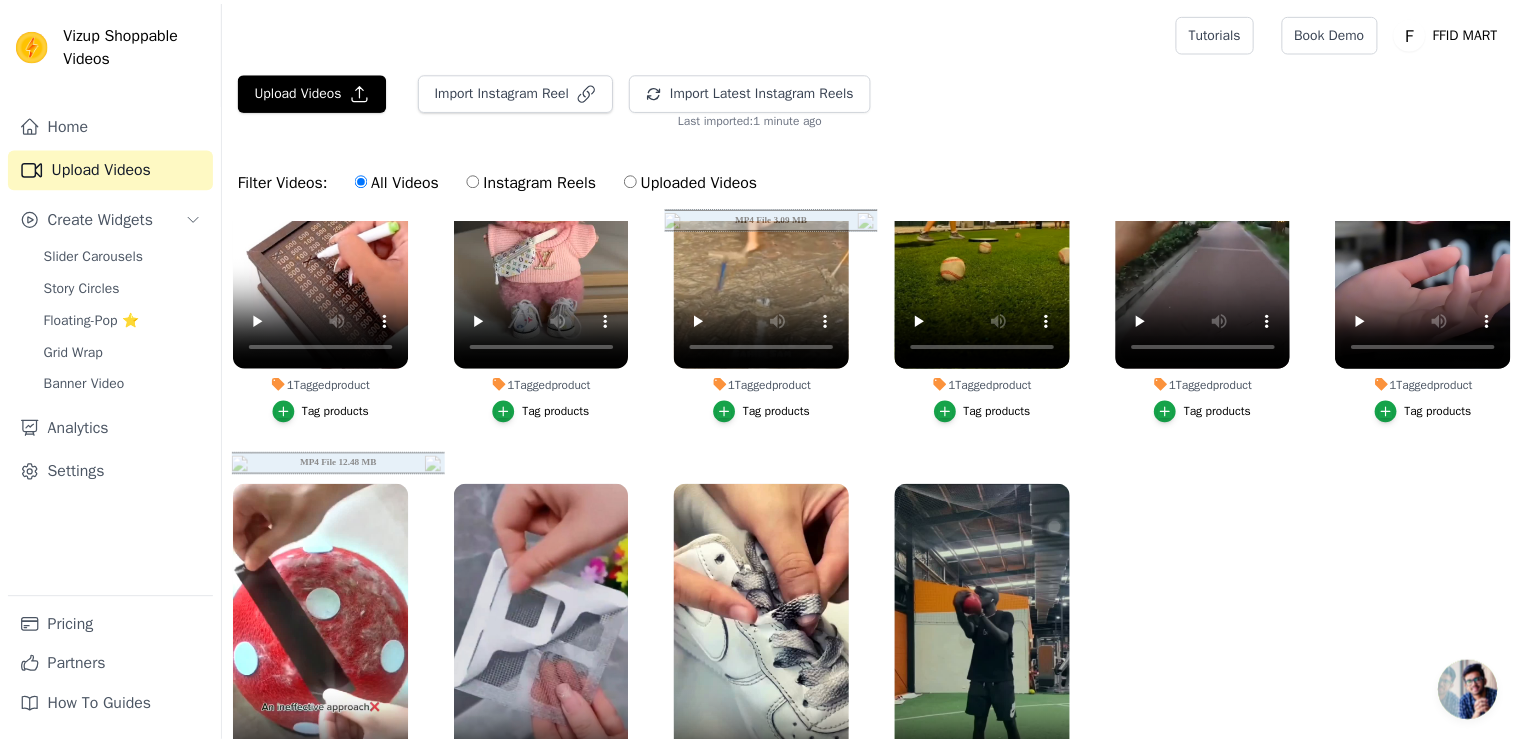 scroll, scrollTop: 203, scrollLeft: 0, axis: vertical 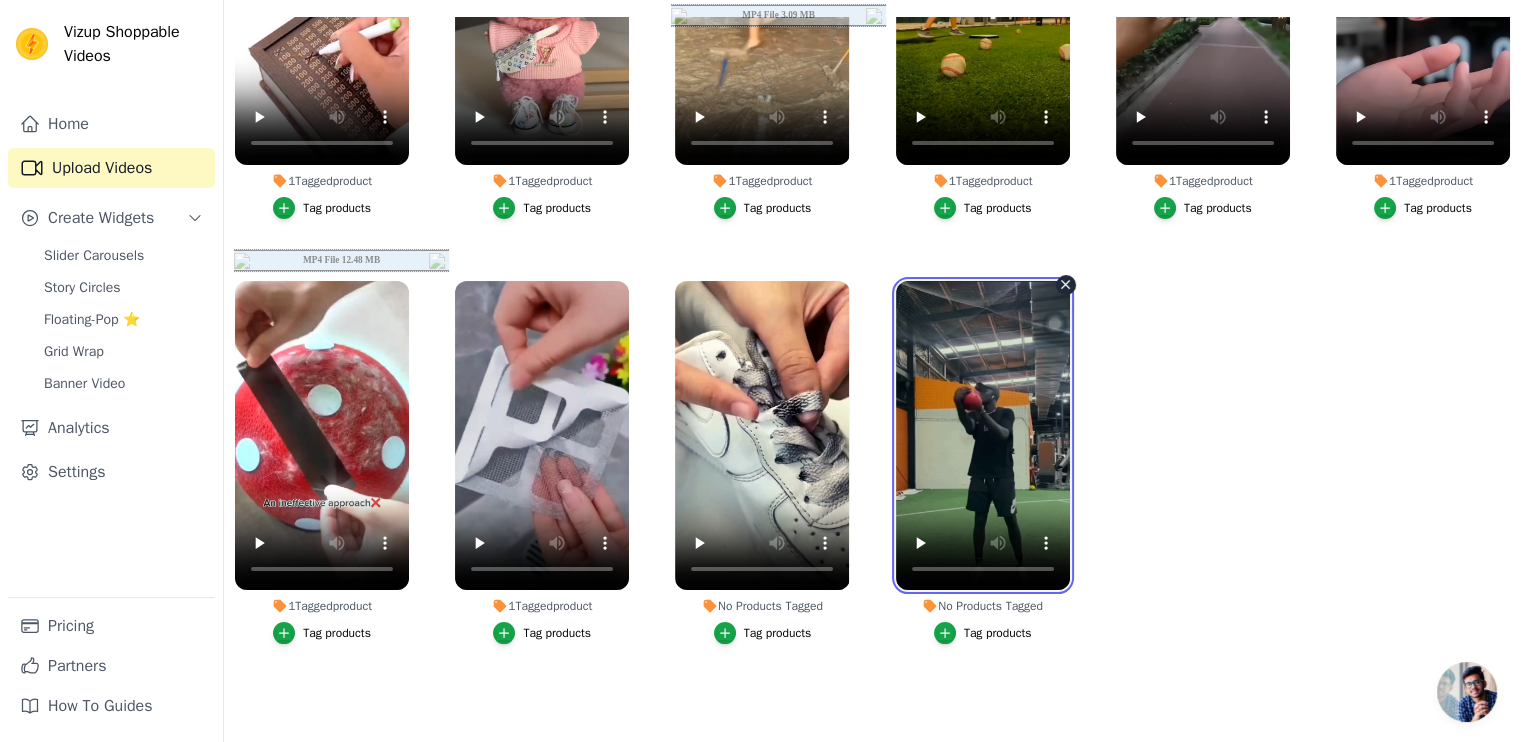 click at bounding box center (983, 436) 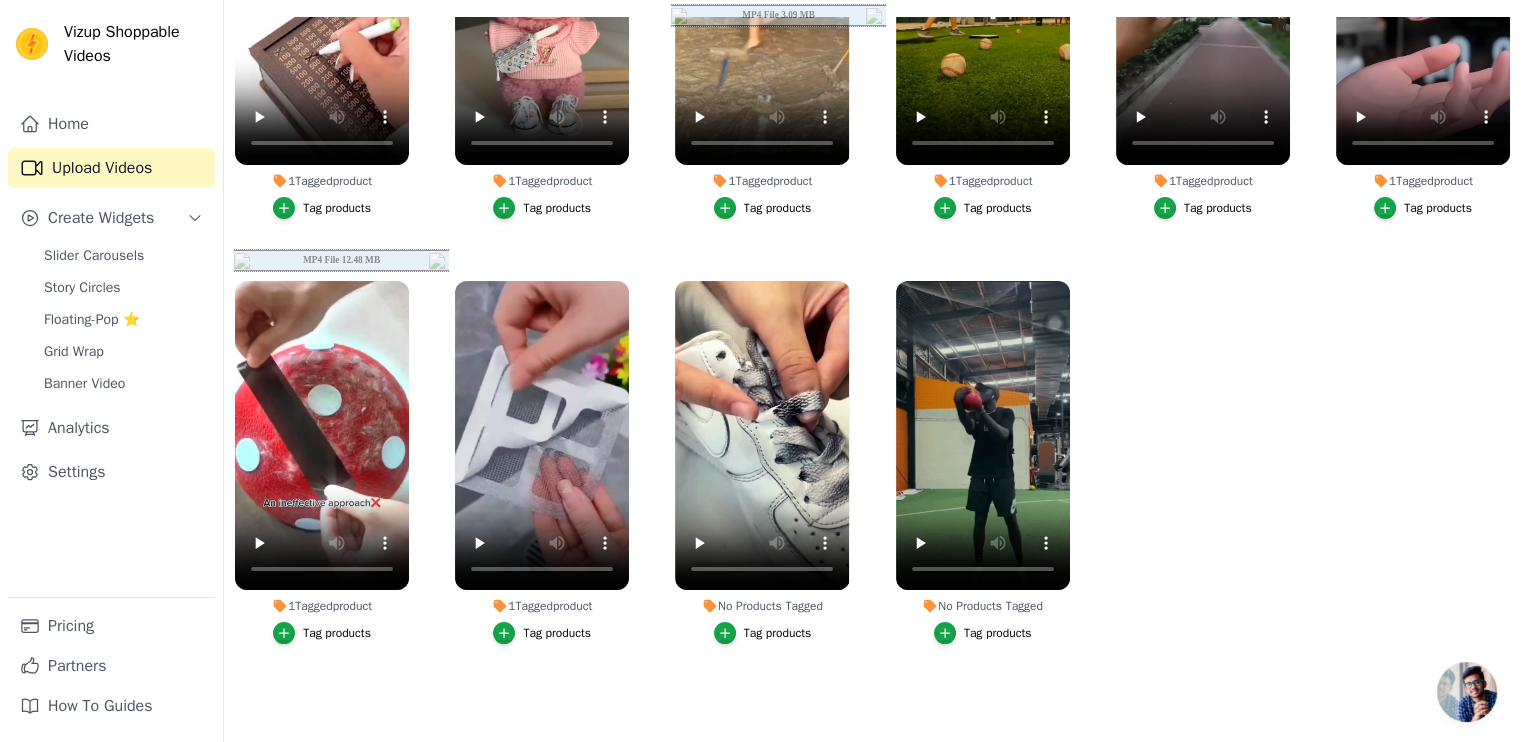click on "Tag products" at bounding box center [763, 633] 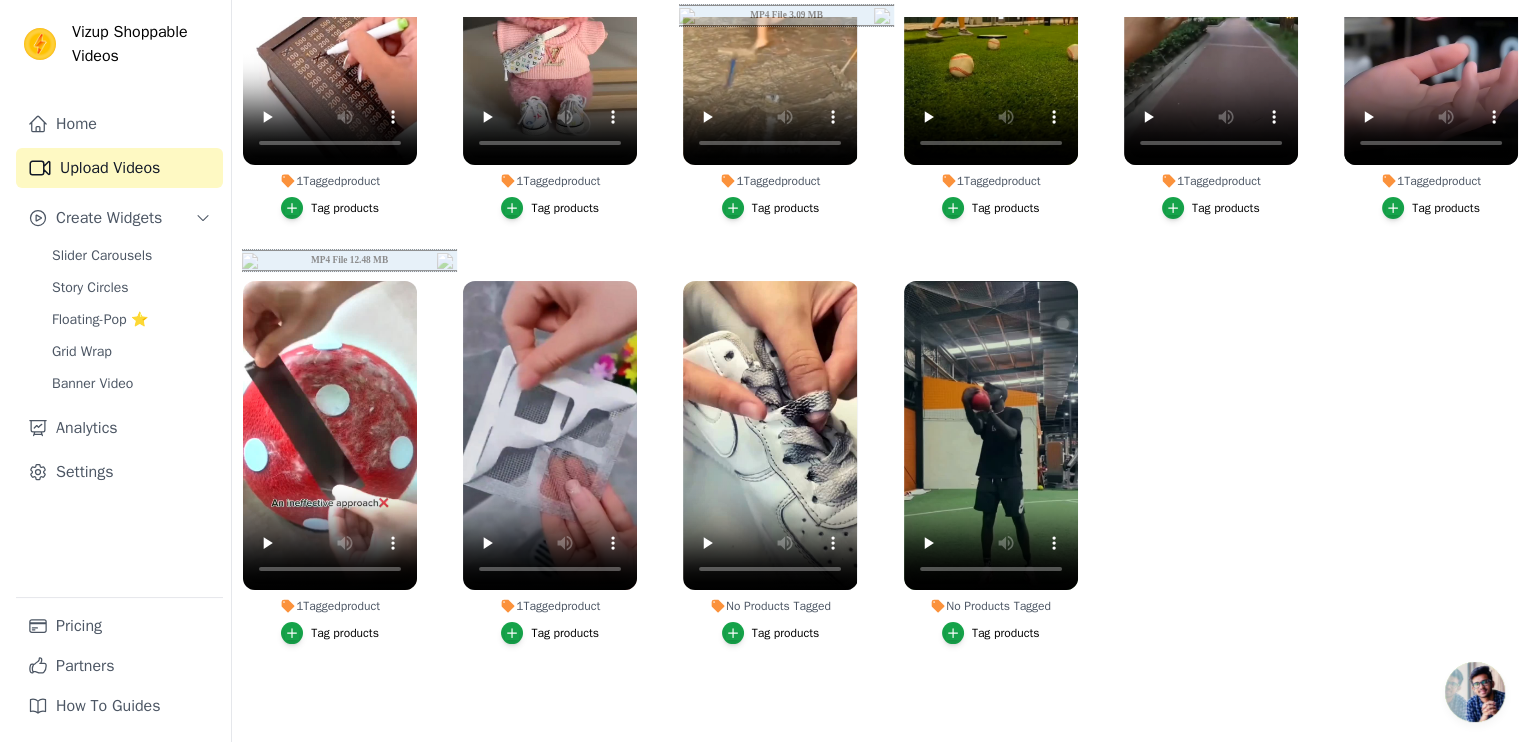 scroll, scrollTop: 0, scrollLeft: 0, axis: both 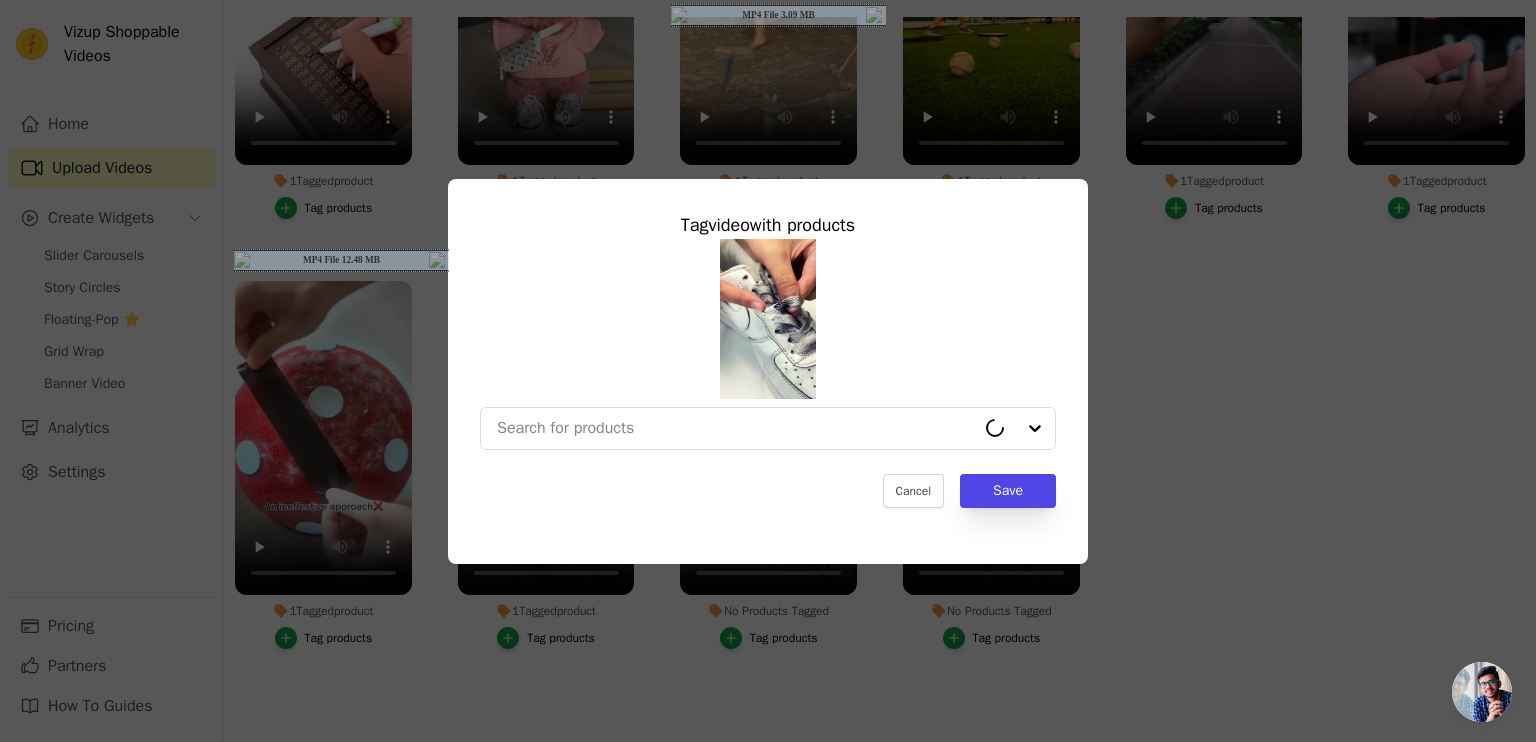 click on "Tag  video  with products                         Cancel   Save" at bounding box center [768, 359] 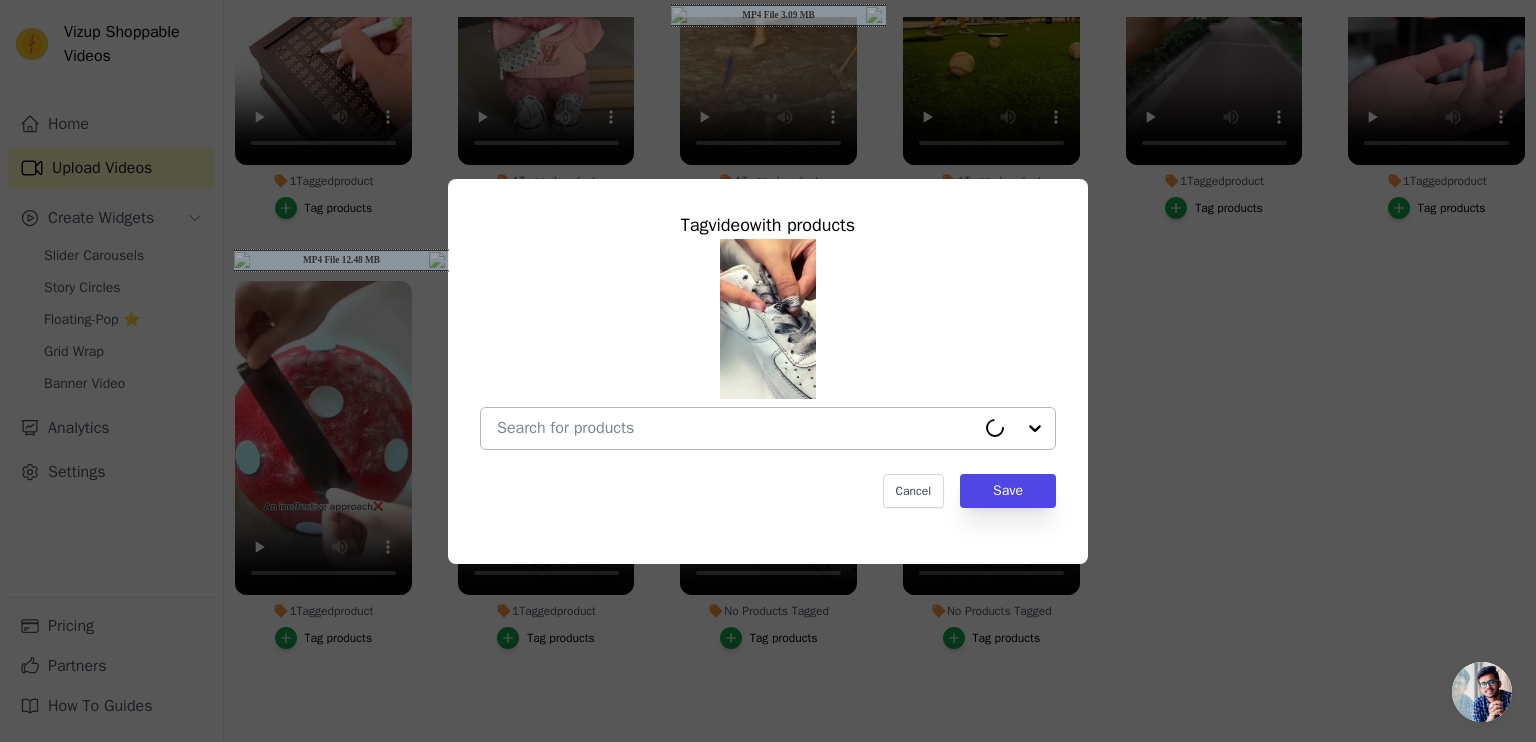 click on "No Products Tagged     Tag  video  with products                         Cancel   Save     Tag products" at bounding box center (736, 428) 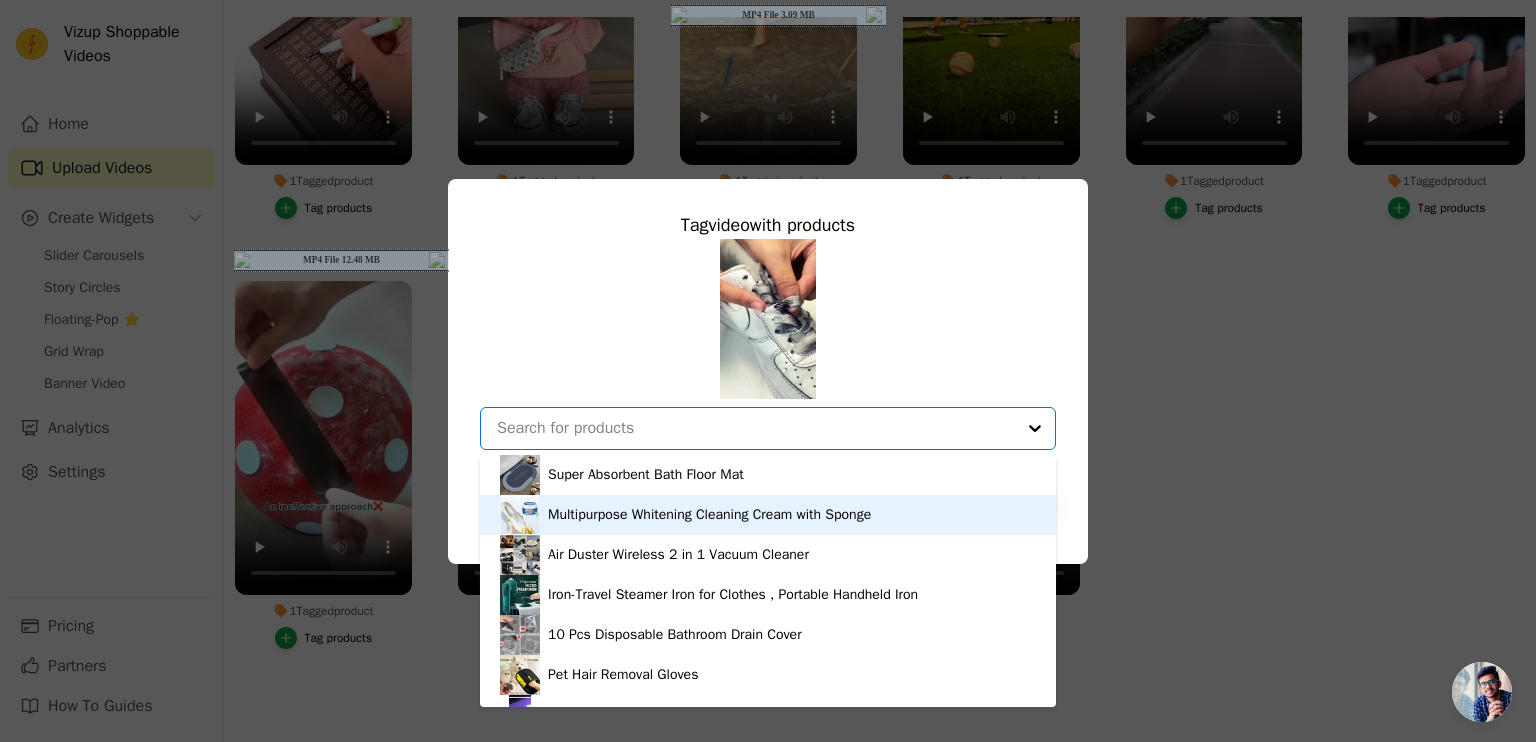 click on "Multipurpose Whitening Cleaning Cream with Sponge" at bounding box center (768, 515) 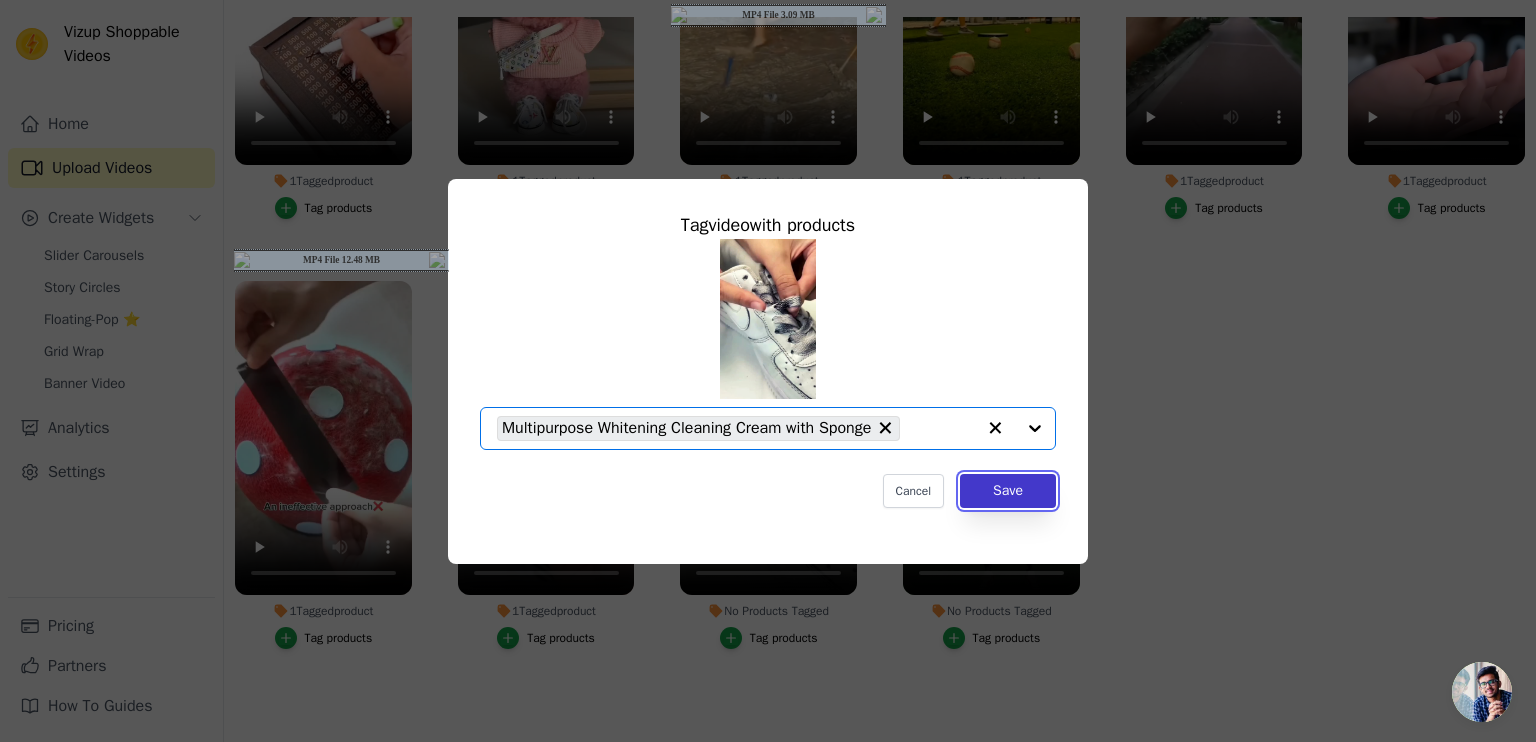 click on "Save" at bounding box center [1008, 491] 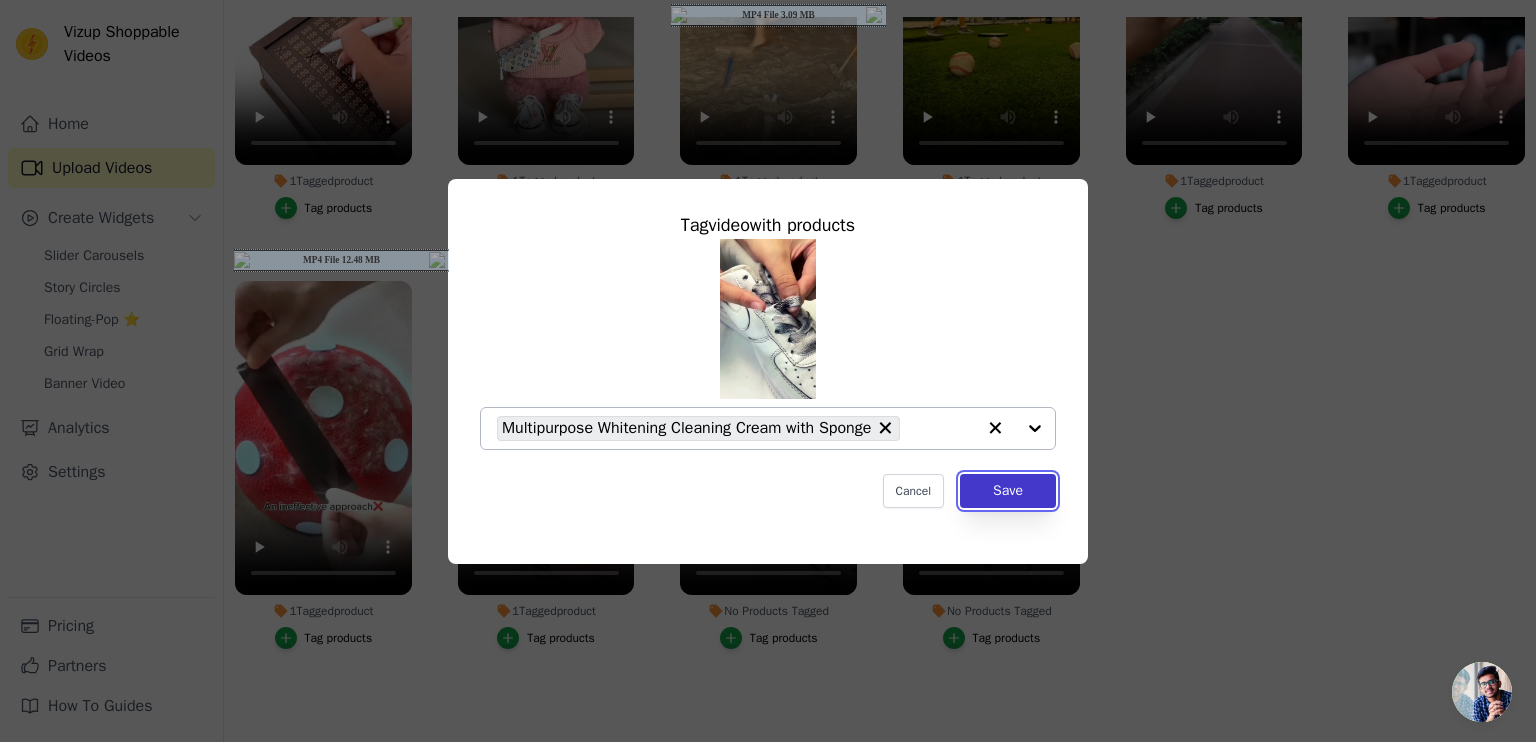 click on "Save" at bounding box center [1008, 491] 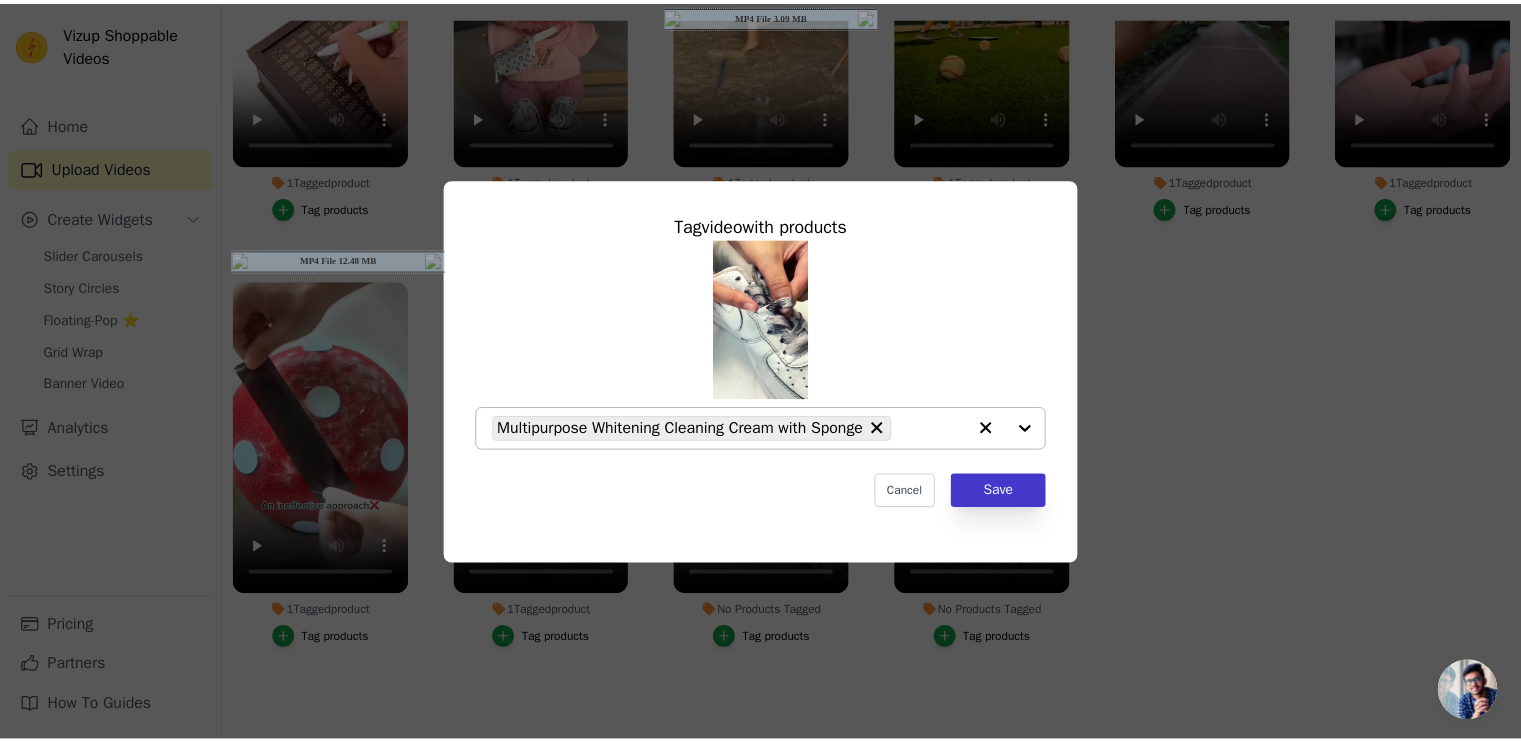 scroll, scrollTop: 203, scrollLeft: 0, axis: vertical 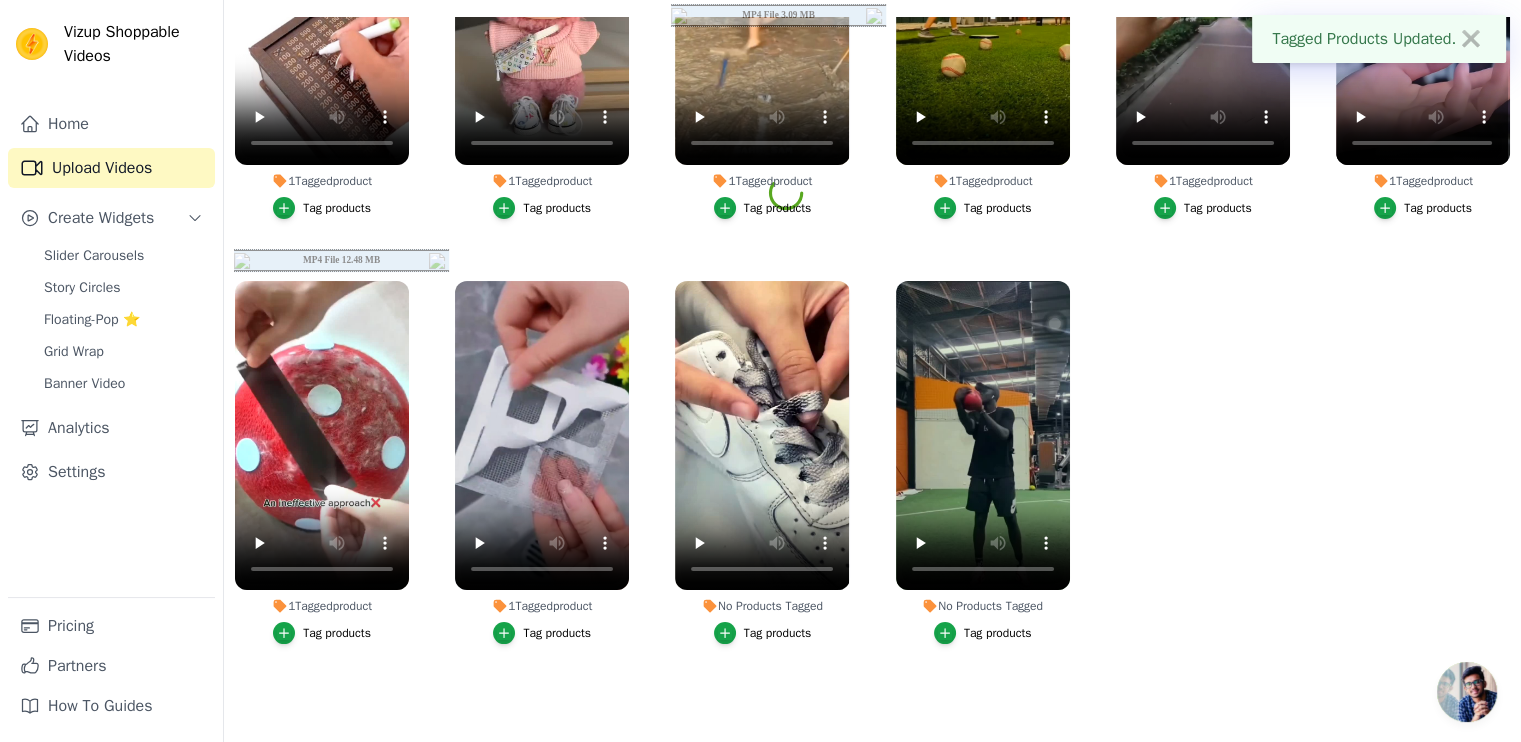 click on "Tag products" at bounding box center (998, 633) 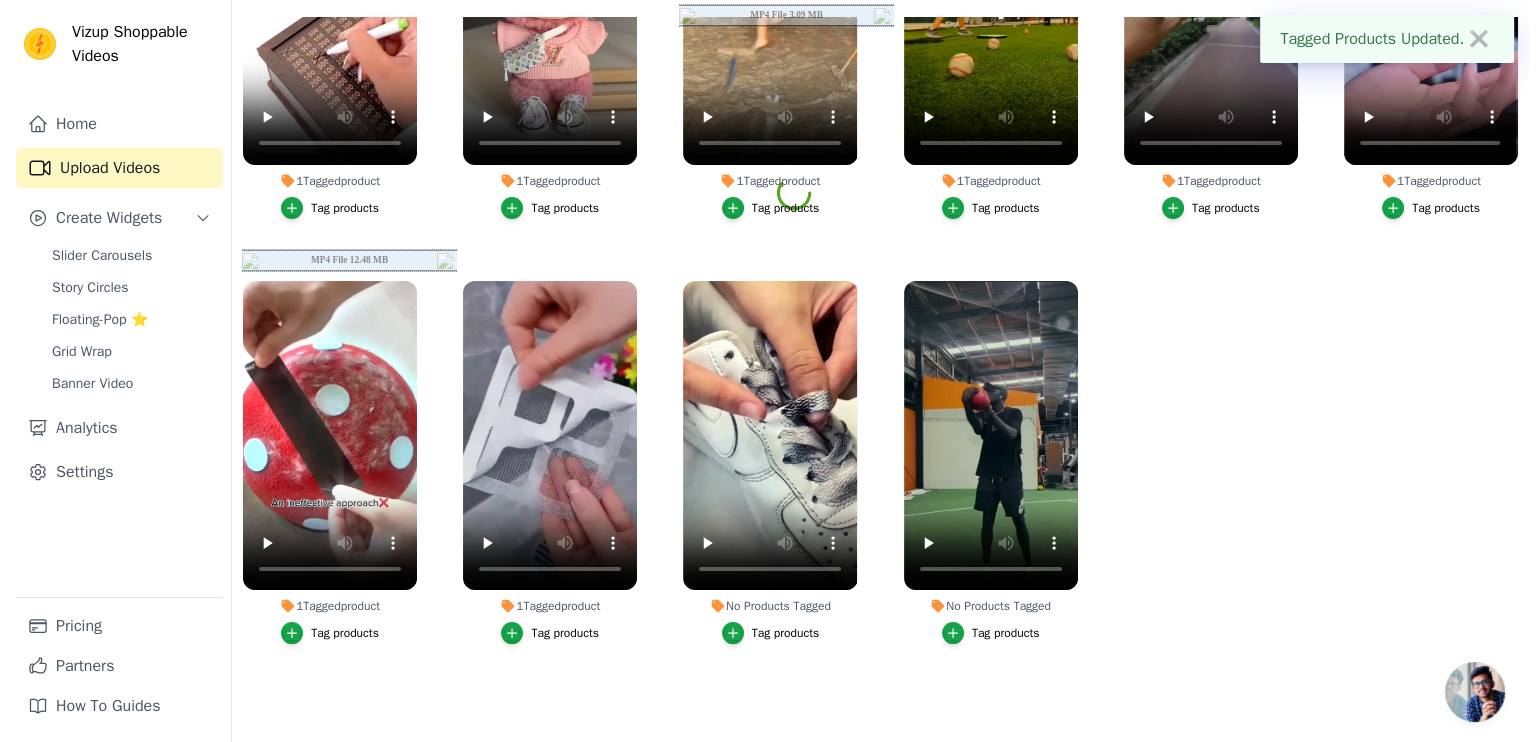 scroll, scrollTop: 0, scrollLeft: 0, axis: both 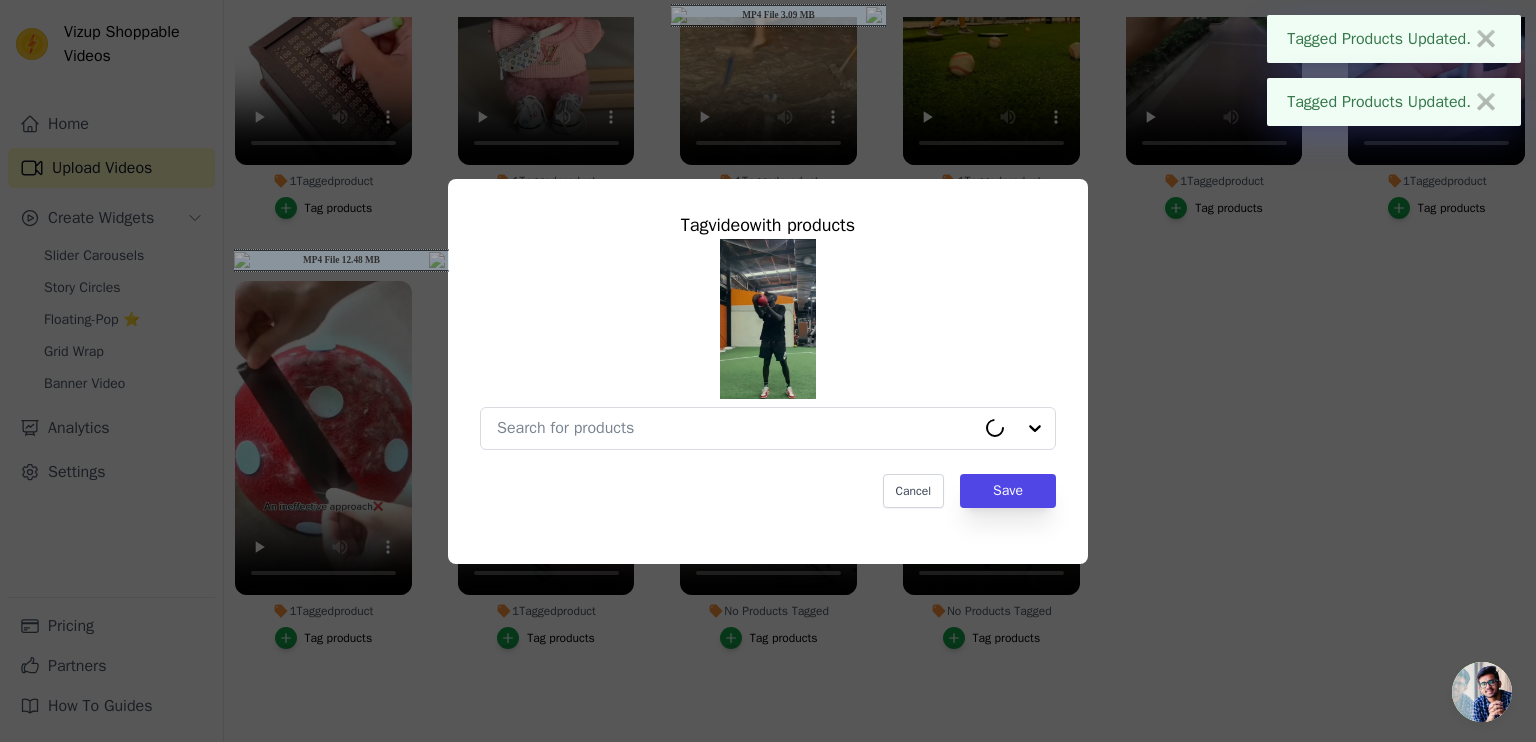 click on "Tag  video  with products                         Cancel   Save" at bounding box center [768, 359] 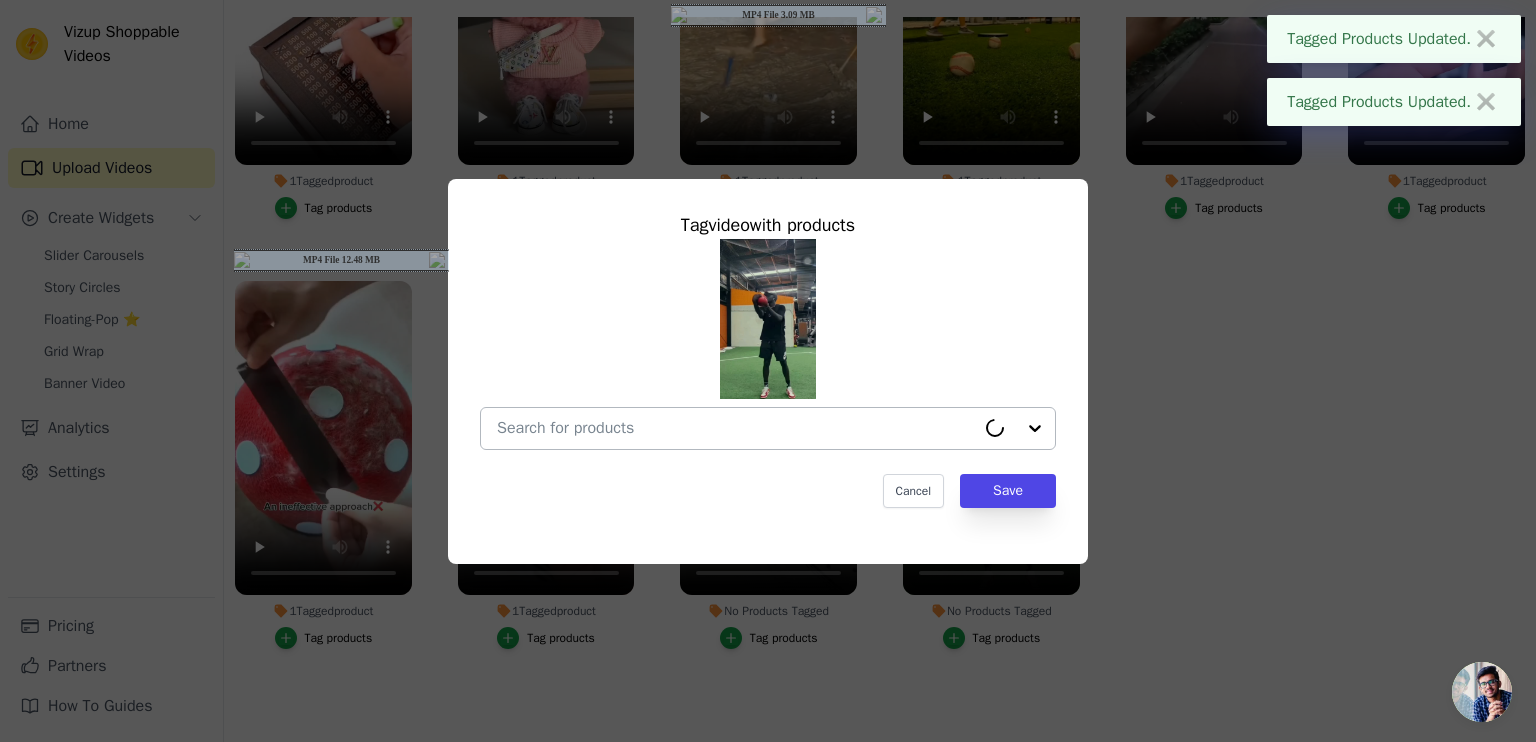 click at bounding box center [1015, 428] 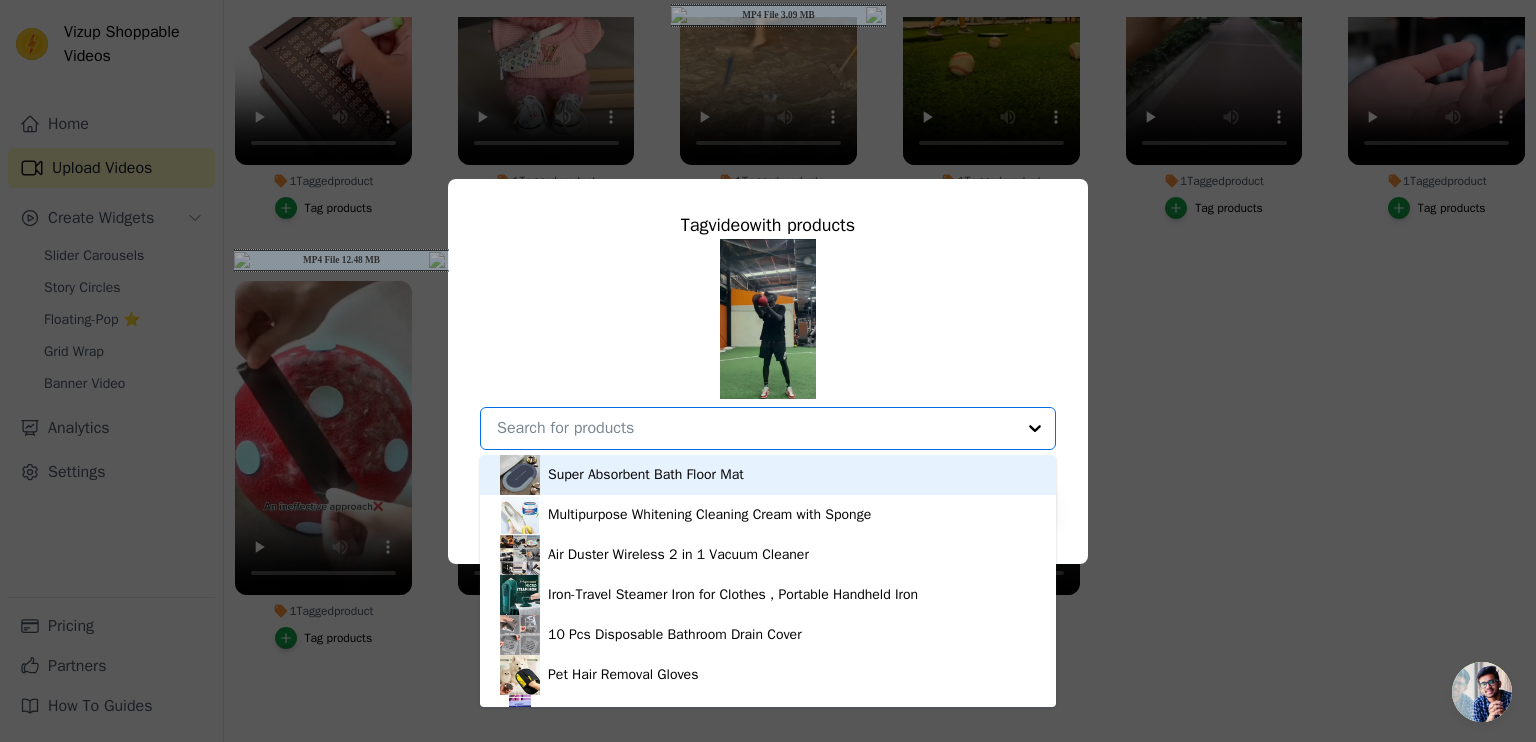 click on "Super Absorbent Bath Floor Mat" at bounding box center [646, 475] 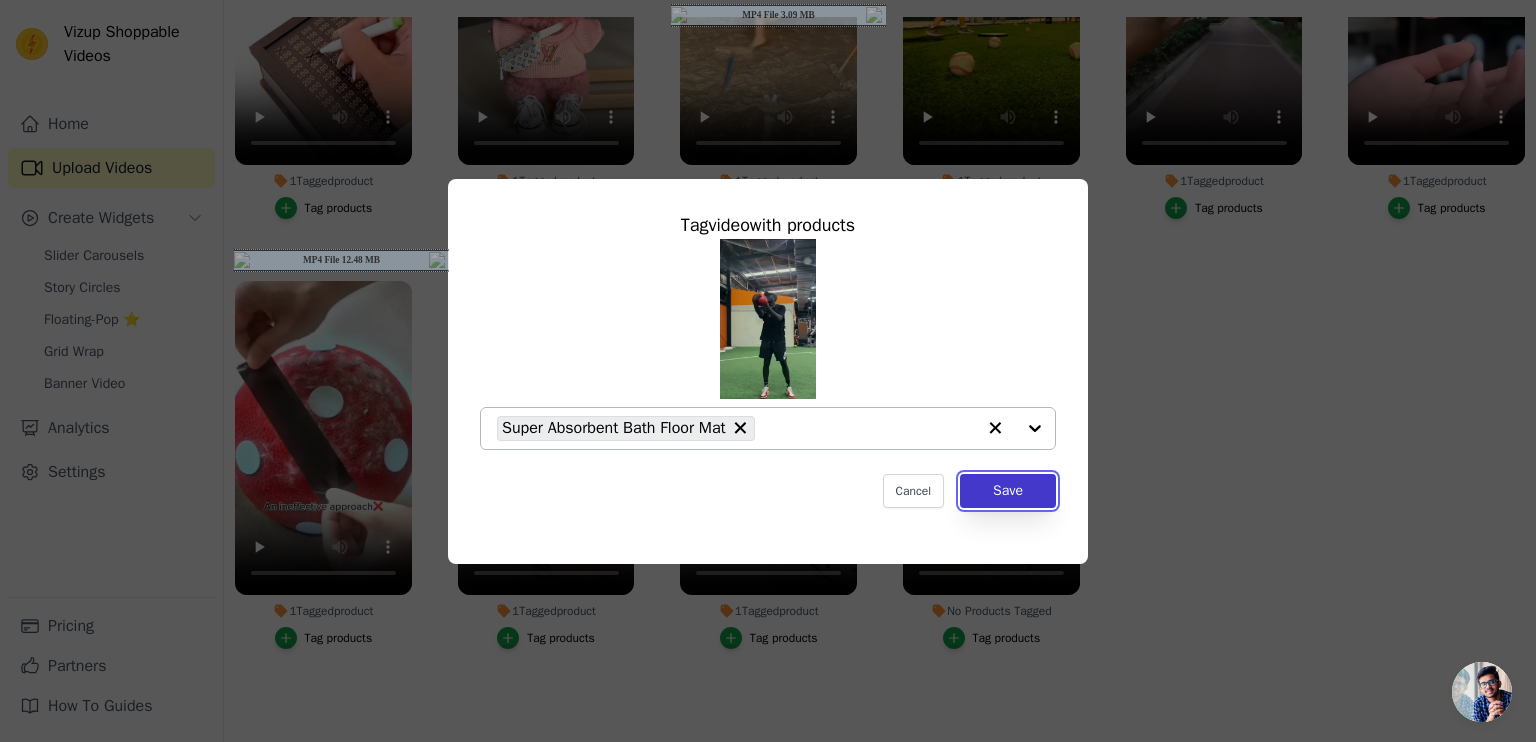 click on "Save" at bounding box center (1008, 491) 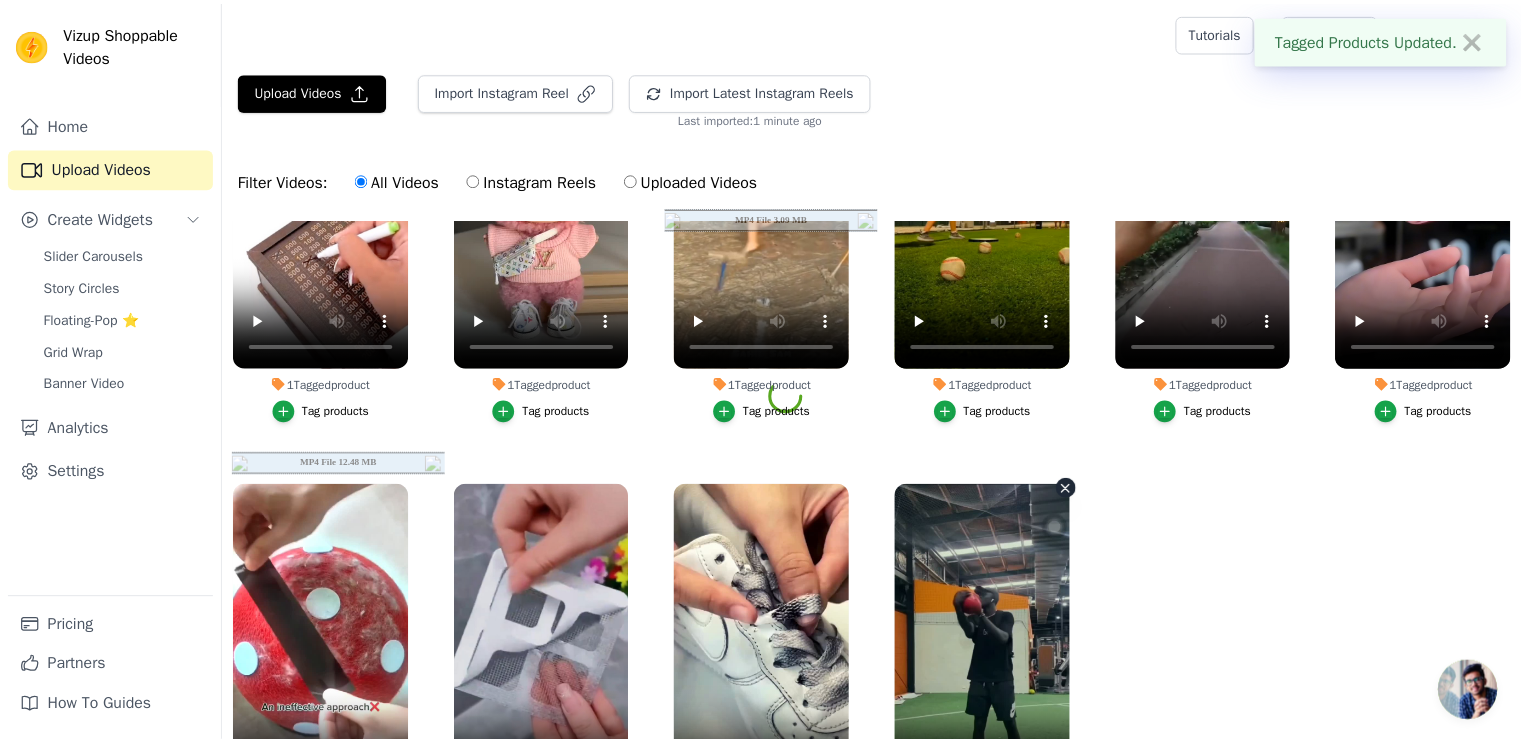 scroll, scrollTop: 203, scrollLeft: 0, axis: vertical 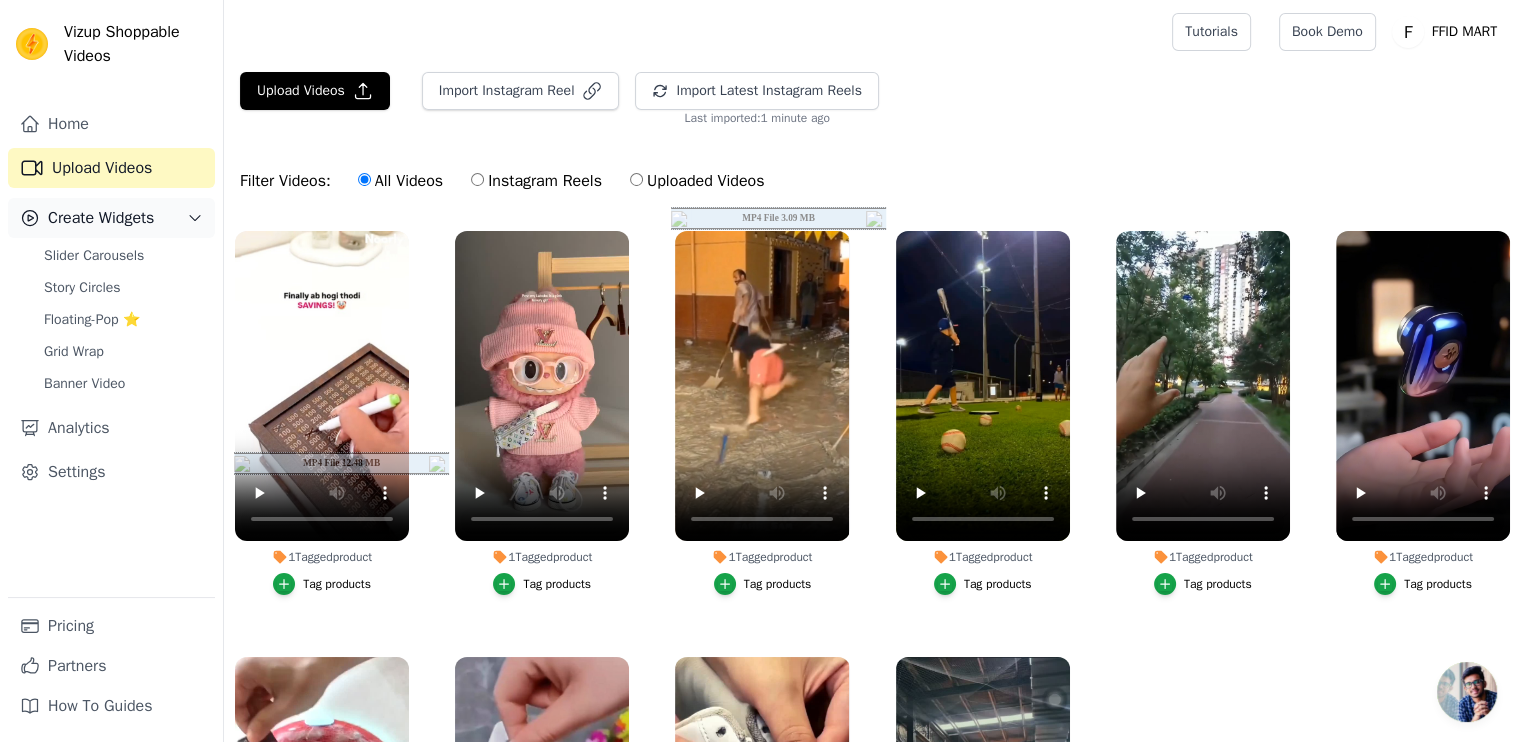 click on "Create Widgets" at bounding box center (111, 218) 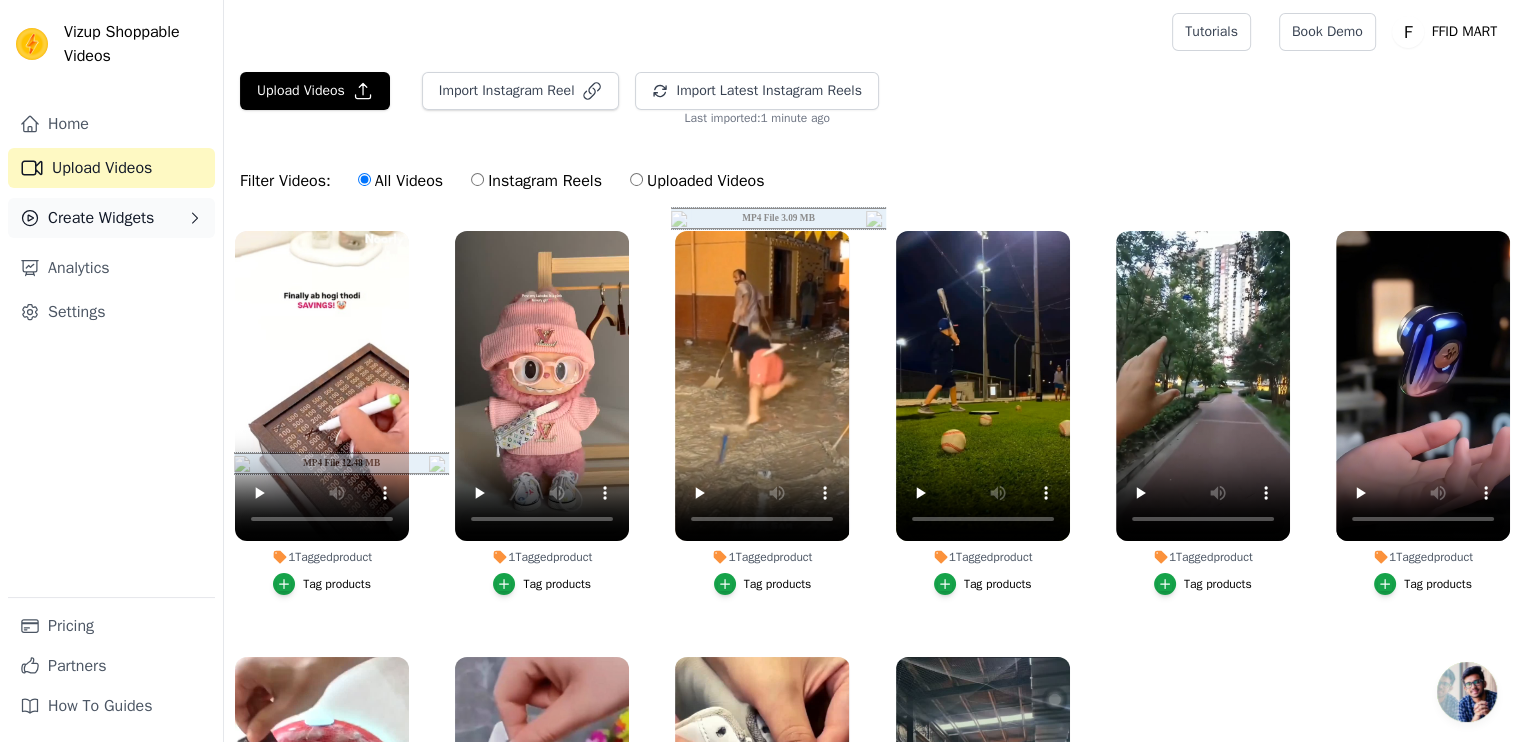 click on "Create Widgets" at bounding box center [111, 218] 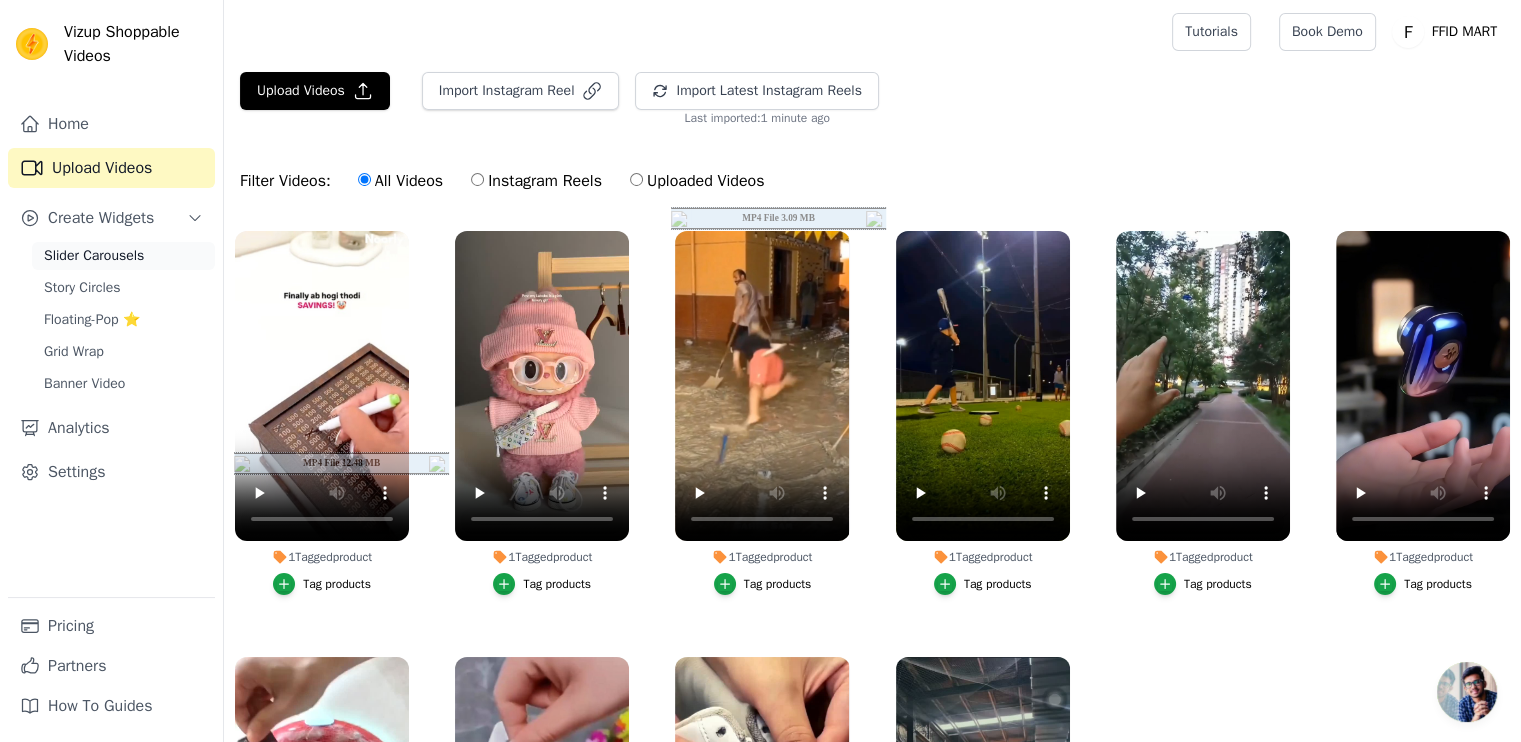 click on "Slider Carousels" at bounding box center (123, 256) 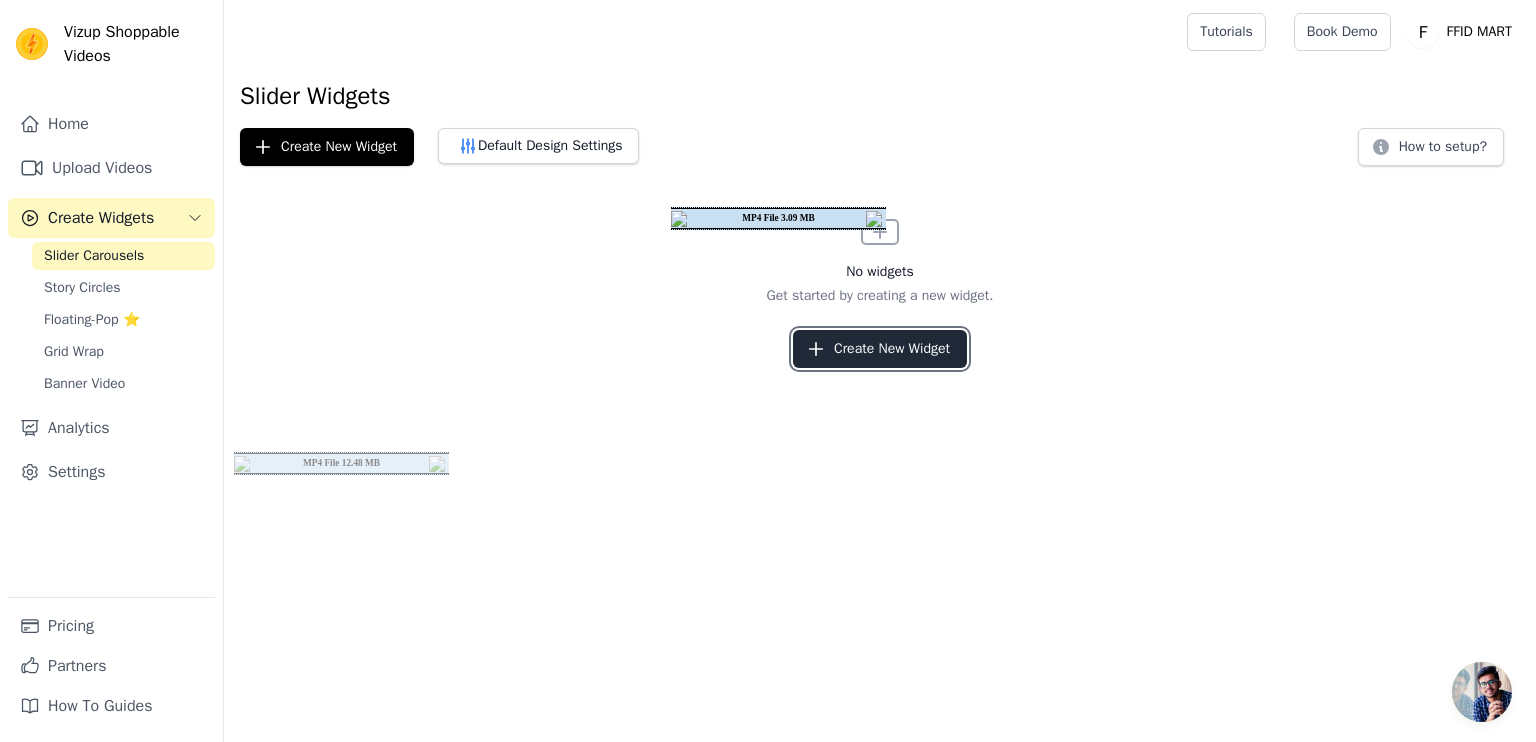 click 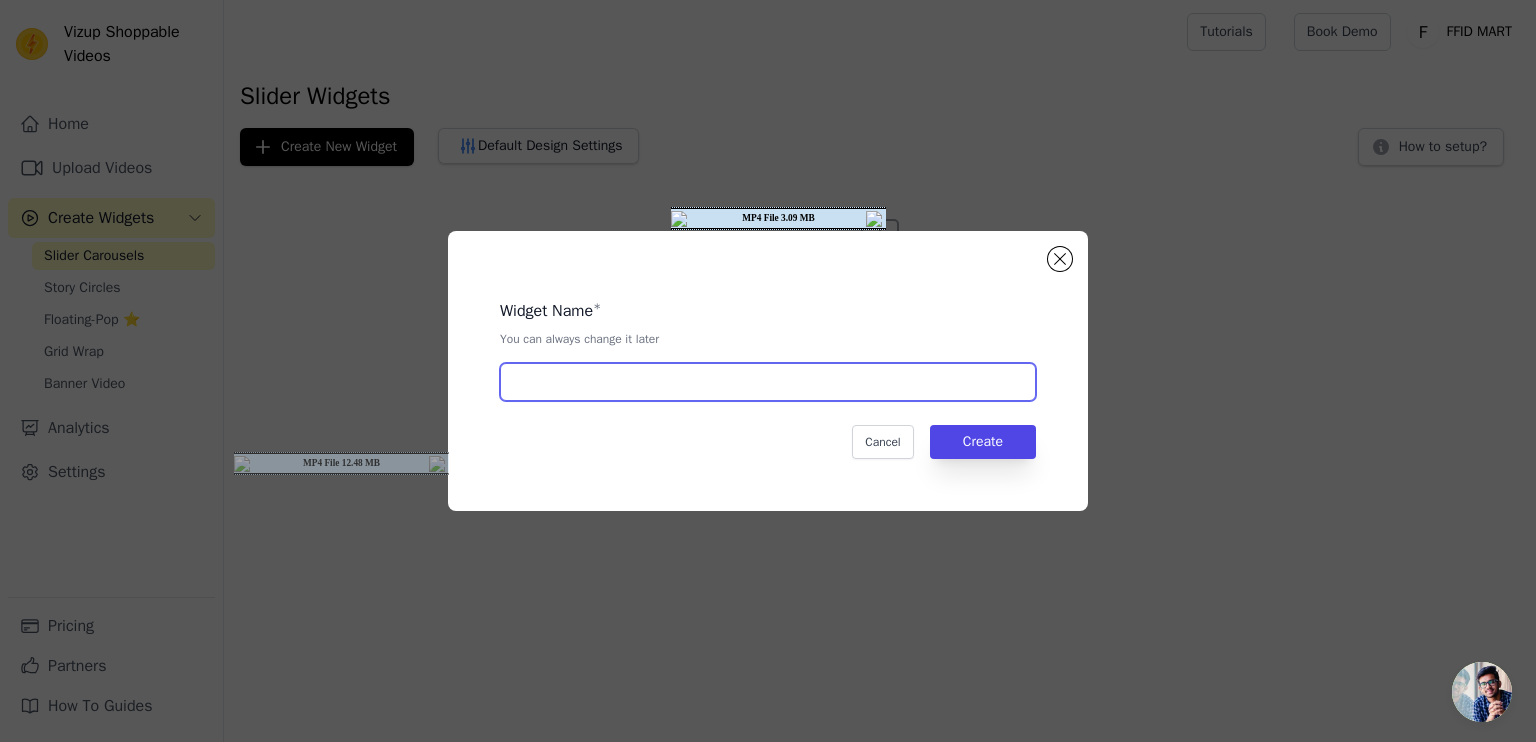 click at bounding box center (768, 382) 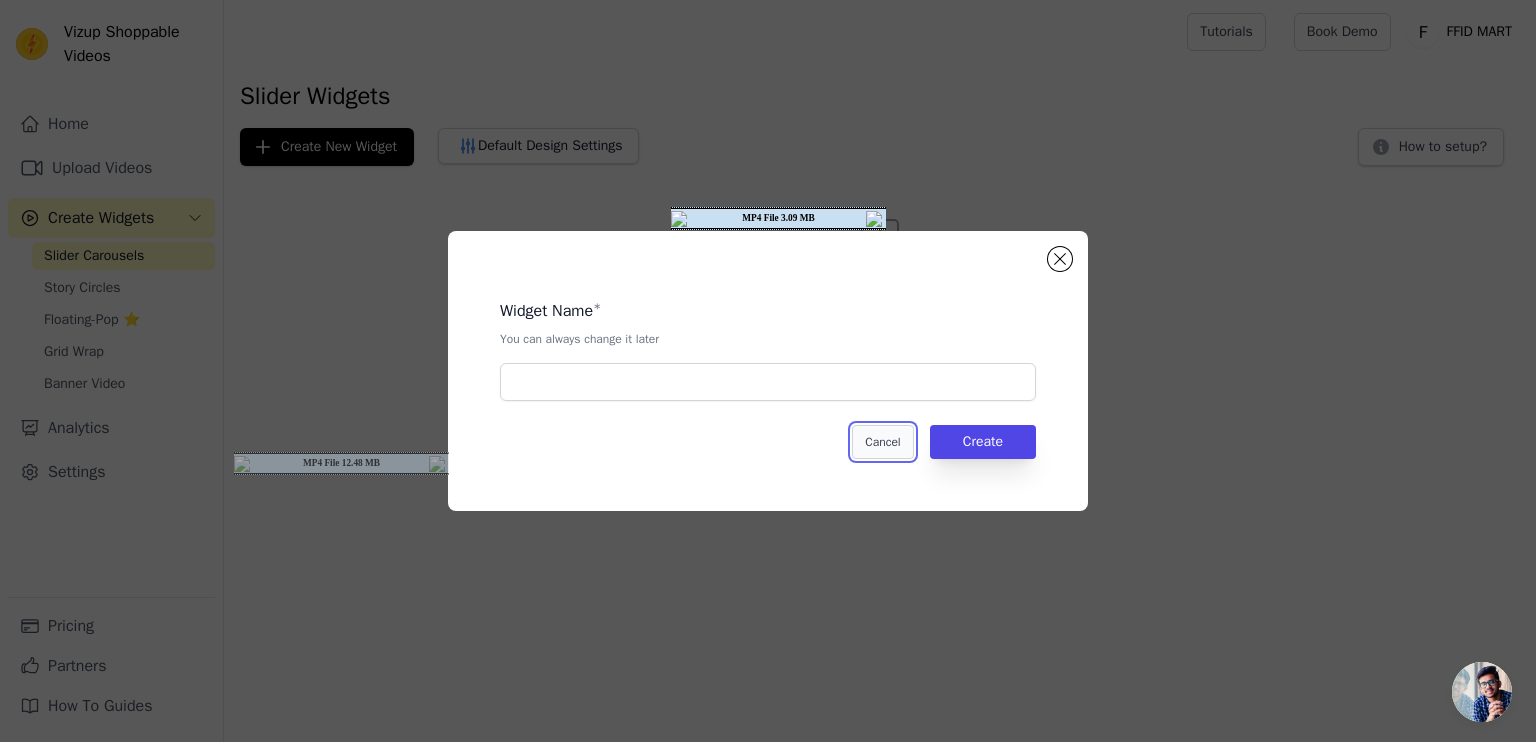 click on "Cancel" at bounding box center [882, 442] 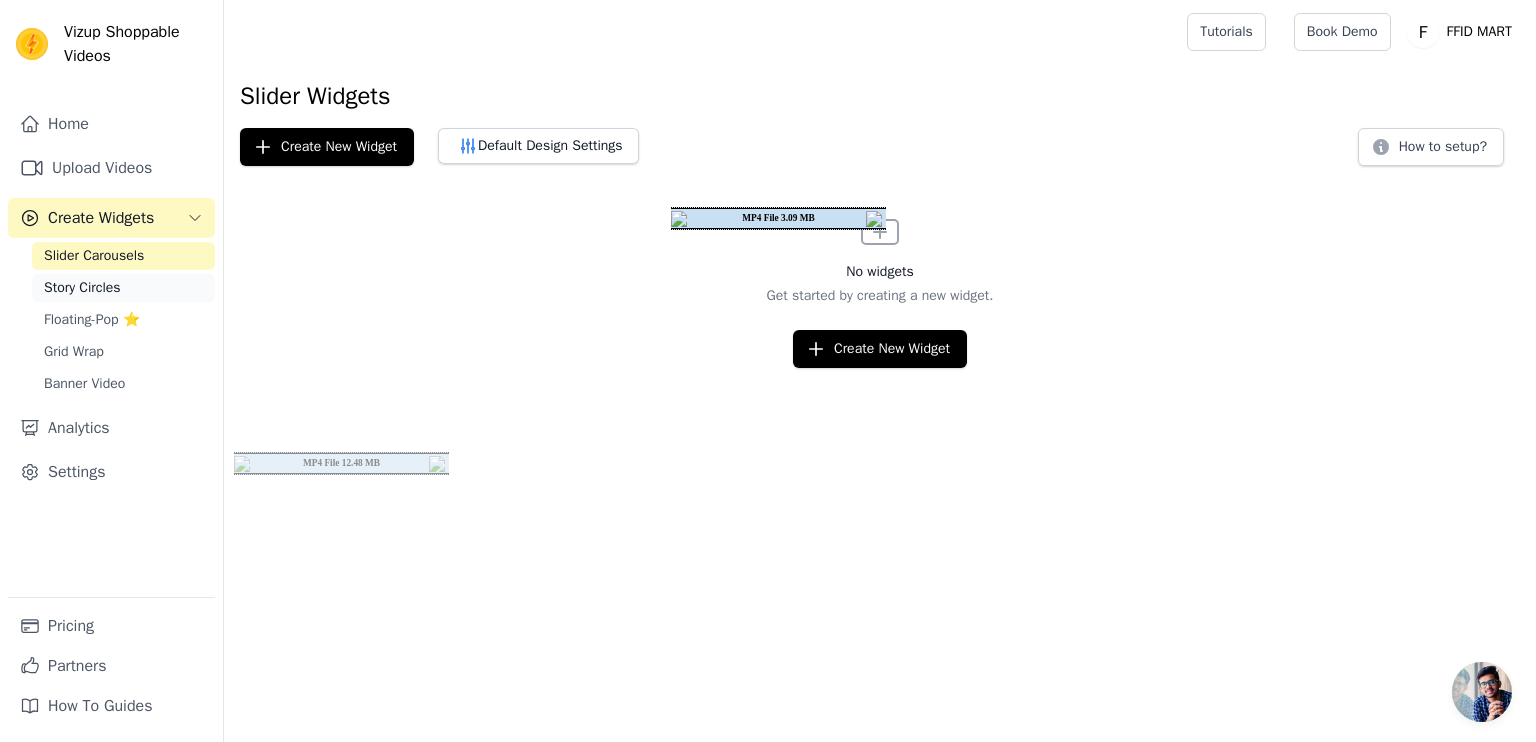 click on "Story Circles" at bounding box center (82, 288) 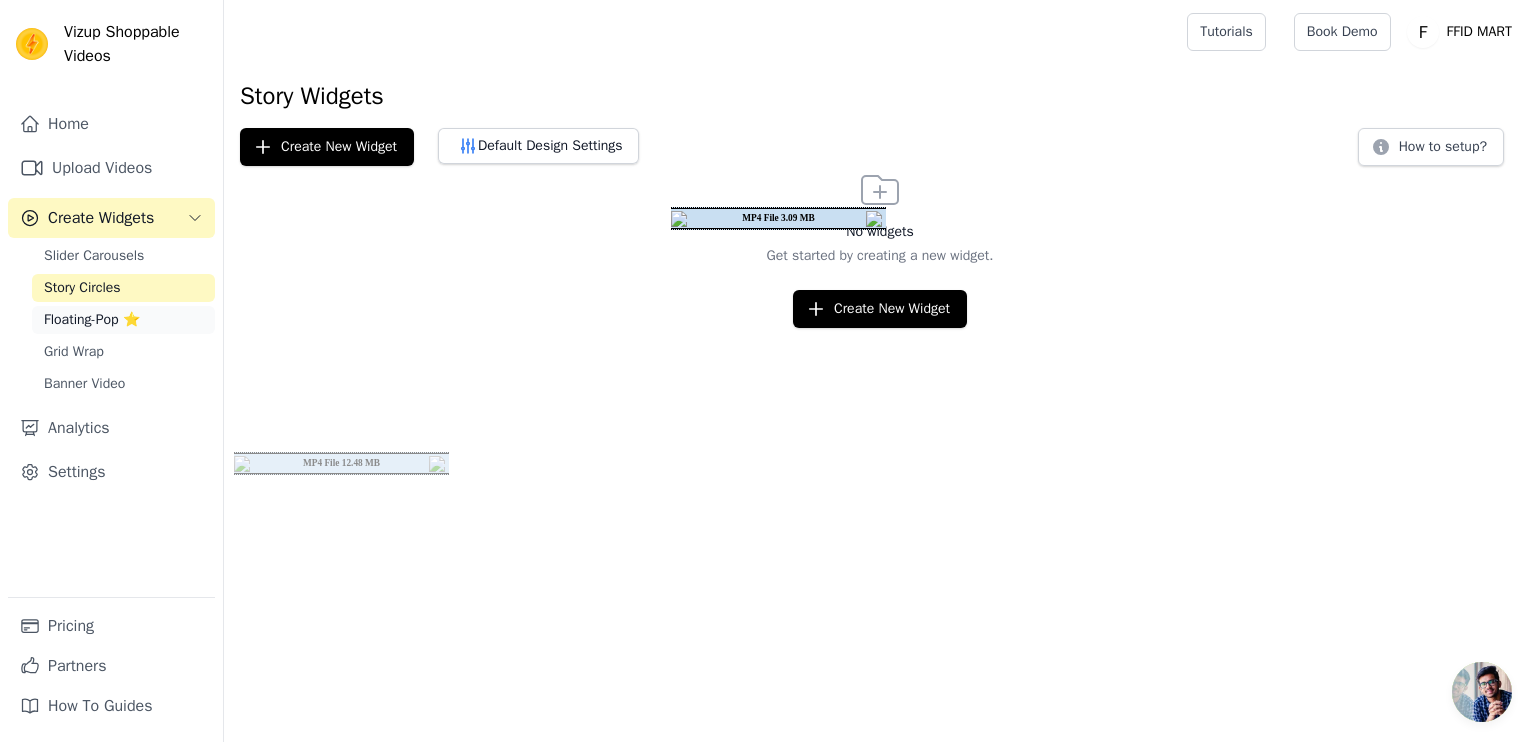 click on "Floating-Pop ⭐" at bounding box center [92, 320] 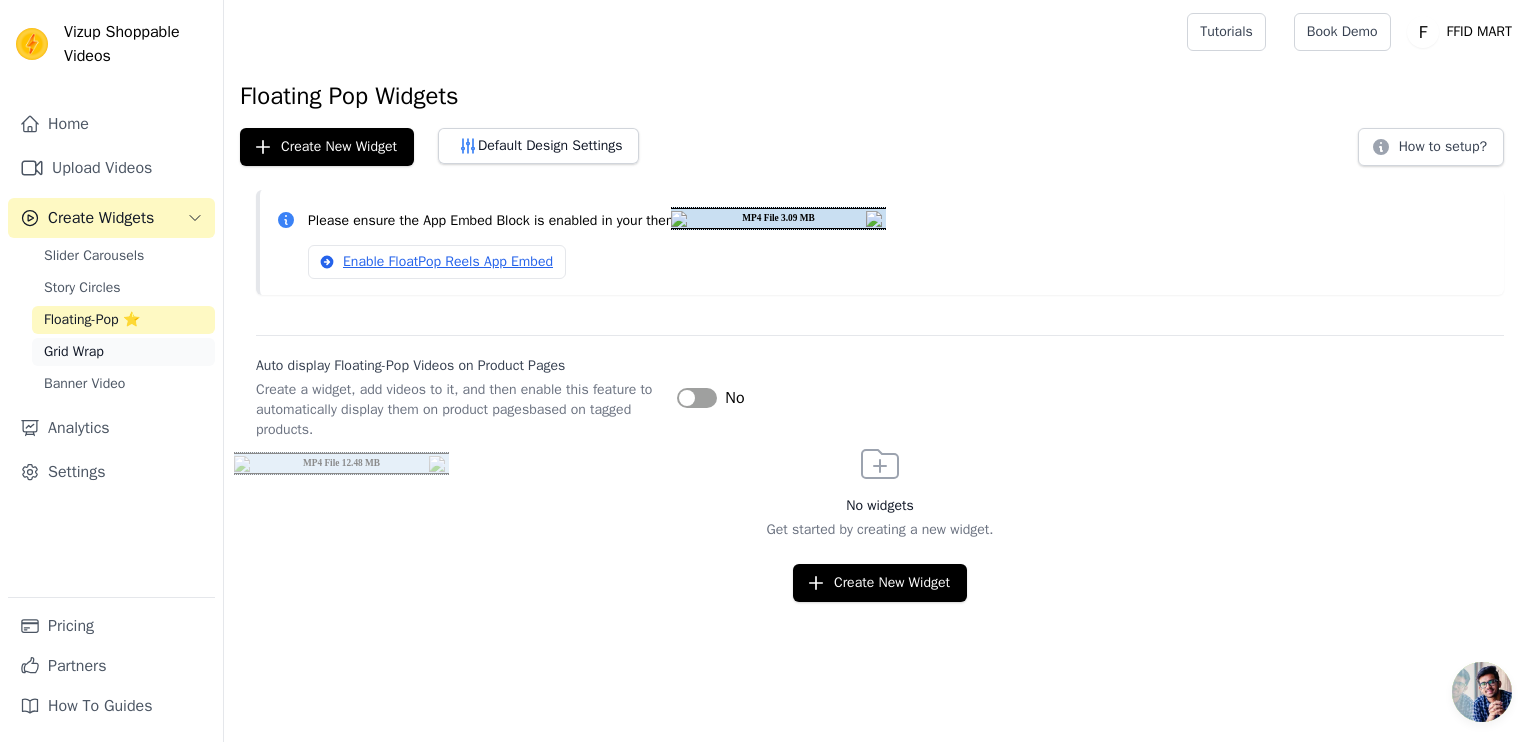 click on "Grid Wrap" at bounding box center (123, 352) 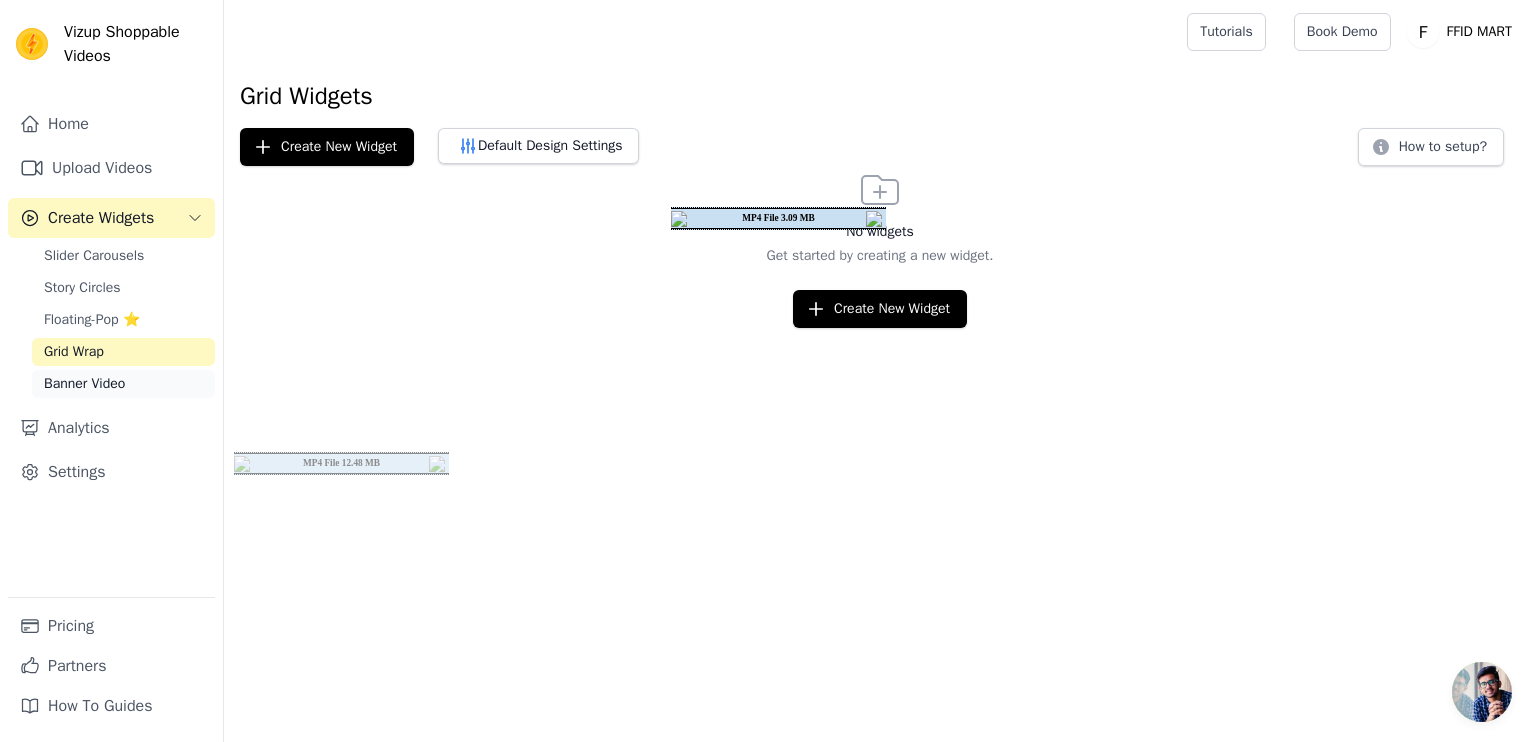 click on "Banner Video" at bounding box center [123, 384] 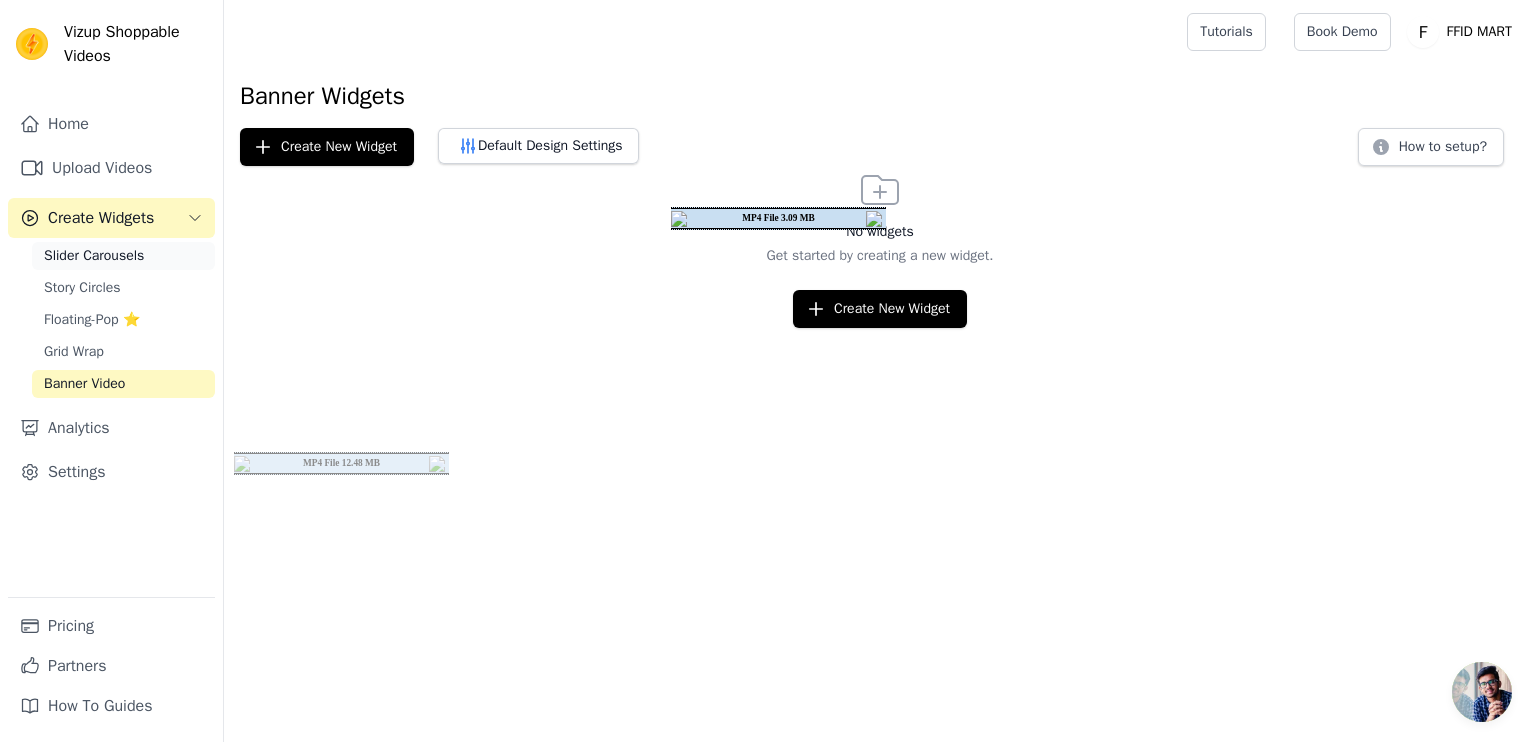 click on "Slider Carousels" at bounding box center (94, 256) 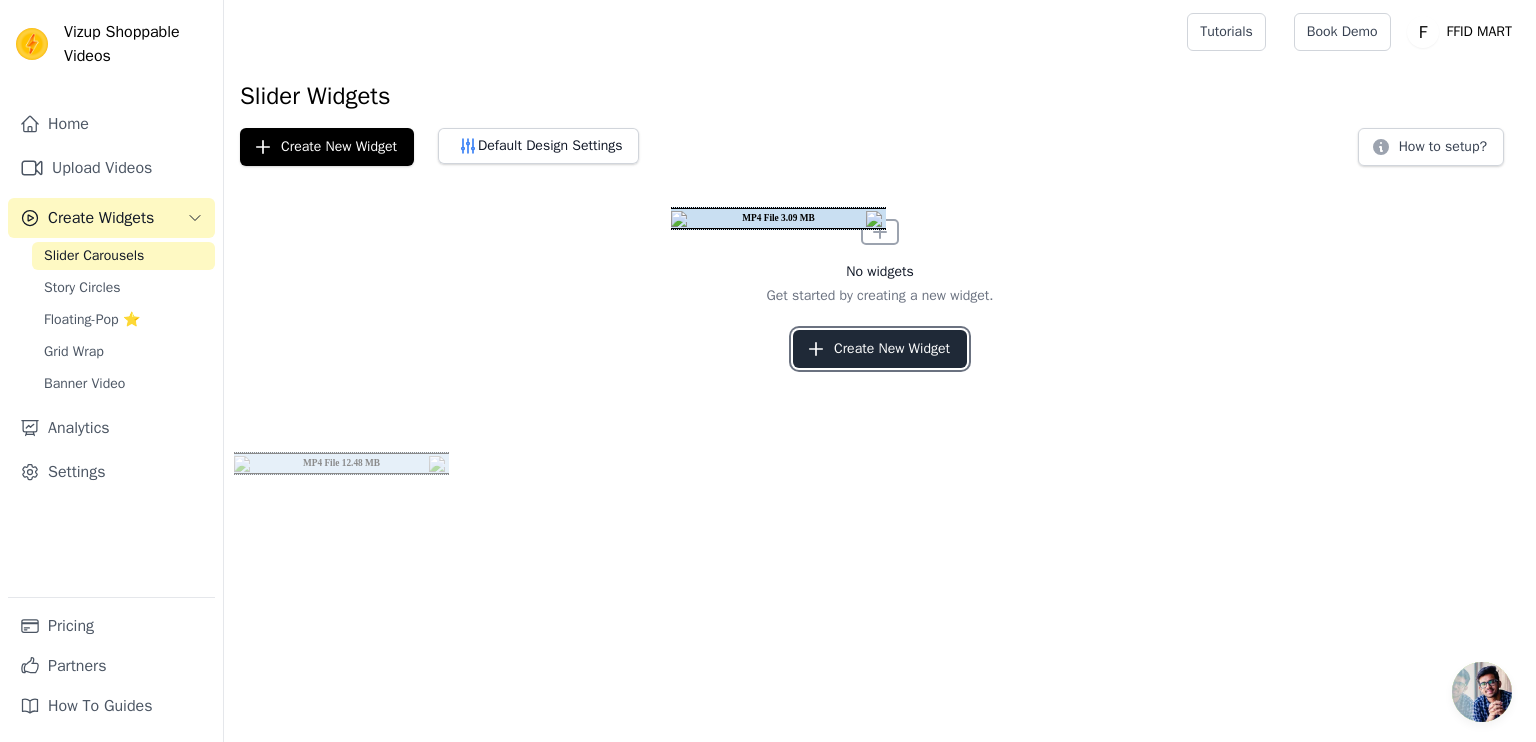 click on "Create New Widget" at bounding box center [880, 349] 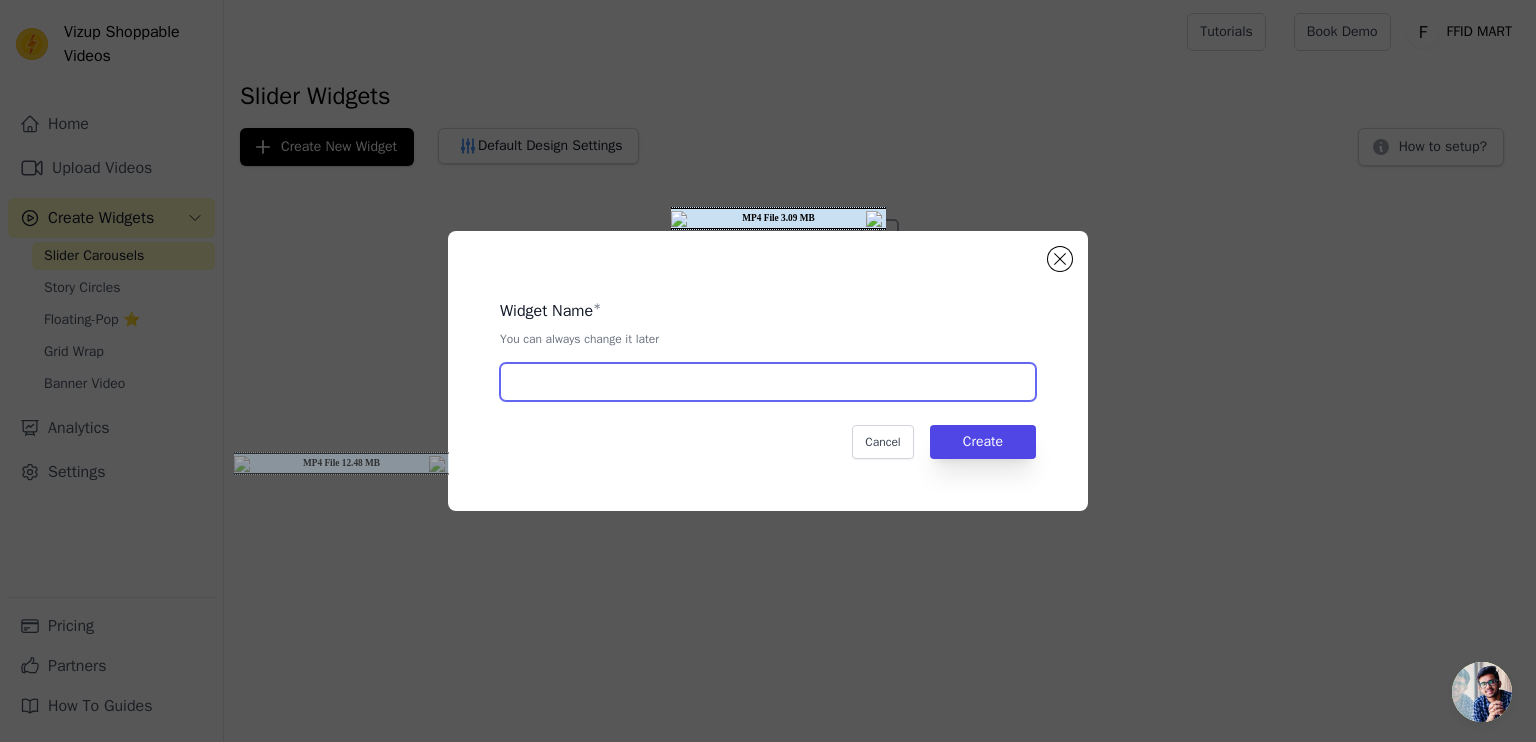 drag, startPoint x: 639, startPoint y: 379, endPoint x: 947, endPoint y: 331, distance: 311.71783 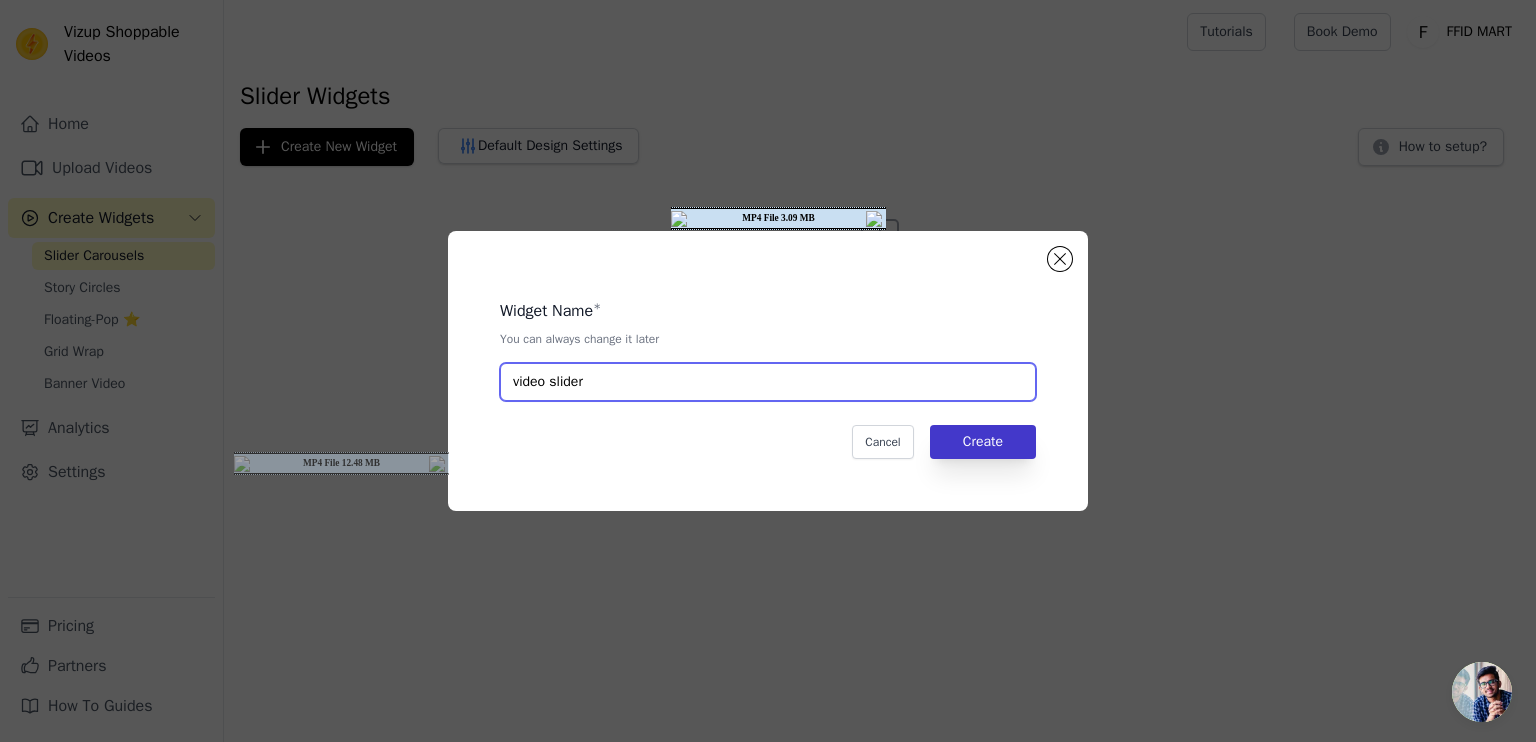 type on "video slider" 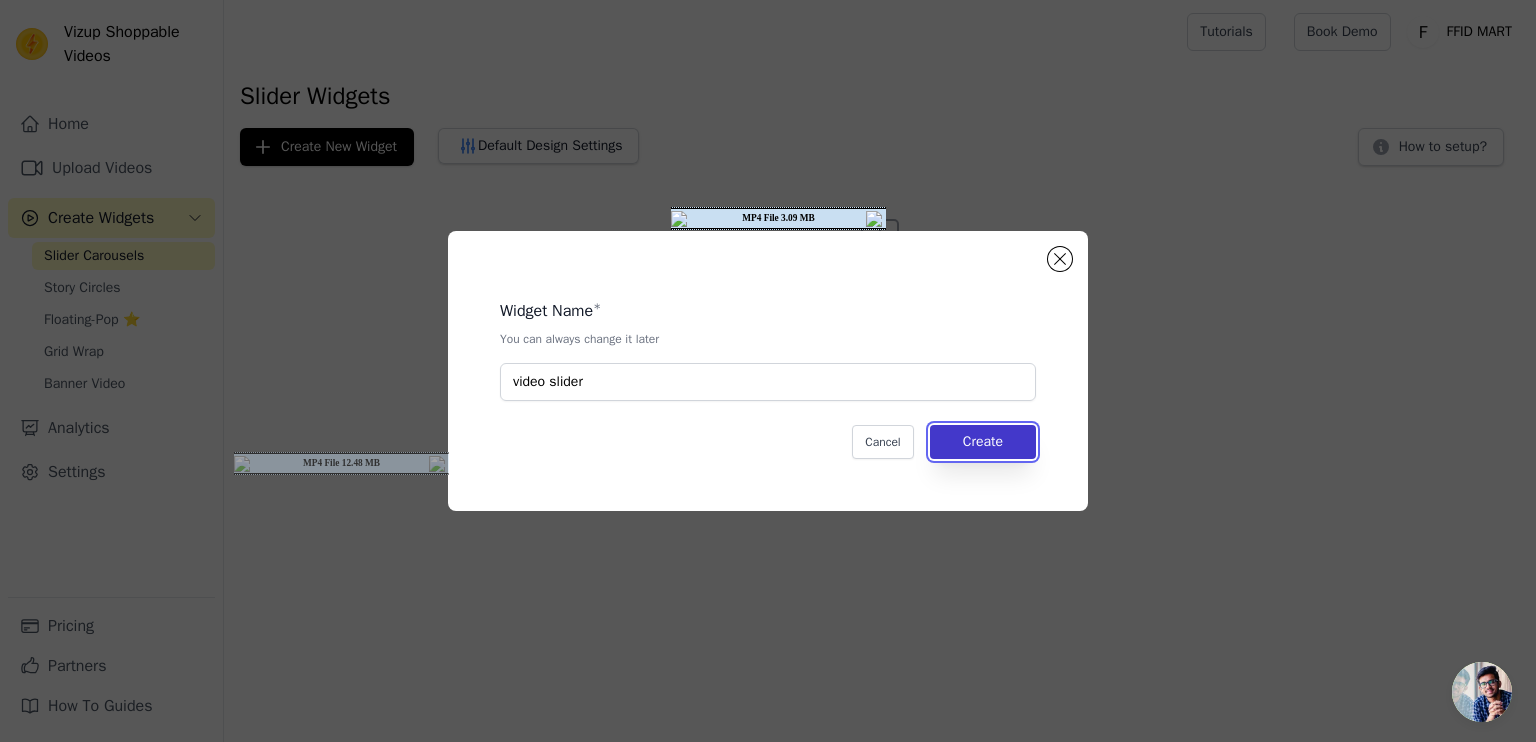 click on "Create" at bounding box center [983, 442] 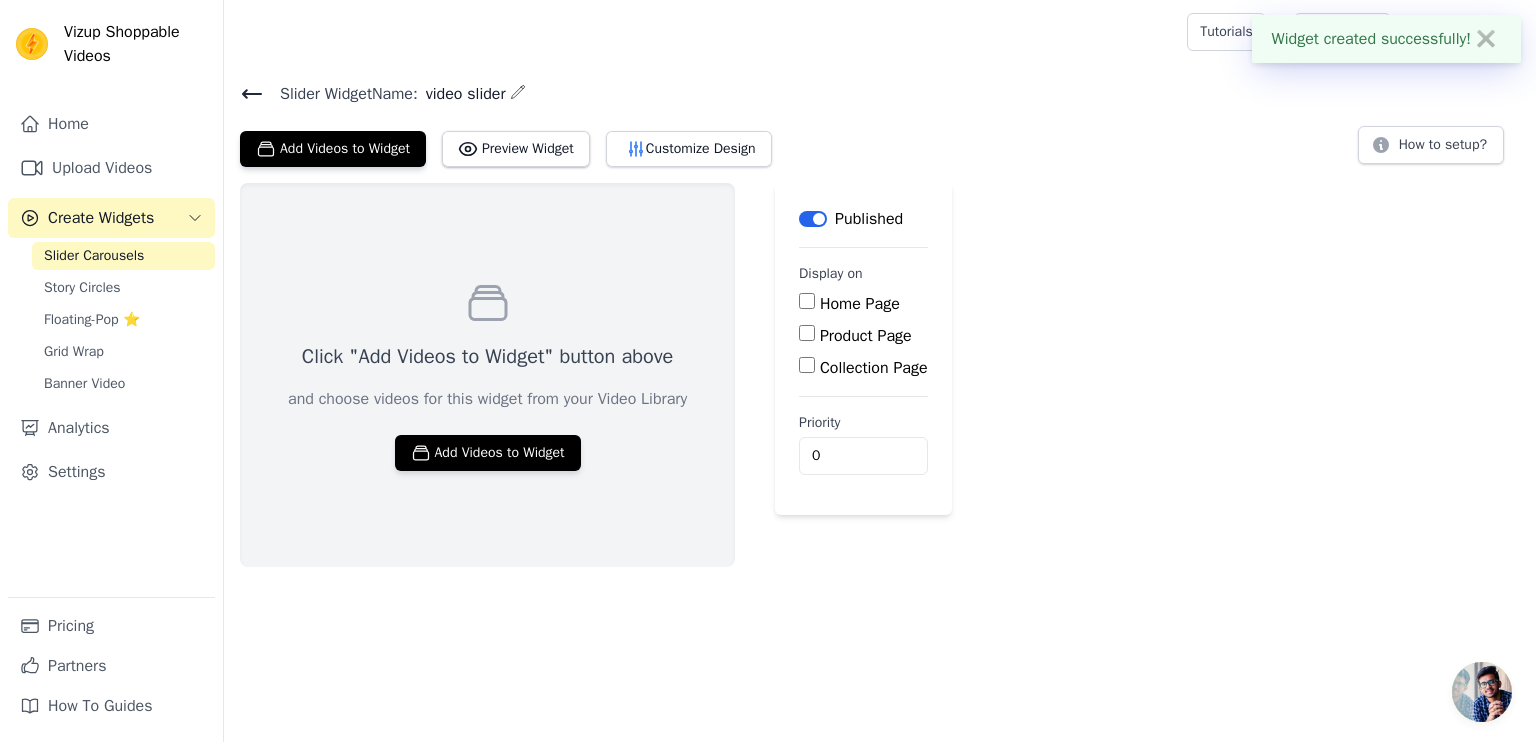 click on "Home Page" at bounding box center (860, 304) 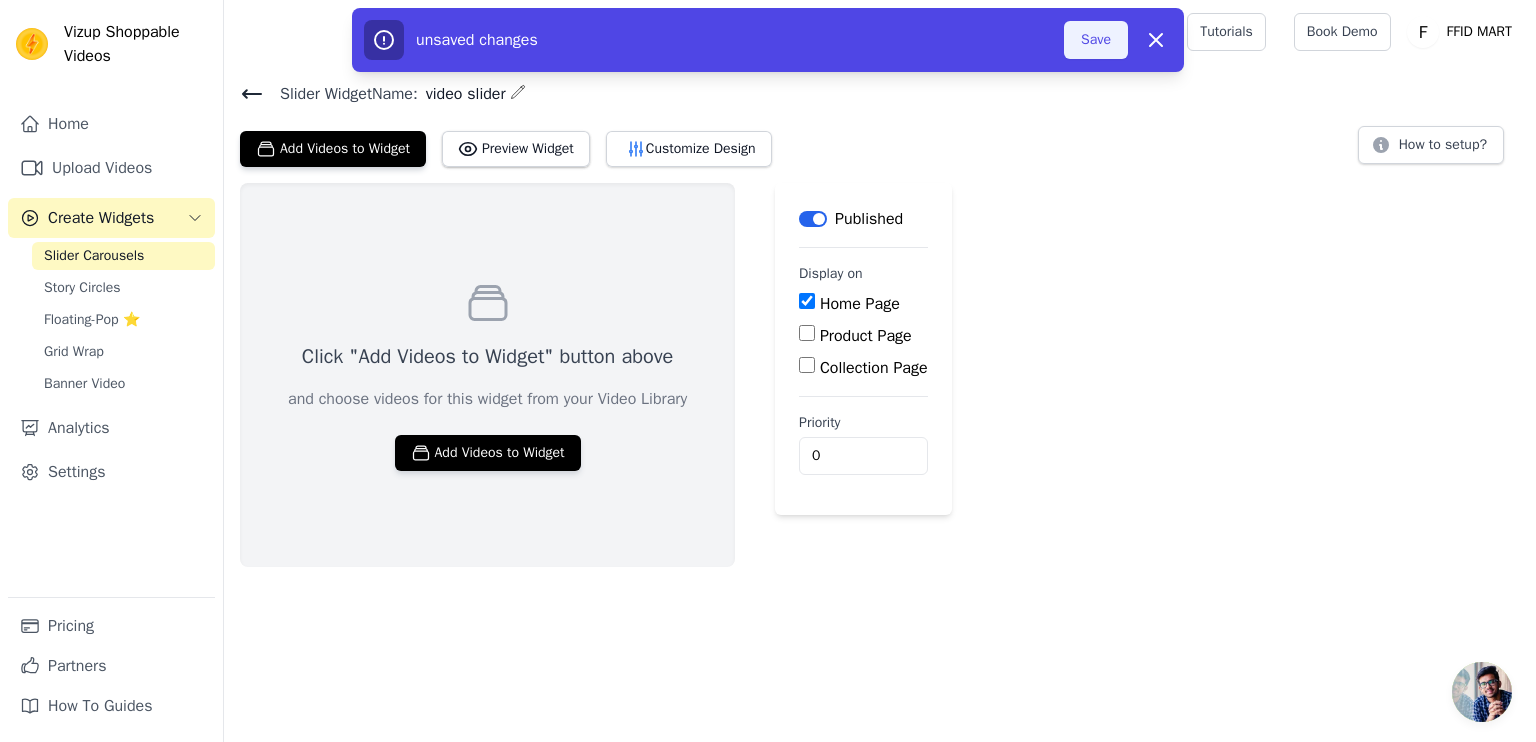 click on "Save" at bounding box center (1096, 40) 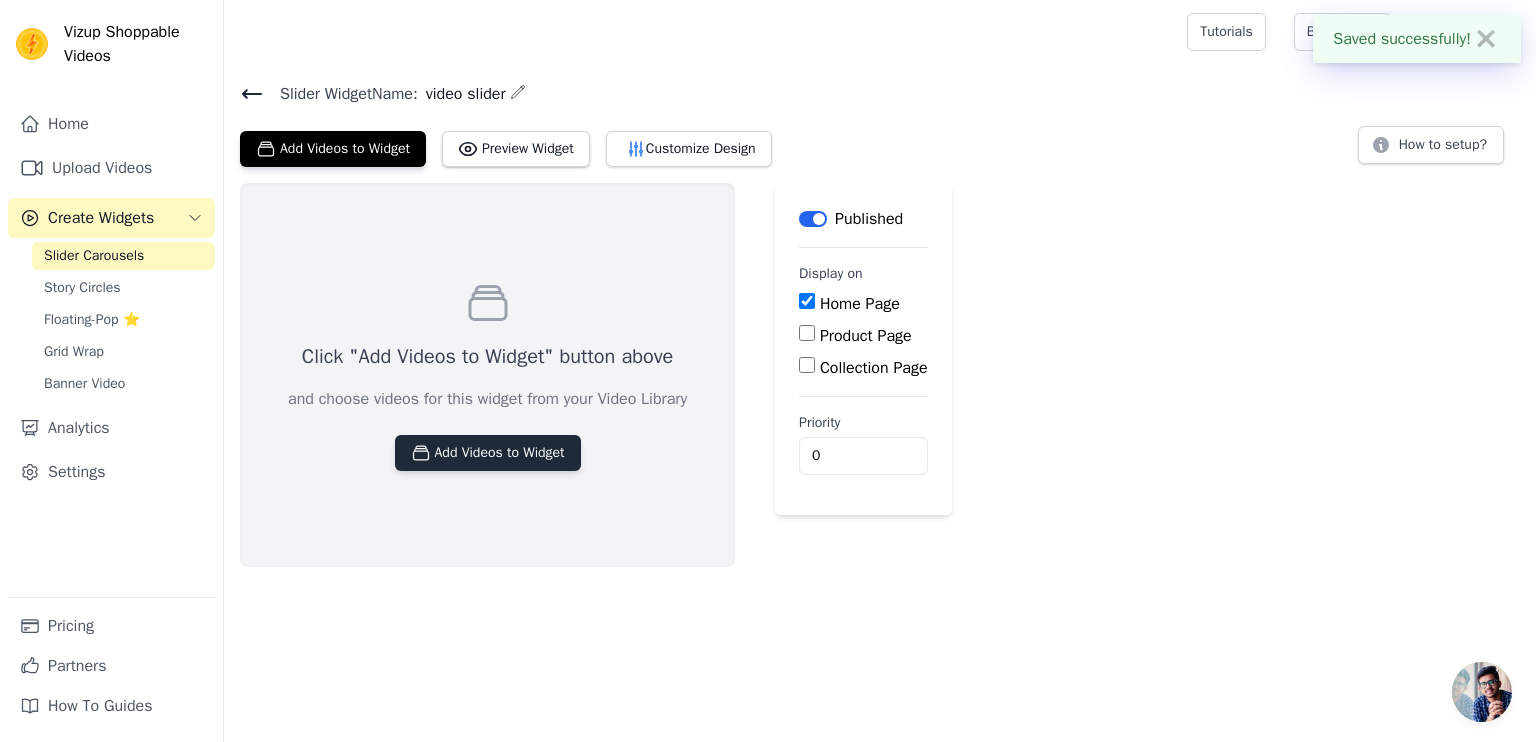 click on "Add Videos to Widget" at bounding box center (488, 453) 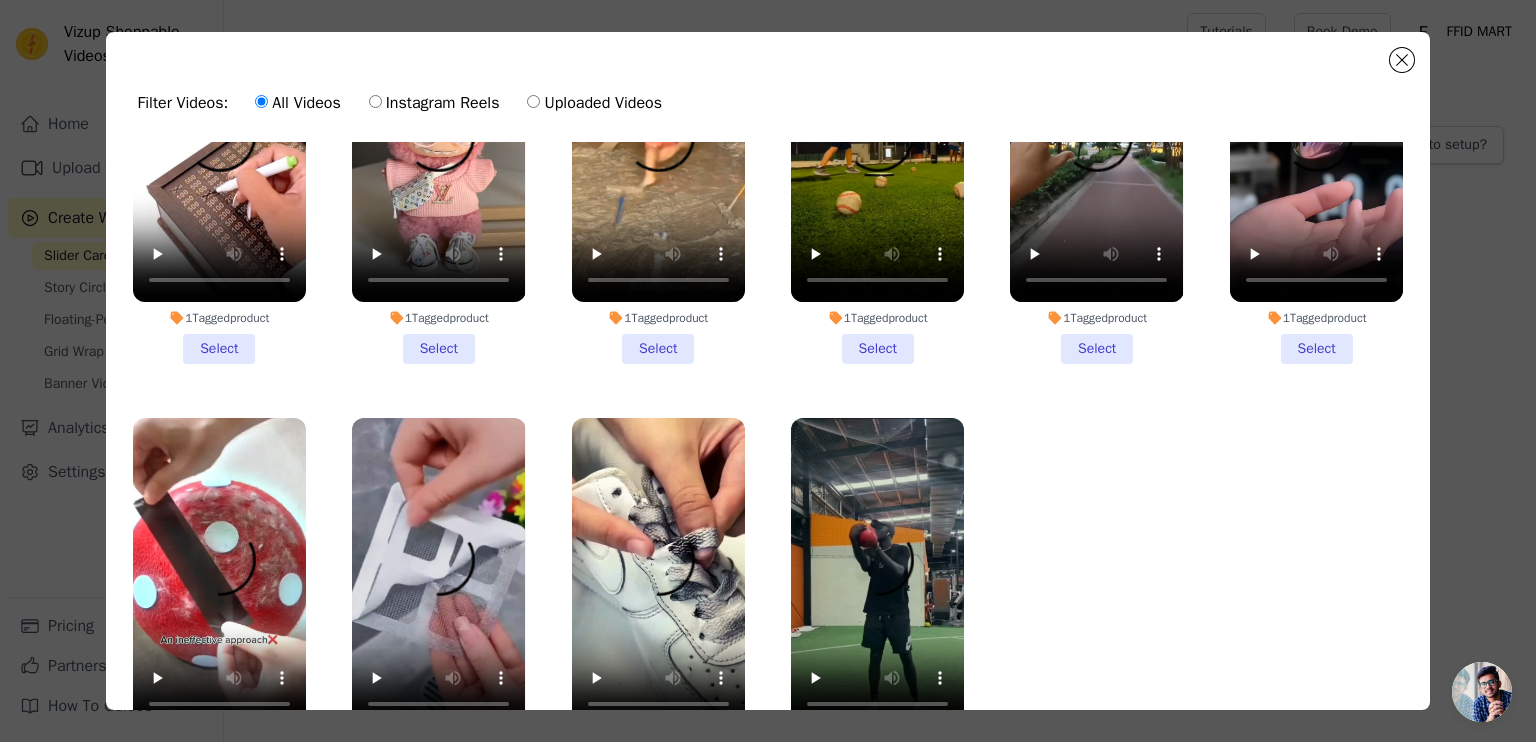scroll, scrollTop: 165, scrollLeft: 0, axis: vertical 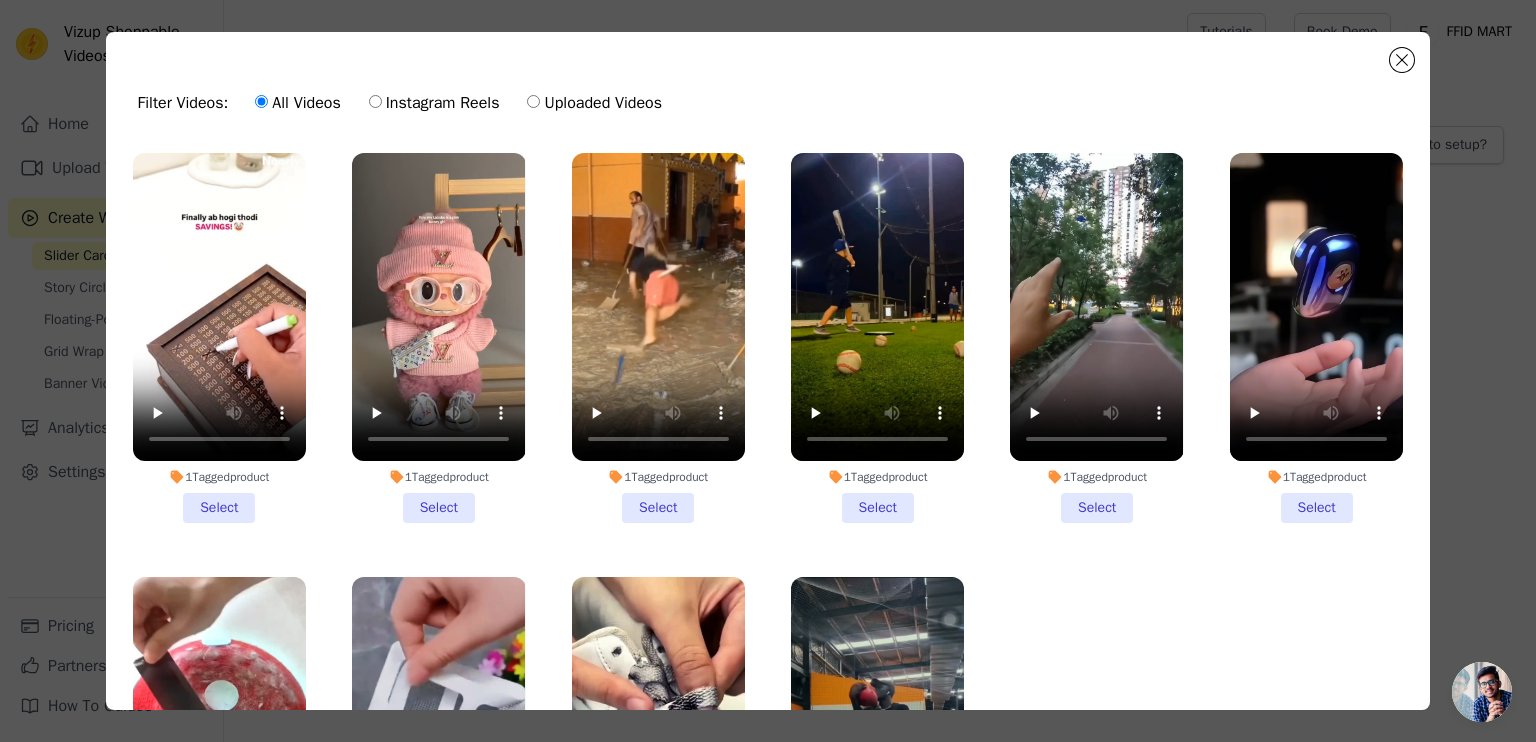 click on "1  Tagged  product     Select" at bounding box center (219, 338) 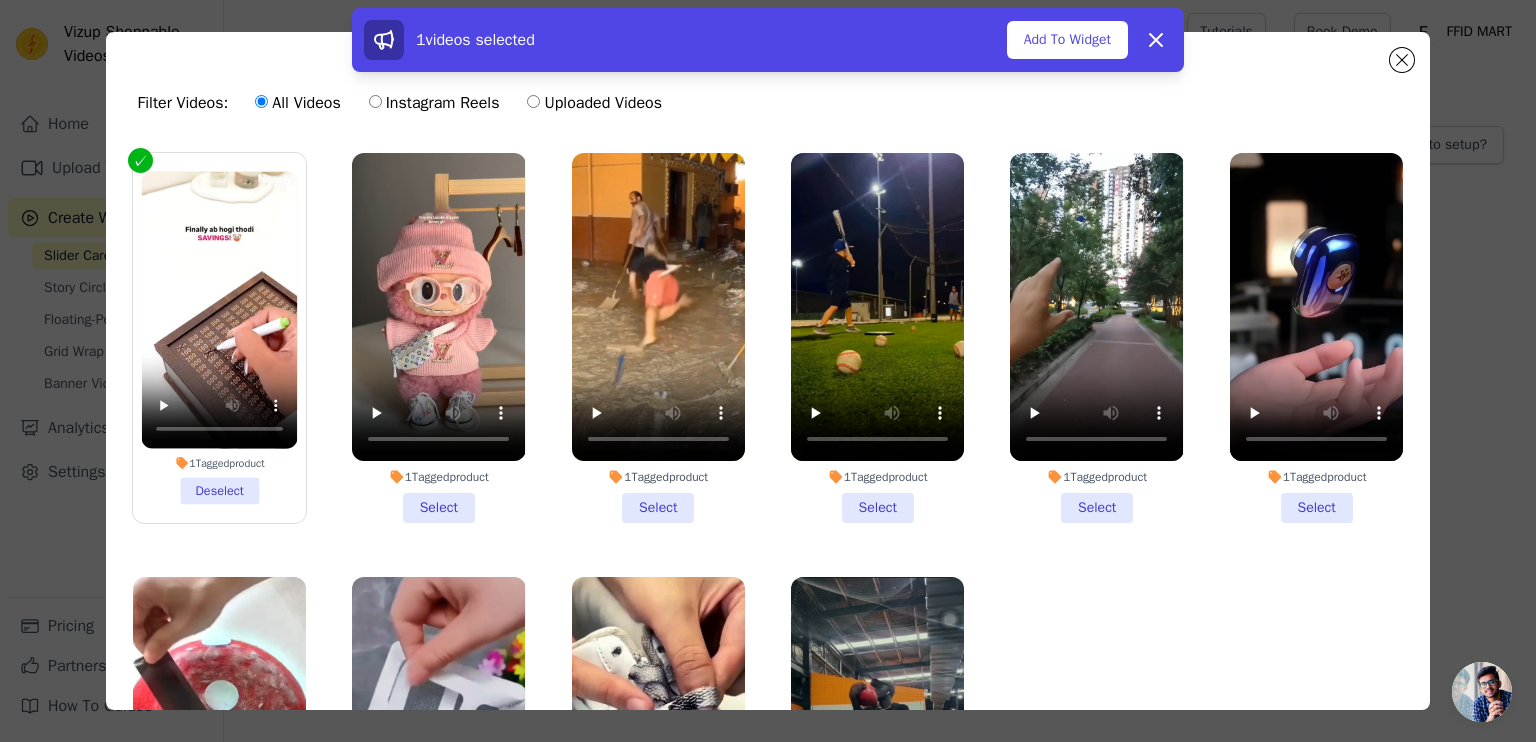 click on "1  Tagged  product     Select" at bounding box center [438, 338] 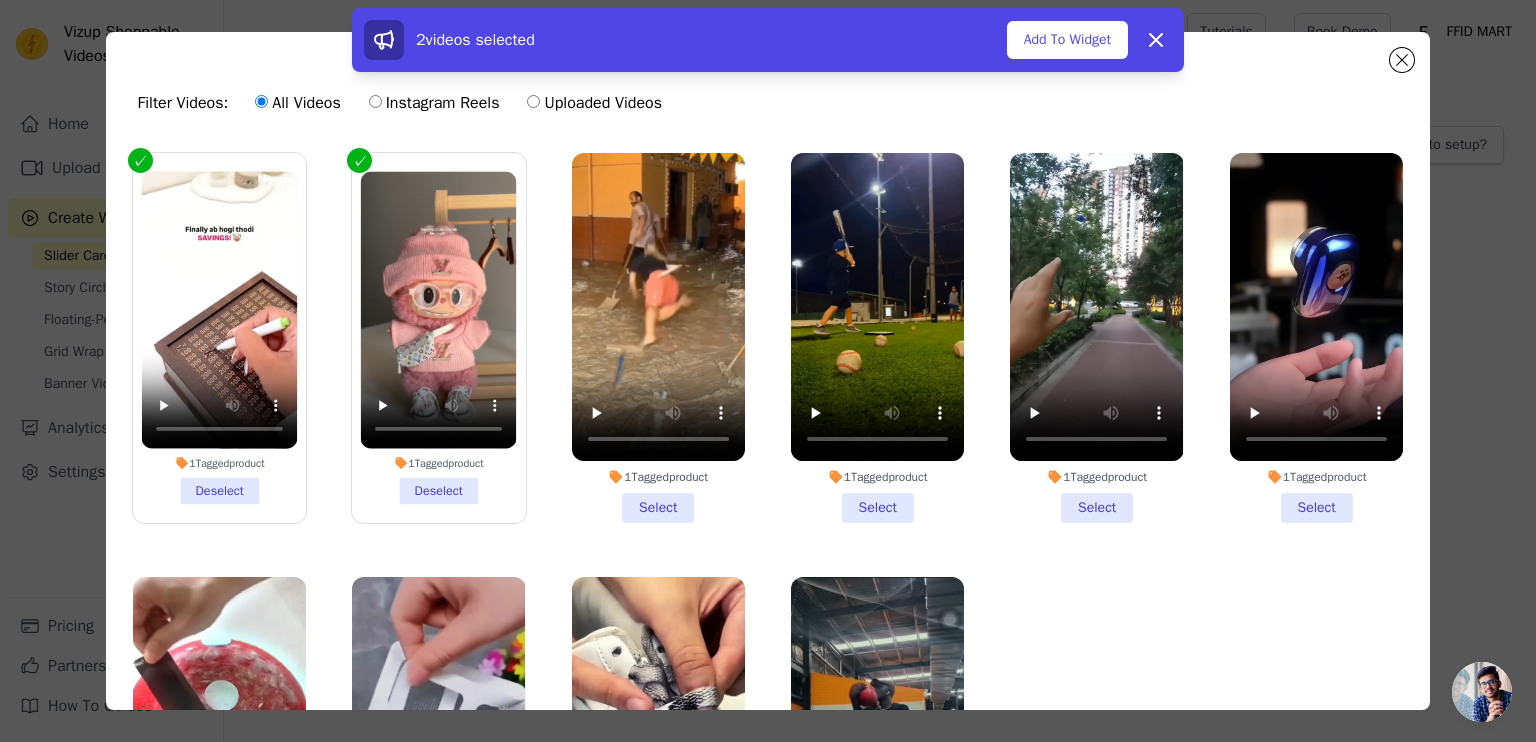 click on "1  Tagged  product     Select" at bounding box center [658, 338] 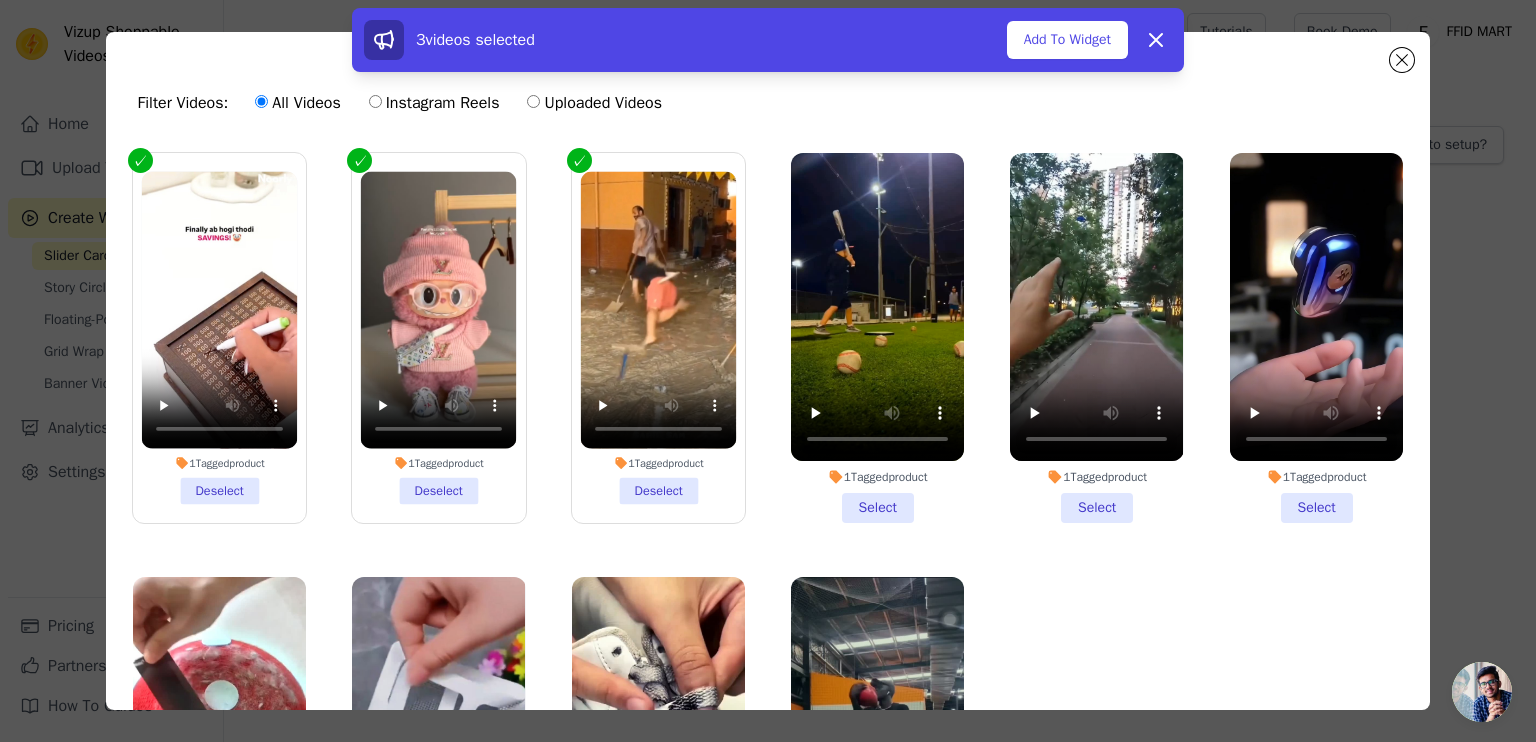 click on "1  Tagged  product     Select" at bounding box center [877, 338] 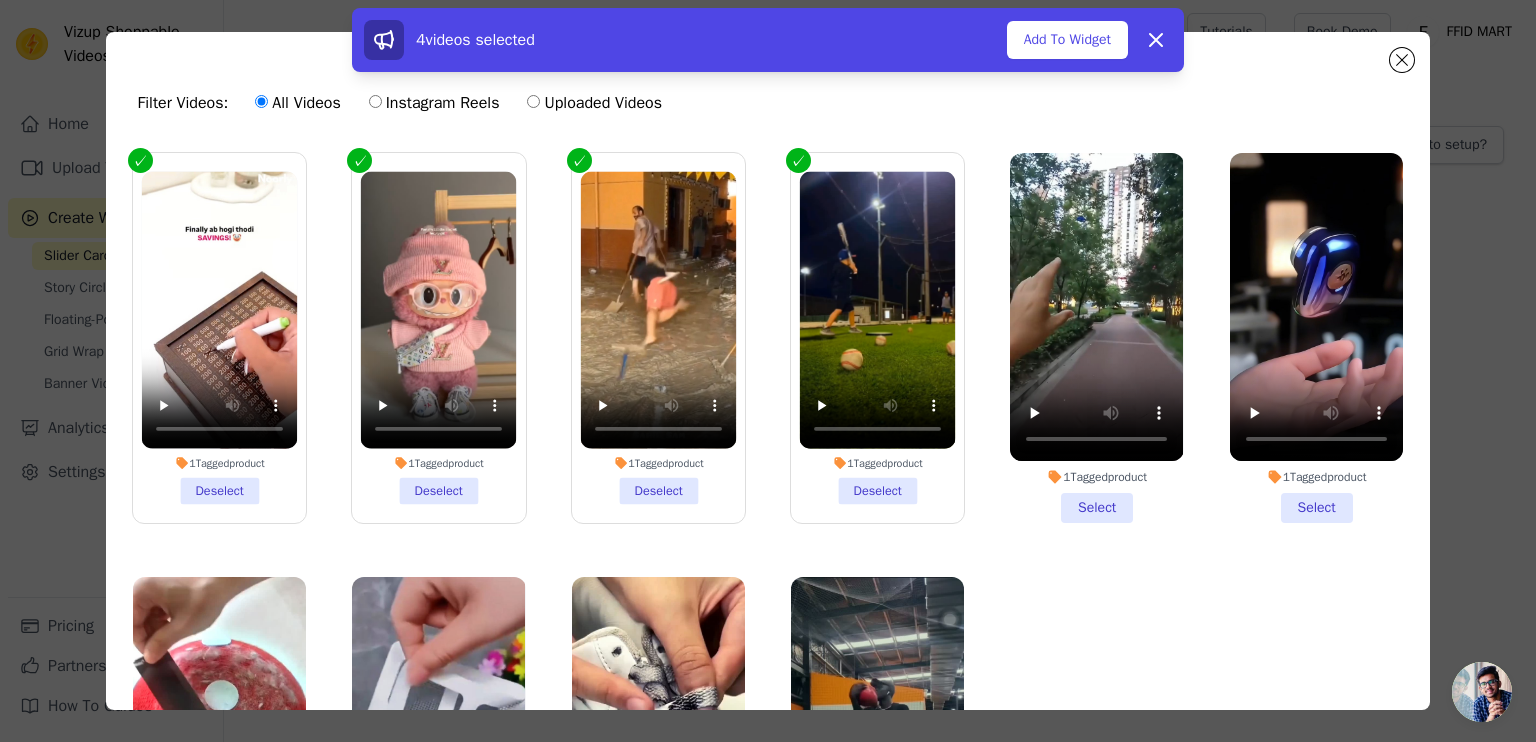 drag, startPoint x: 1056, startPoint y: 499, endPoint x: 1081, endPoint y: 499, distance: 25 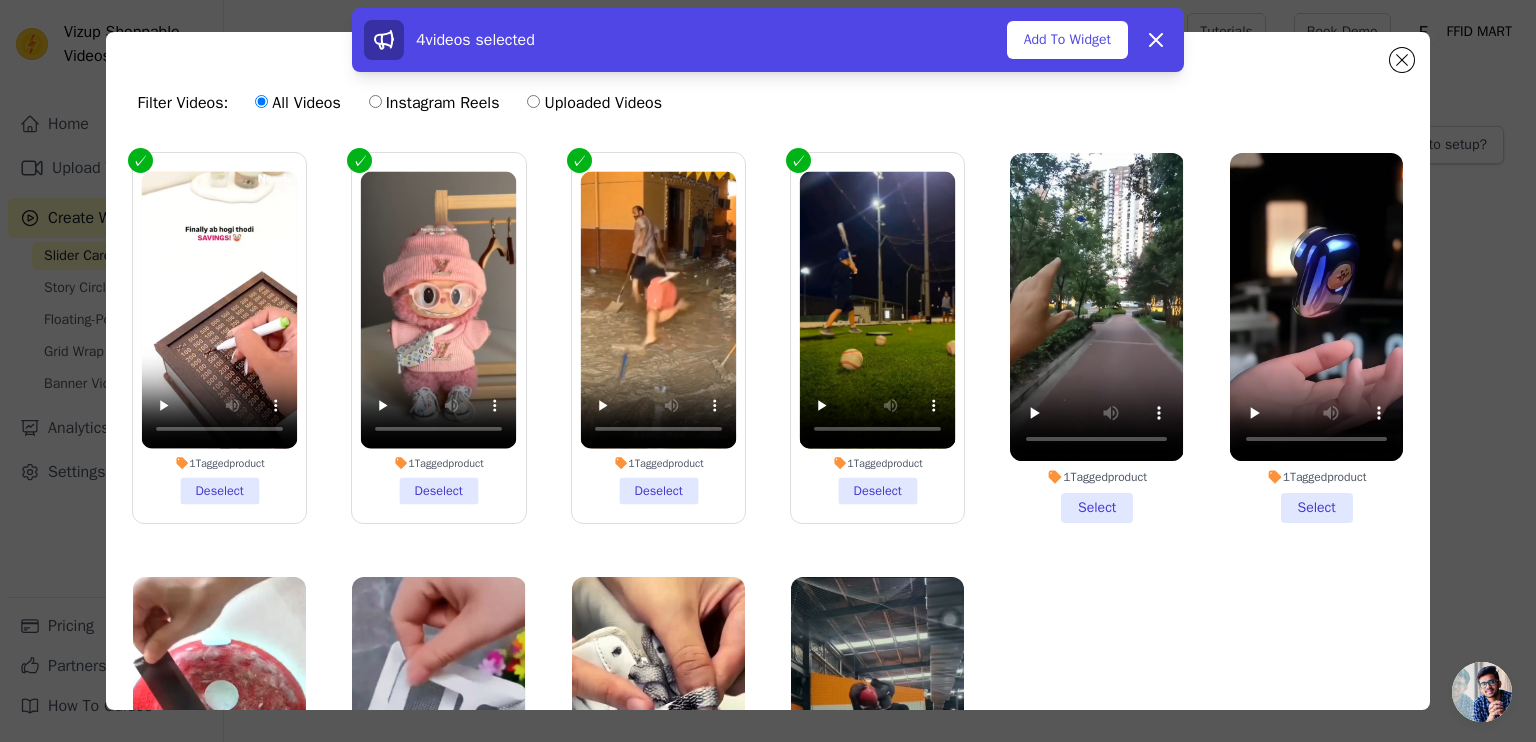 click on "1  Tagged  product     Select" at bounding box center (1096, 338) 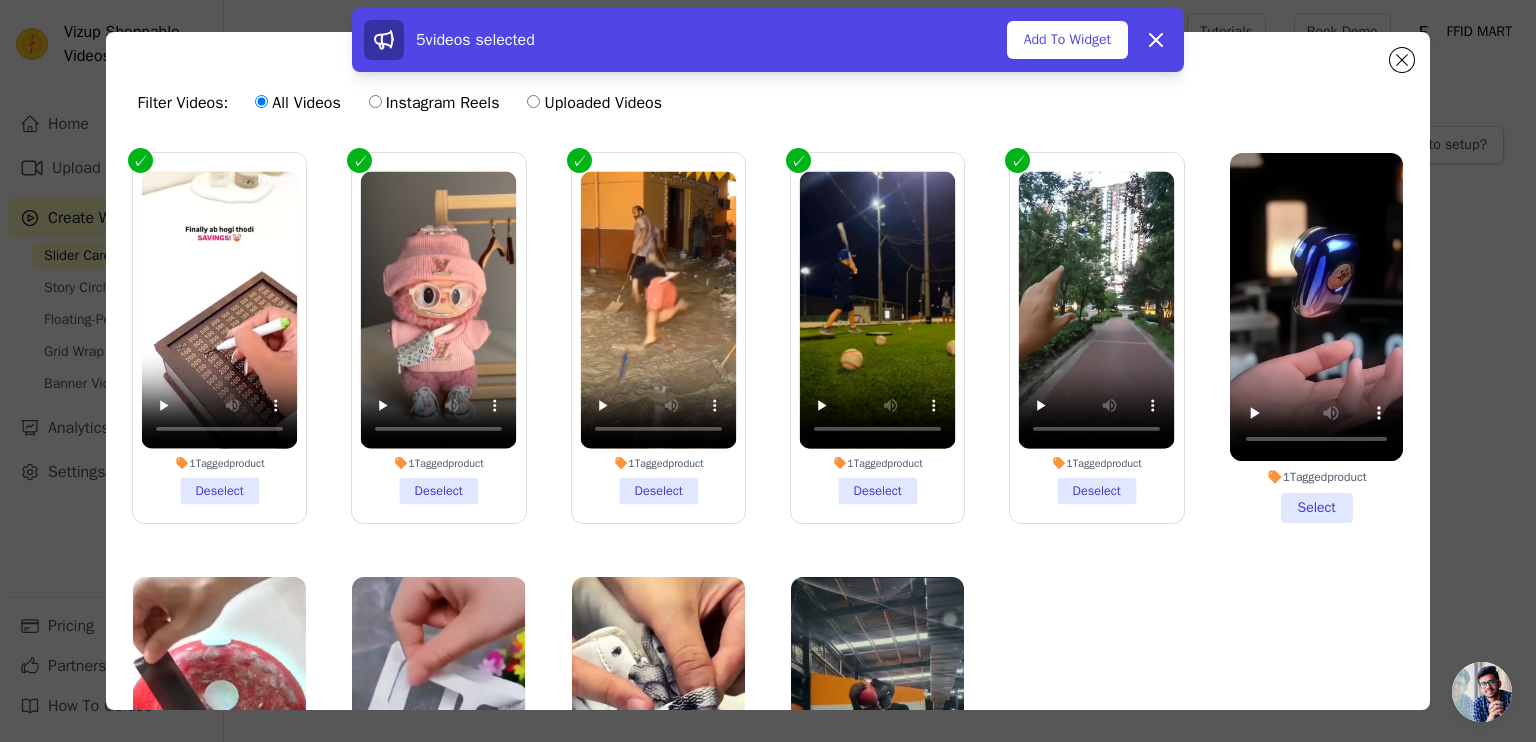 click on "1  Tagged  product     Select" at bounding box center [1316, 338] 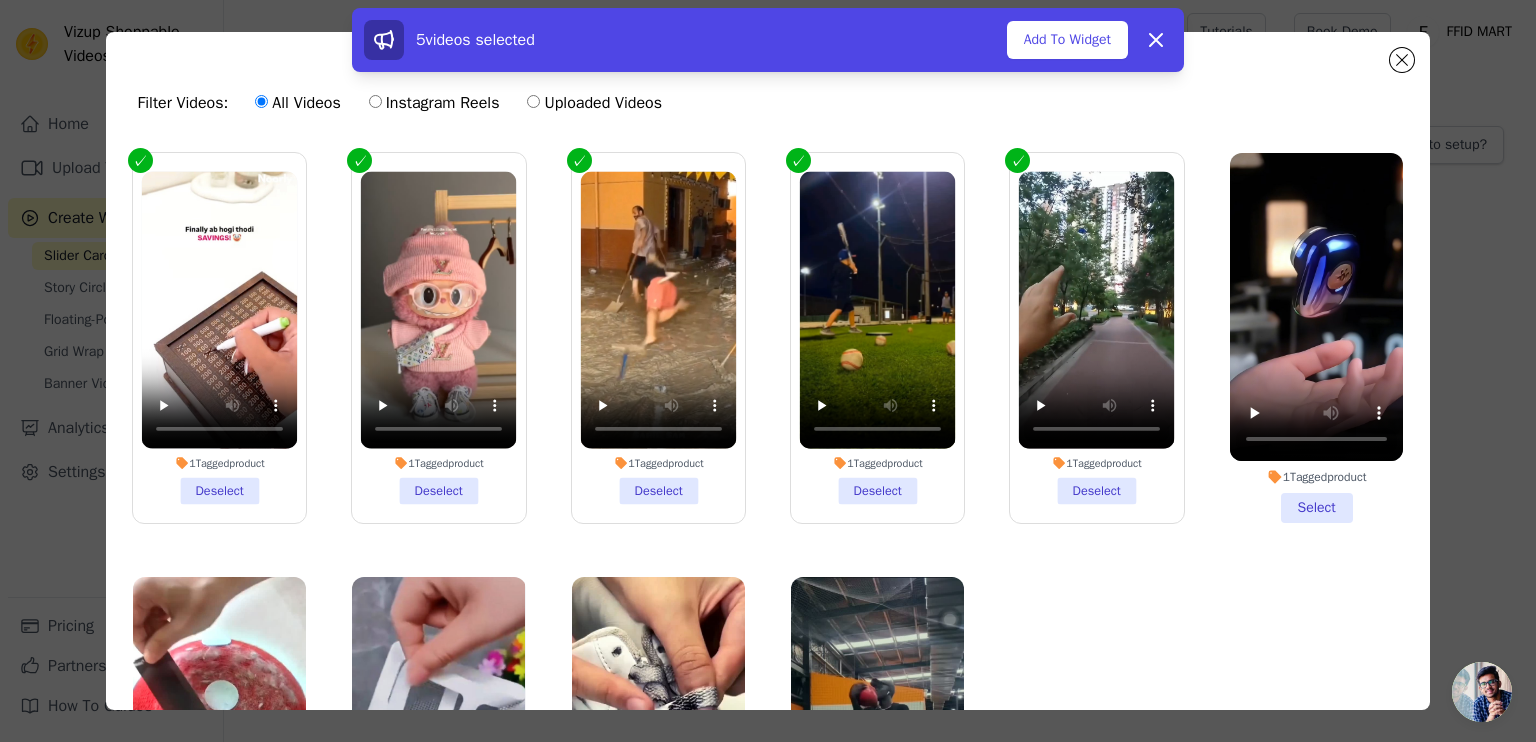 click on "1  Tagged  product     Select" at bounding box center (0, 0) 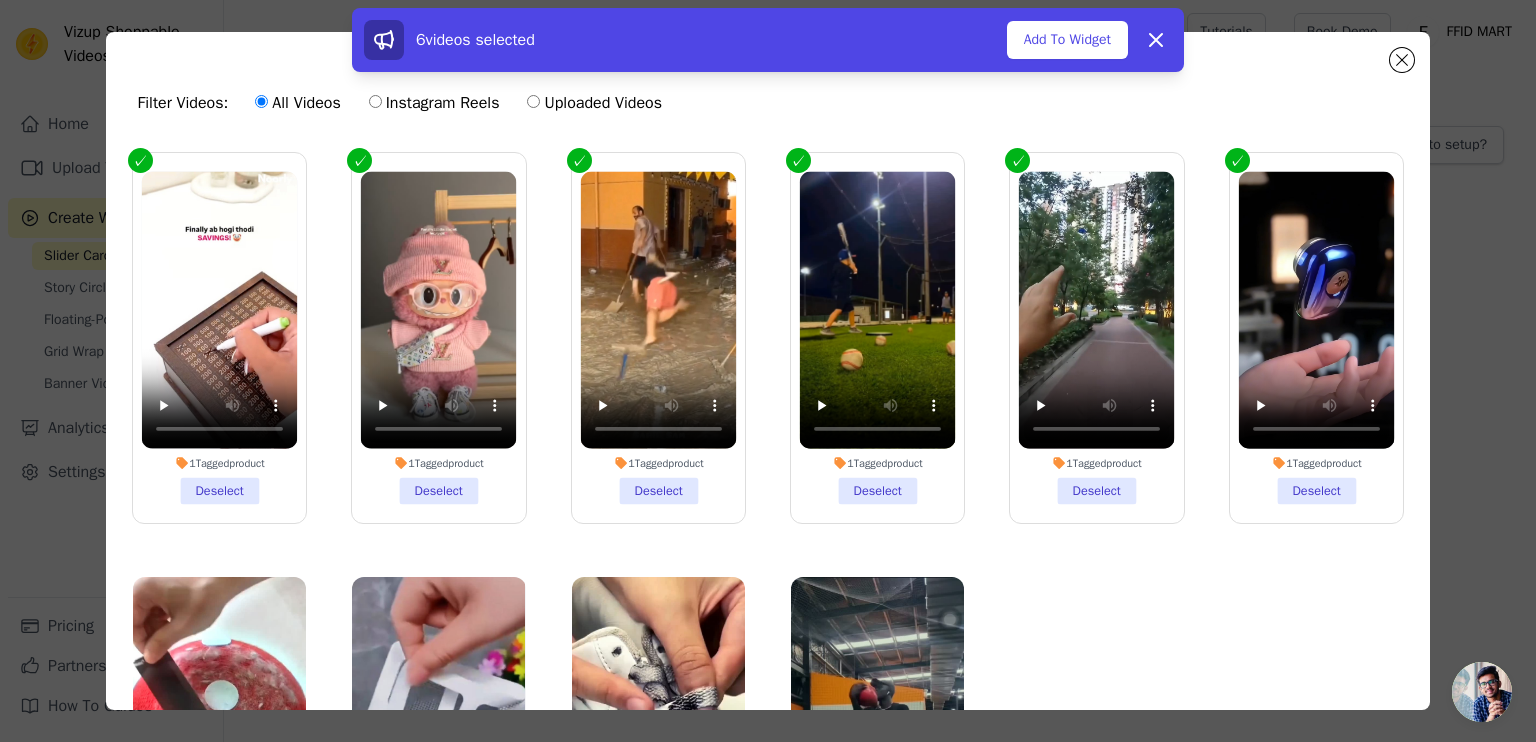 scroll, scrollTop: 165, scrollLeft: 0, axis: vertical 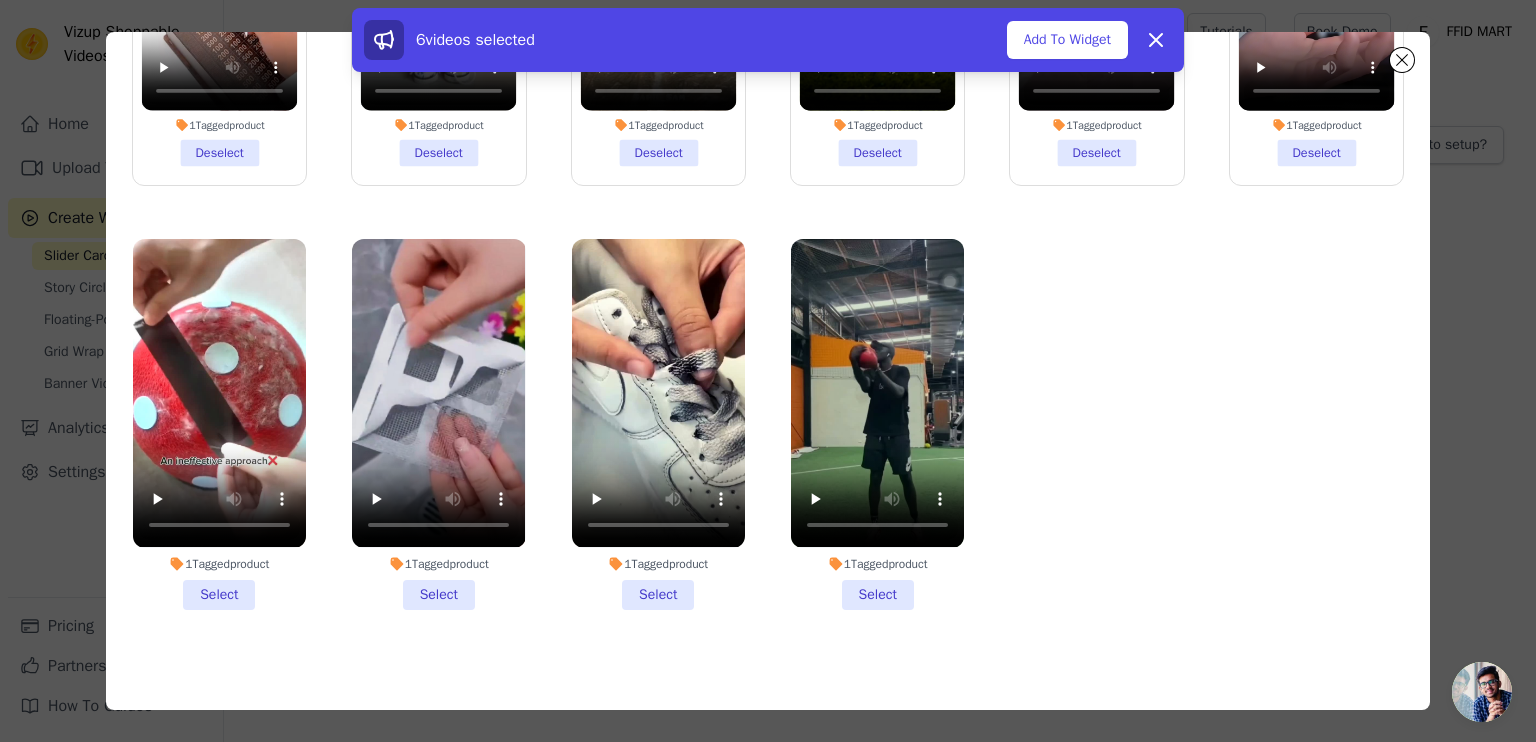 click on "1  Tagged  product     Select" at bounding box center [219, 424] 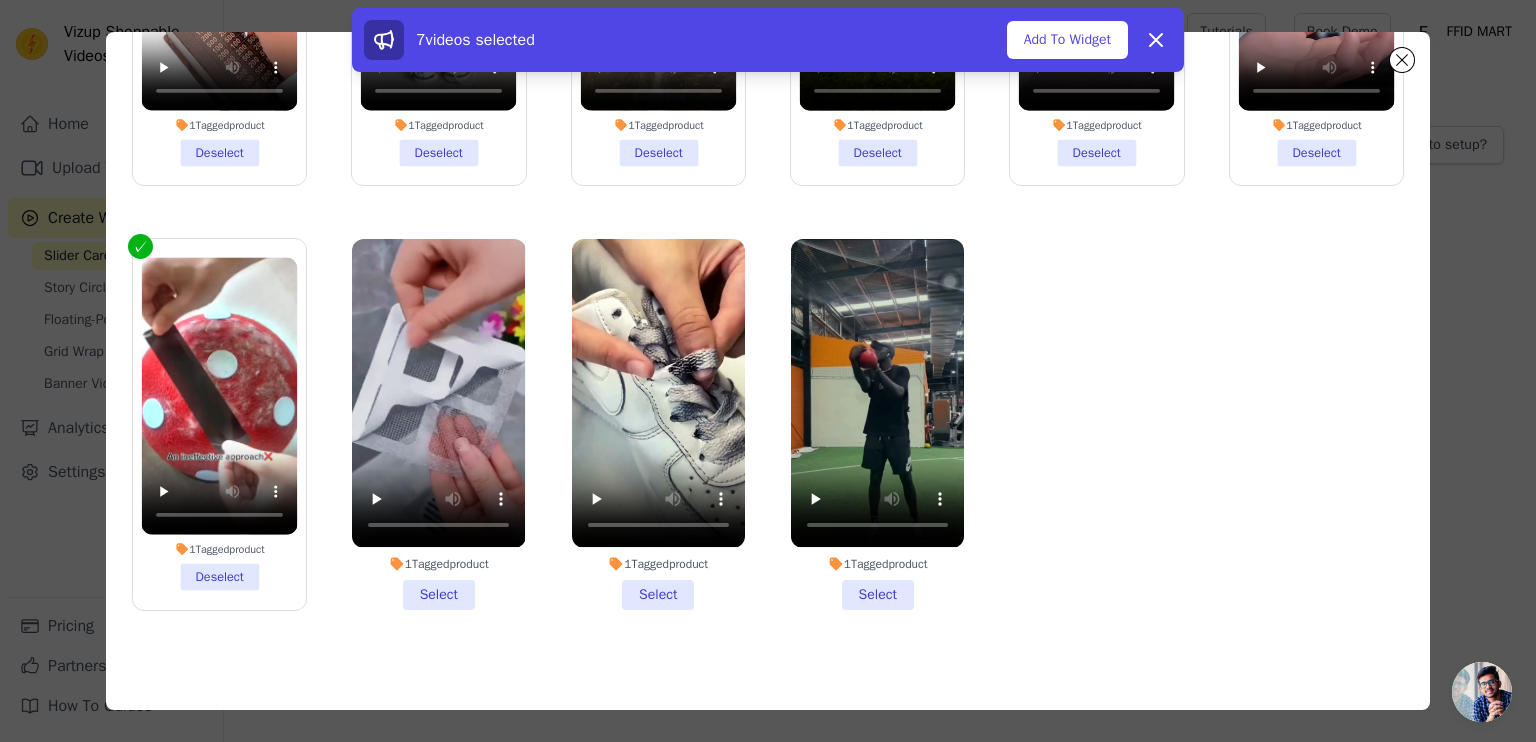click on "1  Tagged  product     Select" at bounding box center (438, 424) 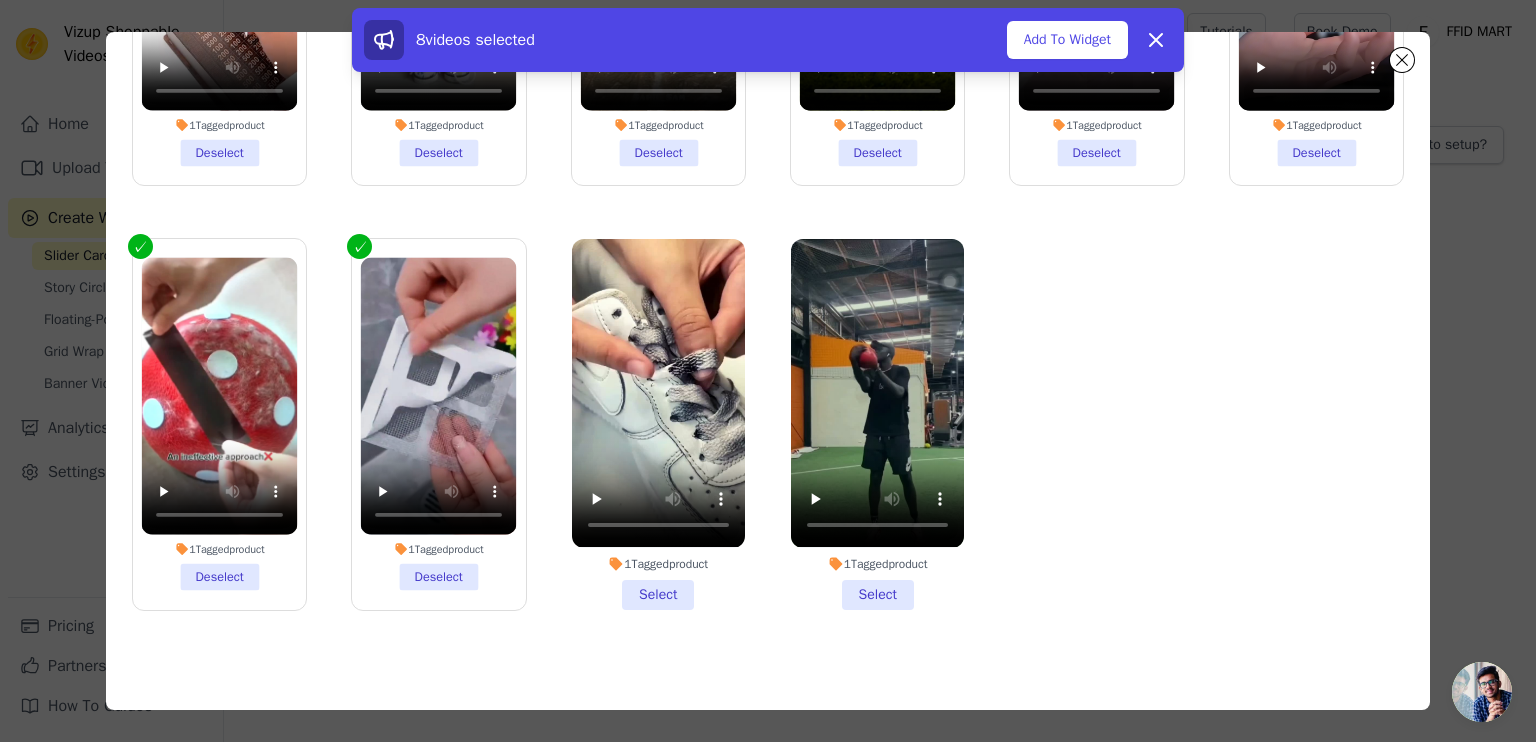 click on "1  Tagged  product     Select" at bounding box center [658, 424] 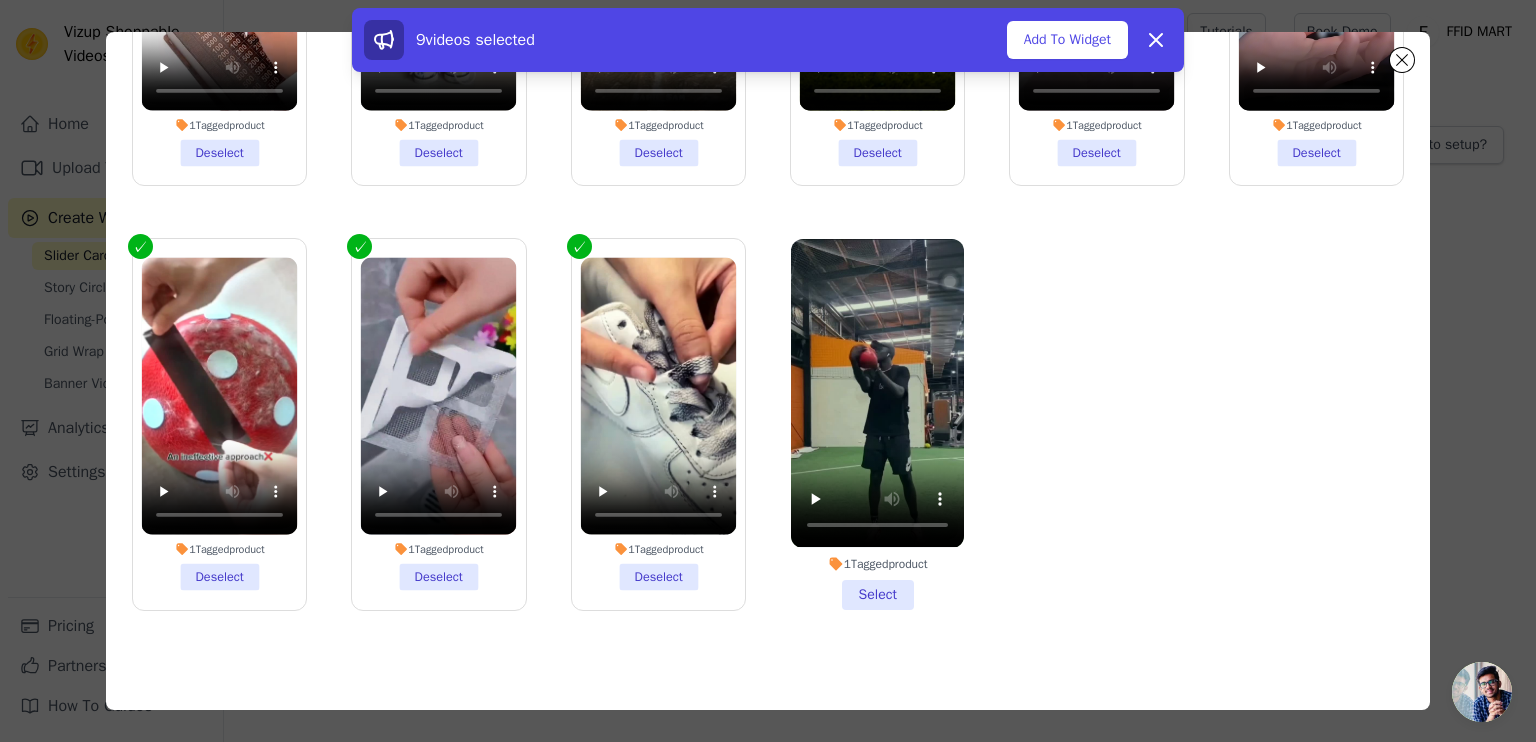 click on "1  Tagged  product     Select" at bounding box center (877, 424) 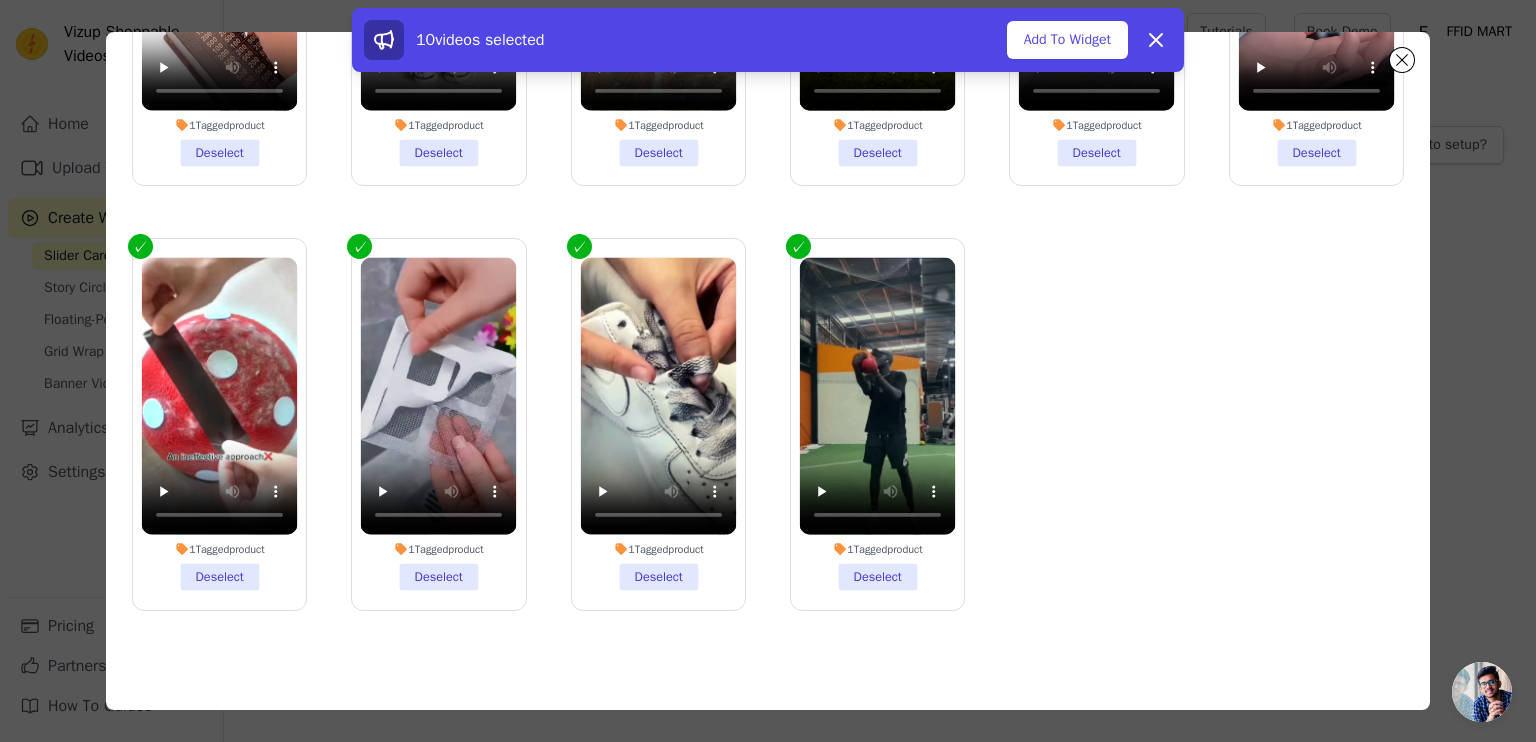 scroll, scrollTop: 0, scrollLeft: 0, axis: both 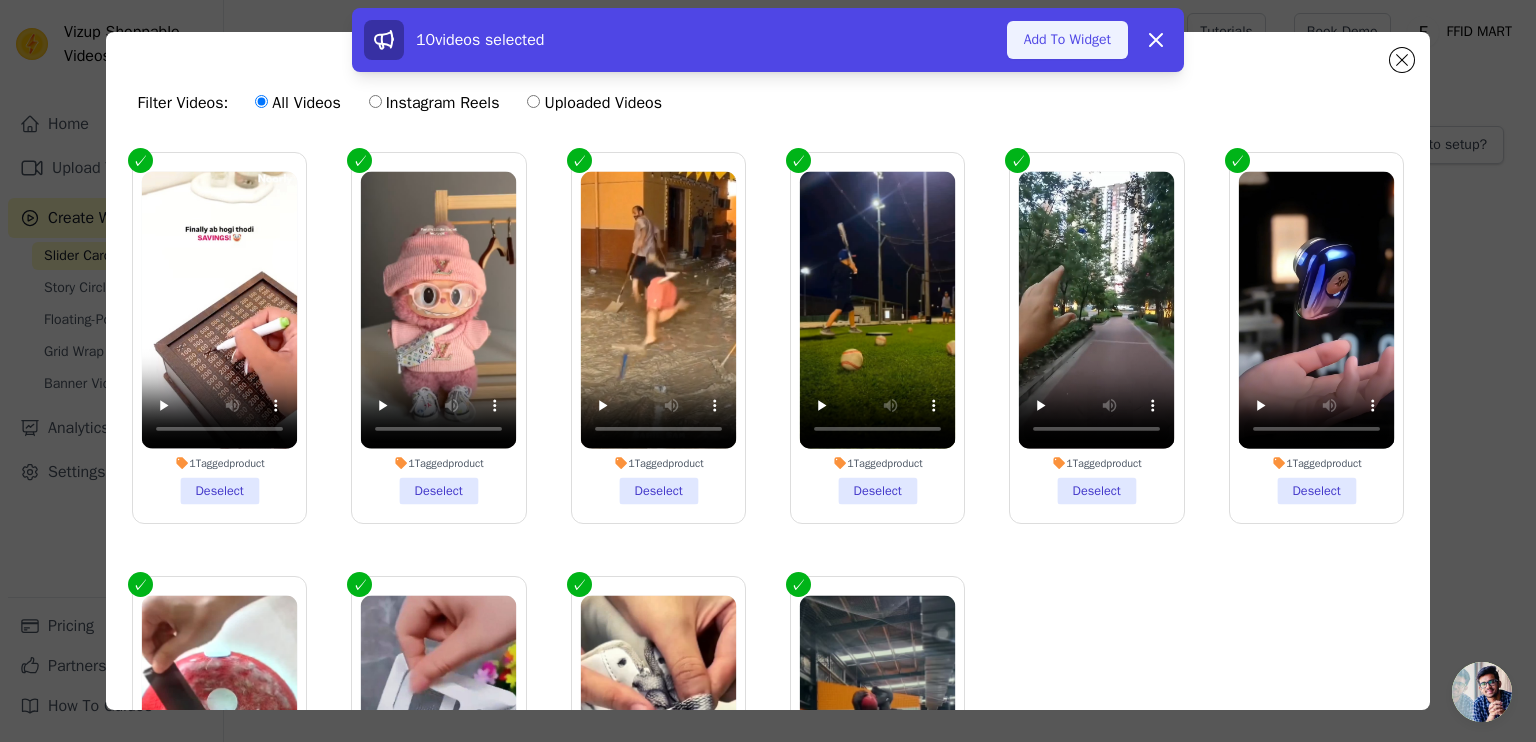 click on "Add To Widget" at bounding box center (1067, 40) 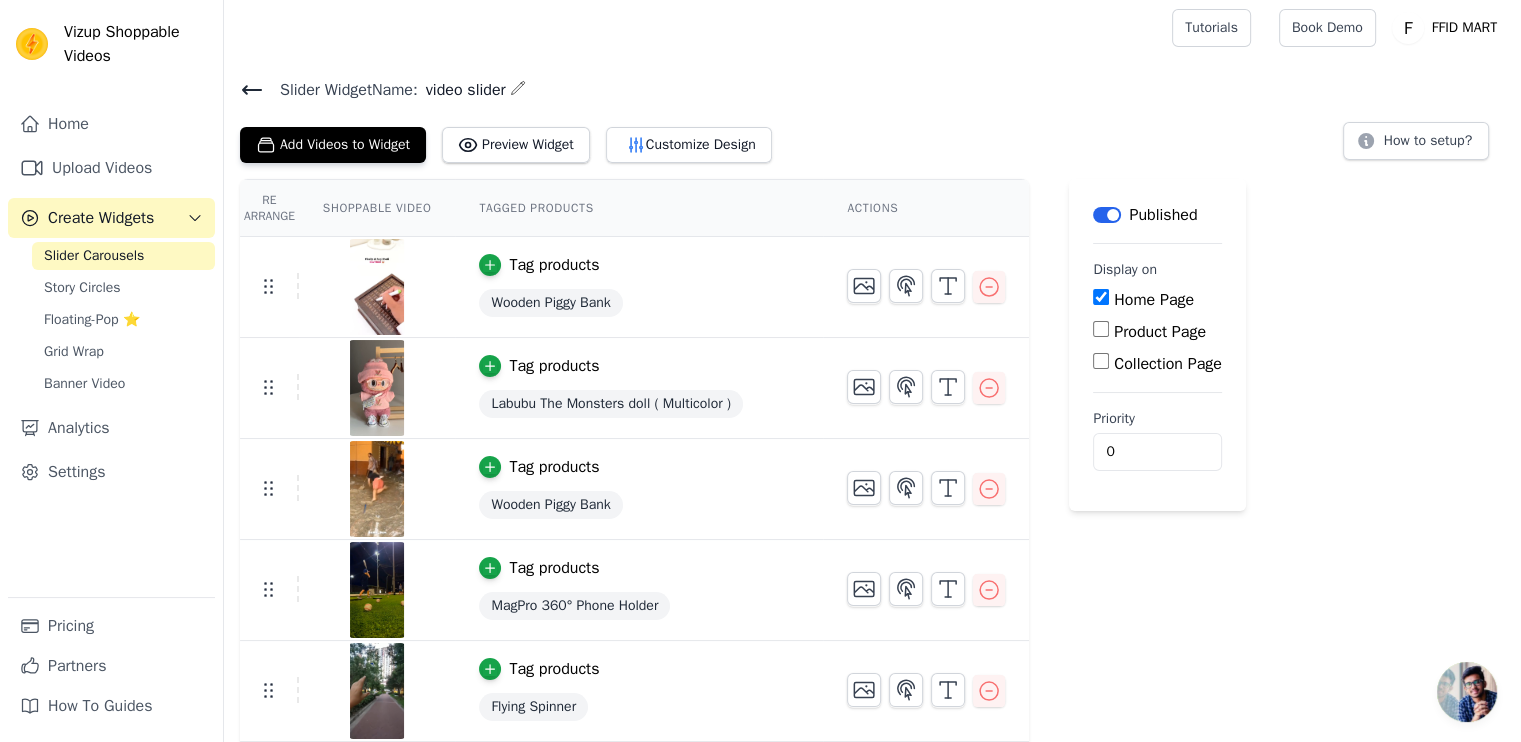 scroll, scrollTop: 0, scrollLeft: 0, axis: both 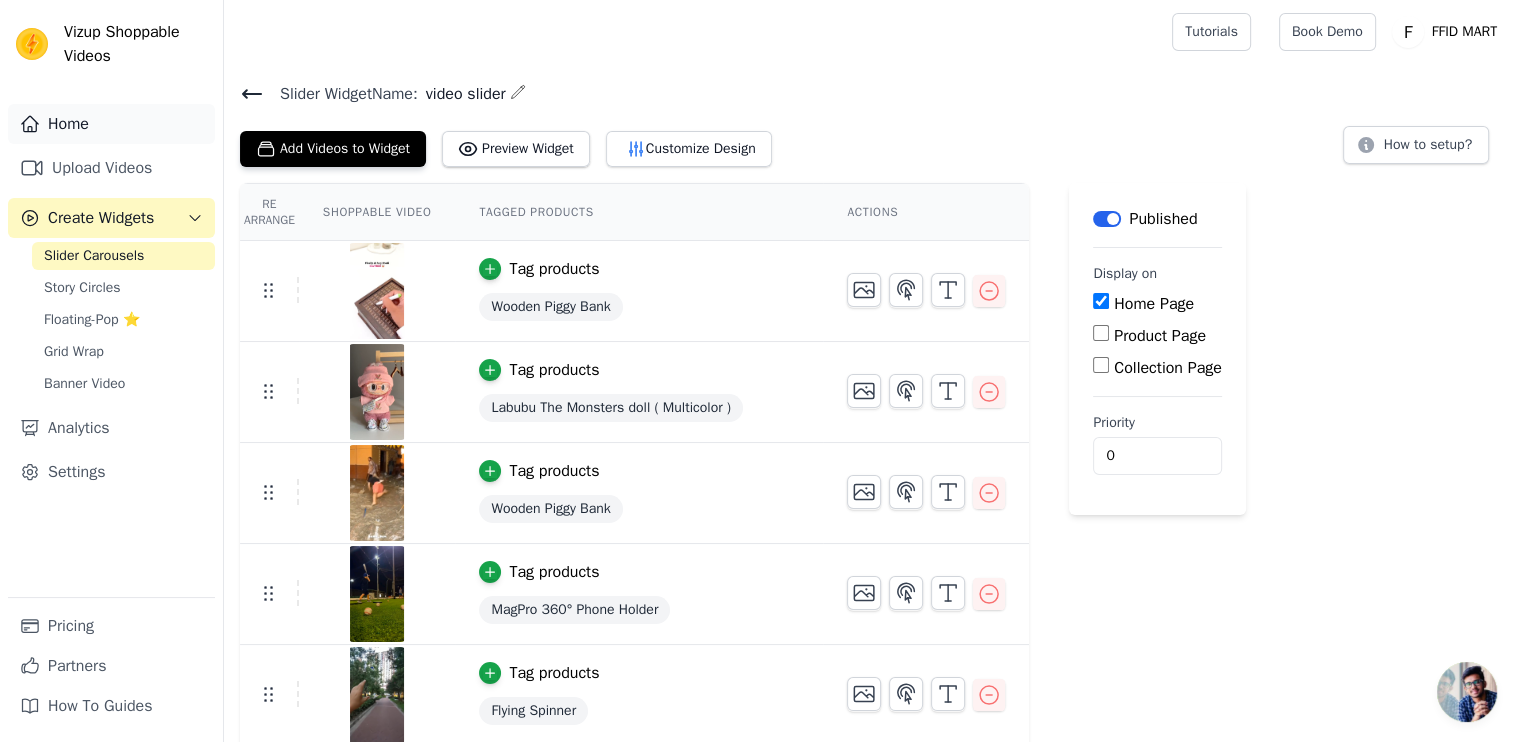 click on "Home" at bounding box center (111, 124) 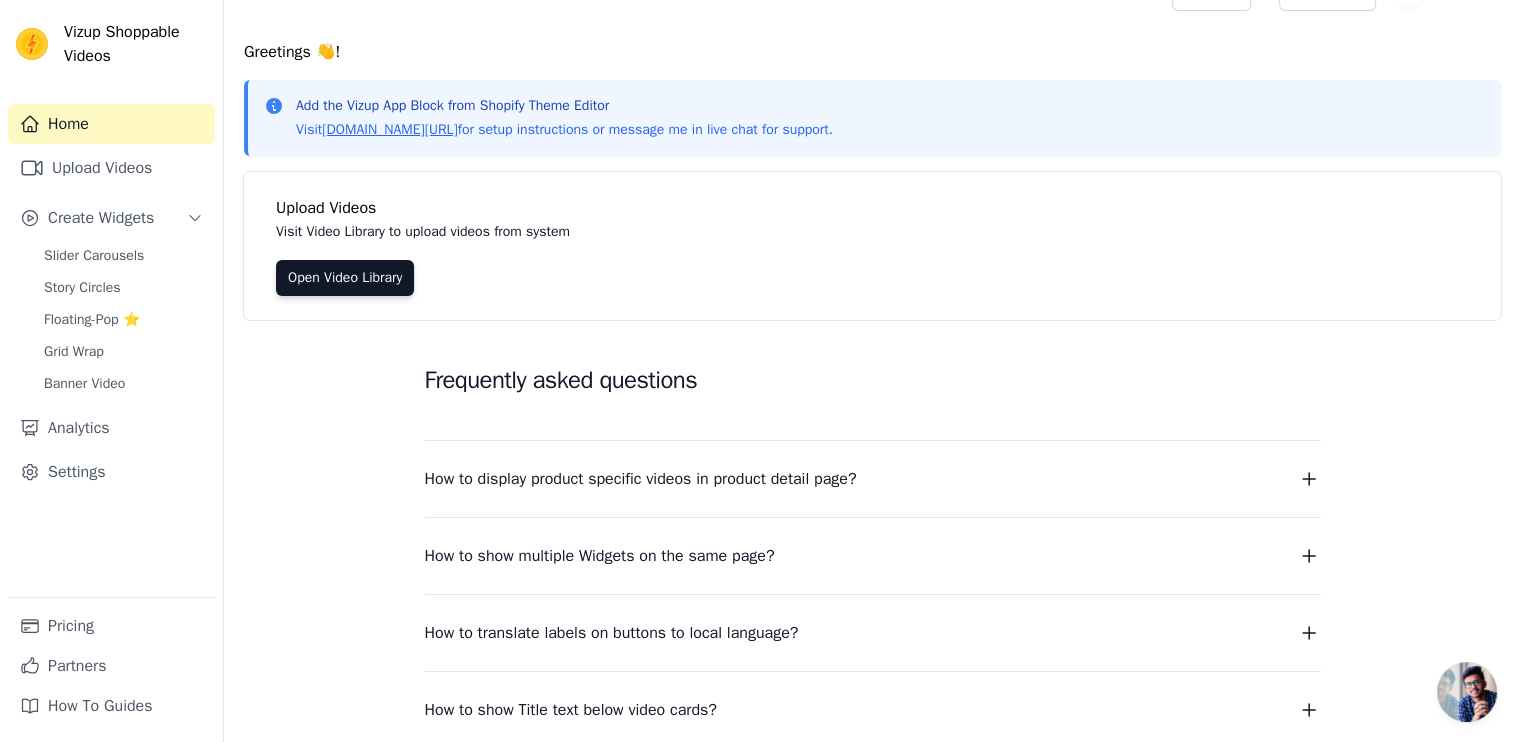 scroll, scrollTop: 100, scrollLeft: 0, axis: vertical 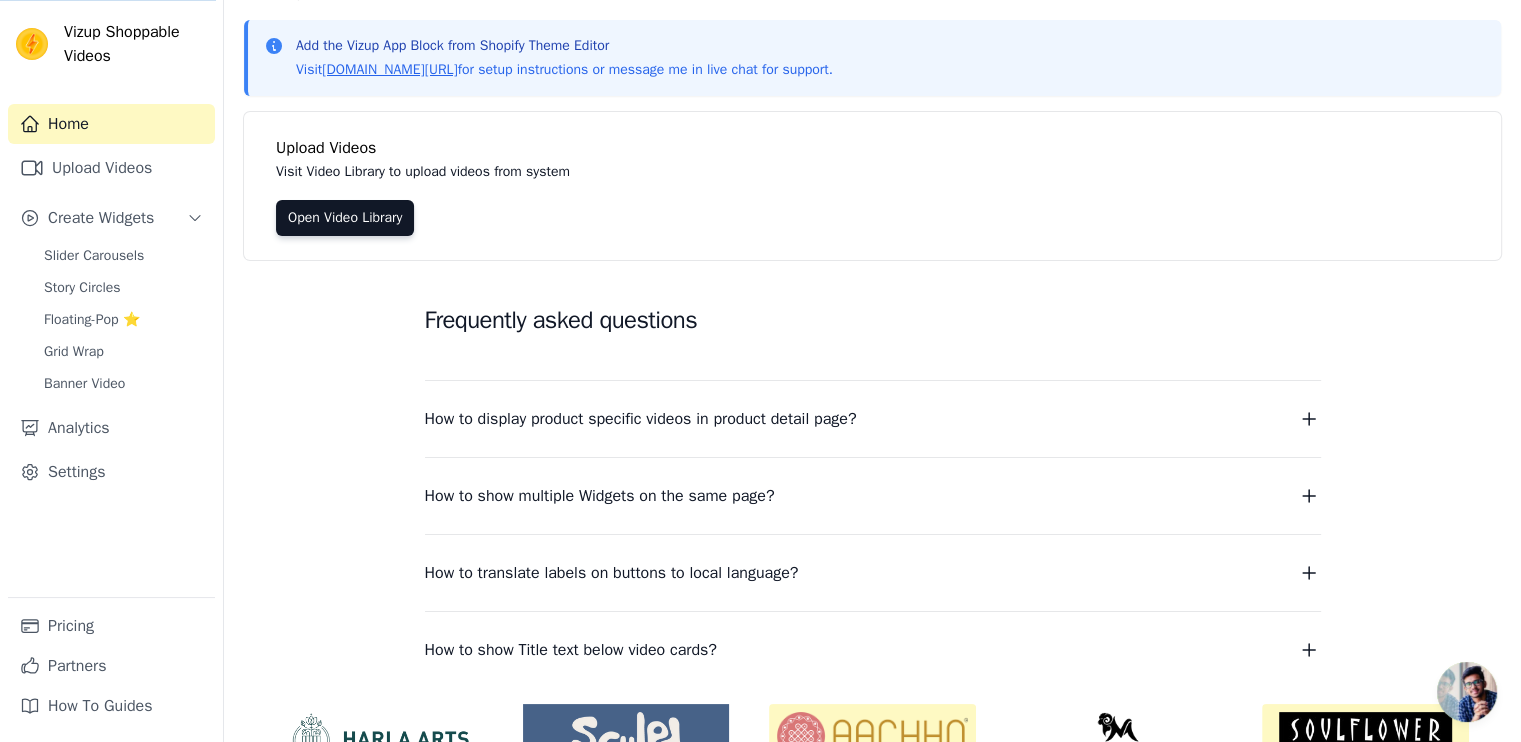 click on "How to display product specific videos in product detail page?" at bounding box center [873, 419] 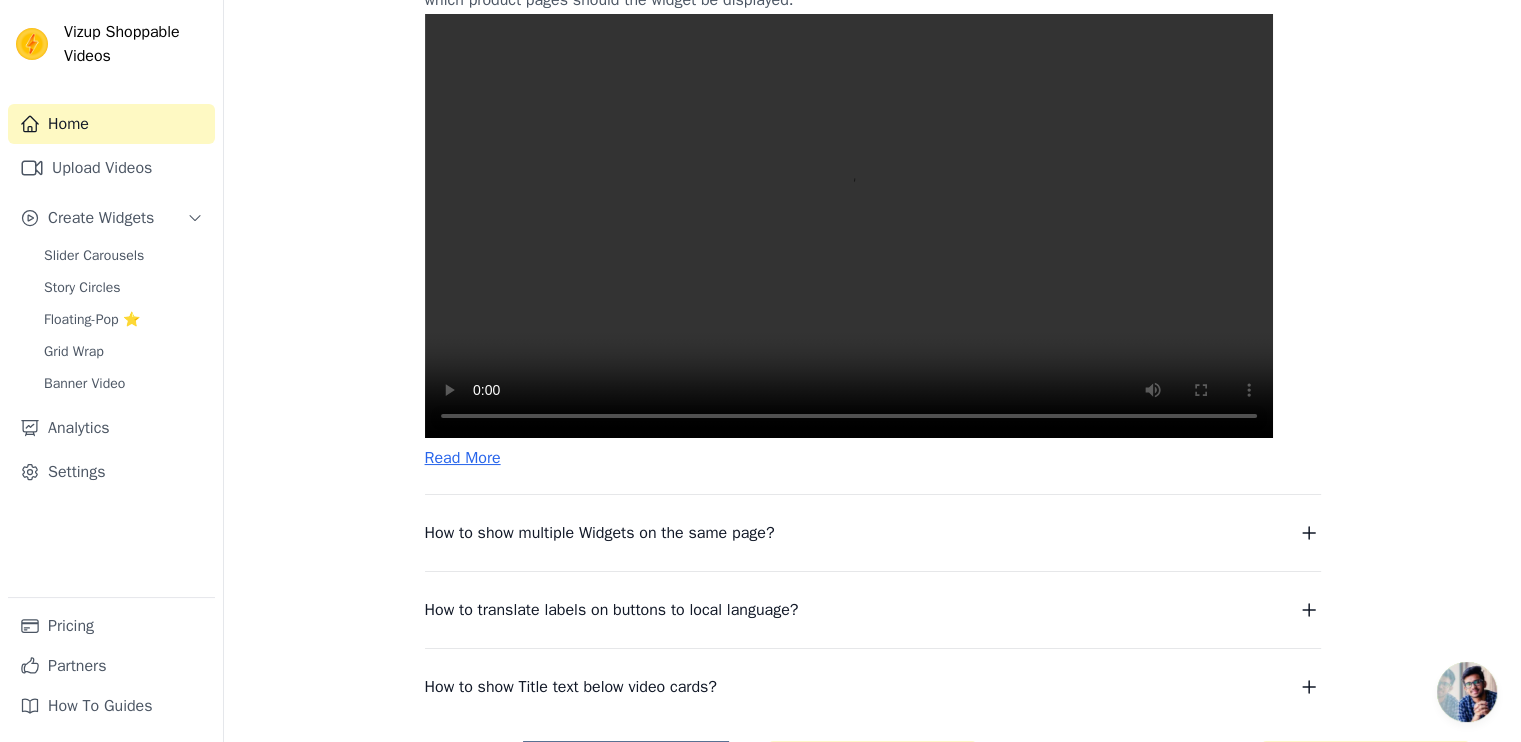 scroll, scrollTop: 600, scrollLeft: 0, axis: vertical 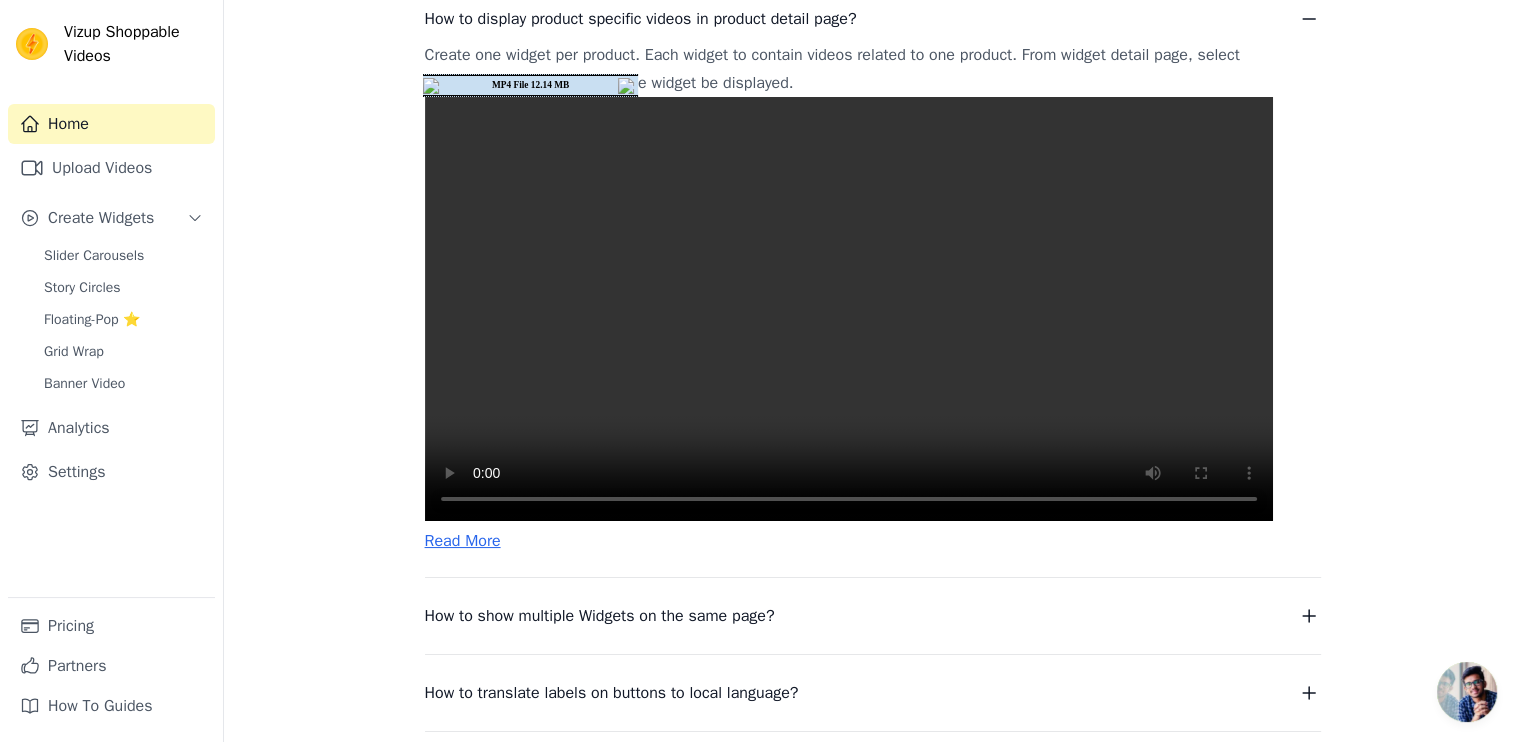 type 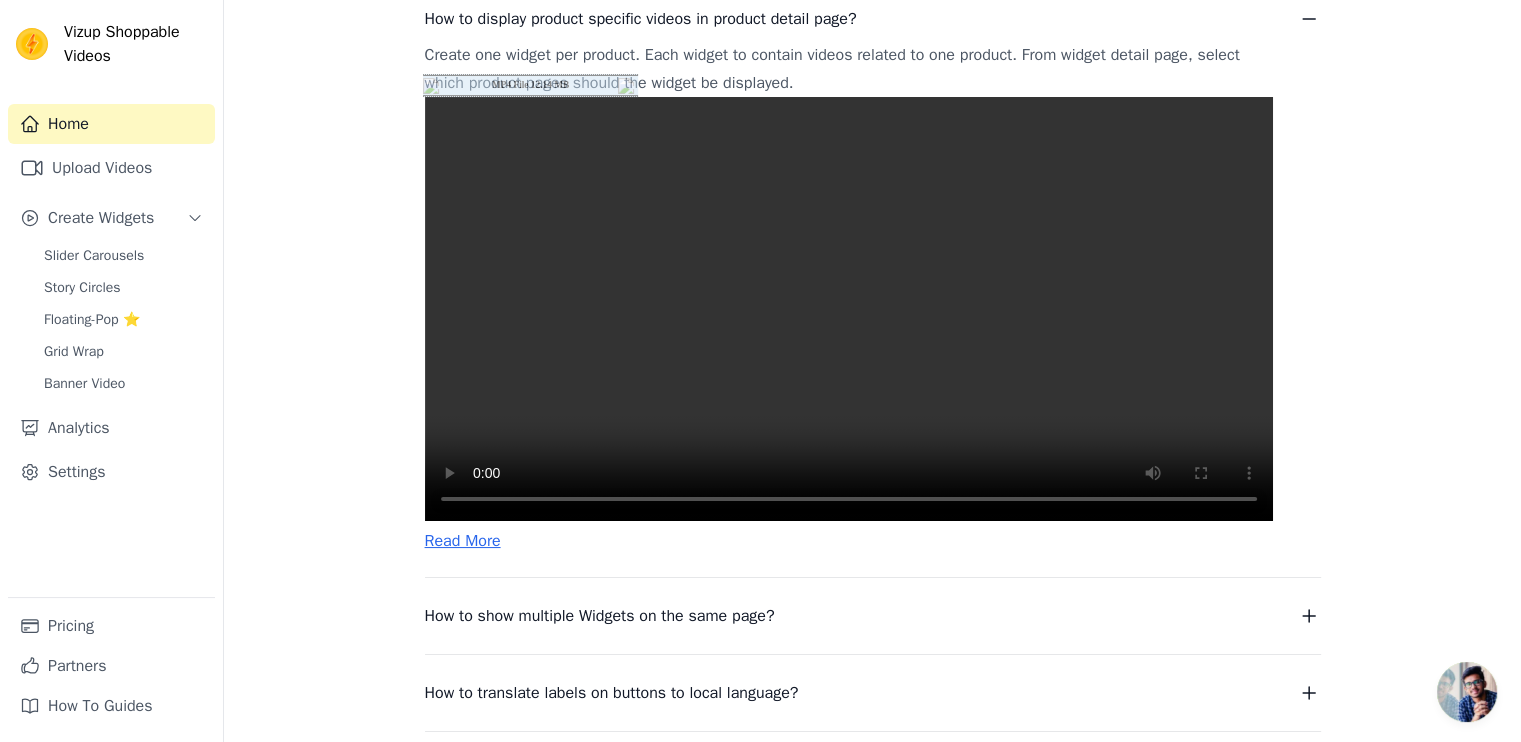 click at bounding box center [849, 309] 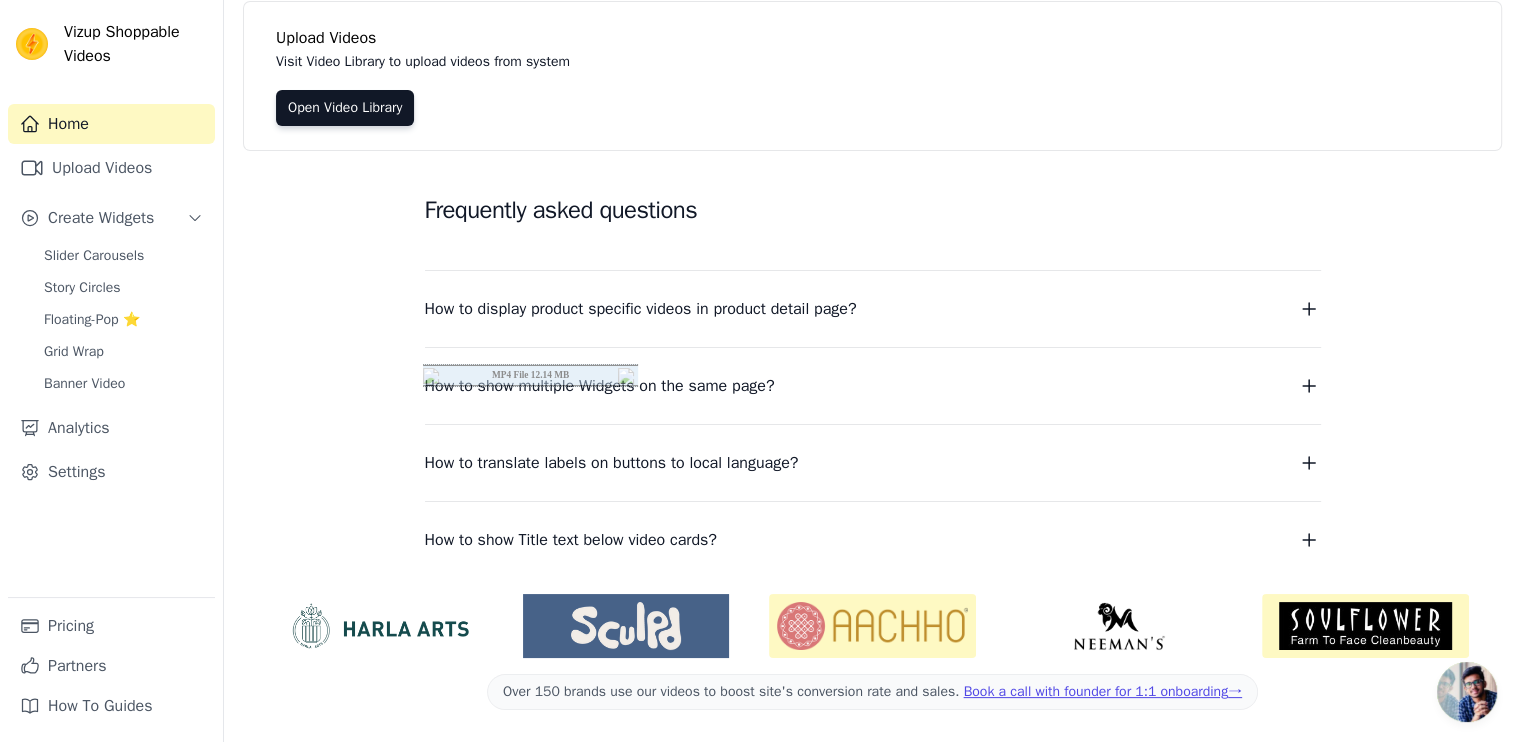 scroll, scrollTop: 208, scrollLeft: 0, axis: vertical 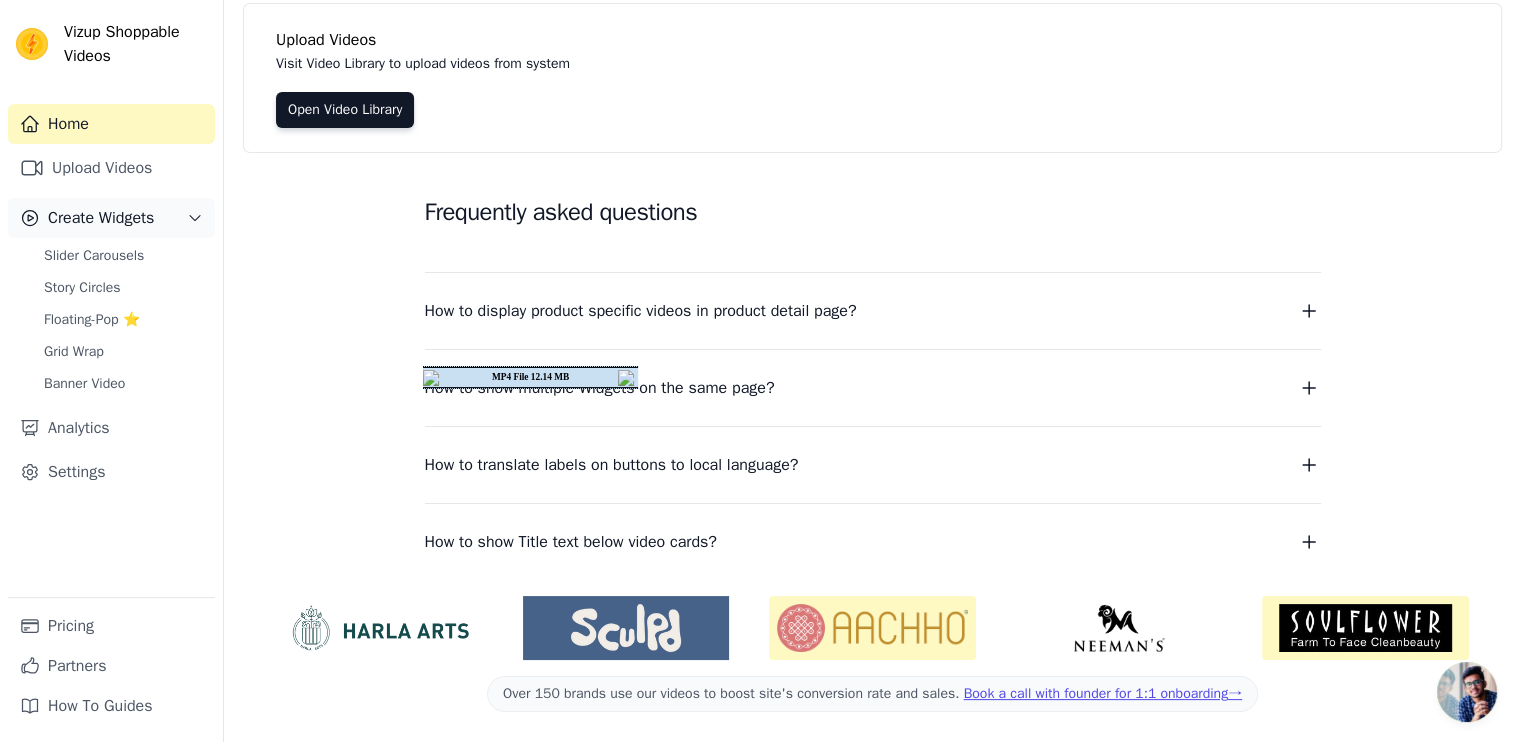 click on "Create Widgets" at bounding box center (111, 218) 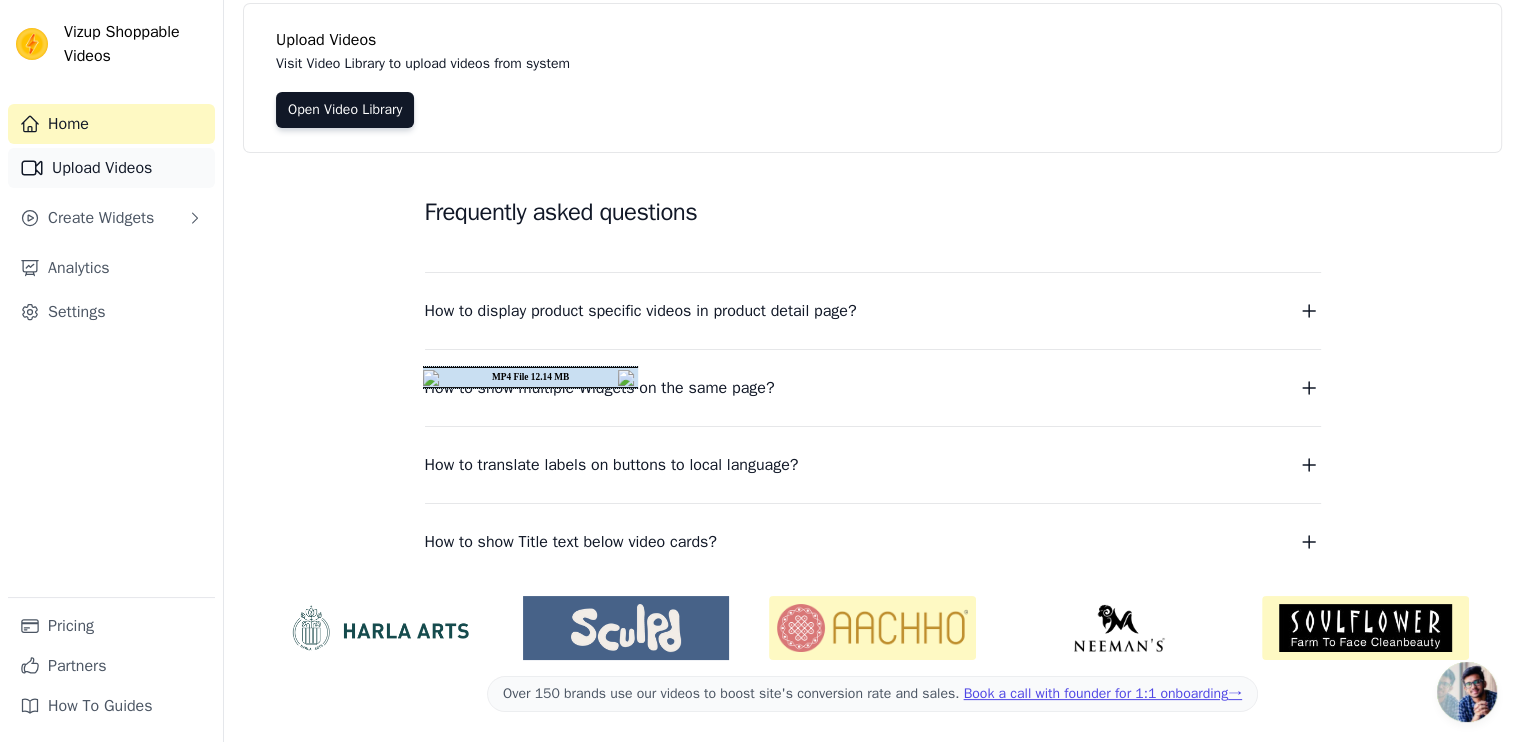 click on "Upload Videos" at bounding box center (111, 168) 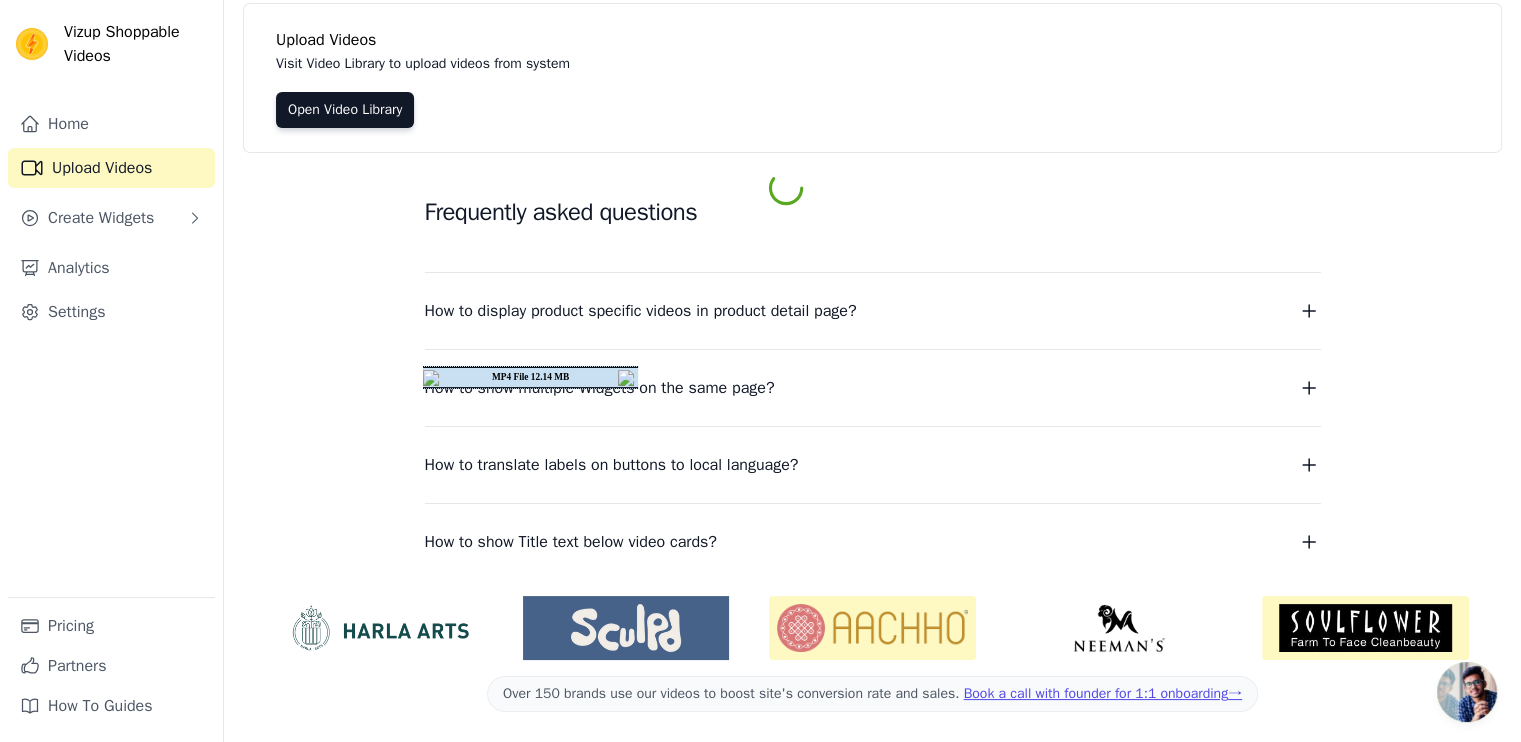 scroll, scrollTop: 0, scrollLeft: 0, axis: both 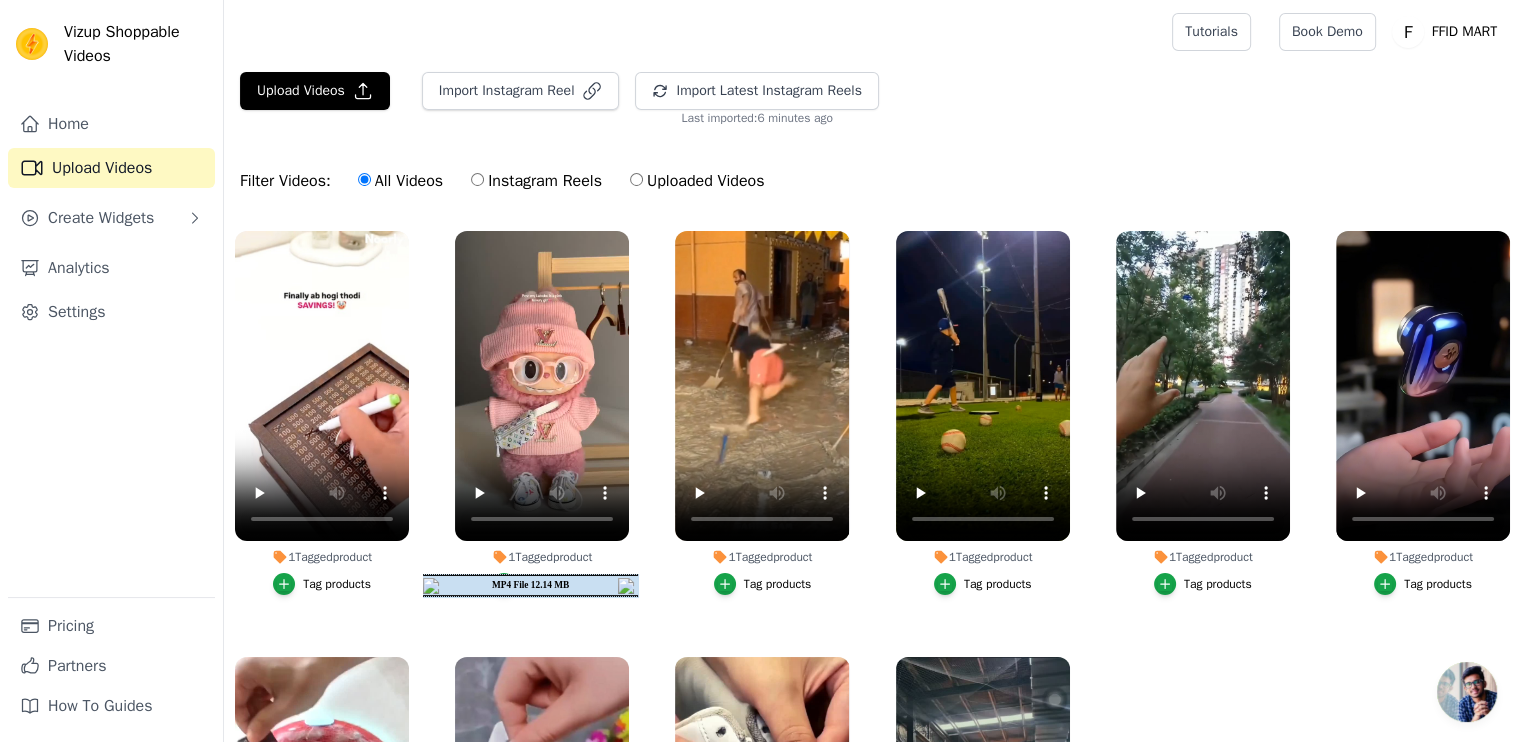 click on "Uploaded Videos" at bounding box center (697, 181) 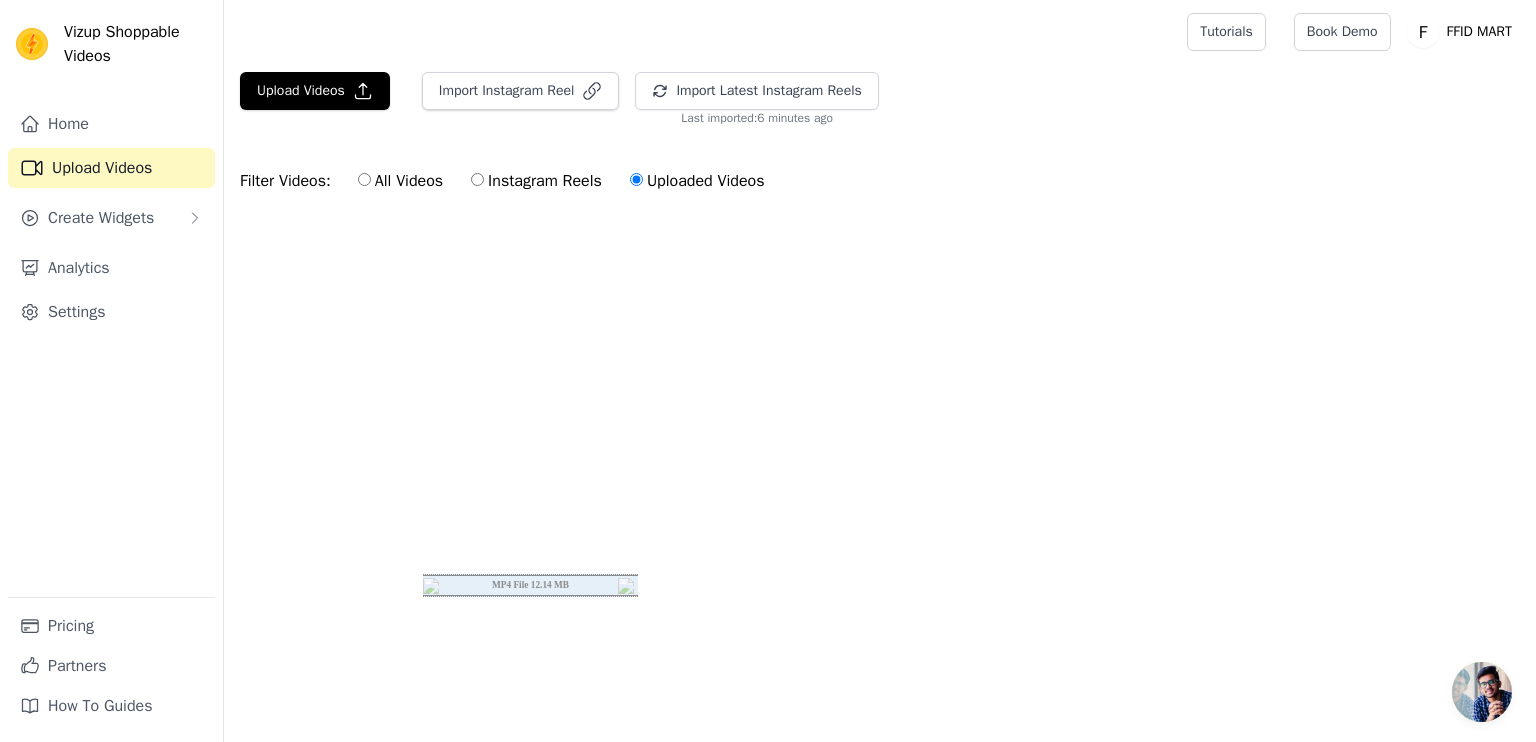 click on "Instagram Reels" at bounding box center [536, 181] 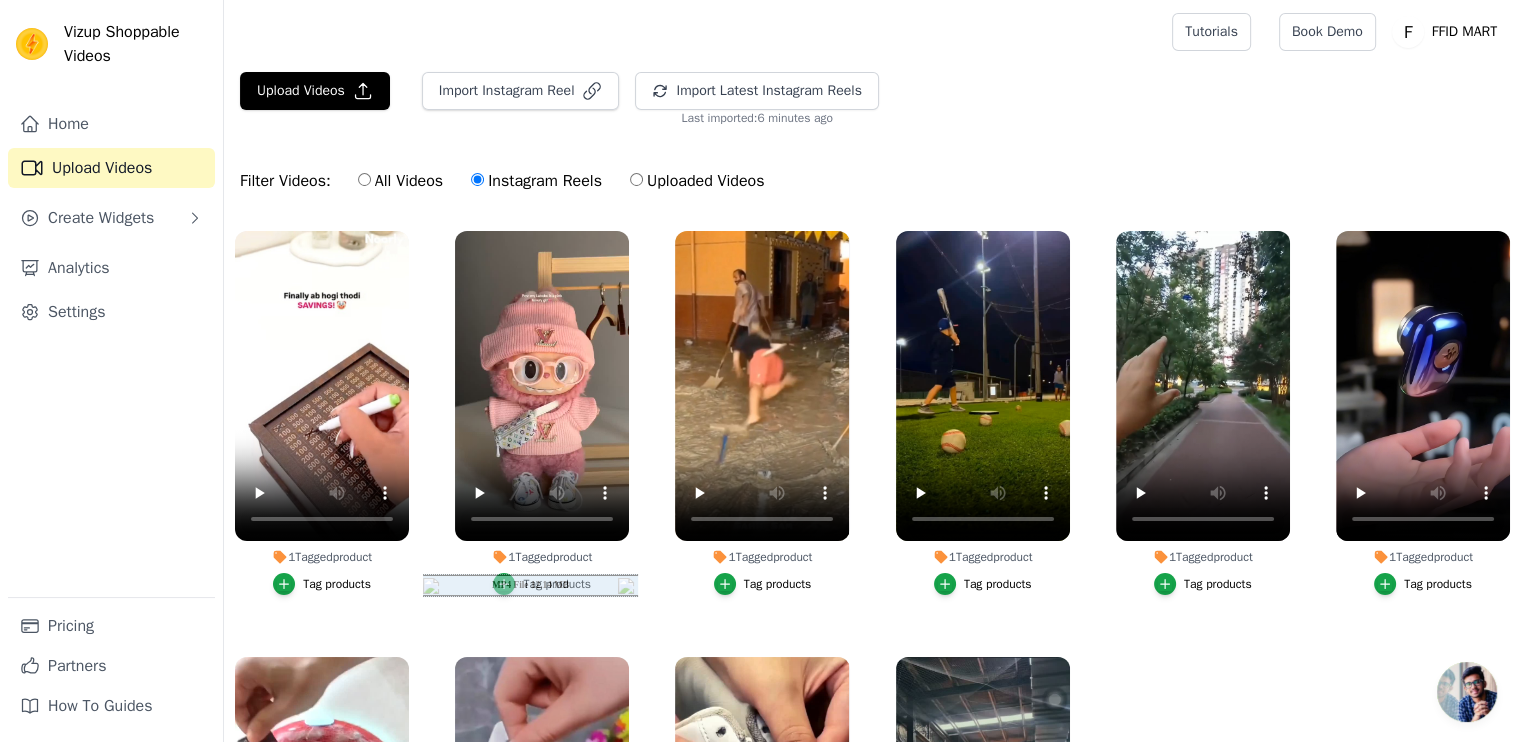 click on "All Videos" at bounding box center [400, 181] 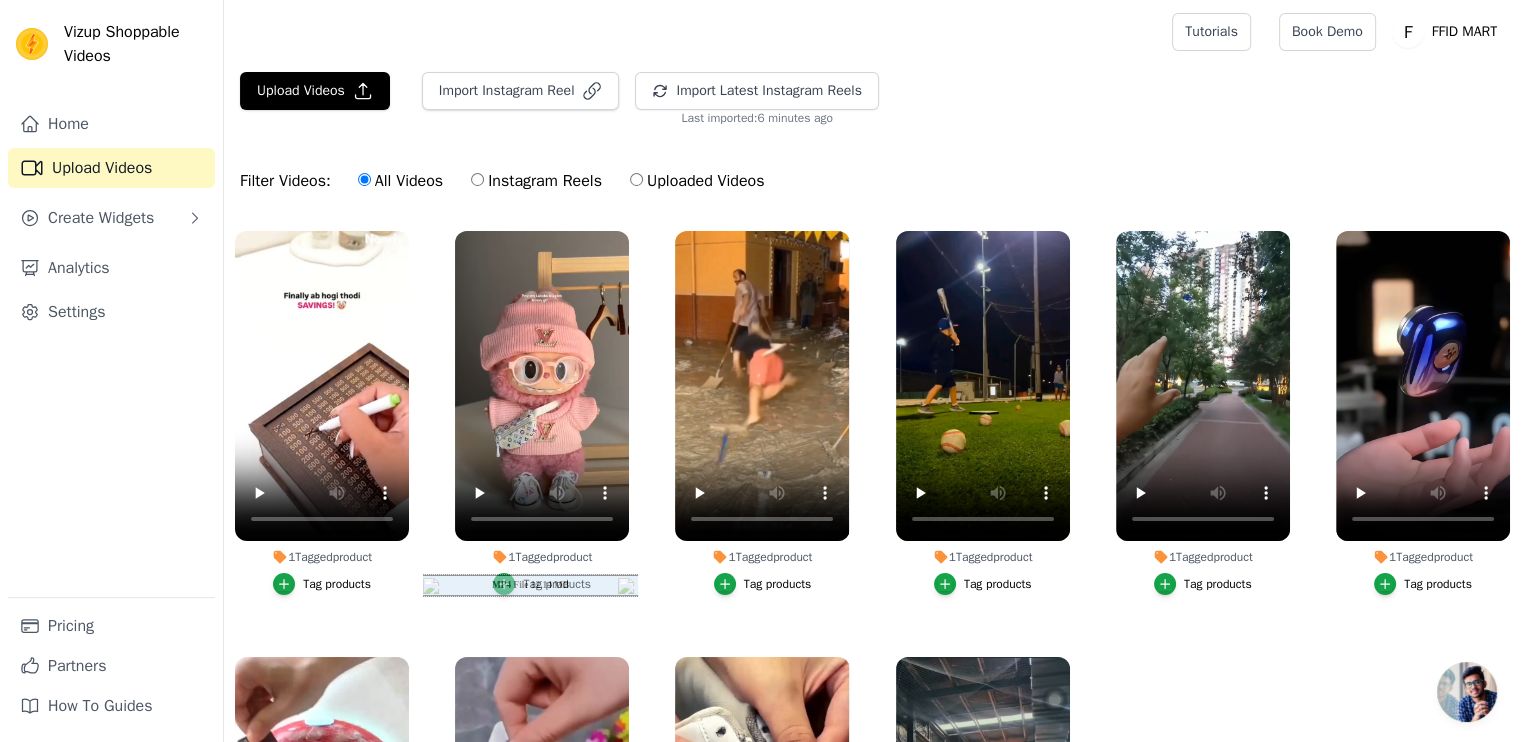click on "Instagram Reels" at bounding box center [536, 181] 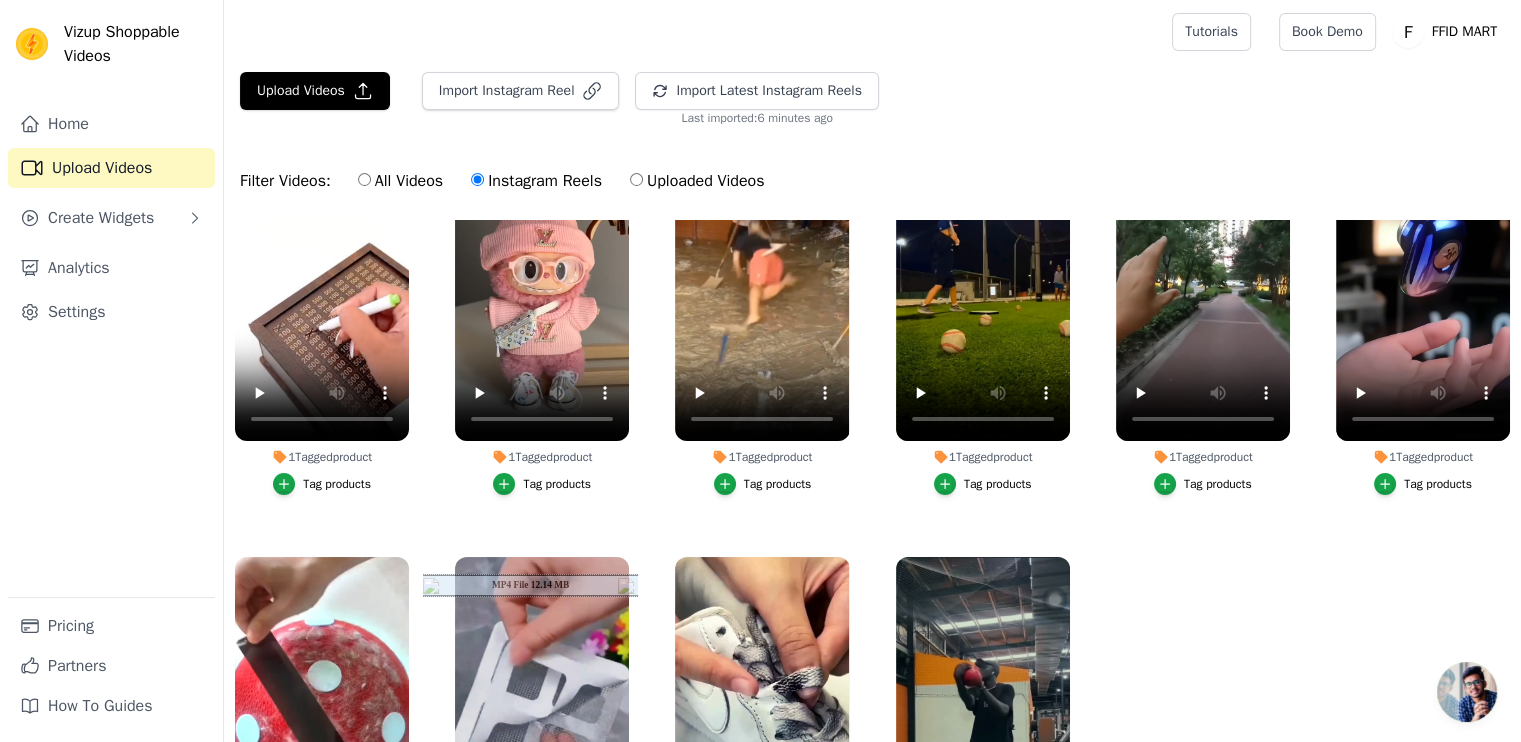 scroll, scrollTop: 177, scrollLeft: 0, axis: vertical 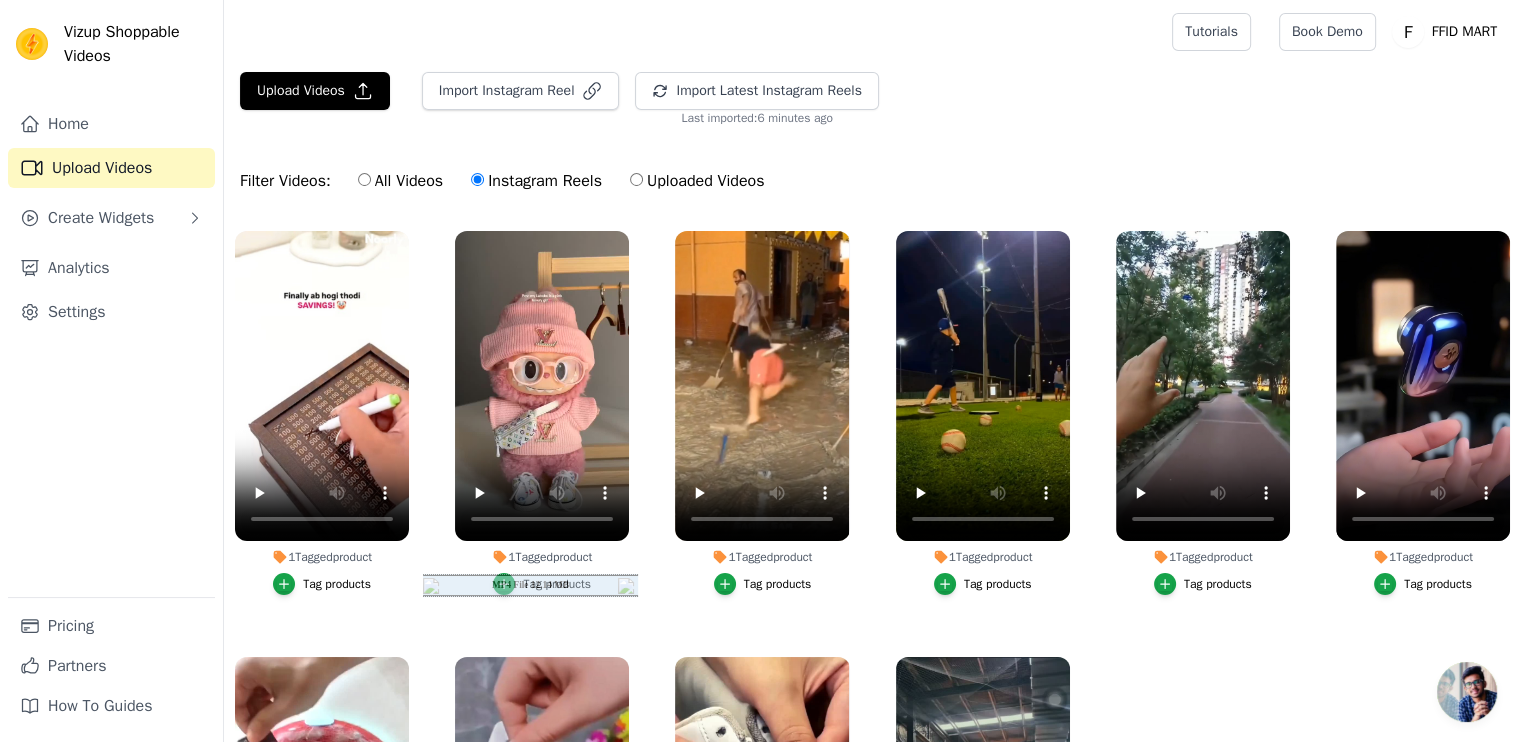 click on "Uploaded Videos" at bounding box center [697, 181] 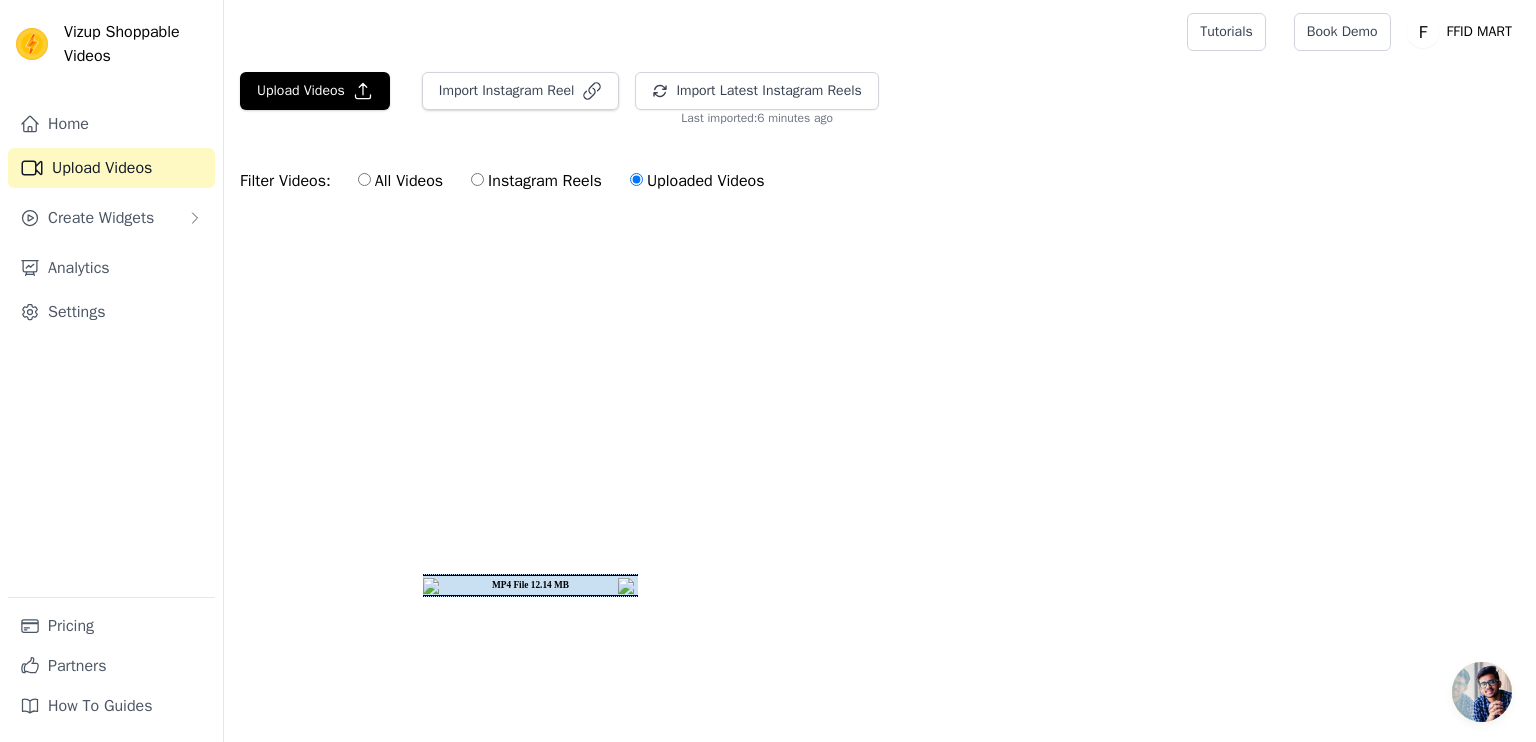 click at bounding box center [628, 586] 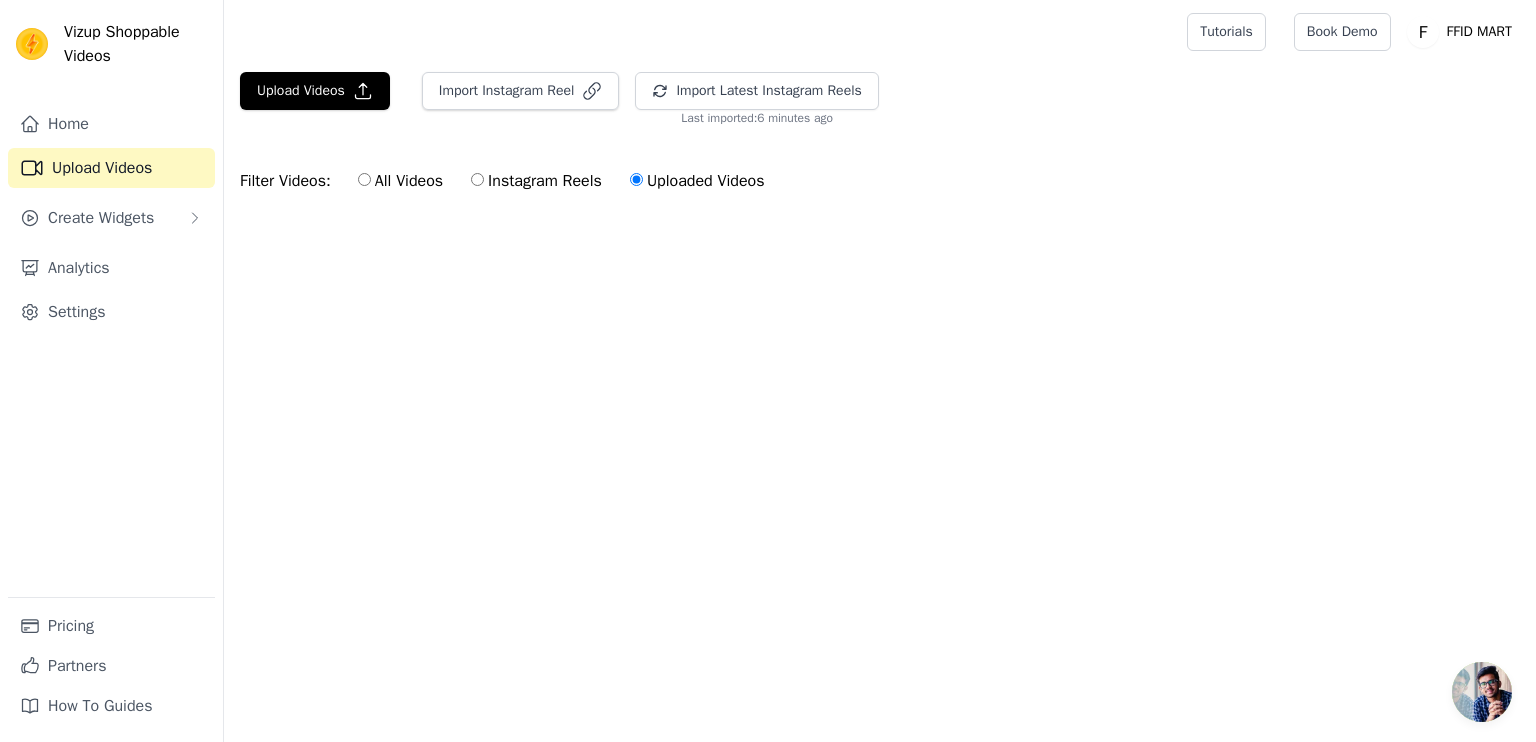 click on "Upload Videos
Import Instagram Reel
Import Latest Instagram Reels     Import Latest IG Reels   Last imported:  6 minutes ago   Filter Videos:
All Videos
Instagram Reels
Uploaded Videos" at bounding box center (880, 182) 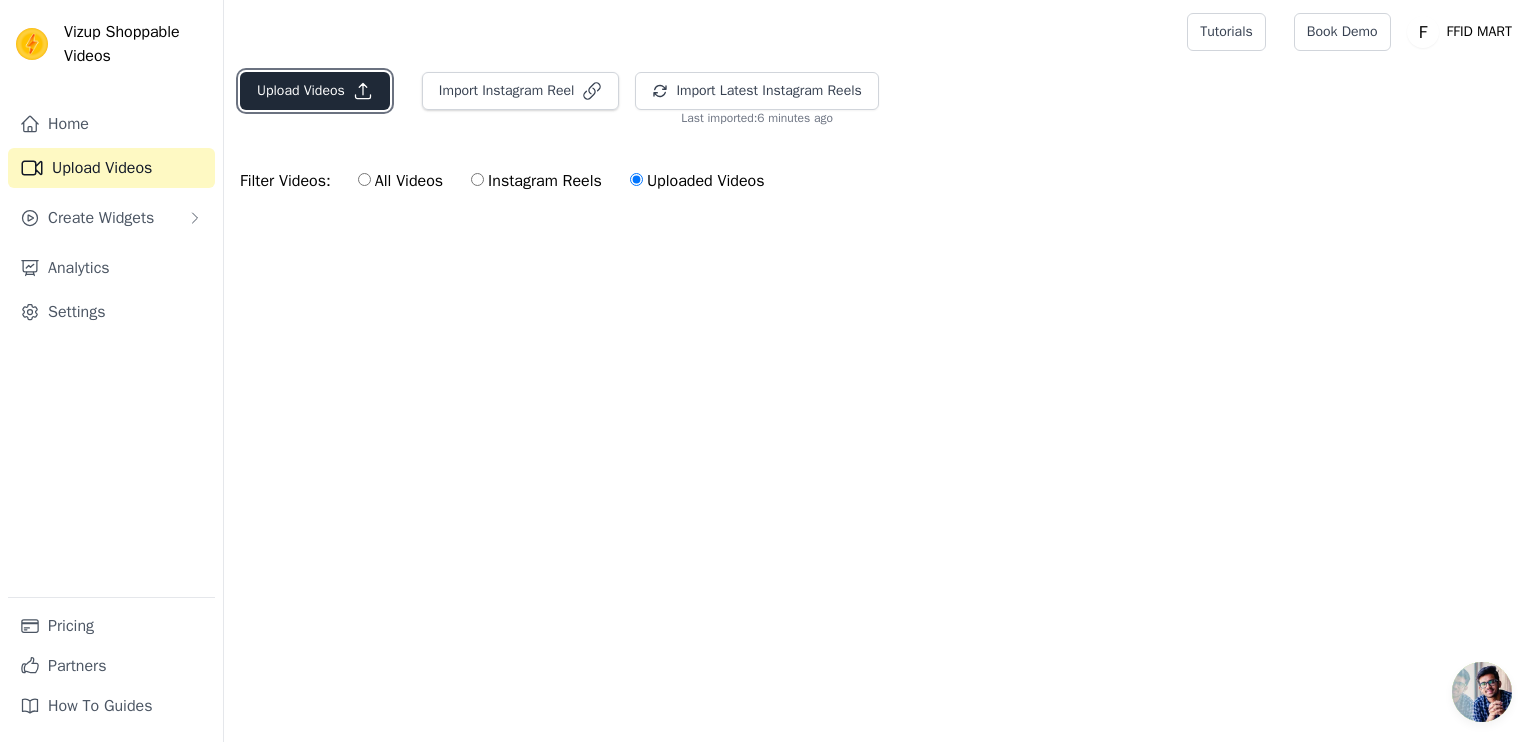 click on "Upload Videos" at bounding box center (315, 91) 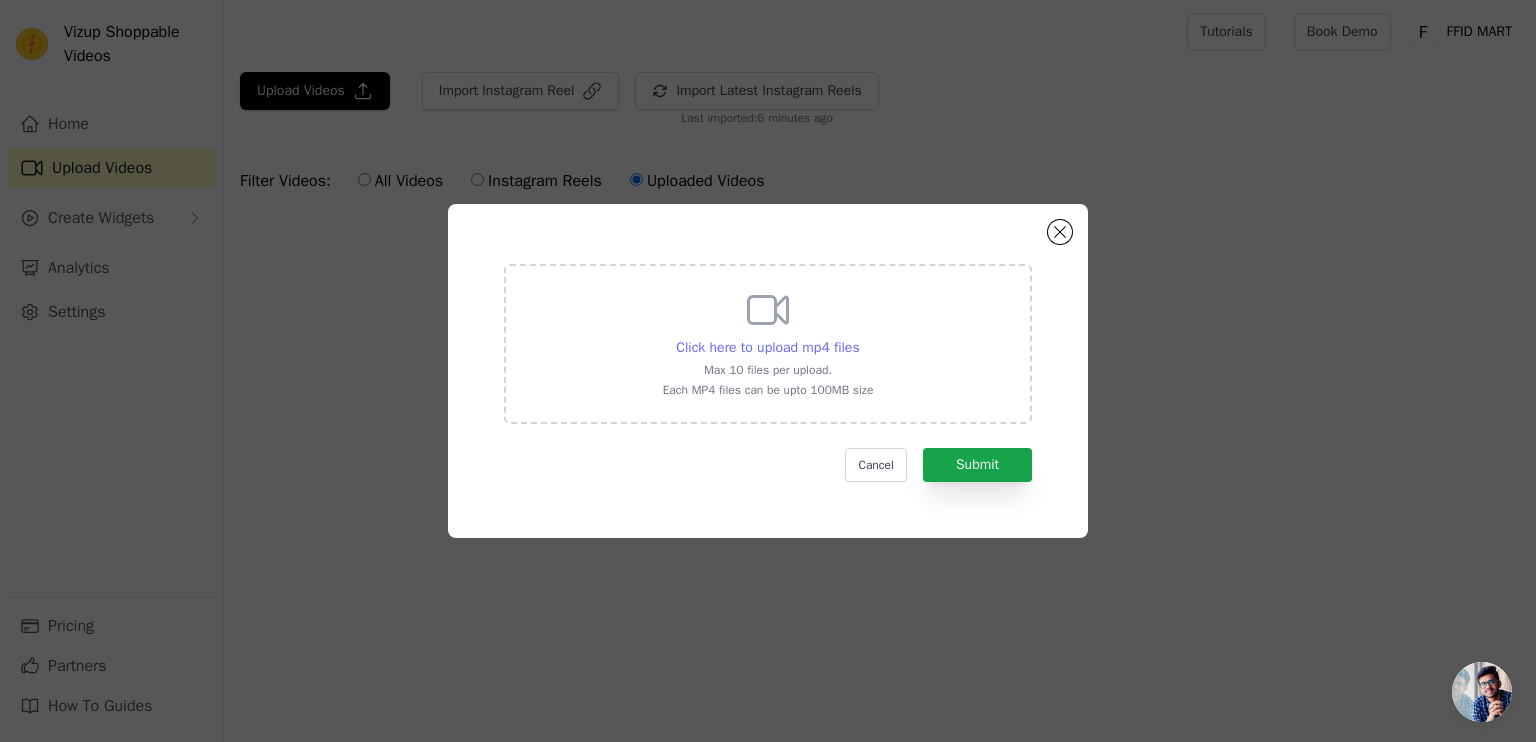 click on "Click here to upload mp4 files" at bounding box center [767, 347] 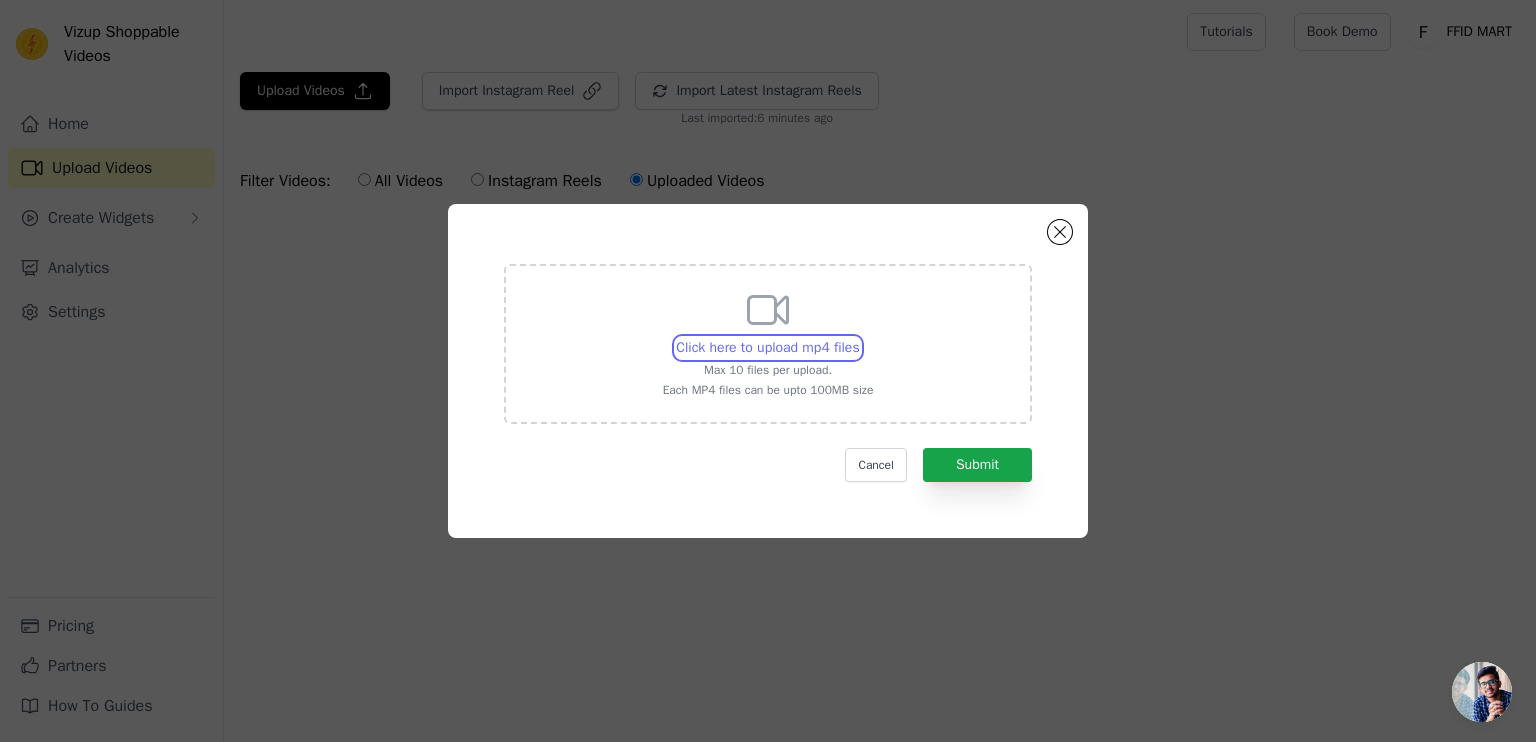 click on "Click here to upload mp4 files     Max 10 files per upload.   Each MP4 files can be upto 100MB size" at bounding box center (859, 337) 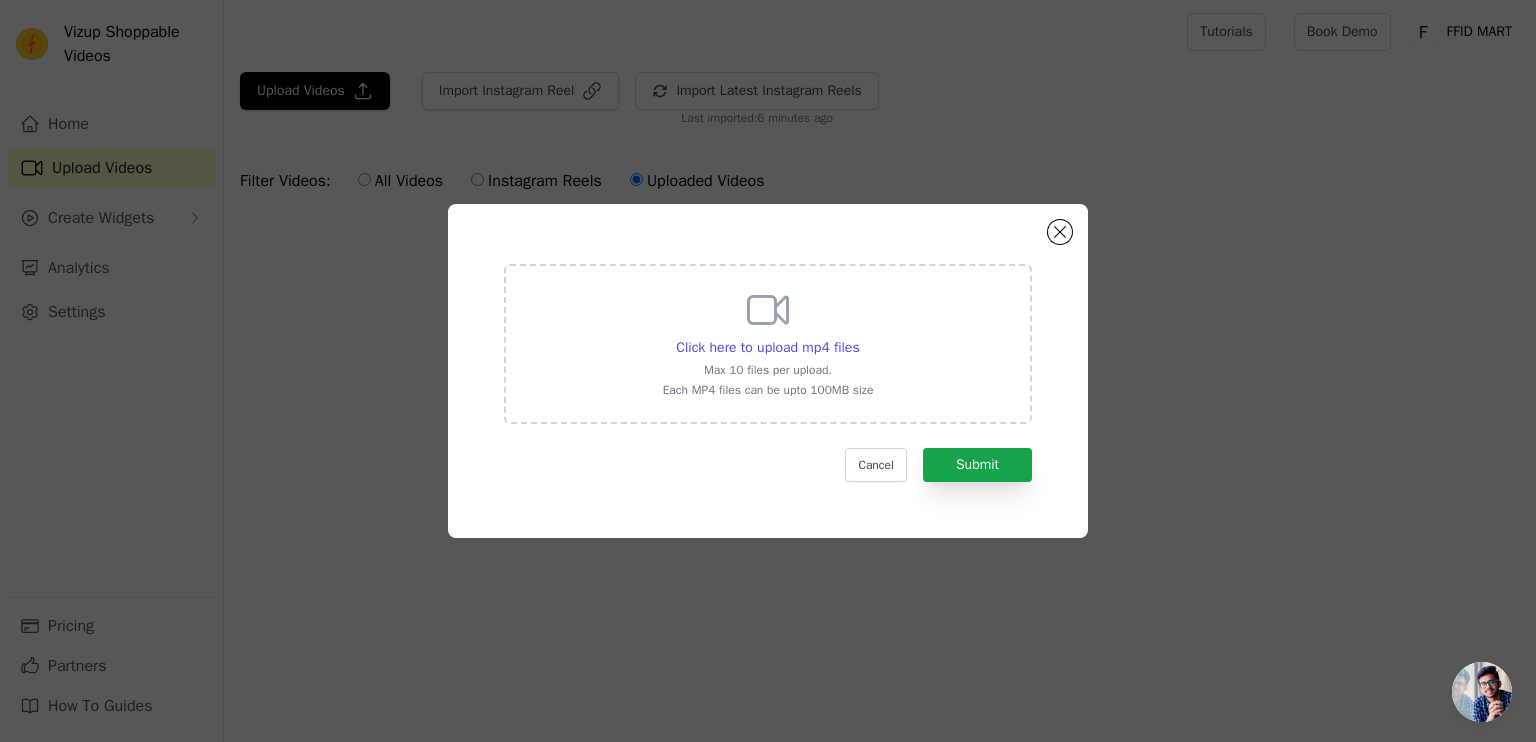 click on "Click here to upload mp4 files     Max 10 files per upload.   Each MP4 files can be upto 100MB size     Cancel   Submit" 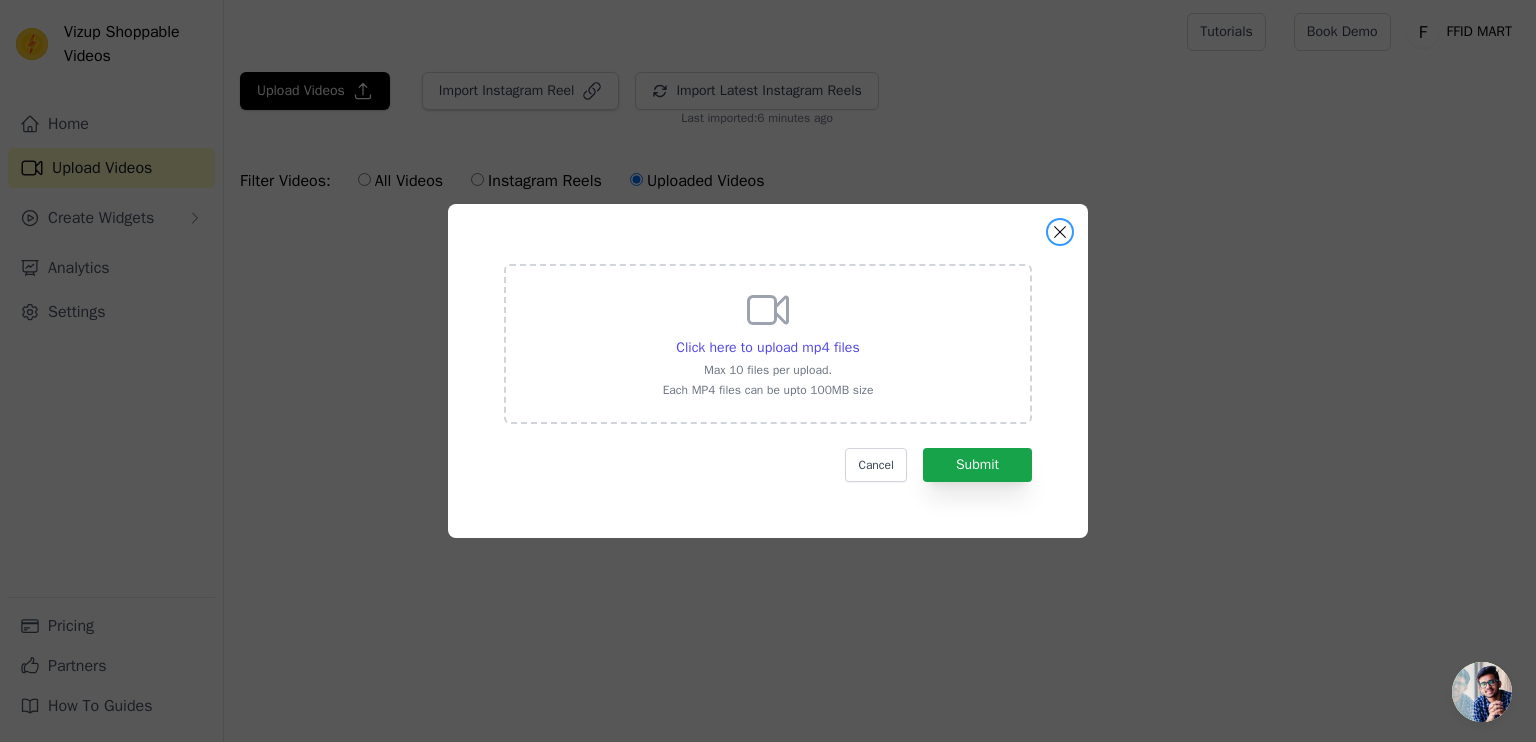 click at bounding box center (1060, 232) 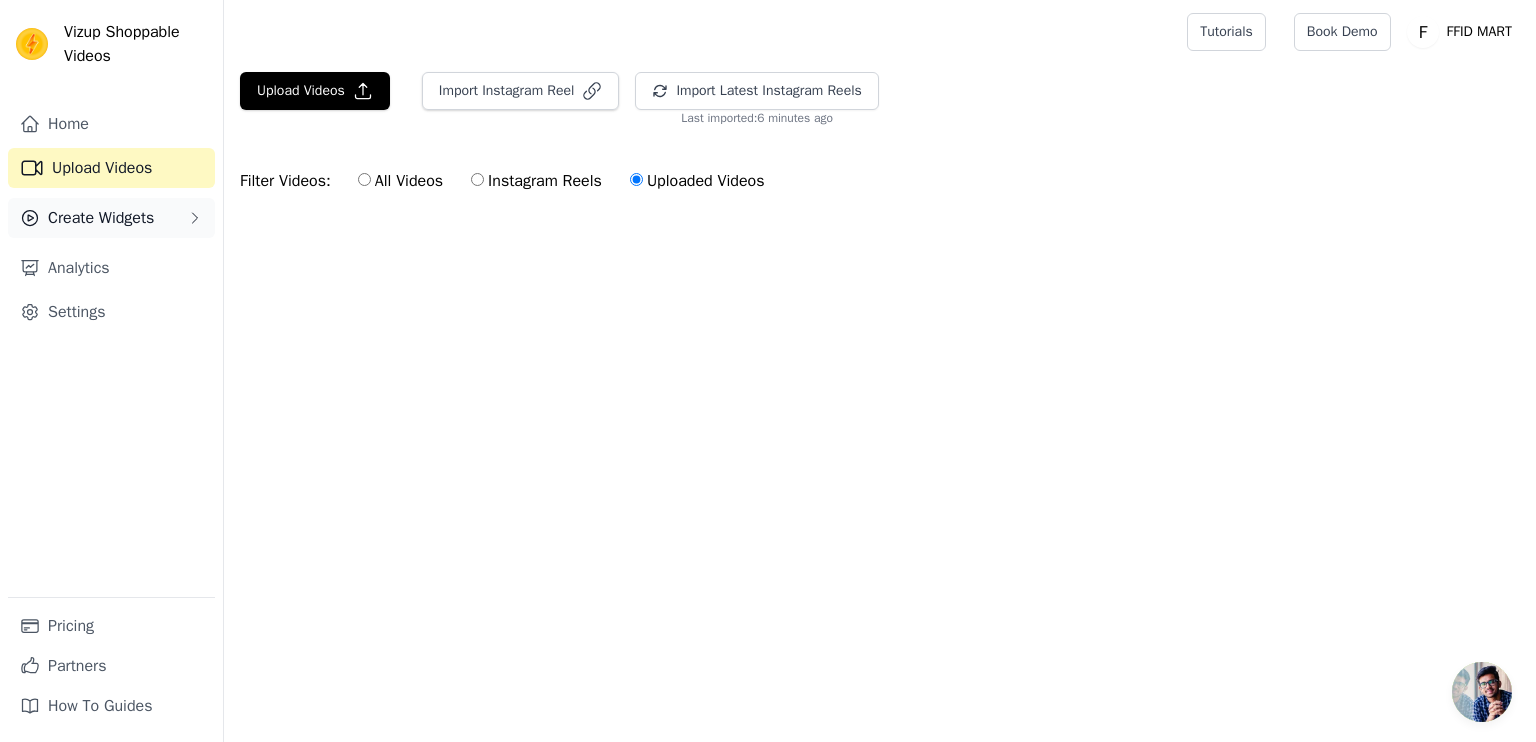 click 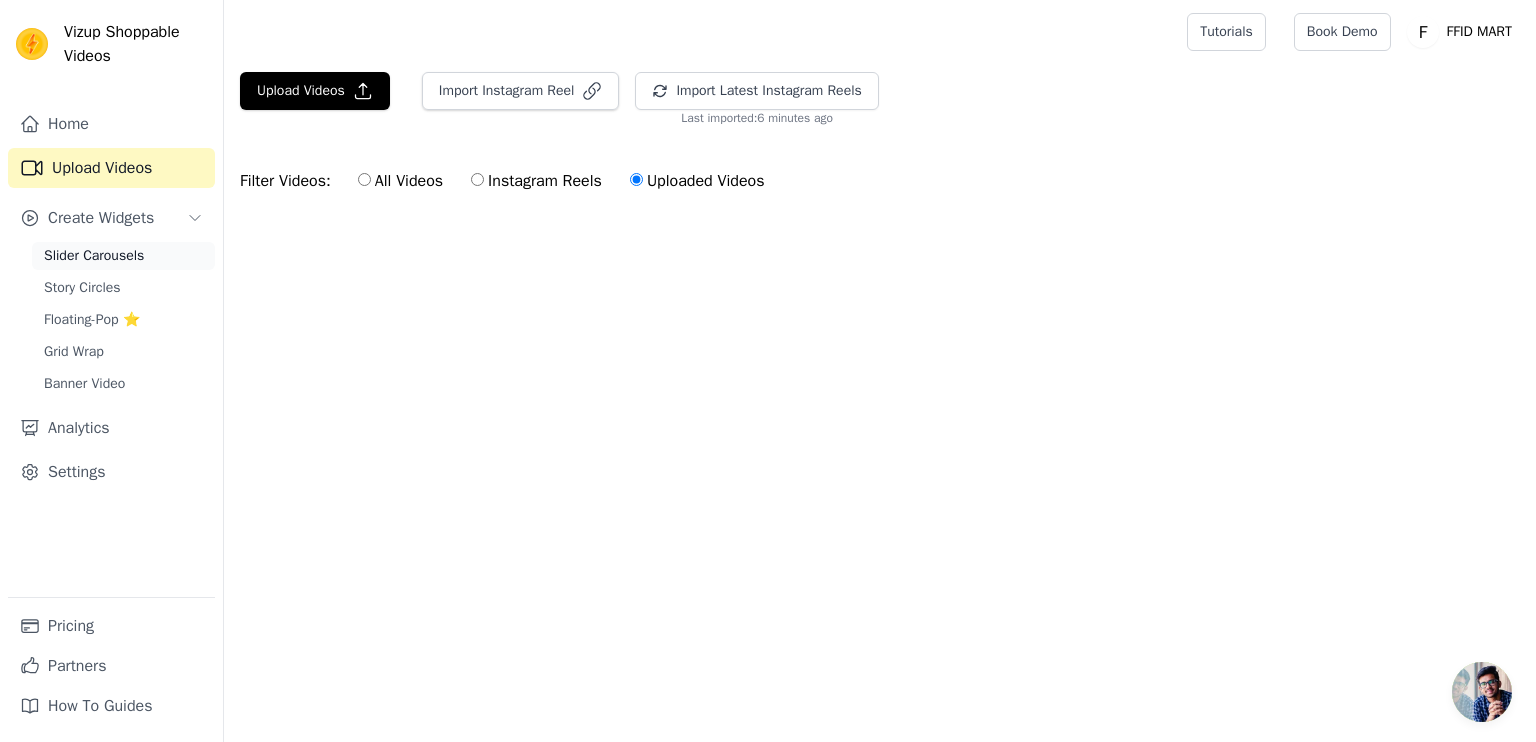 click on "Slider Carousels" at bounding box center (123, 256) 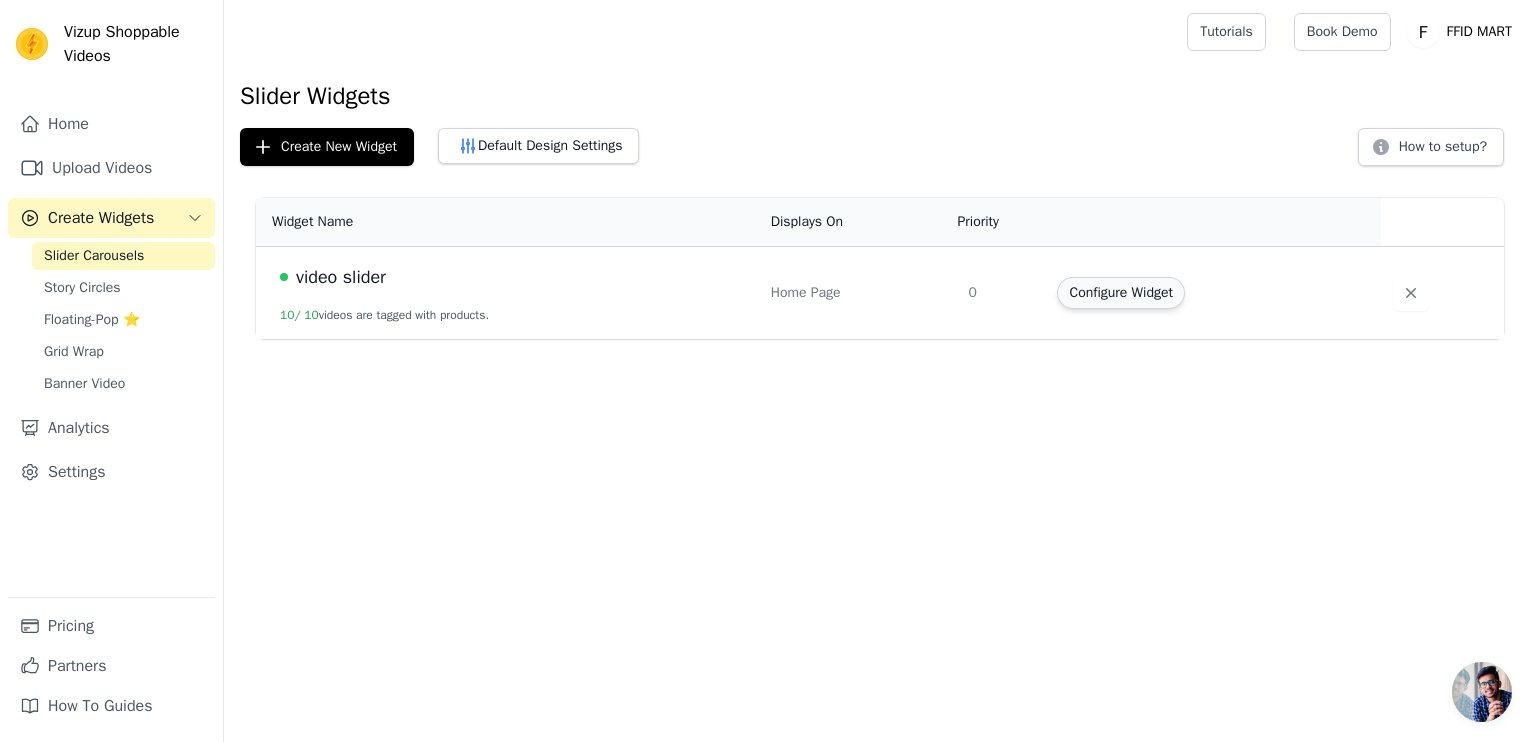 click on "Configure Widget" at bounding box center (1120, 293) 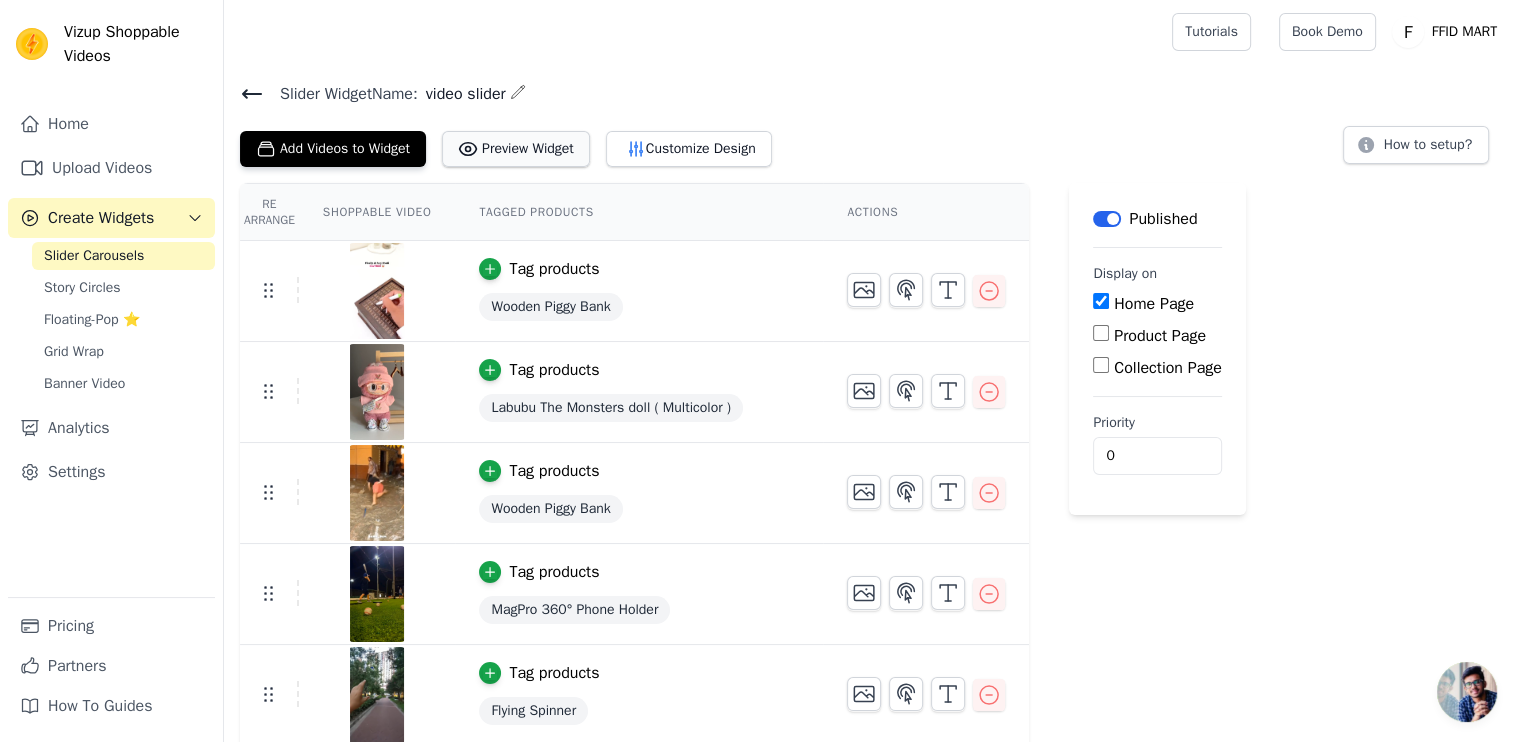 click on "Preview Widget" at bounding box center [516, 149] 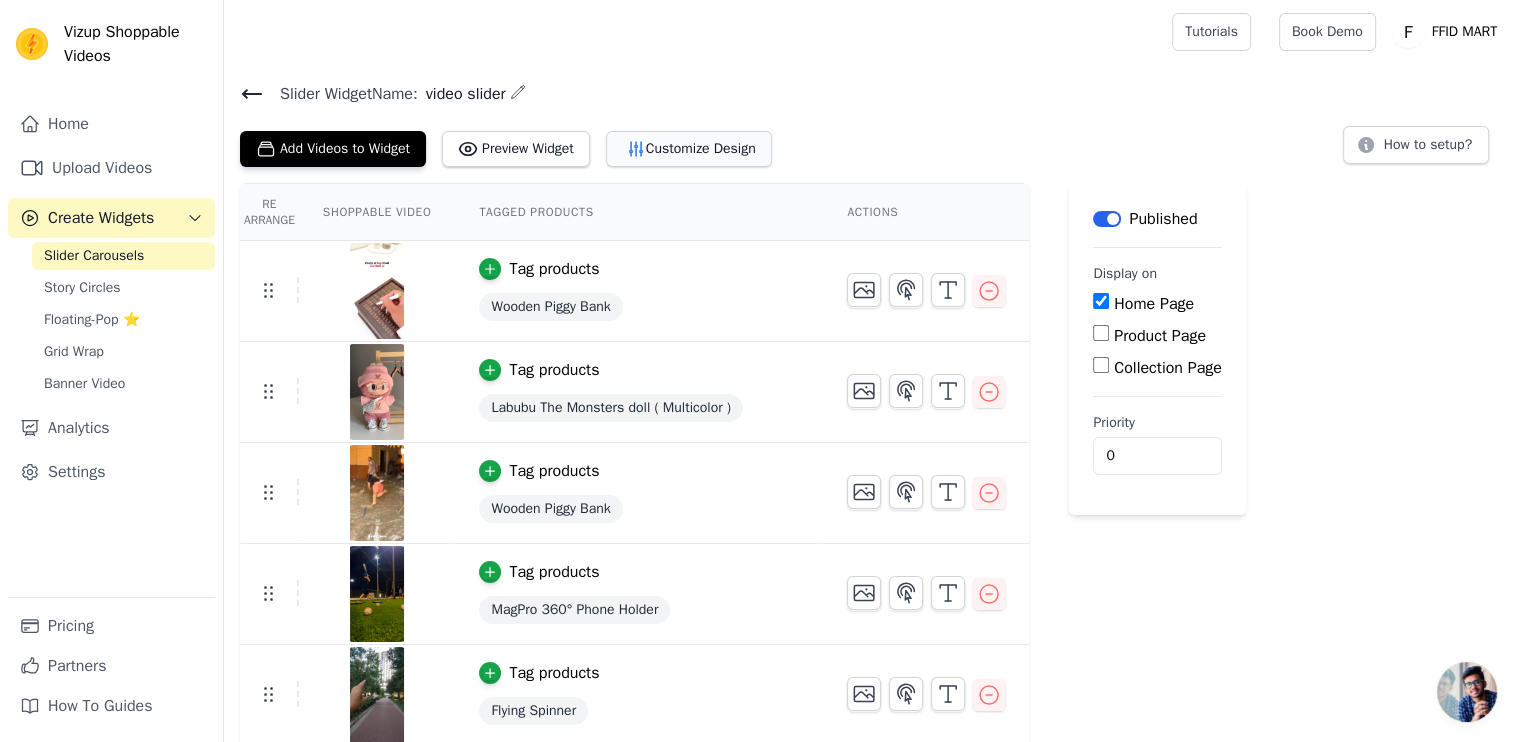 click on "Customize Design" at bounding box center [689, 149] 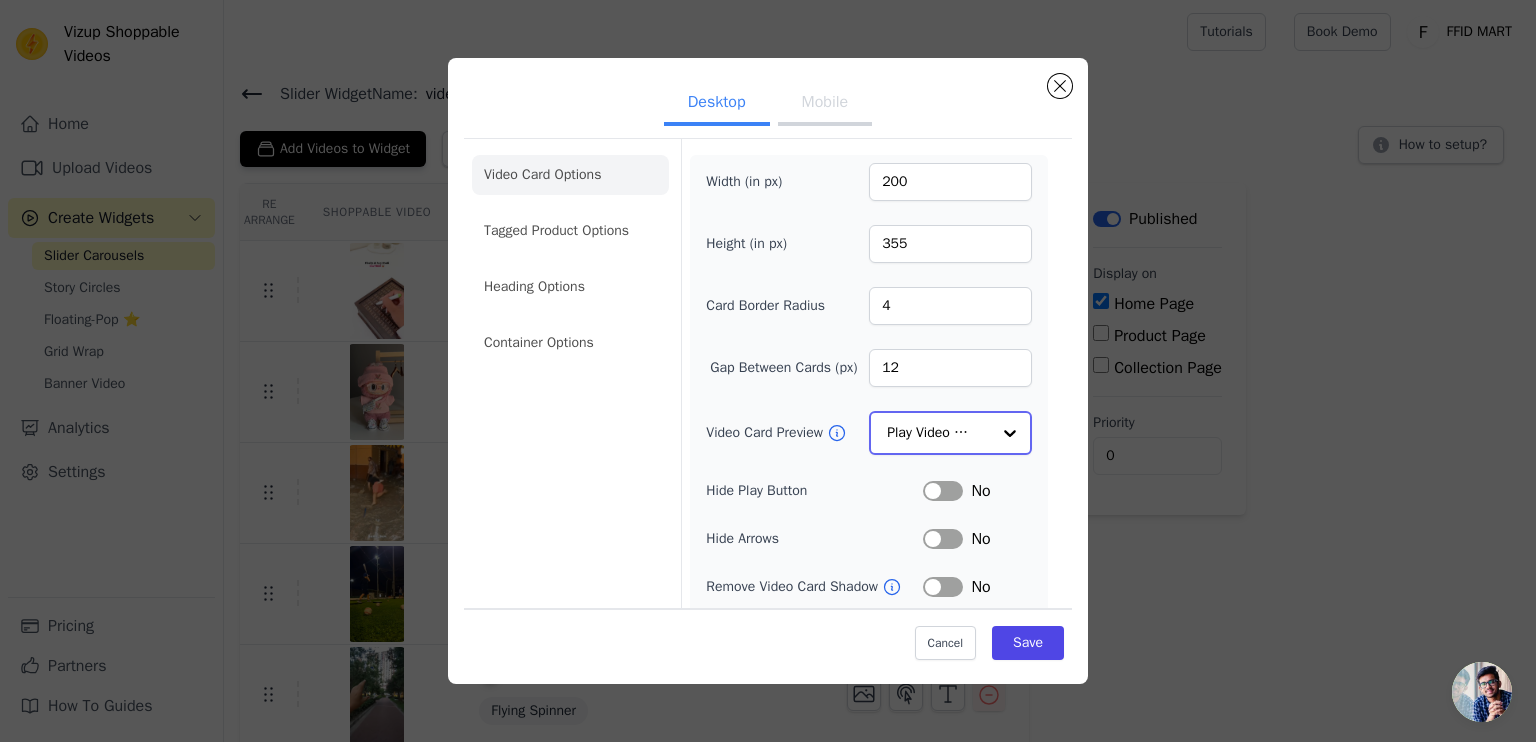 click on "Video Card Preview" 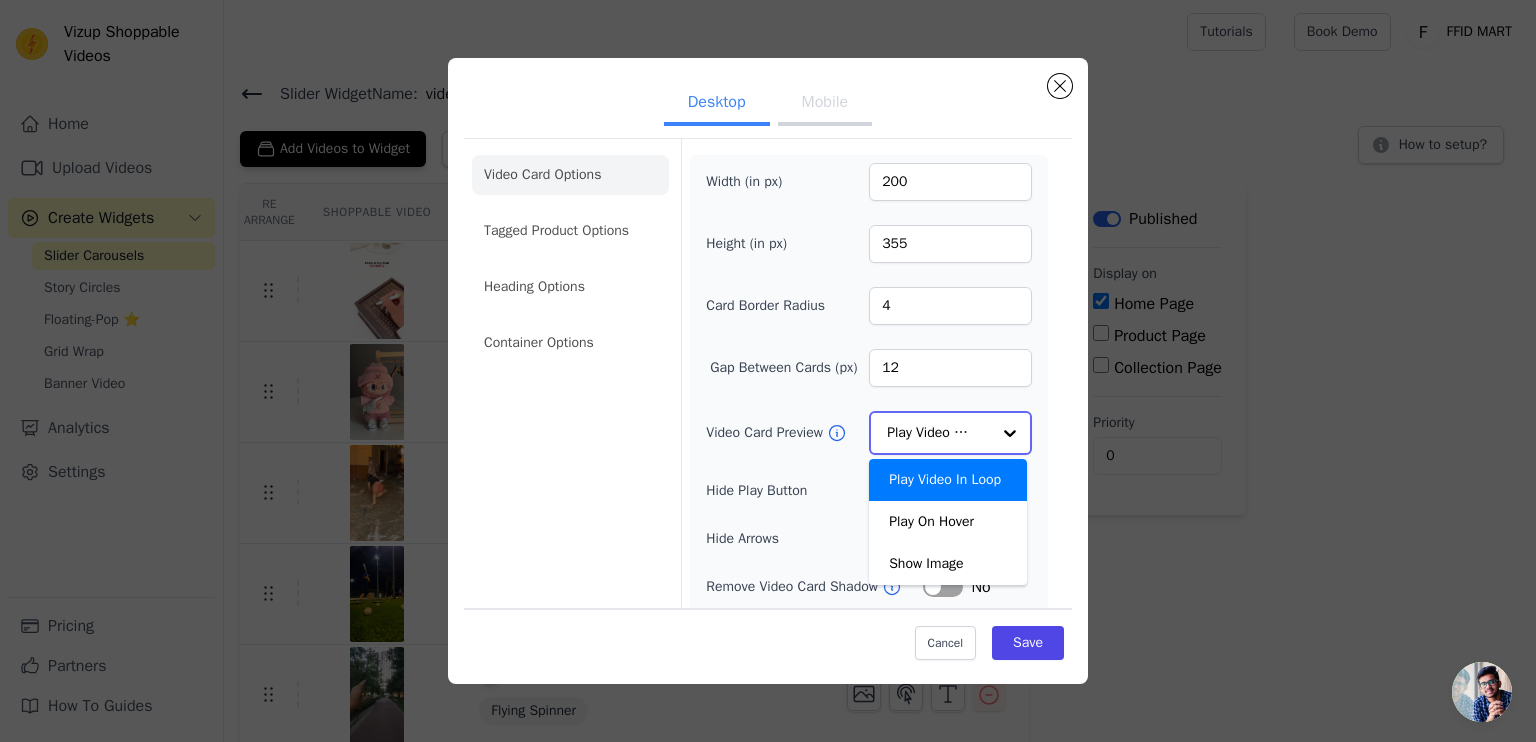 click on "Video Card Preview" 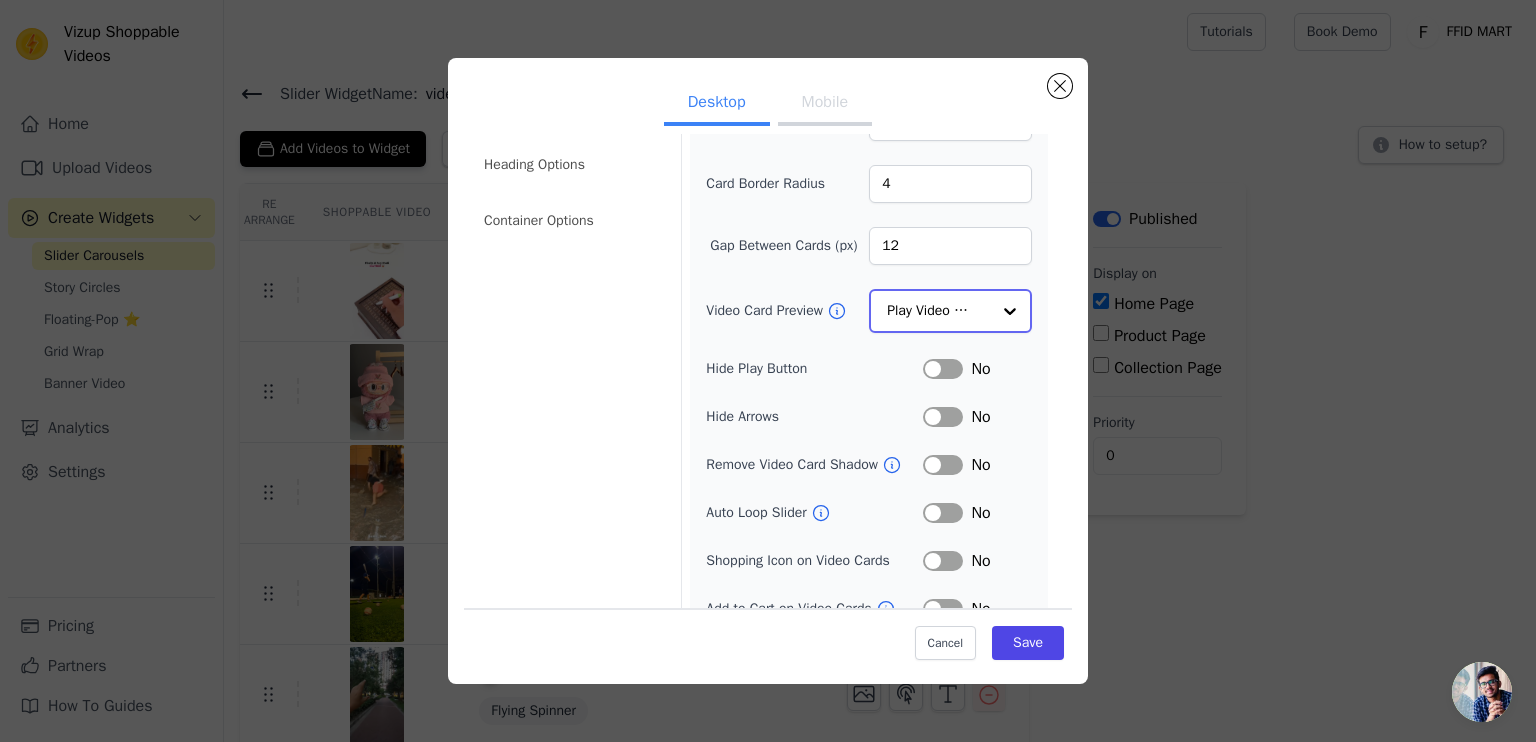 scroll, scrollTop: 148, scrollLeft: 0, axis: vertical 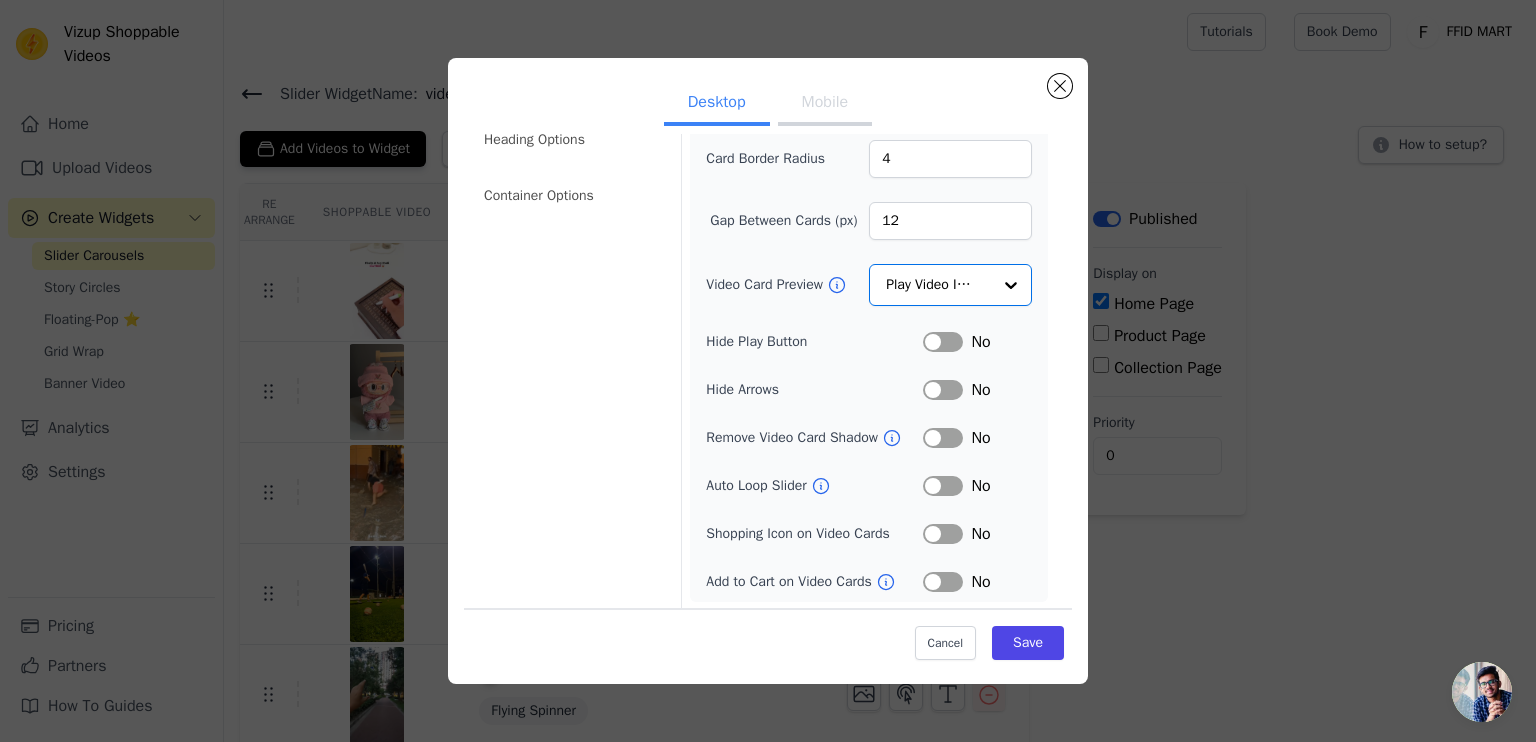 click on "Label" at bounding box center (943, 390) 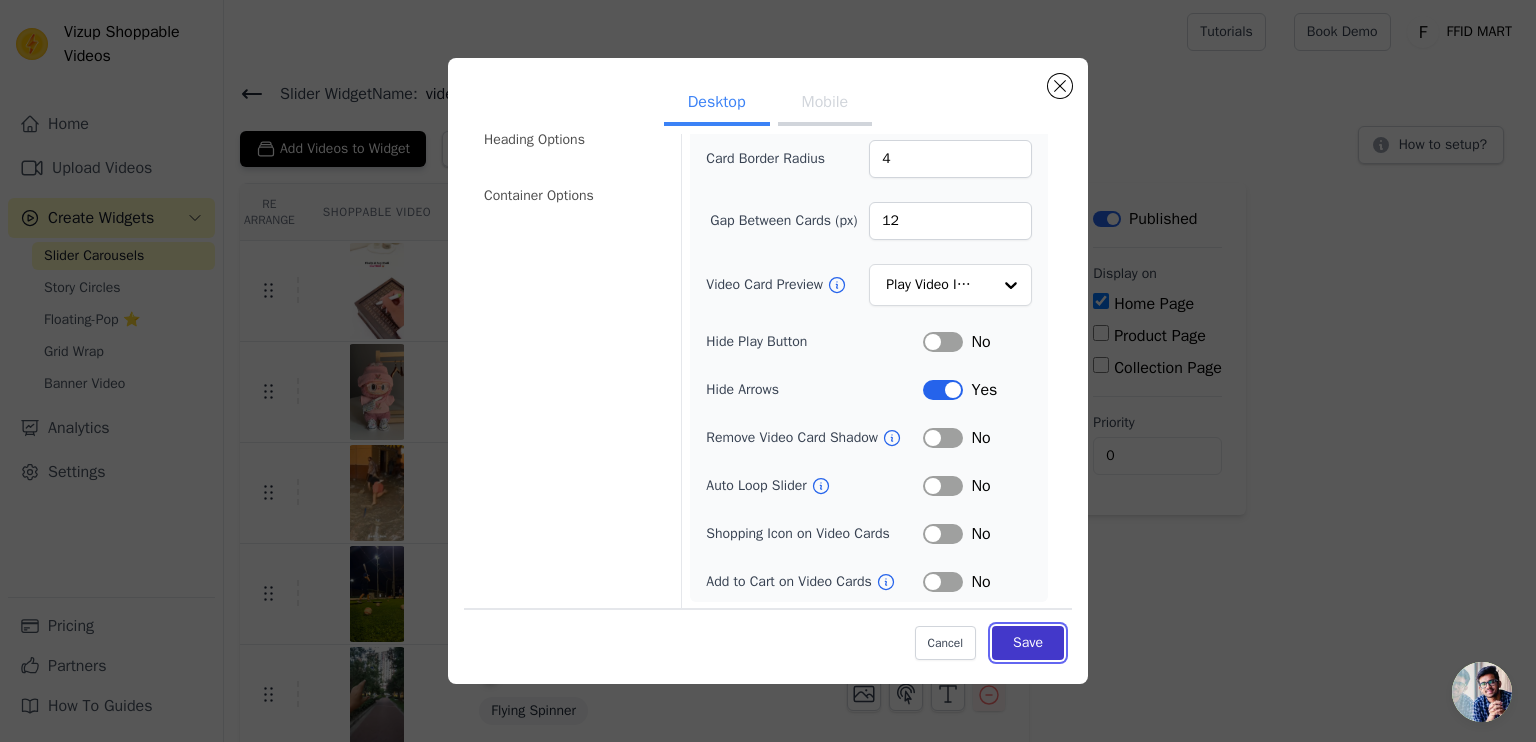 click on "Save" at bounding box center [1028, 643] 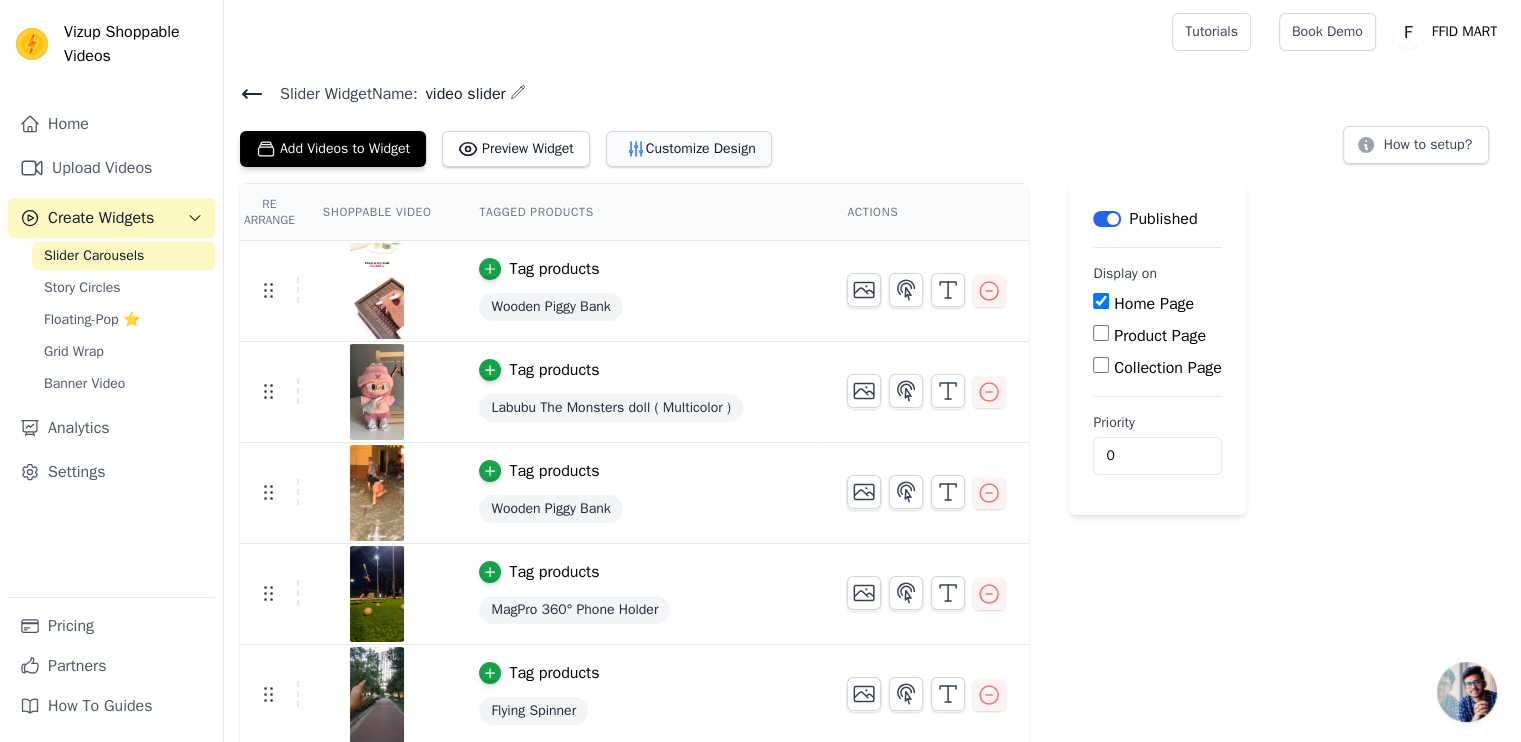 click on "Customize Design" at bounding box center [689, 149] 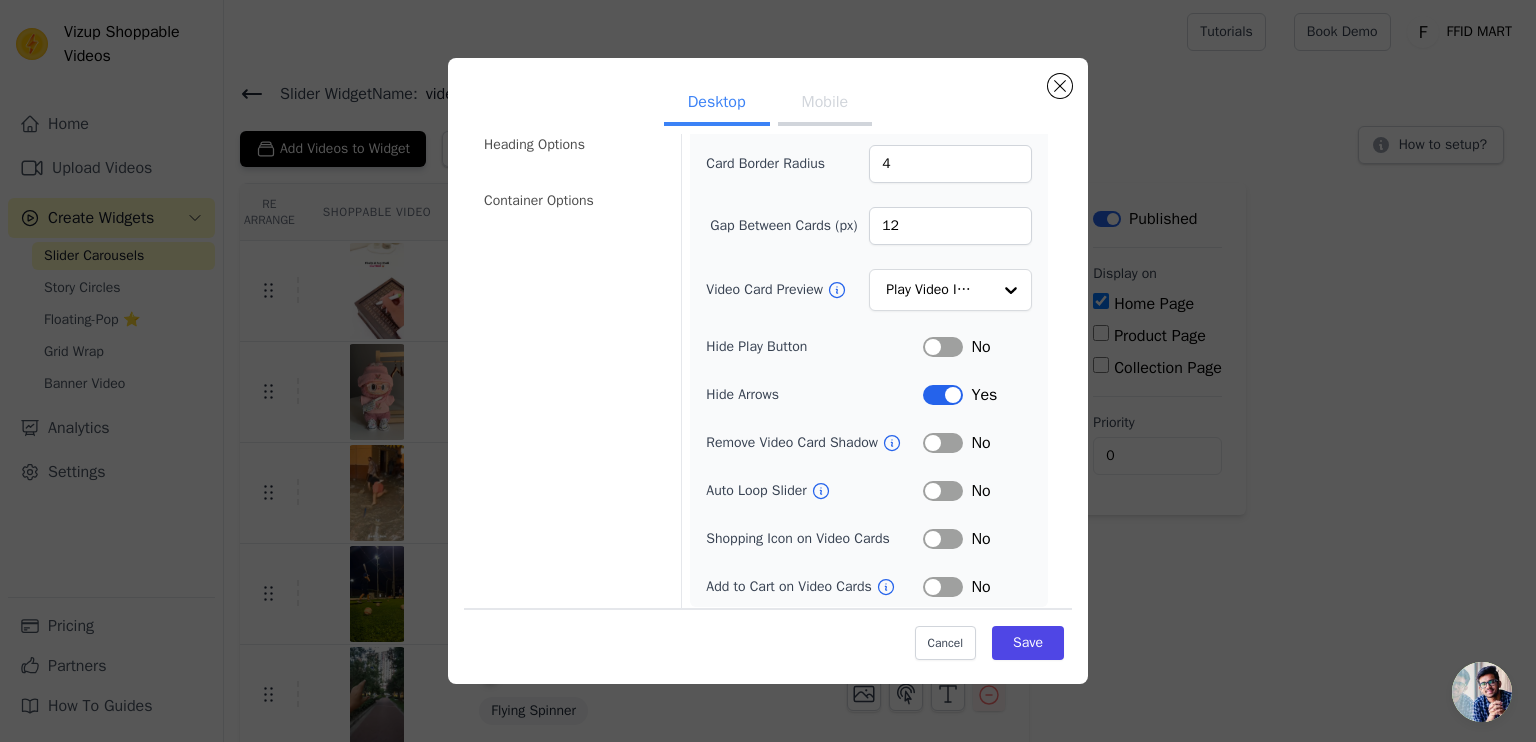 scroll, scrollTop: 146, scrollLeft: 0, axis: vertical 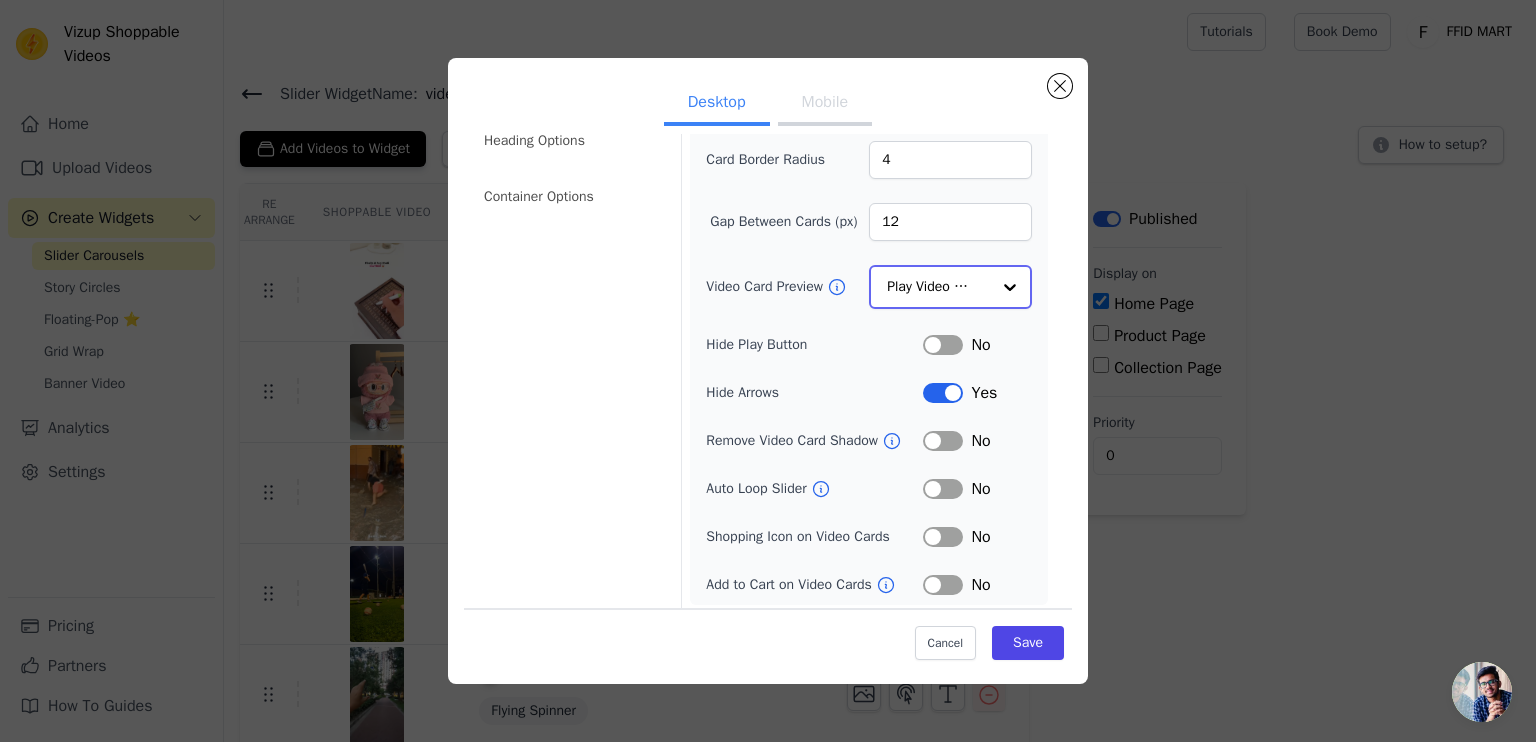 click at bounding box center [1010, 287] 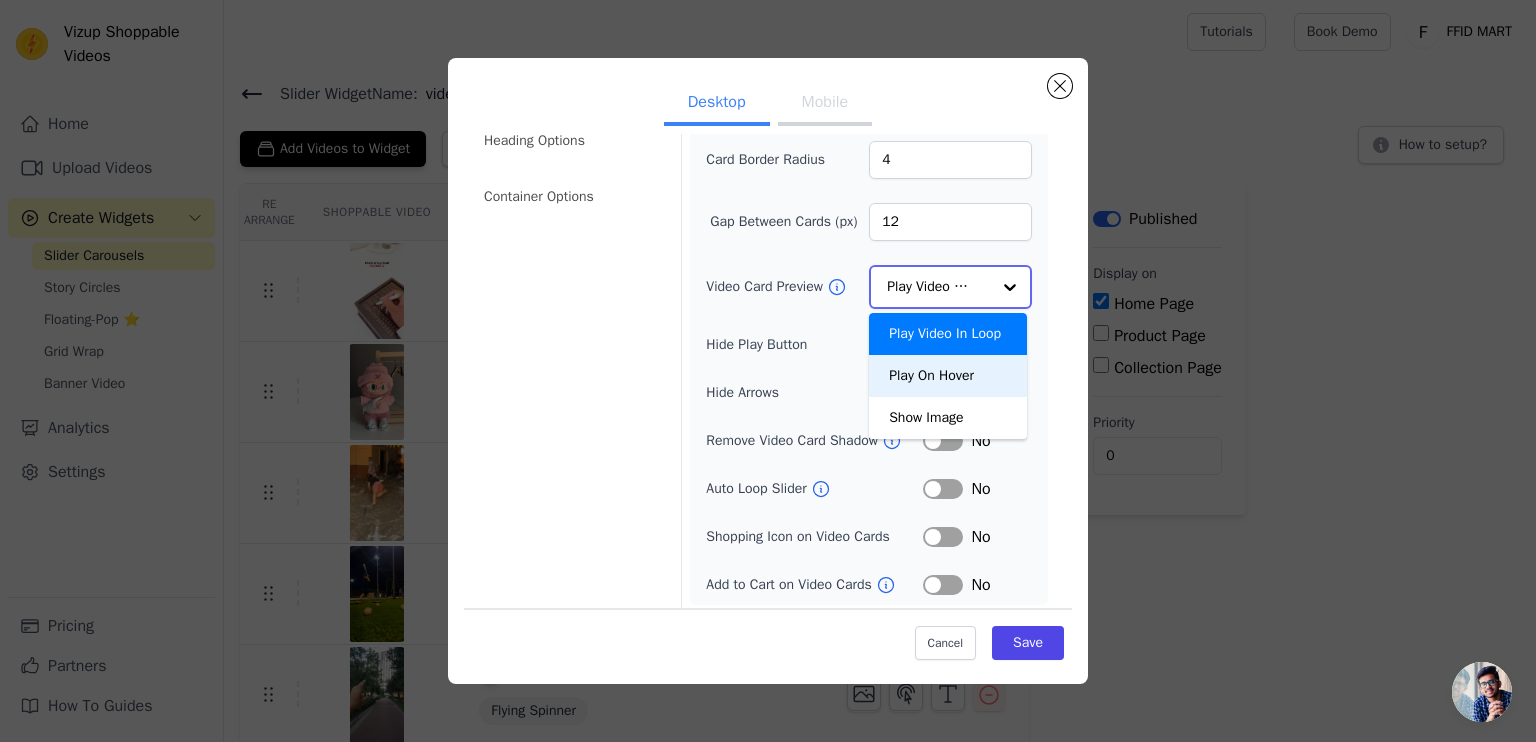 click on "Play On Hover" at bounding box center [948, 376] 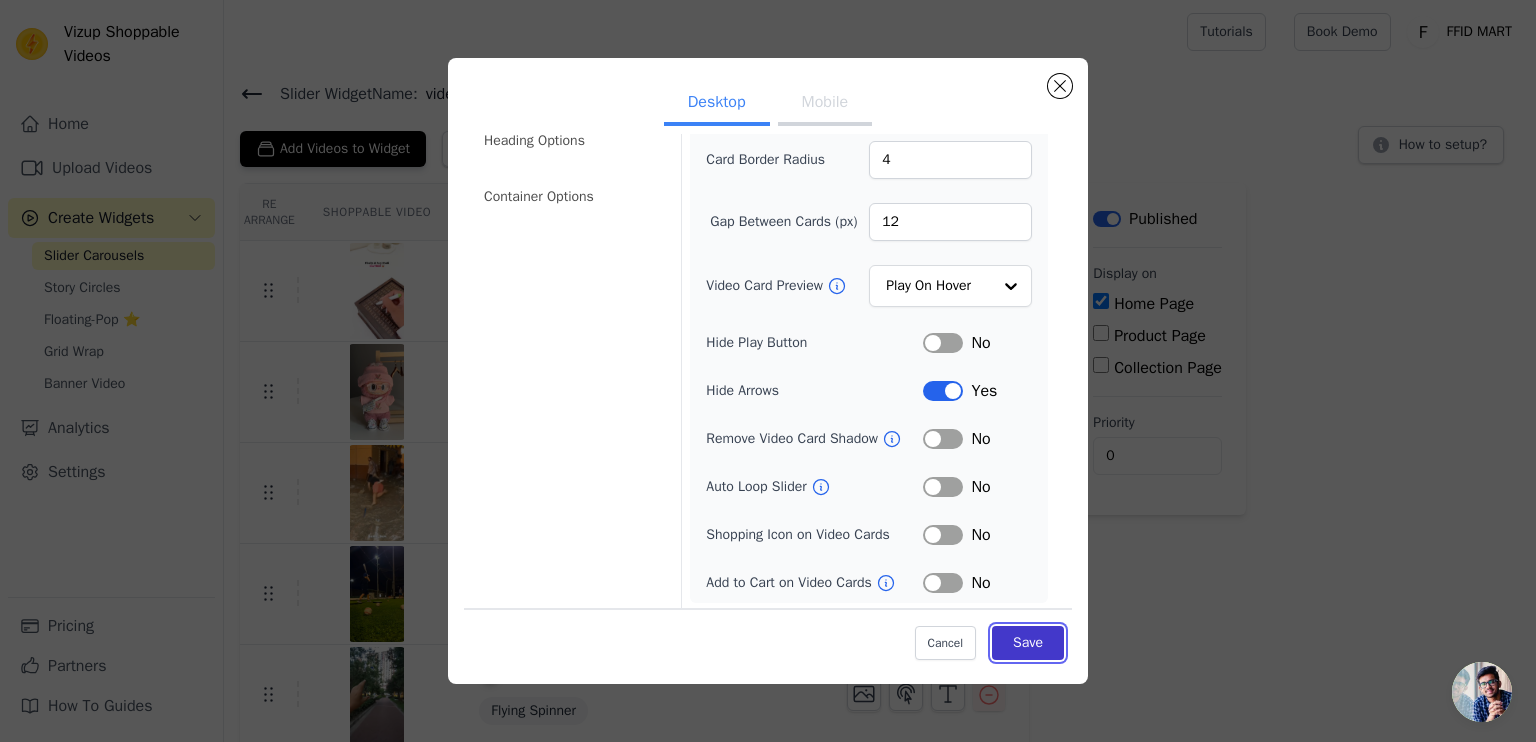 click on "Save" at bounding box center (1028, 643) 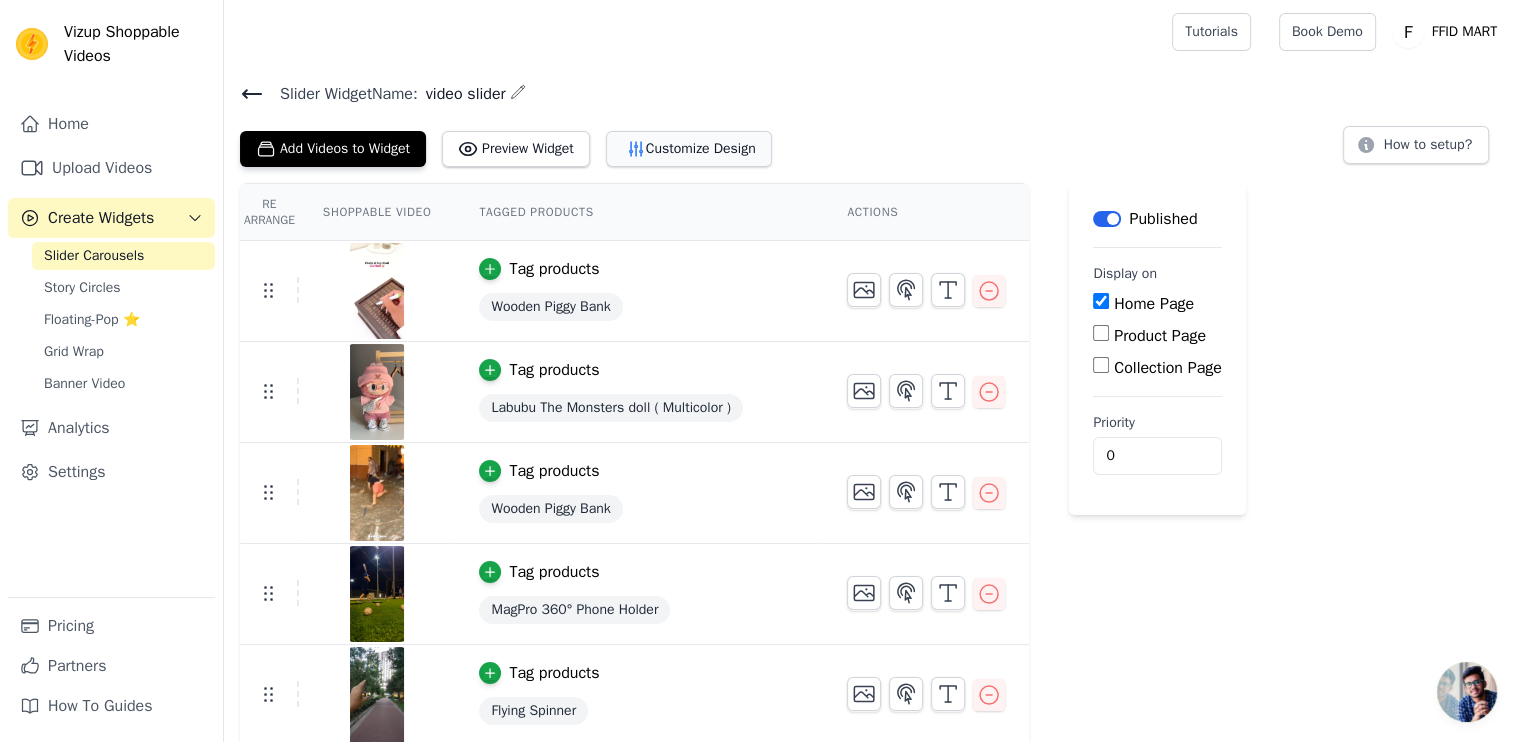 click on "Customize Design" at bounding box center (689, 149) 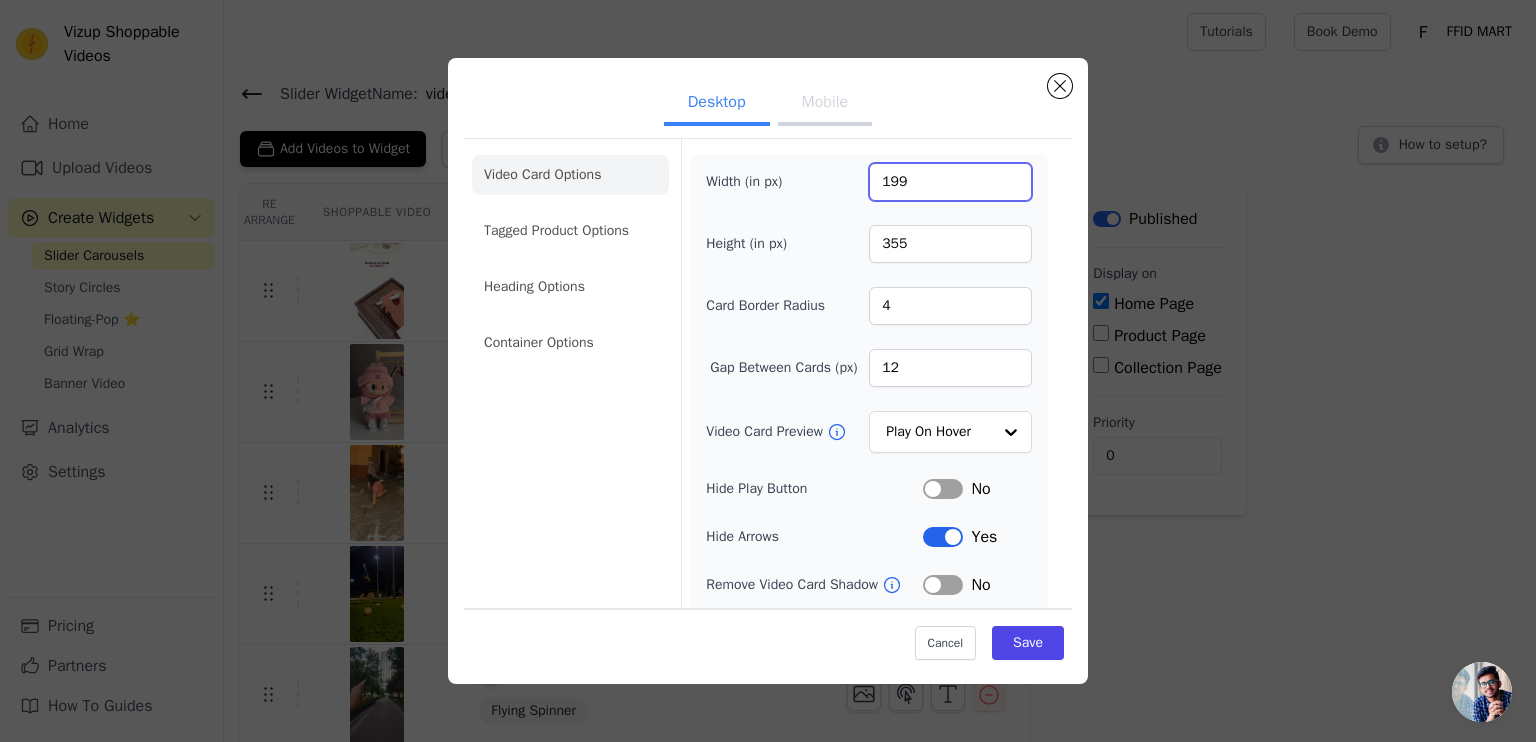 click on "199" at bounding box center (950, 182) 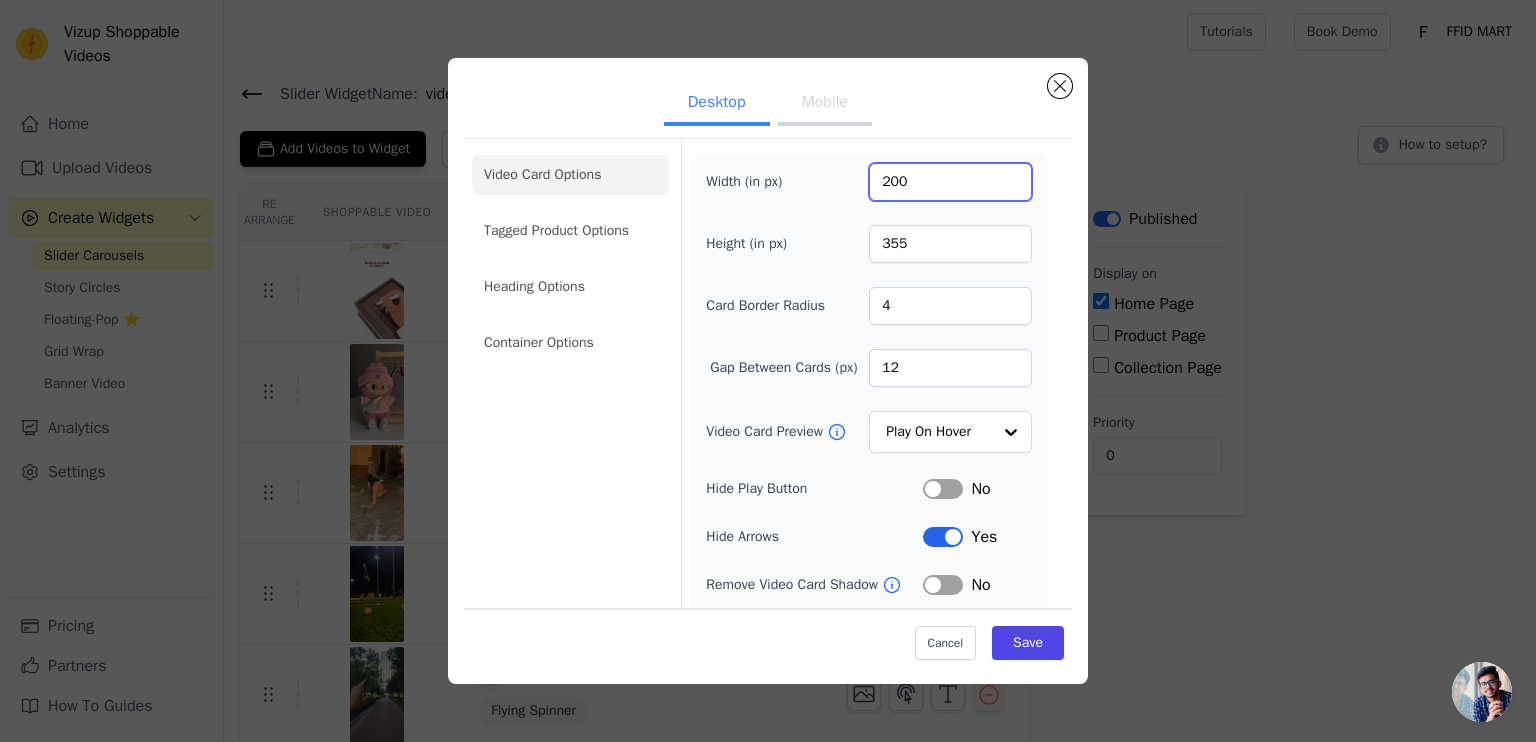 click on "200" at bounding box center [950, 182] 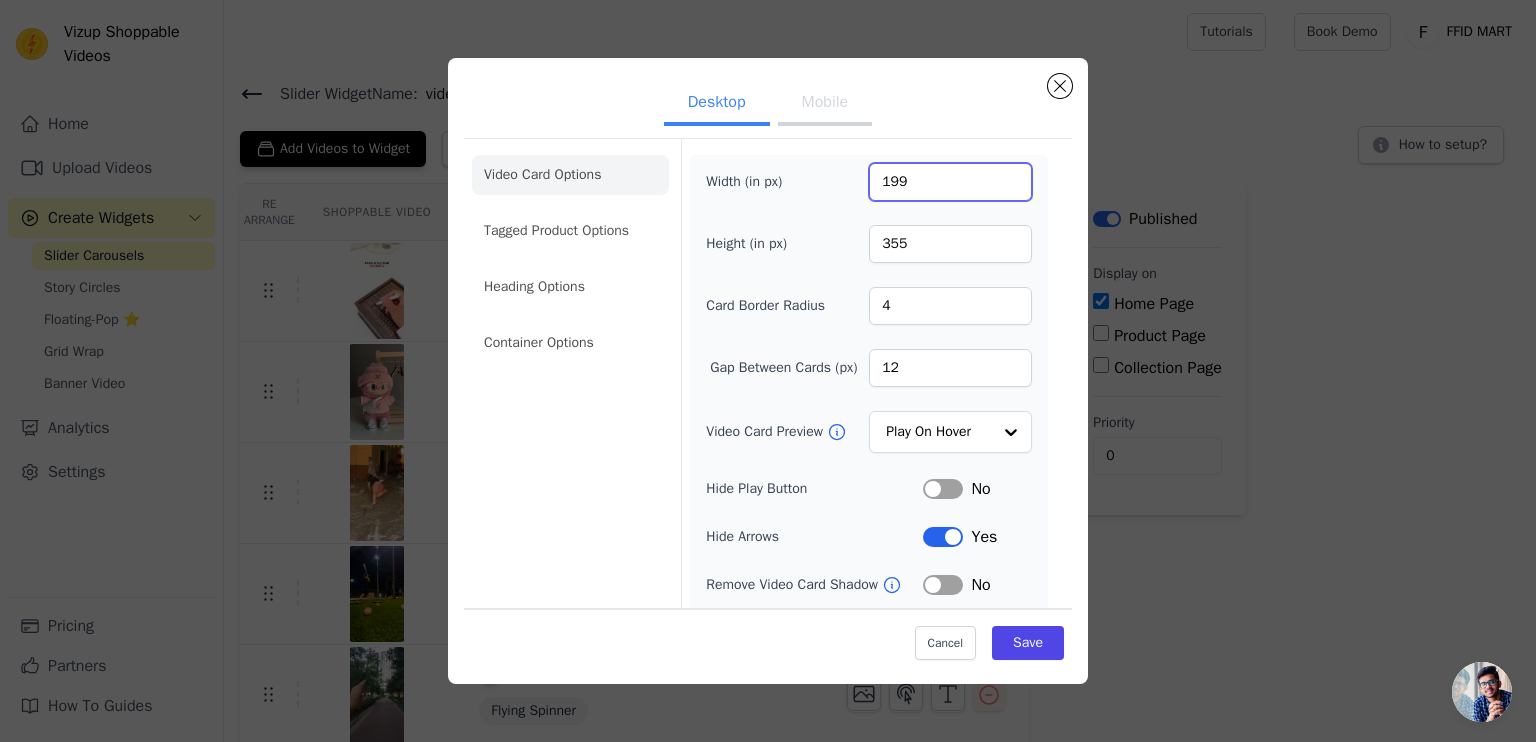 click on "199" at bounding box center (950, 182) 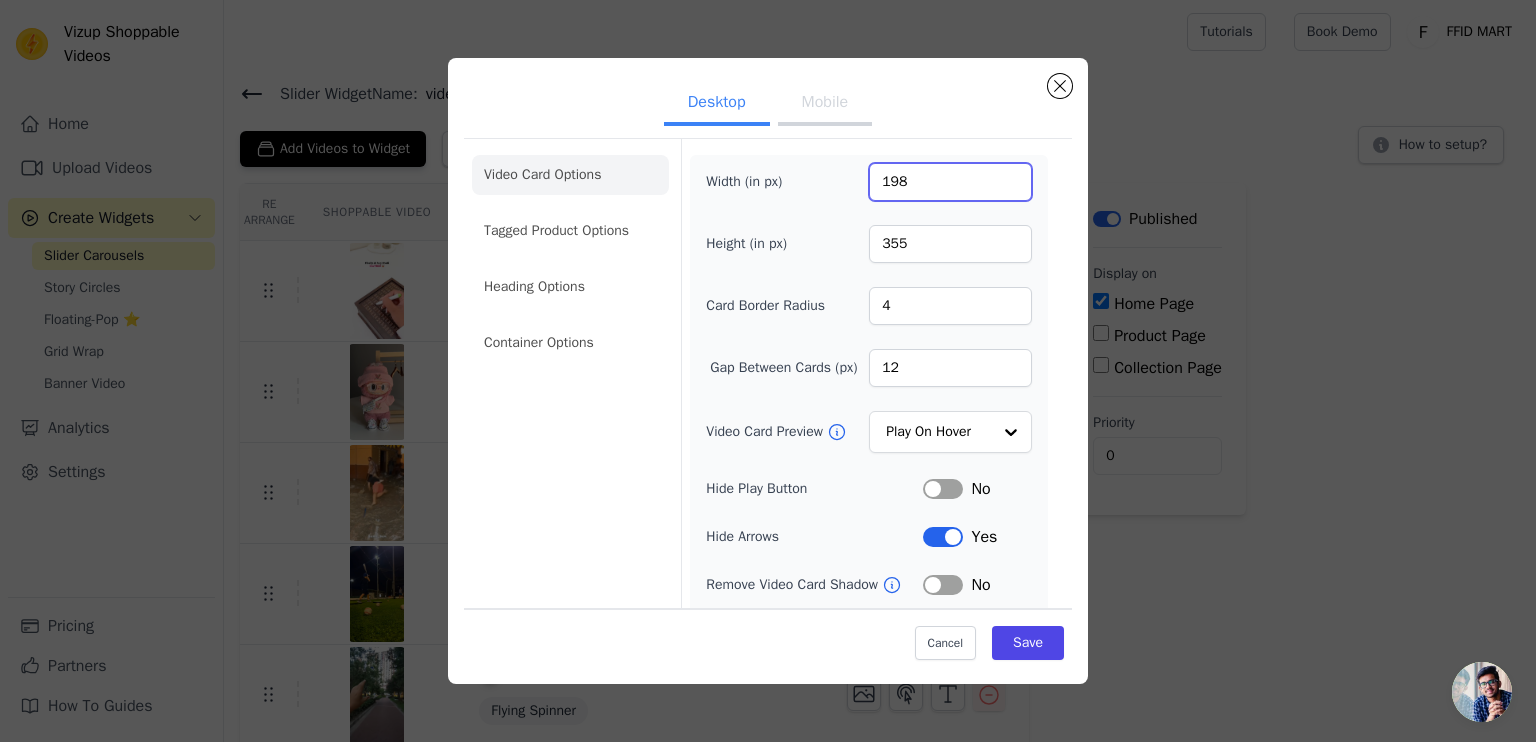 click on "198" at bounding box center (950, 182) 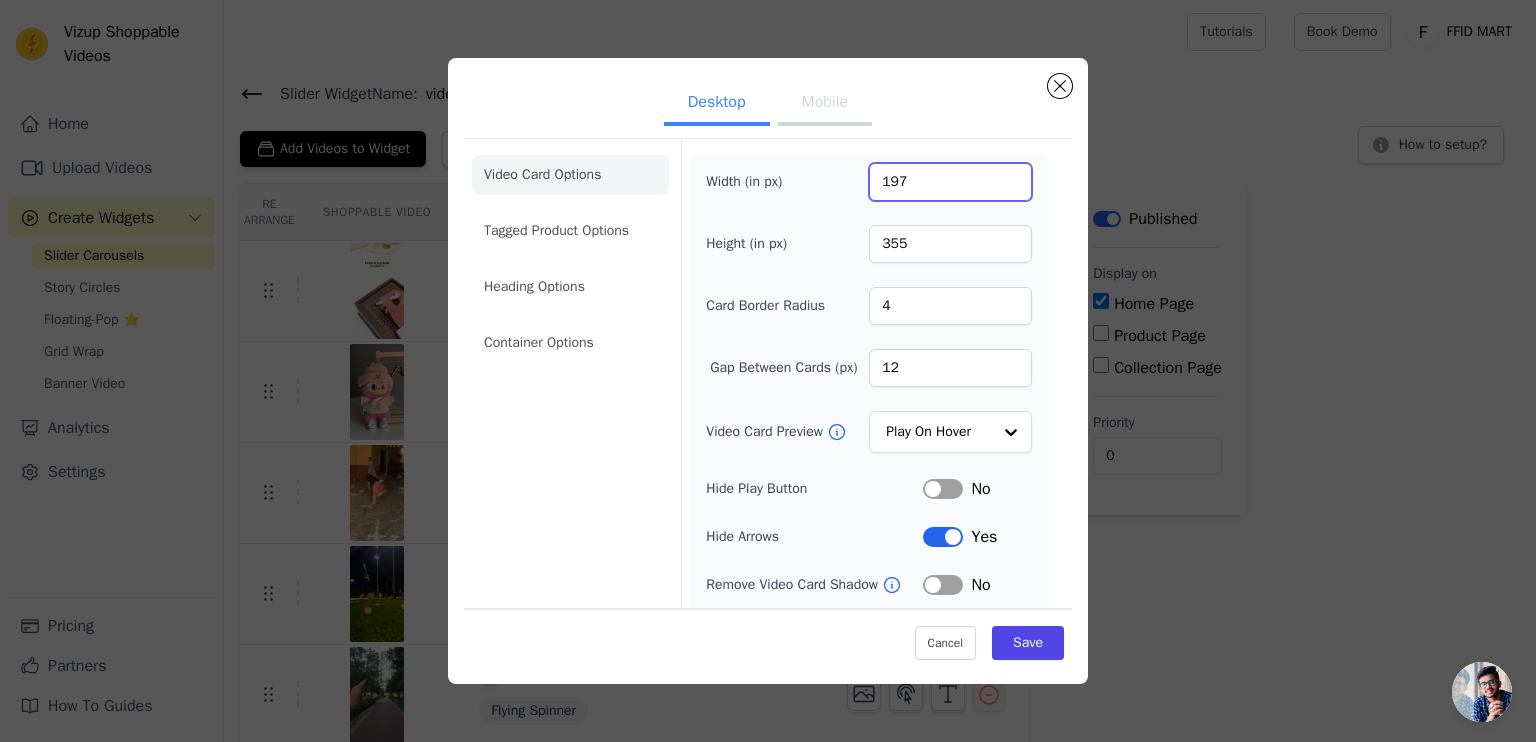 click on "197" at bounding box center (950, 182) 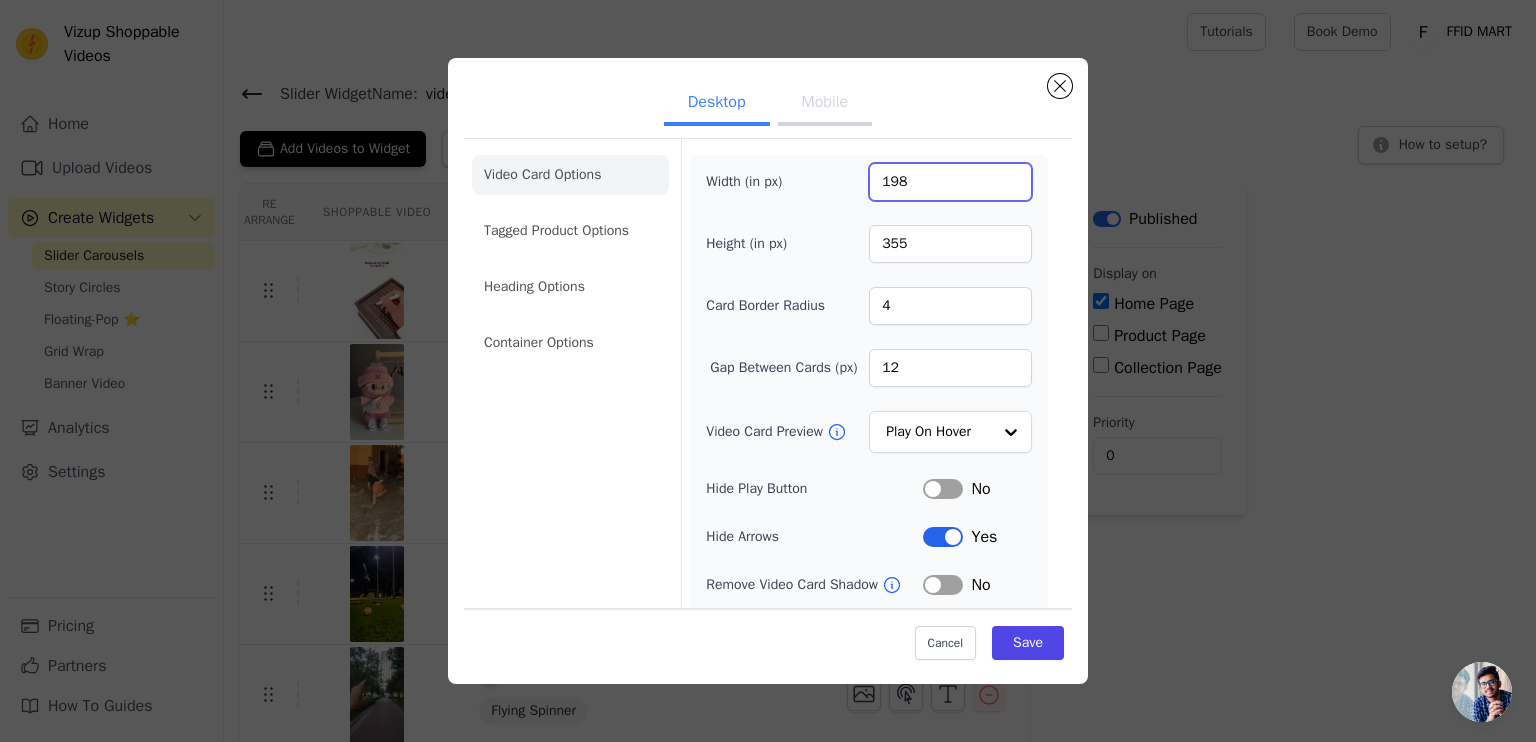 click on "198" at bounding box center (950, 182) 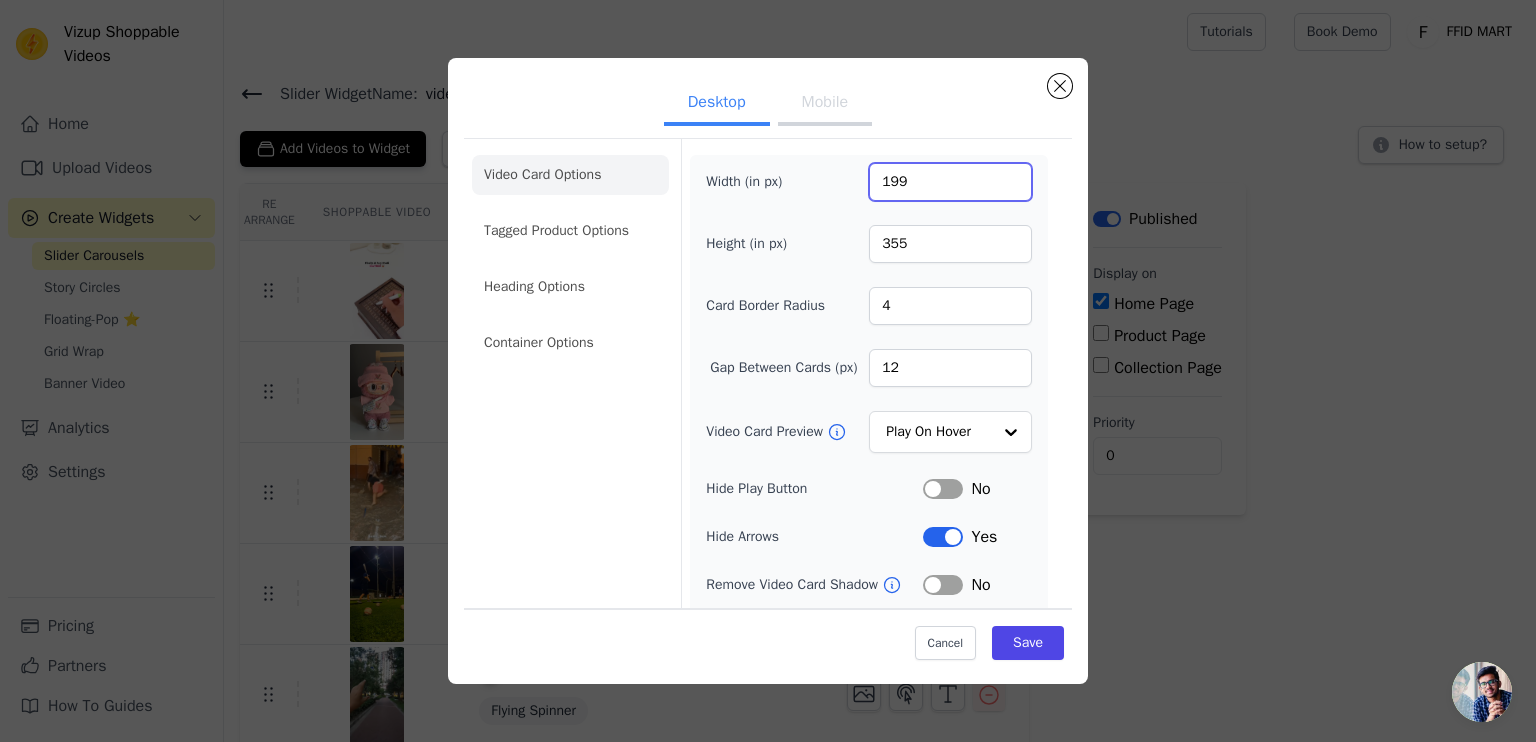 click on "199" at bounding box center [950, 182] 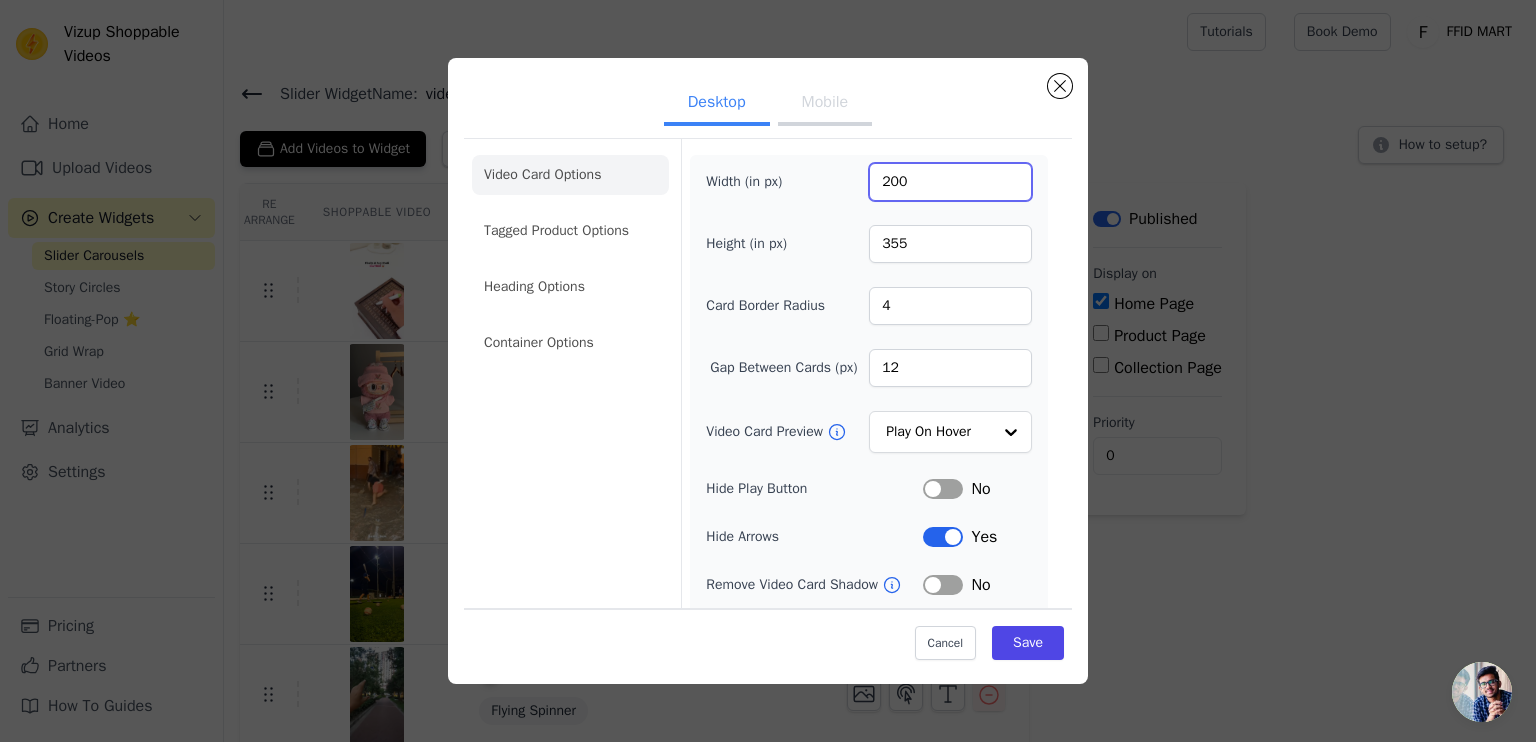 click on "200" at bounding box center [950, 182] 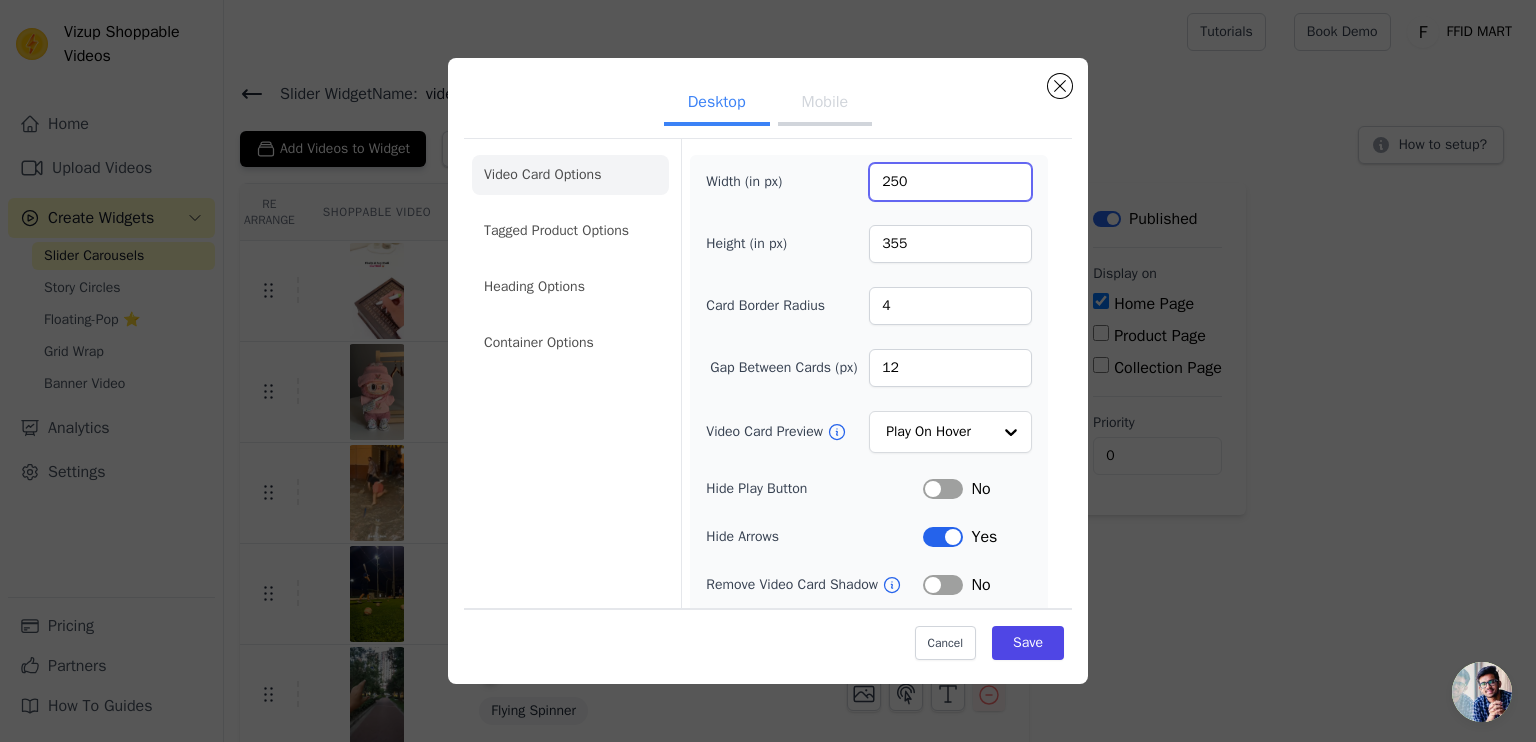 type on "250" 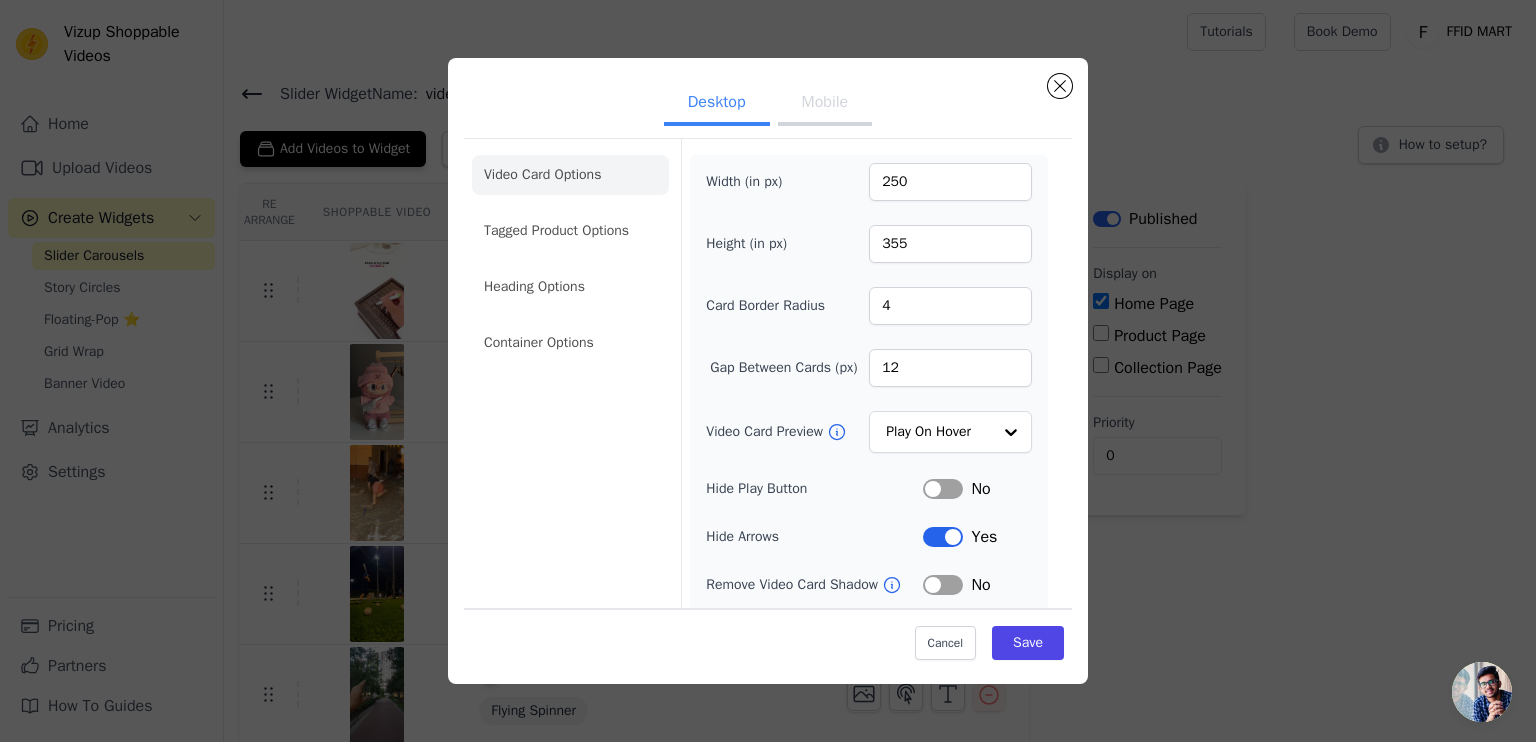 click on "Desktop Mobile" at bounding box center [768, 104] 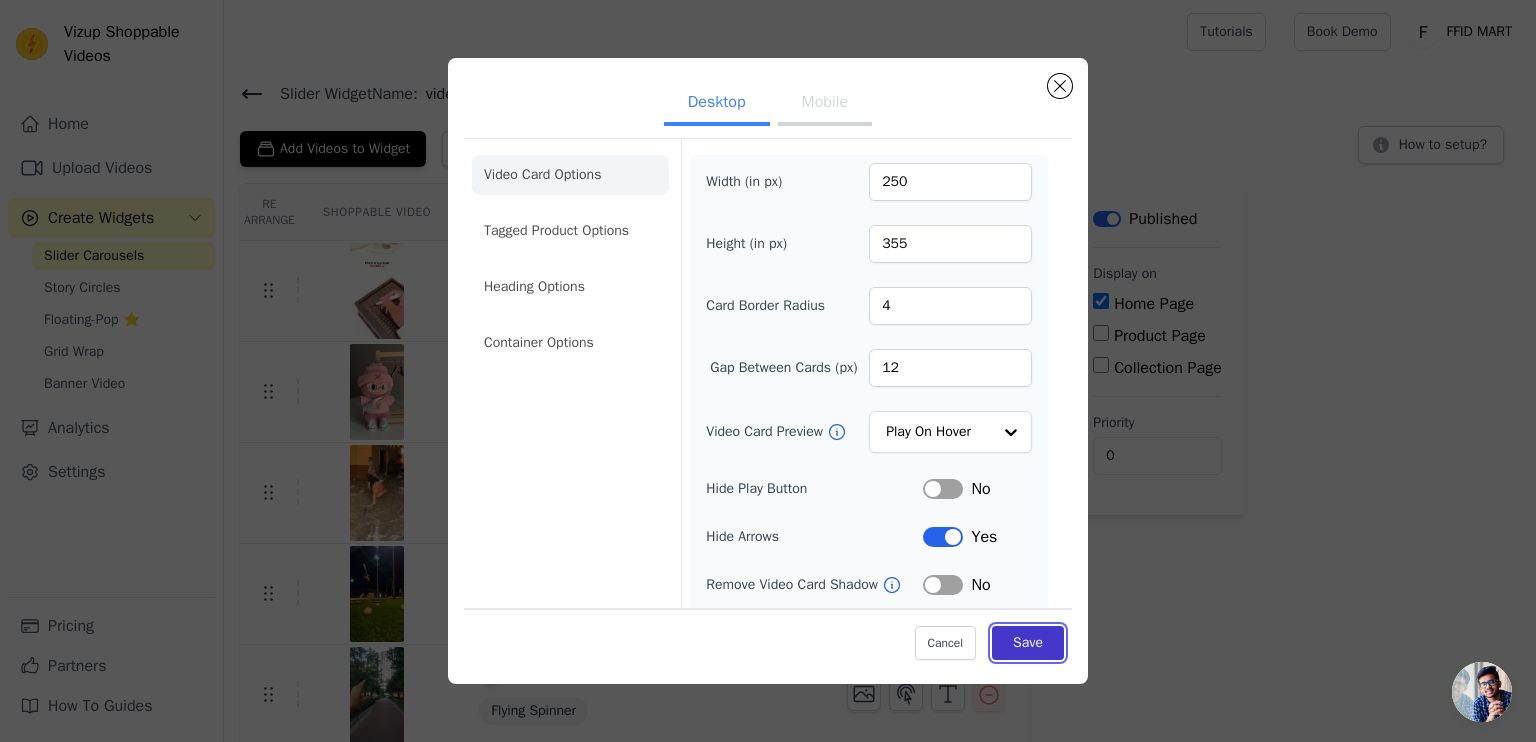 click on "Save" at bounding box center (1028, 643) 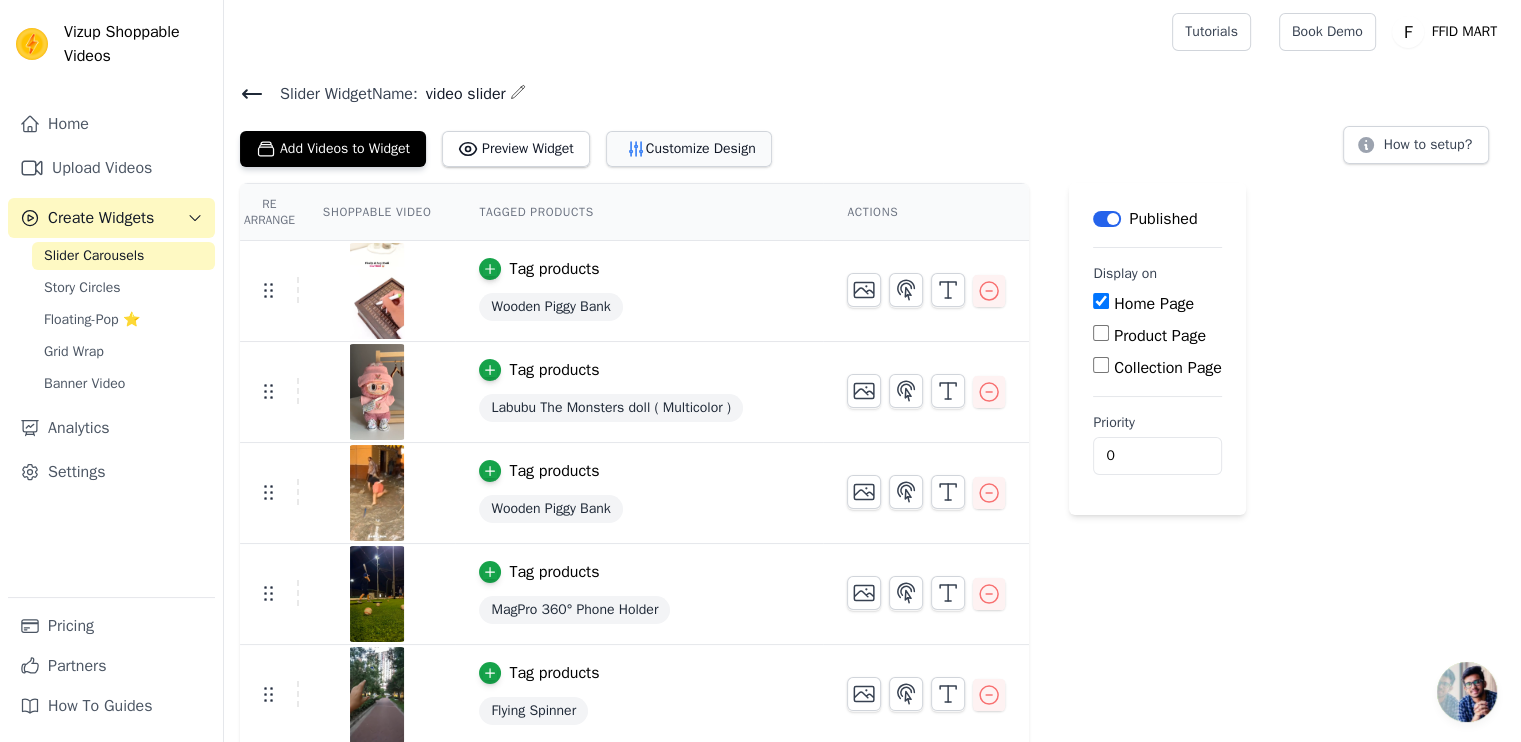 click 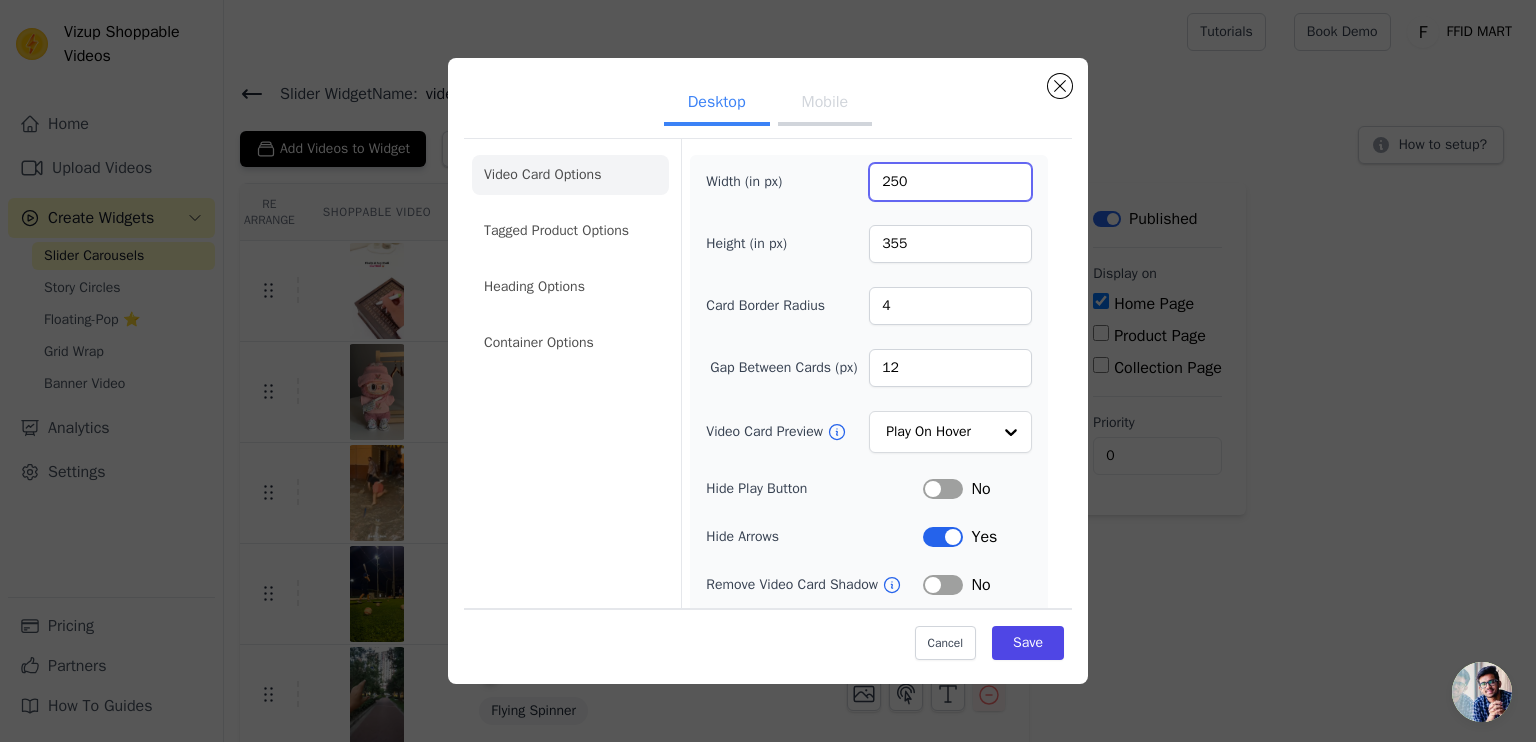 drag, startPoint x: 965, startPoint y: 185, endPoint x: 824, endPoint y: 183, distance: 141.01419 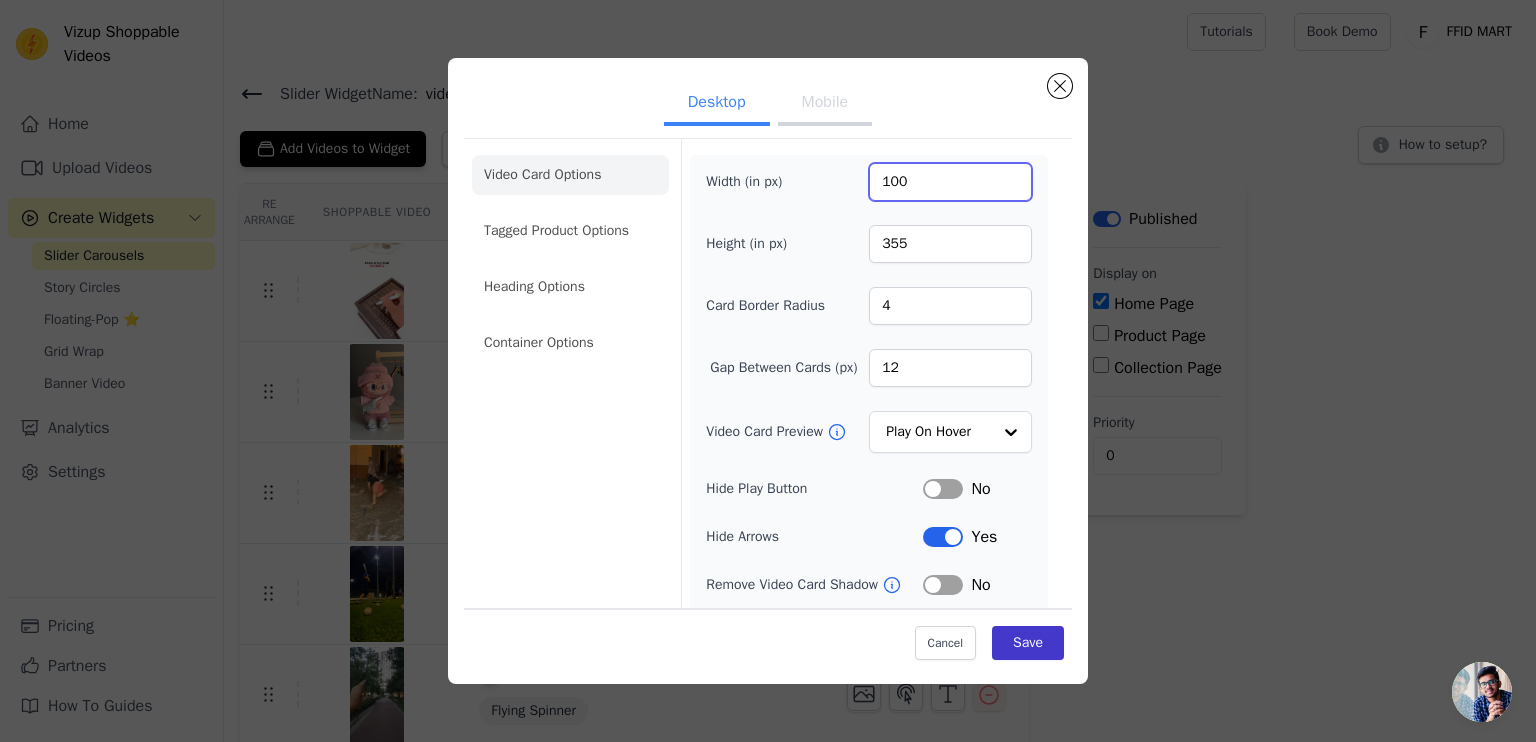 type on "100" 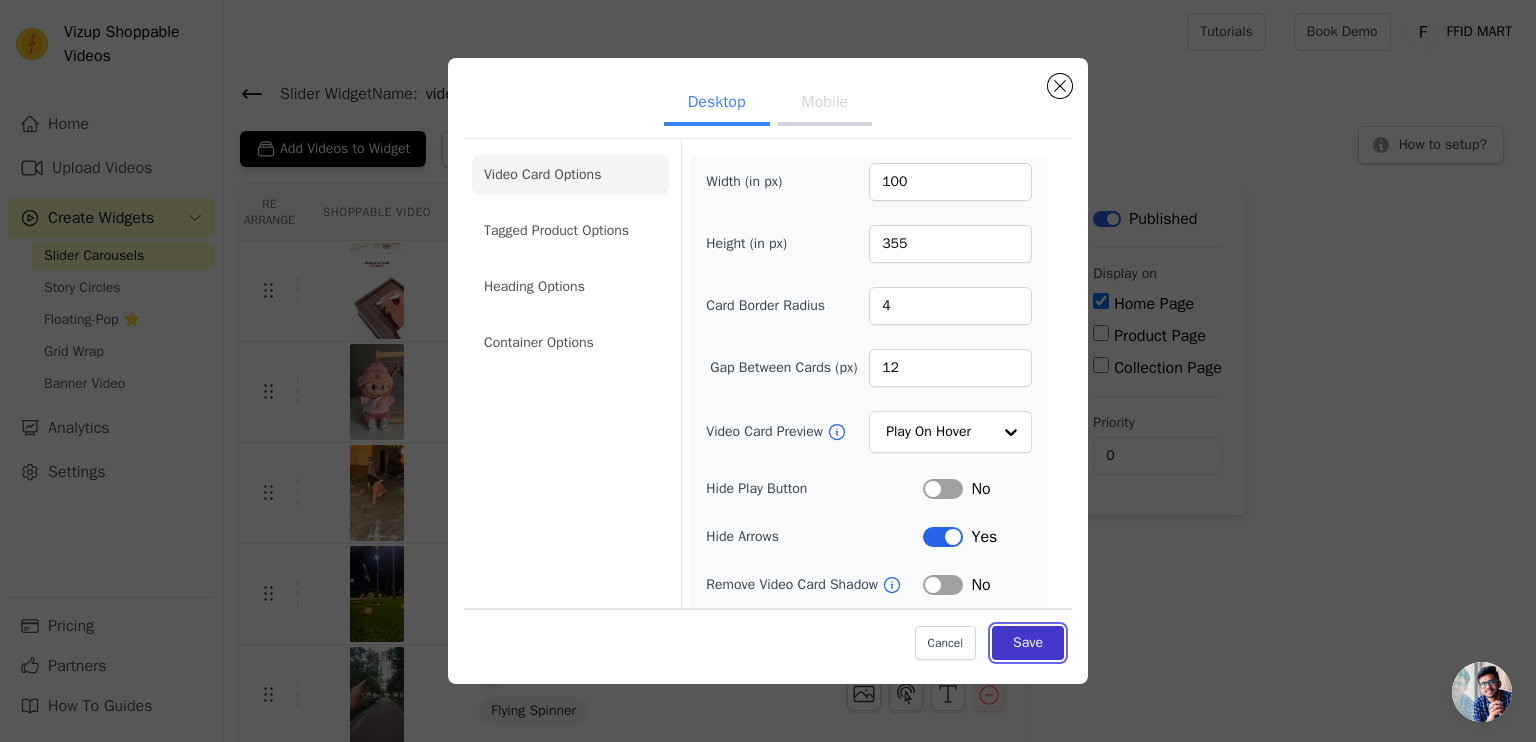click on "Save" at bounding box center (1028, 643) 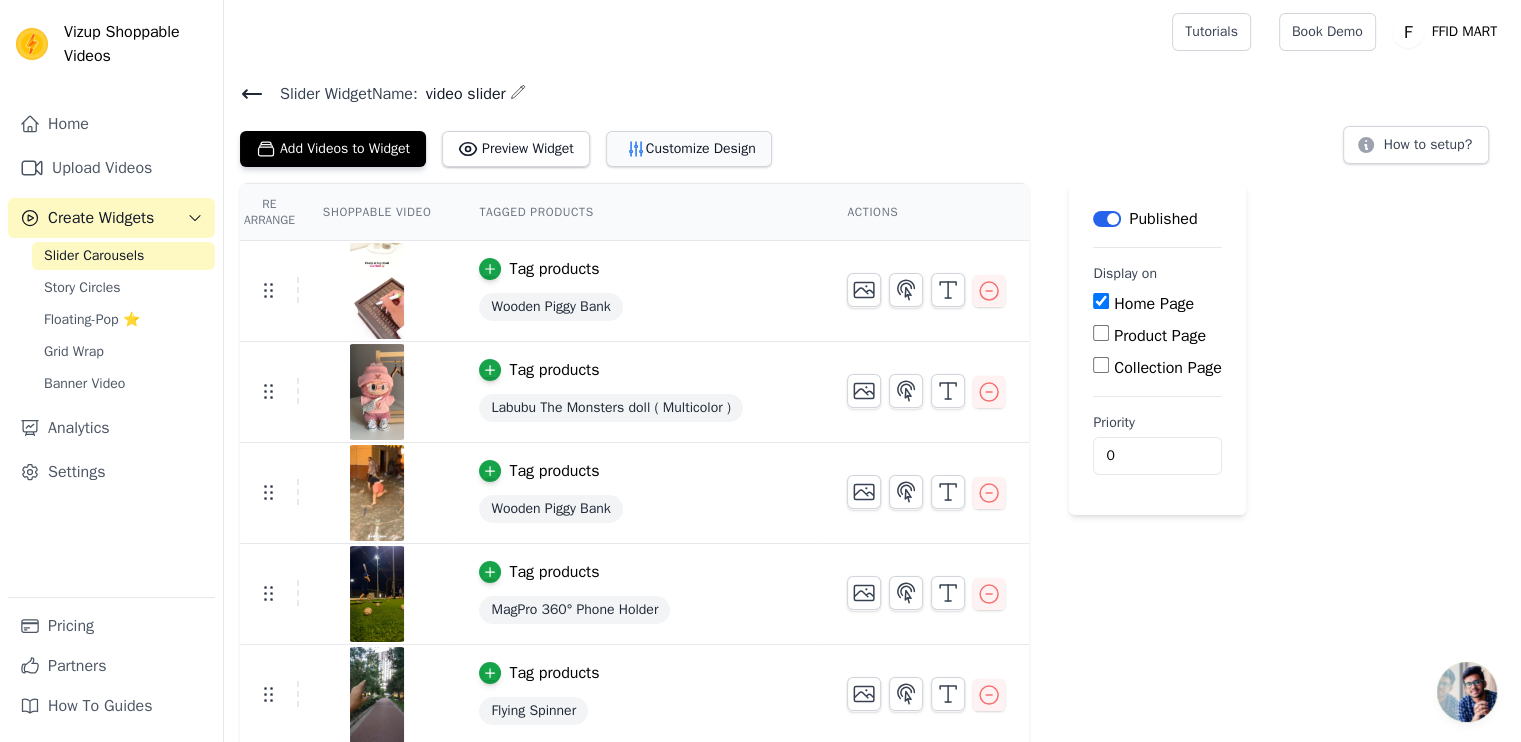 click on "Customize Design" at bounding box center [689, 149] 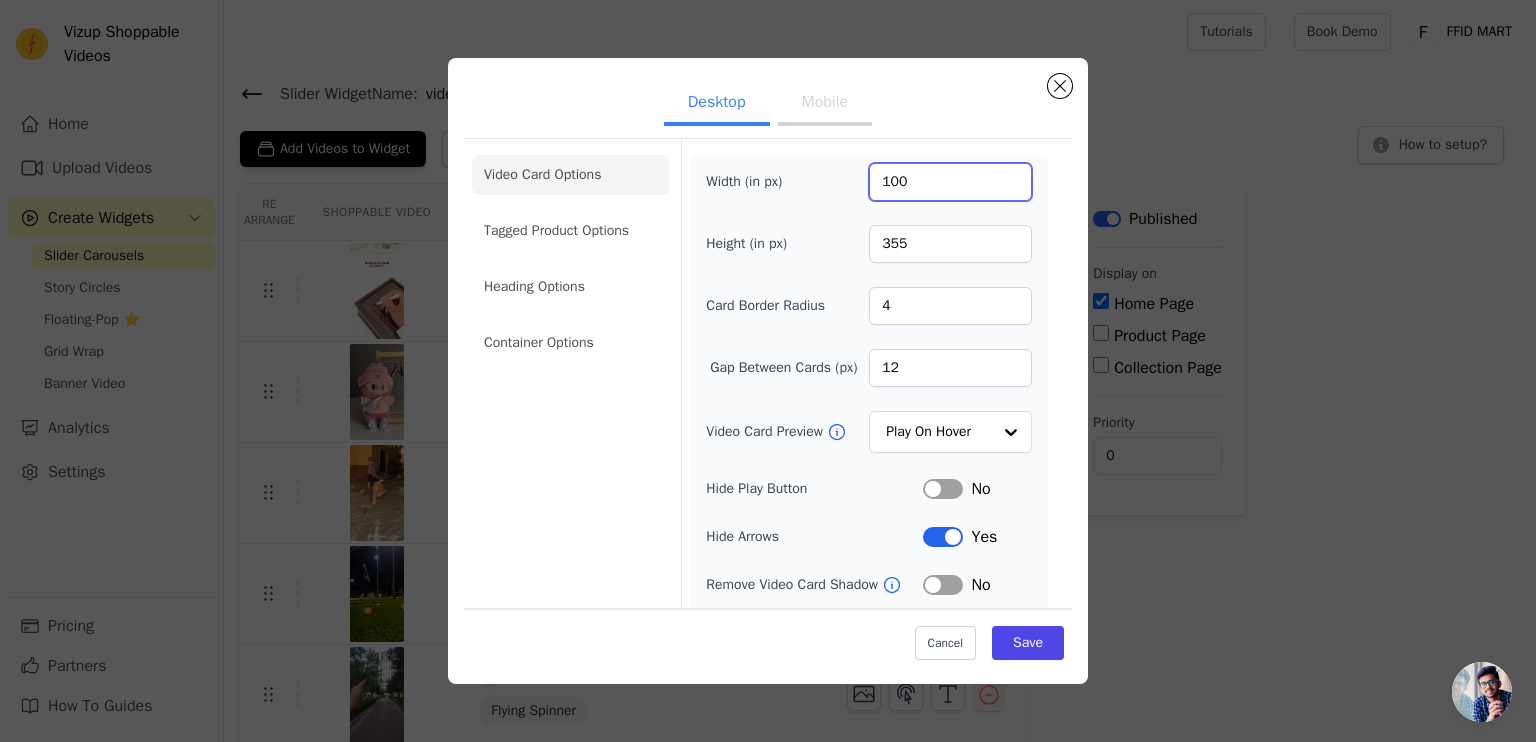 drag, startPoint x: 937, startPoint y: 186, endPoint x: 762, endPoint y: 195, distance: 175.23128 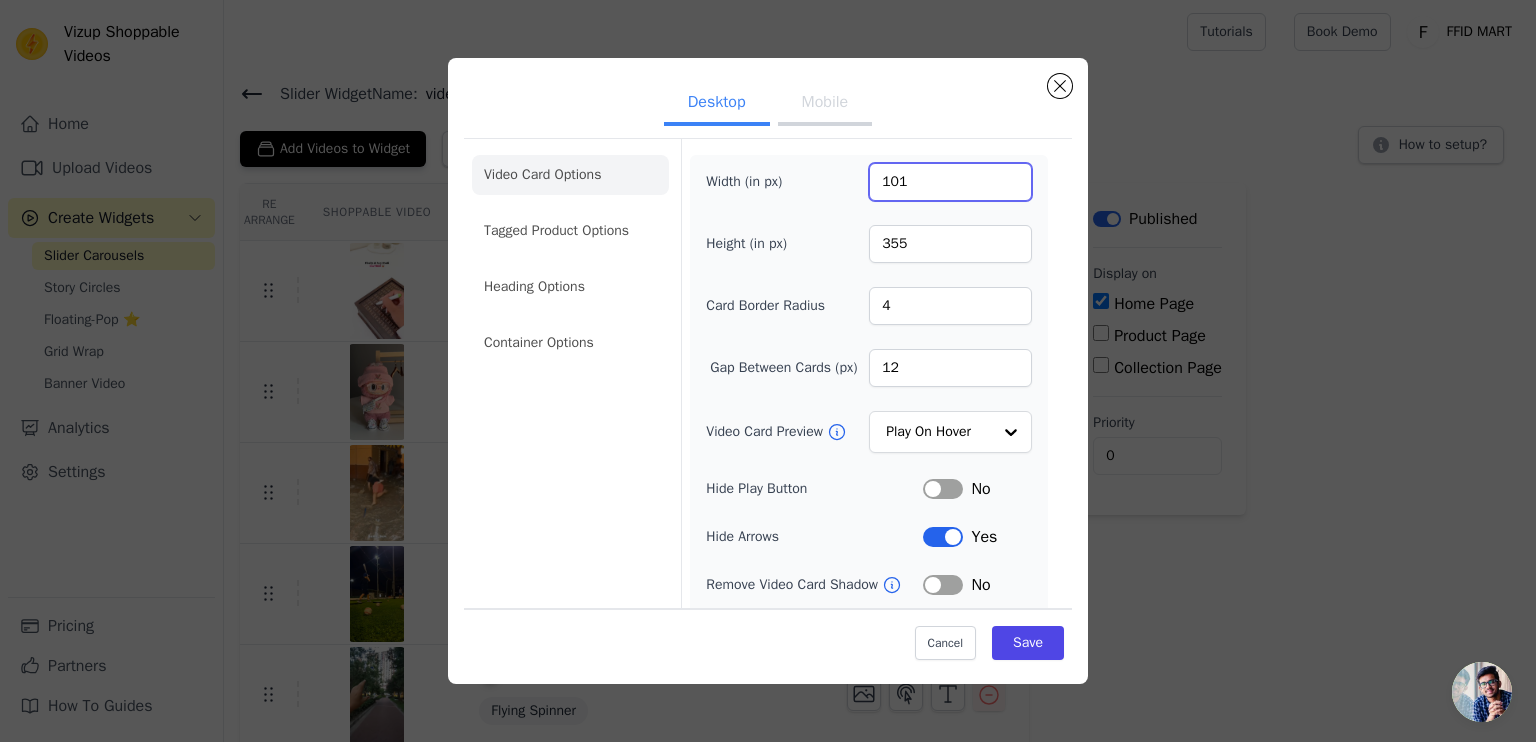 click on "101" at bounding box center (950, 182) 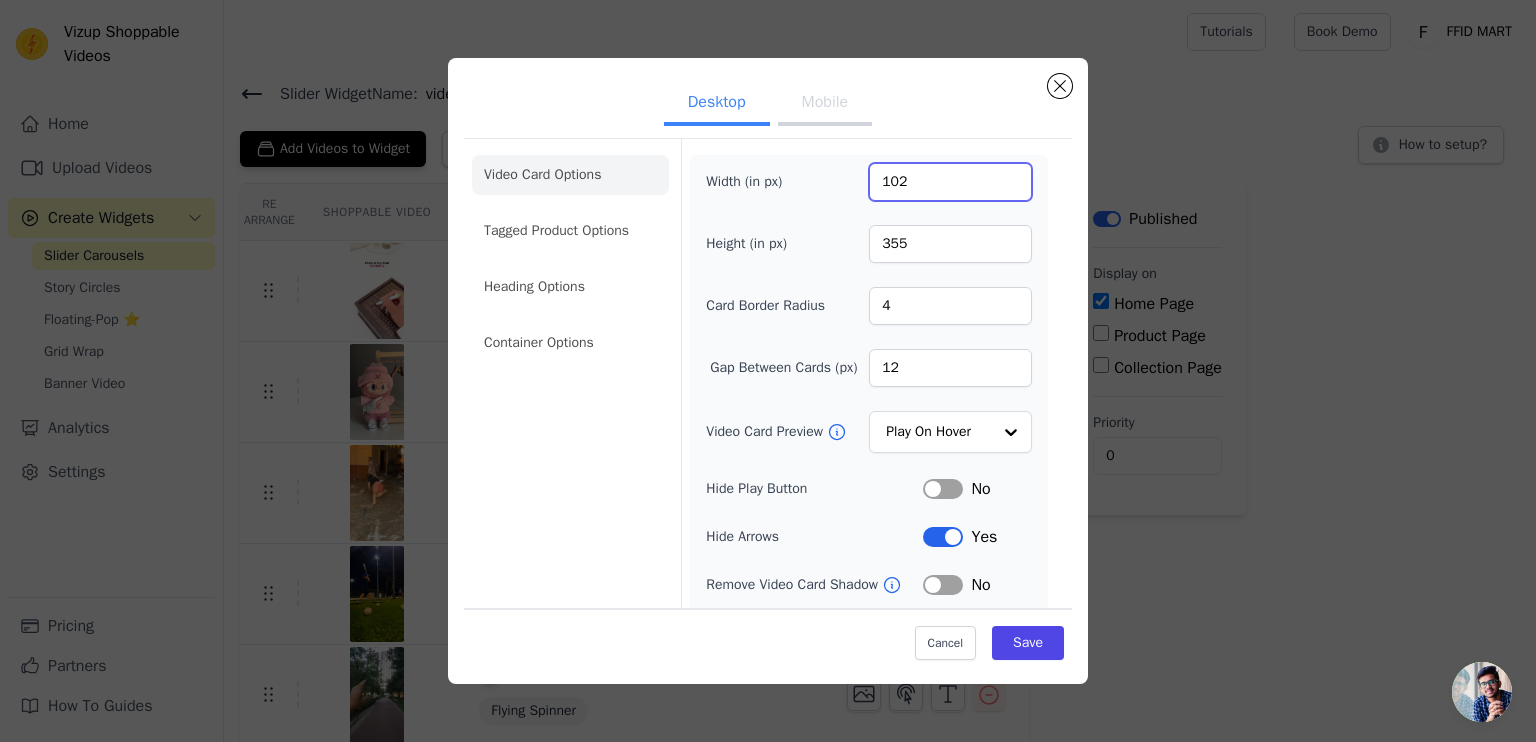 click on "102" at bounding box center [950, 182] 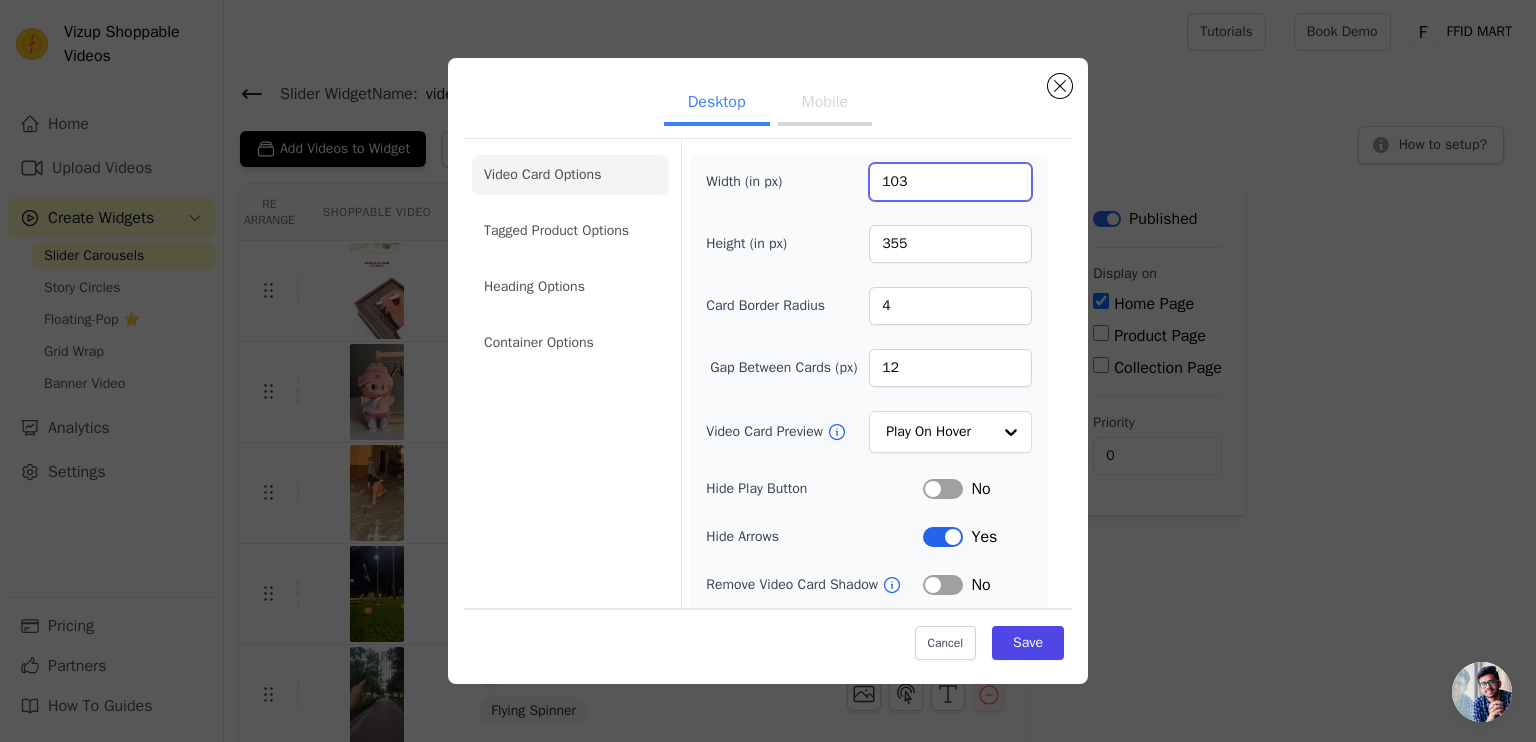 click on "103" at bounding box center [950, 182] 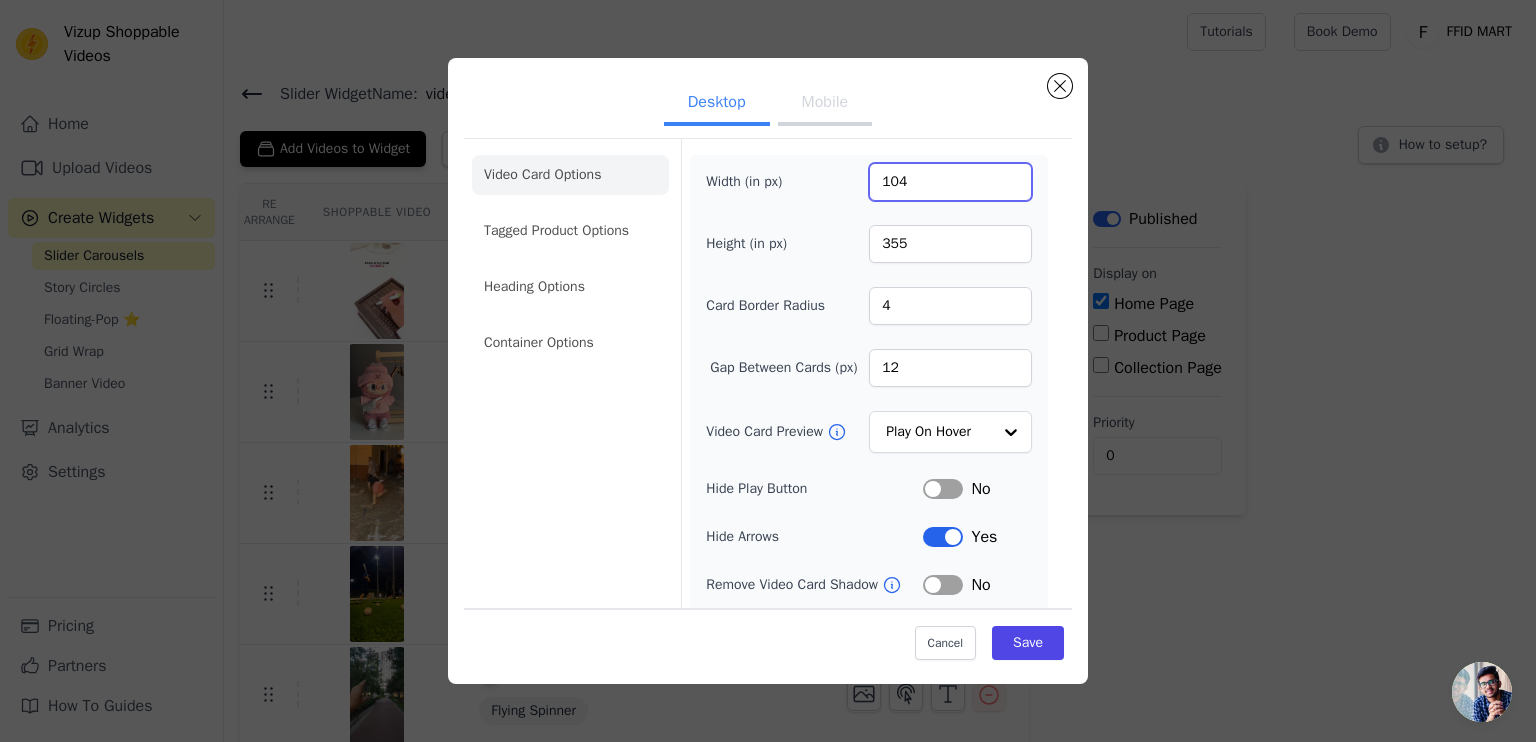 click on "104" at bounding box center (950, 182) 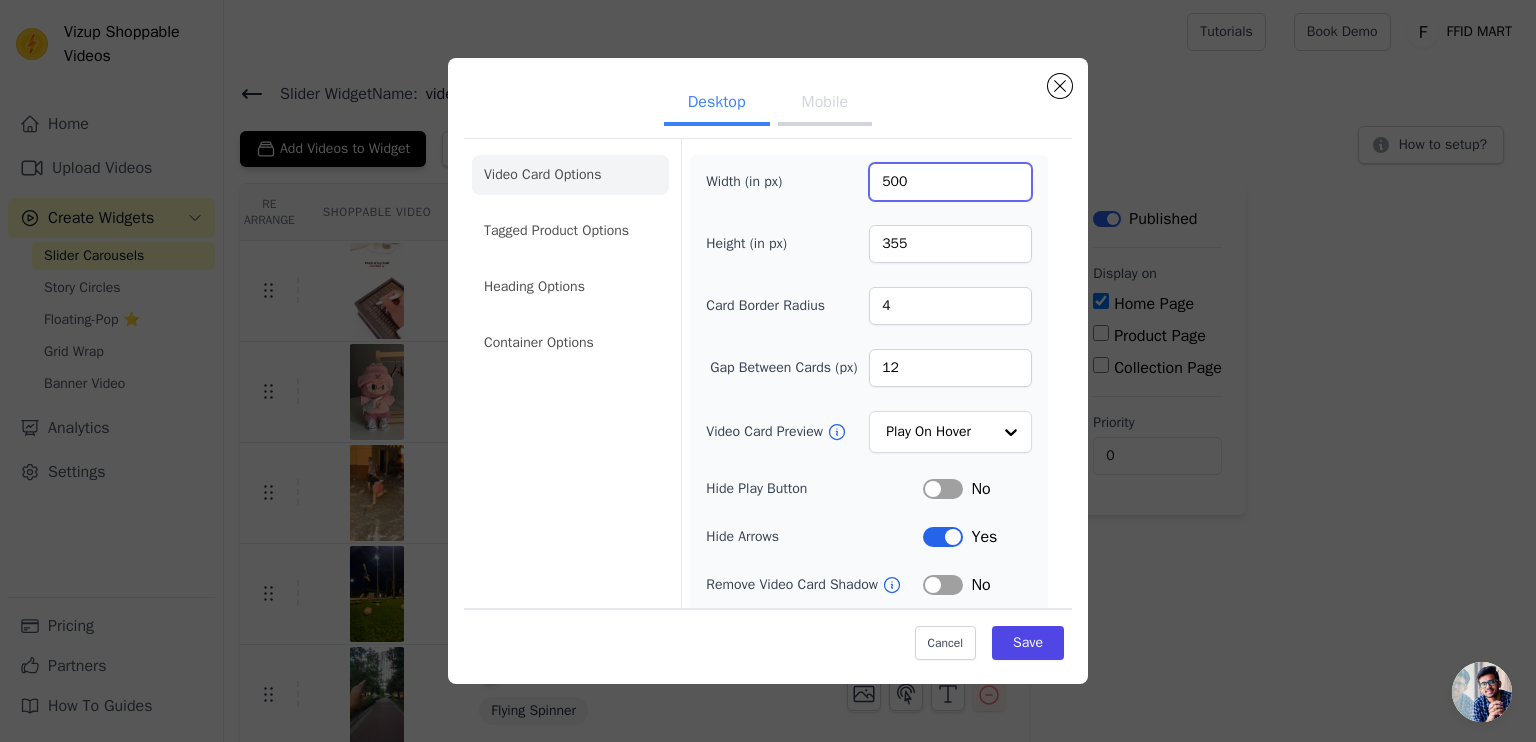 type on "500" 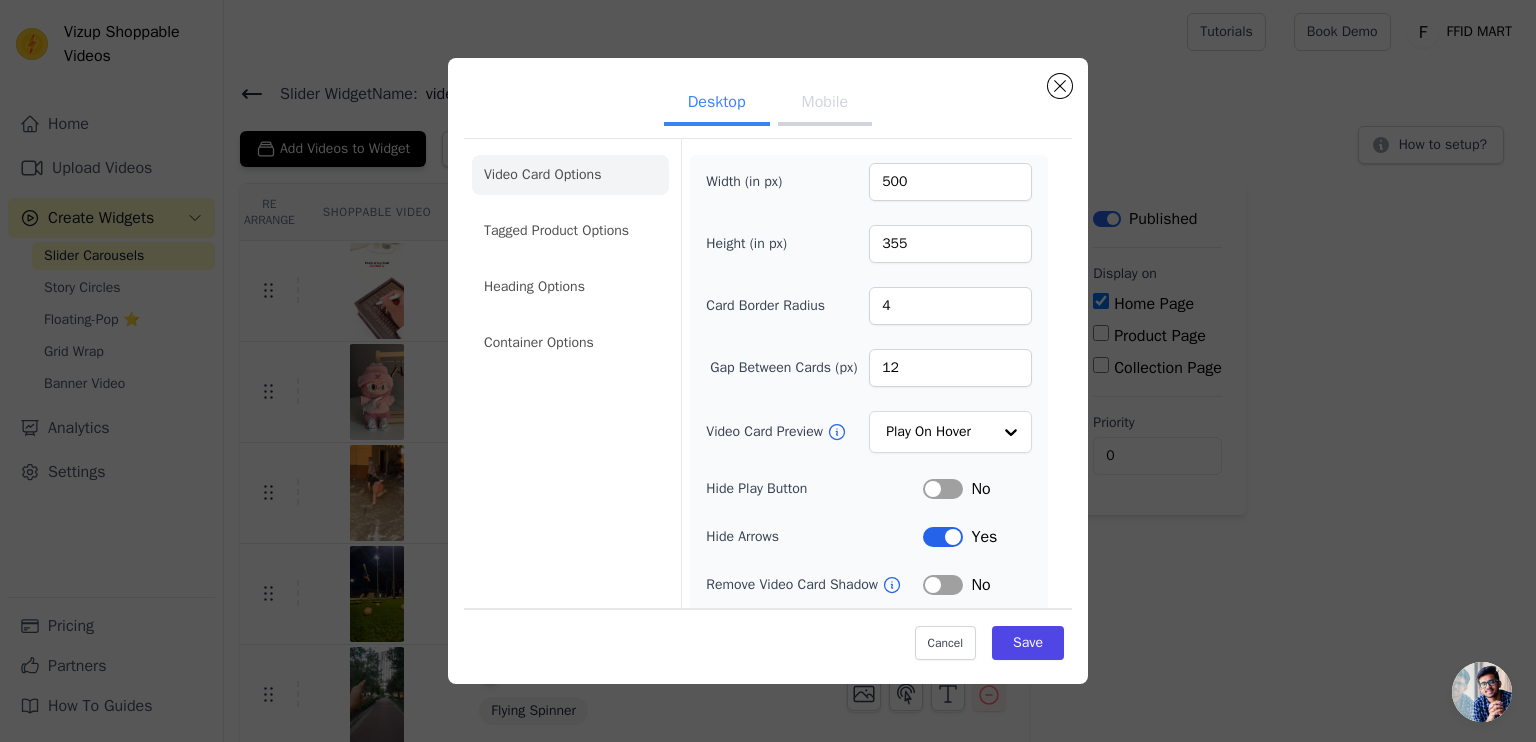 click on "Desktop Mobile" at bounding box center [768, 104] 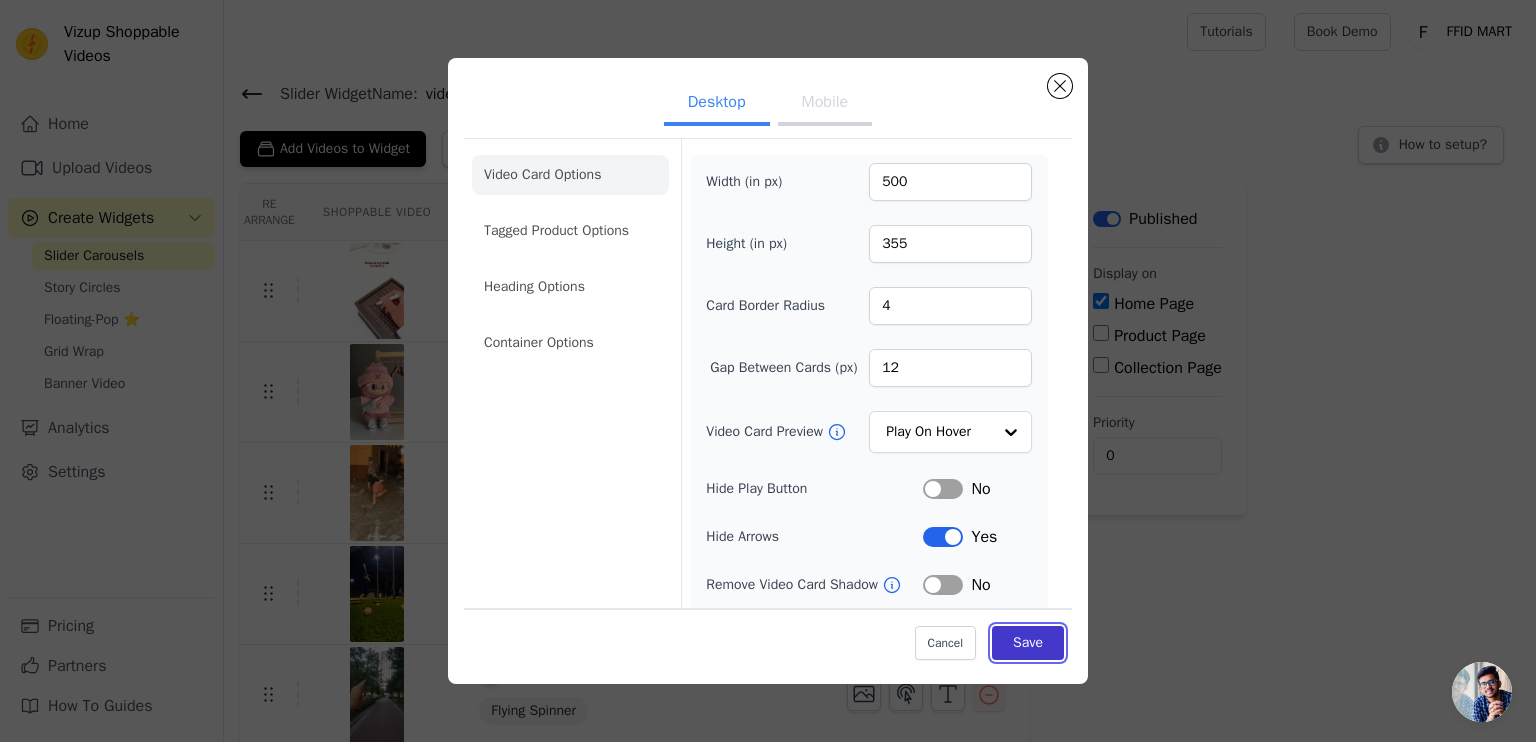 click on "Save" at bounding box center (1028, 643) 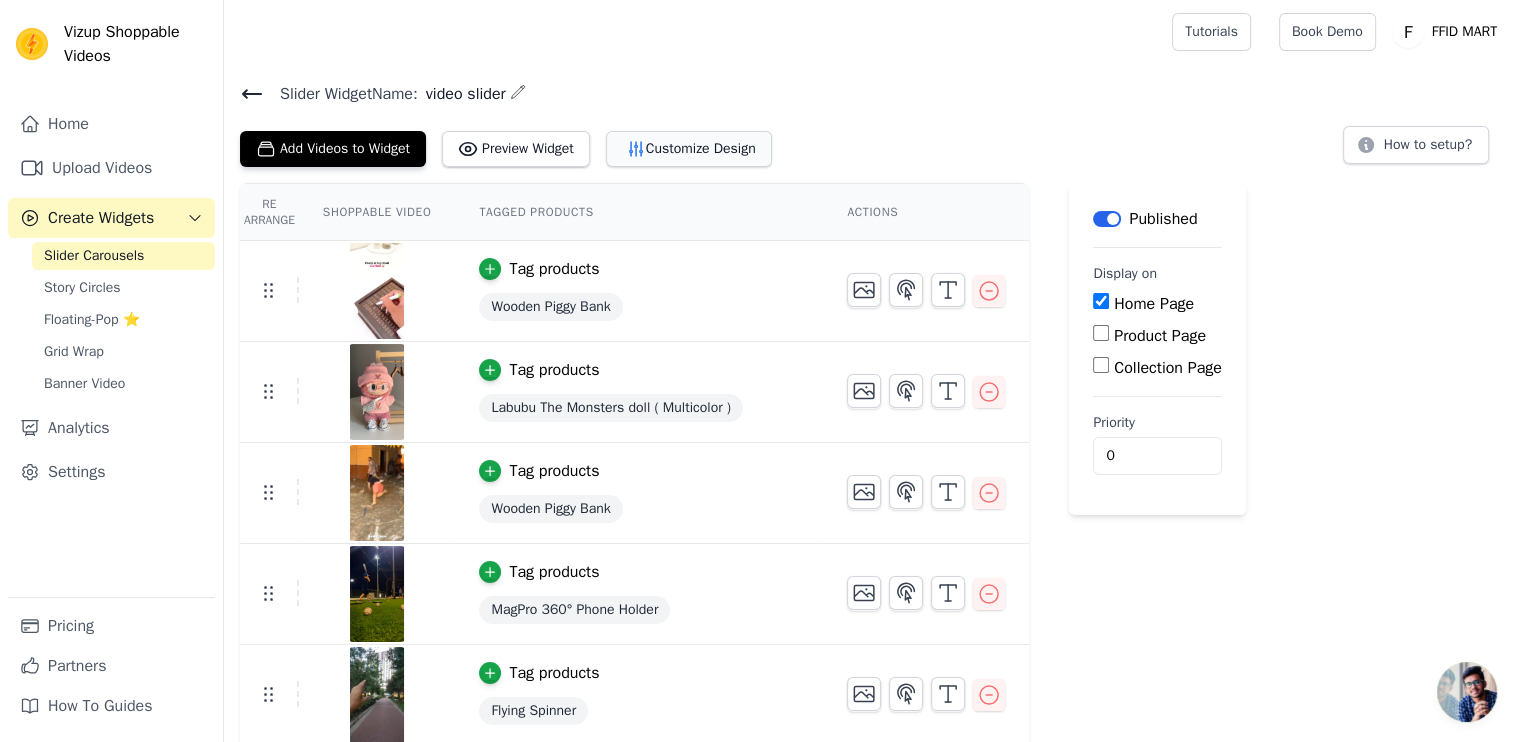 click on "Customize Design" at bounding box center [689, 149] 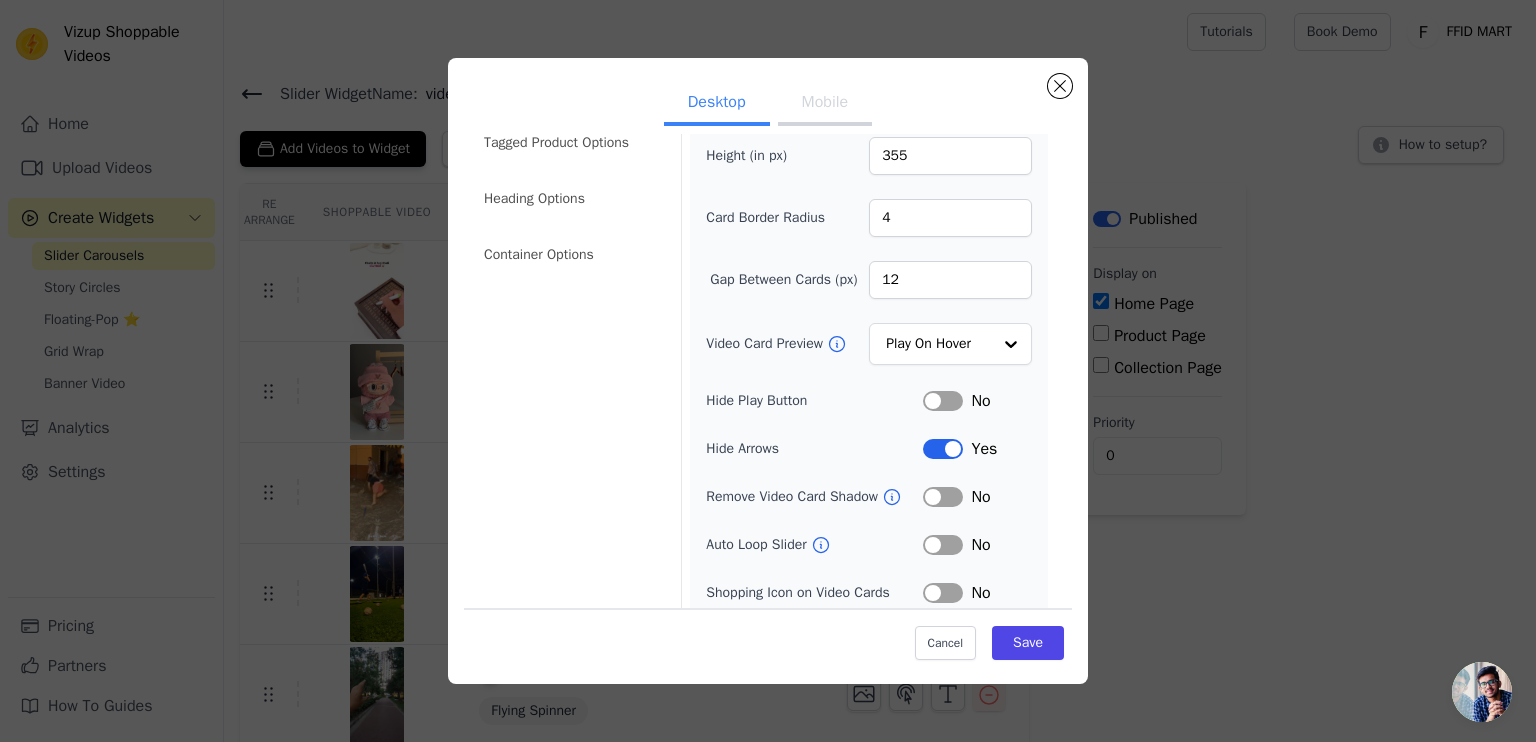 scroll, scrollTop: 0, scrollLeft: 0, axis: both 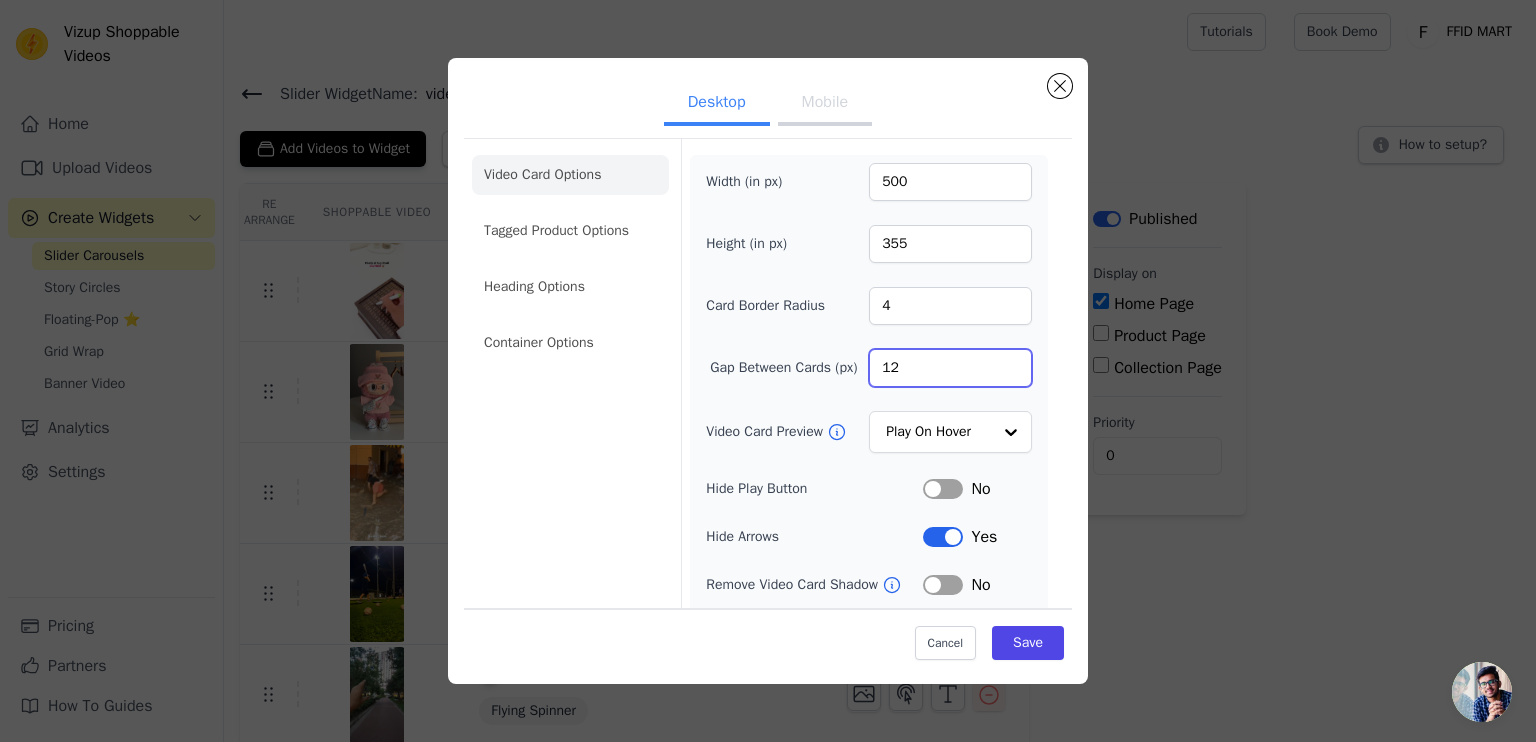 click on "12" at bounding box center [950, 368] 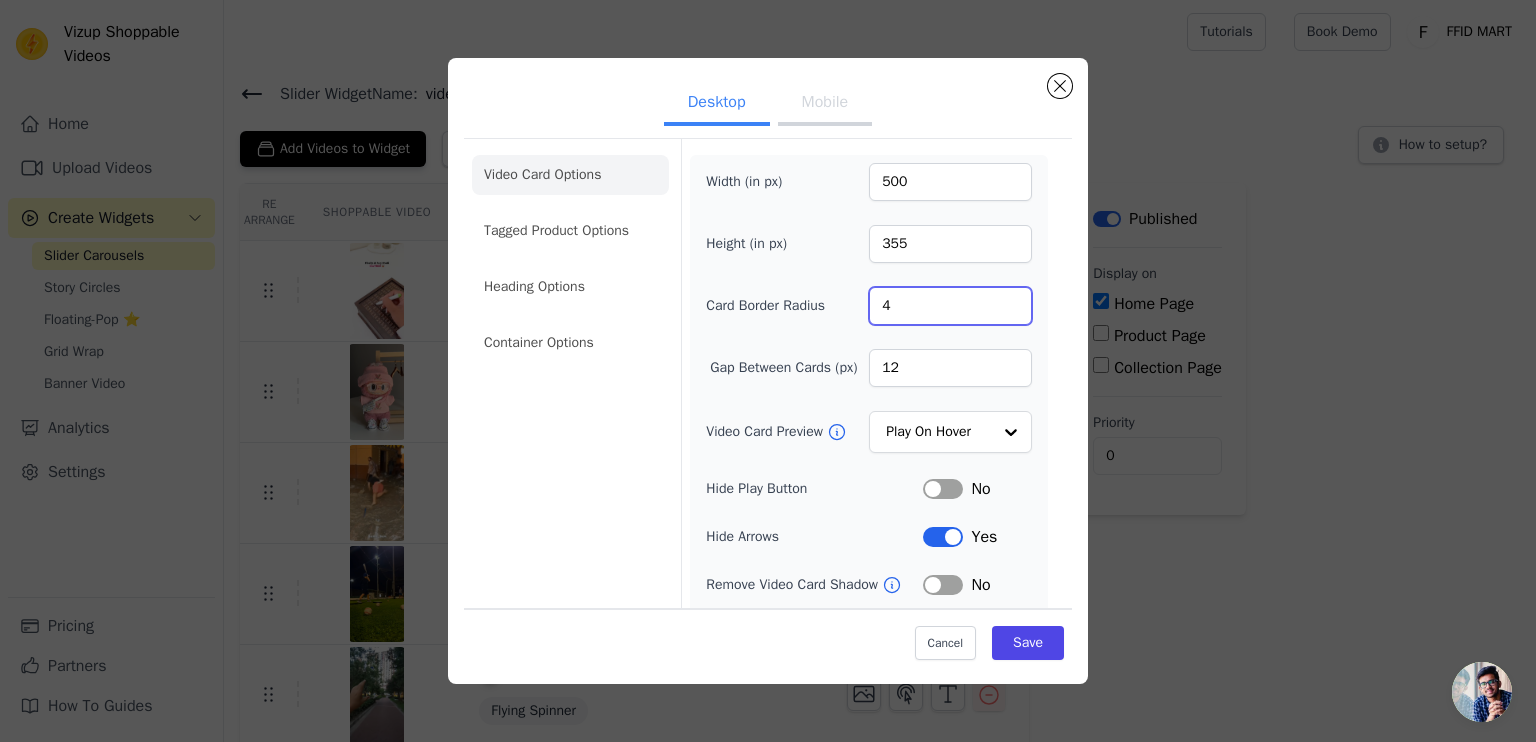 click on "4" at bounding box center (950, 306) 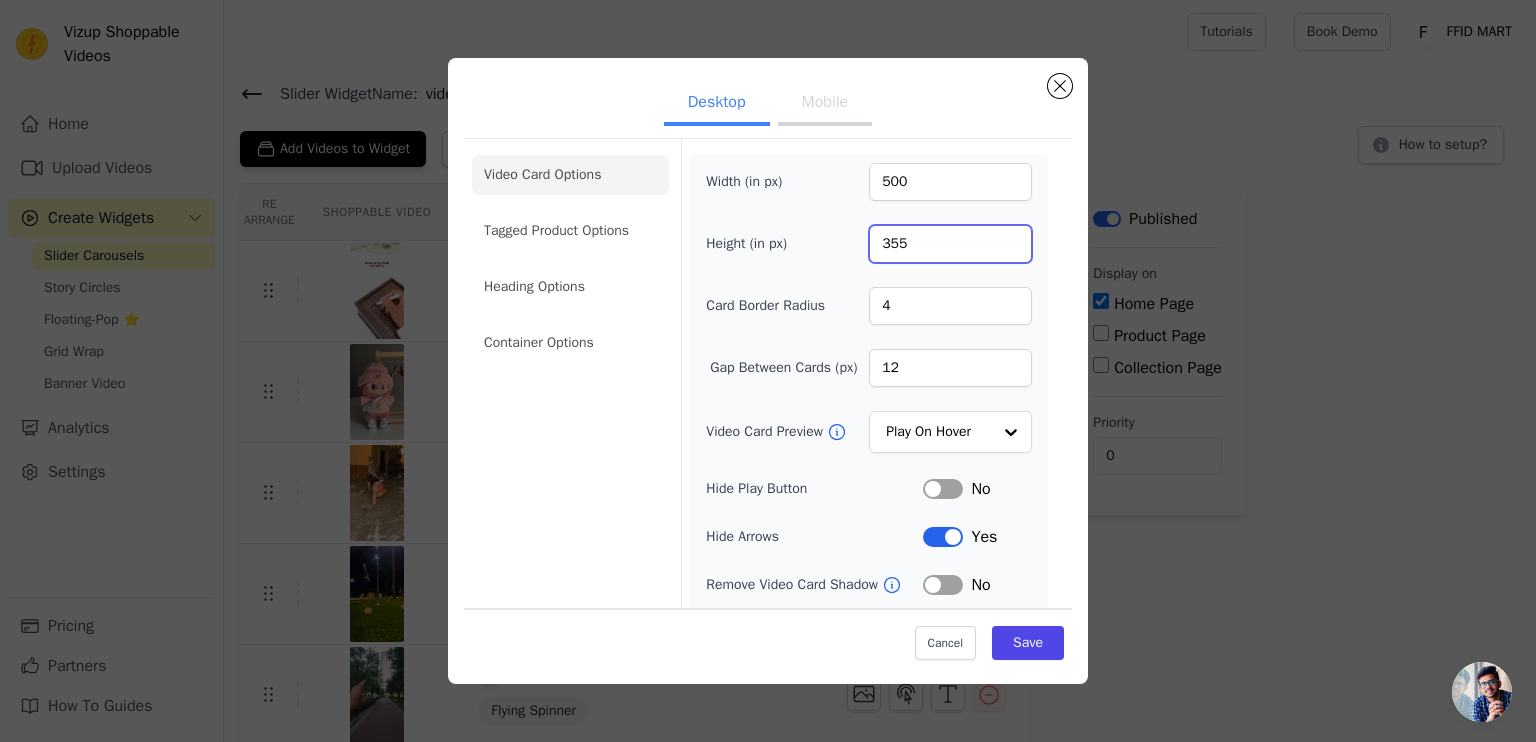 click on "355" at bounding box center [950, 244] 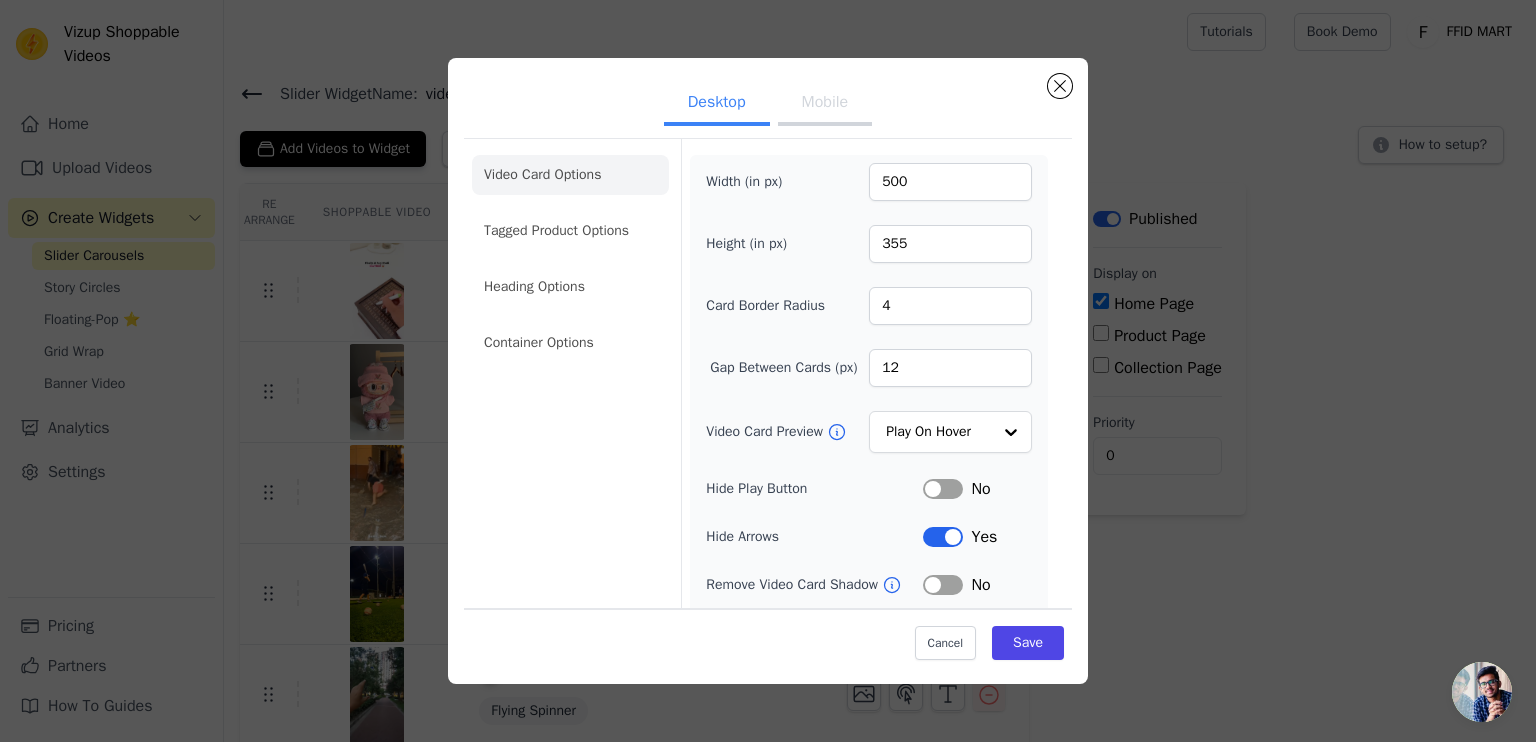 click on "Width (in px)   500   Height (in px)   355   Card Border Radius   4   Gap Between Cards (px)   12   Video Card Preview           Play On Hover               Hide Play Button   Label     No   Hide Arrows   Label     Yes   Remove Video Card Shadow     Label     No   Auto Loop Slider     Label     No   Shopping Icon on Video Cards   Label     No   Add to Cart on Video Cards     Label     No" at bounding box center [869, 452] 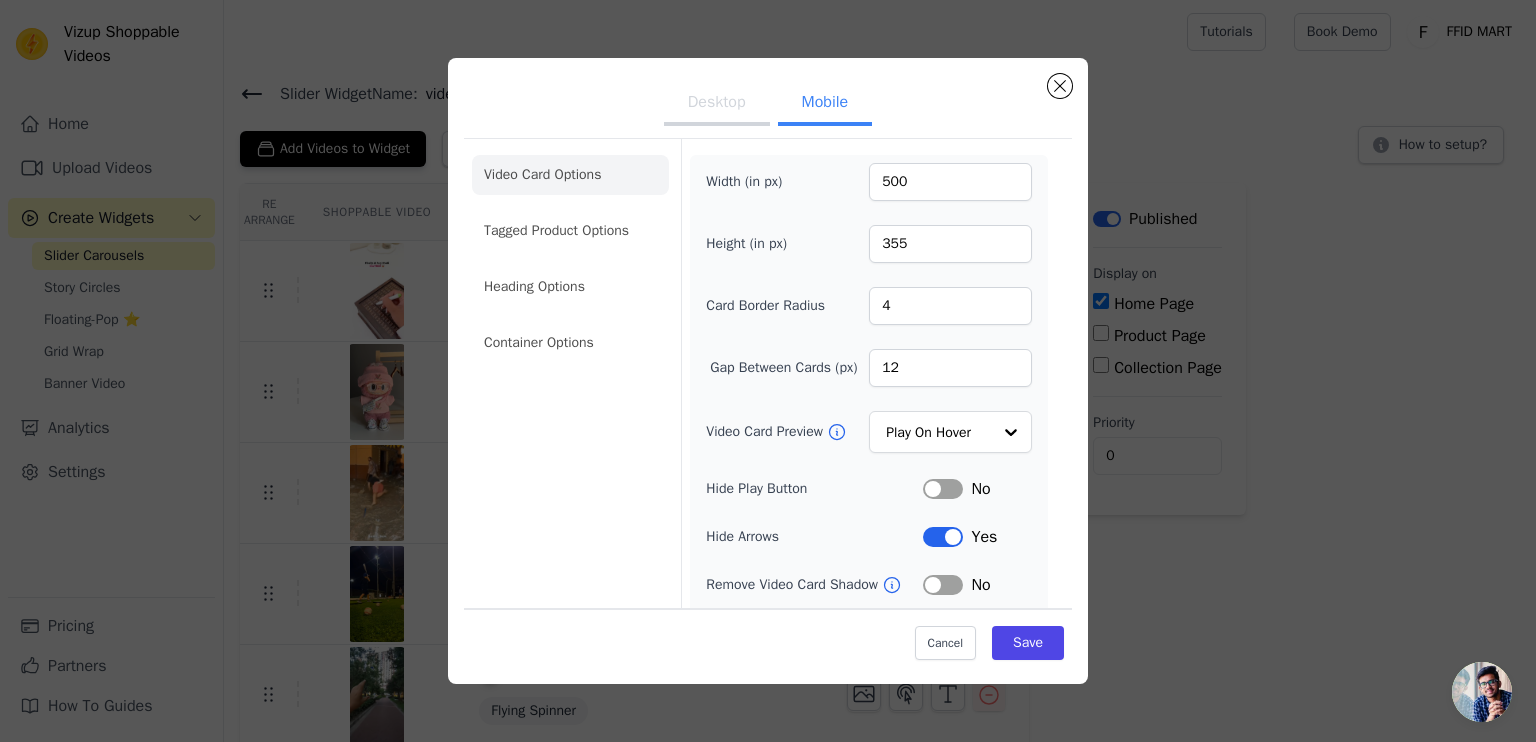 click on "Desktop" at bounding box center (717, 104) 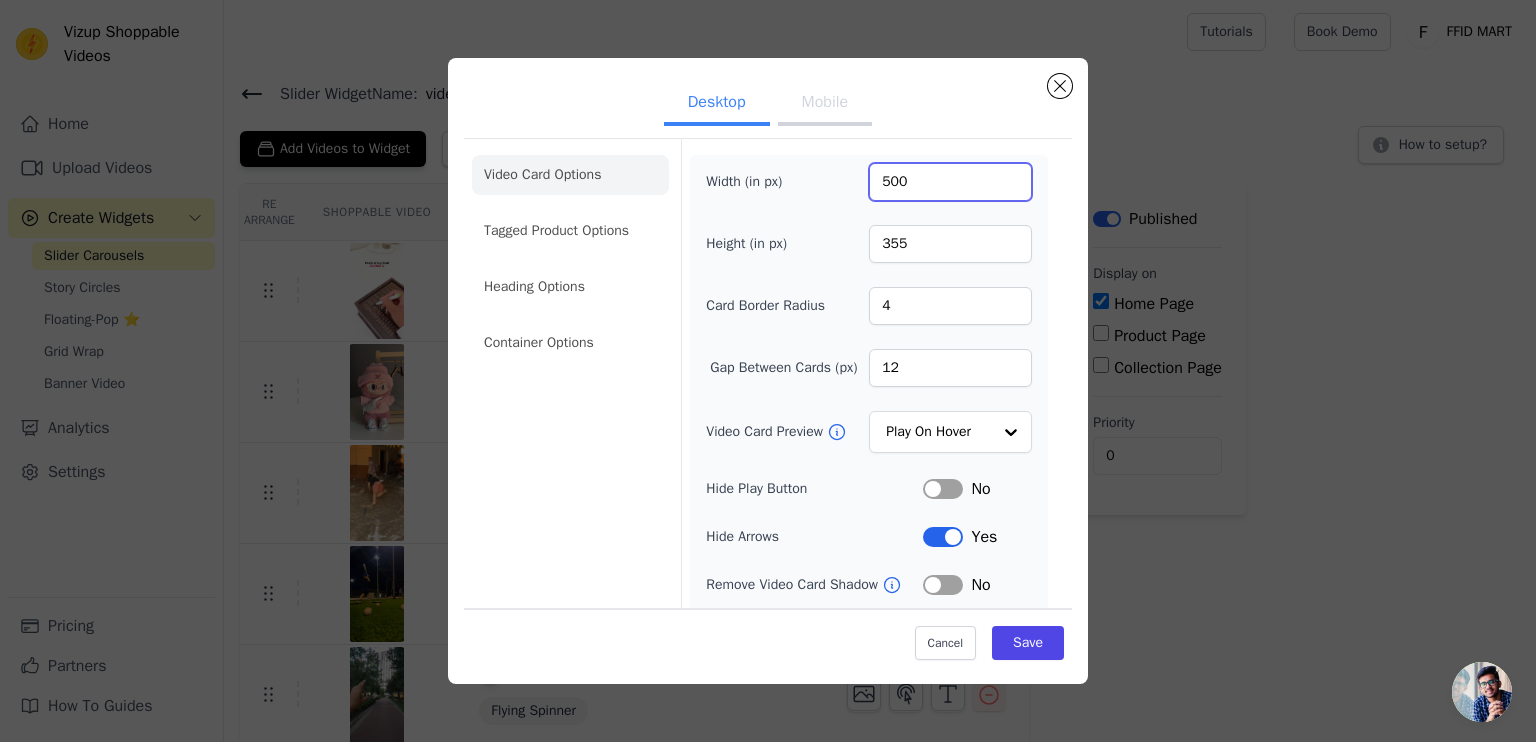 drag, startPoint x: 936, startPoint y: 199, endPoint x: 840, endPoint y: 190, distance: 96.42095 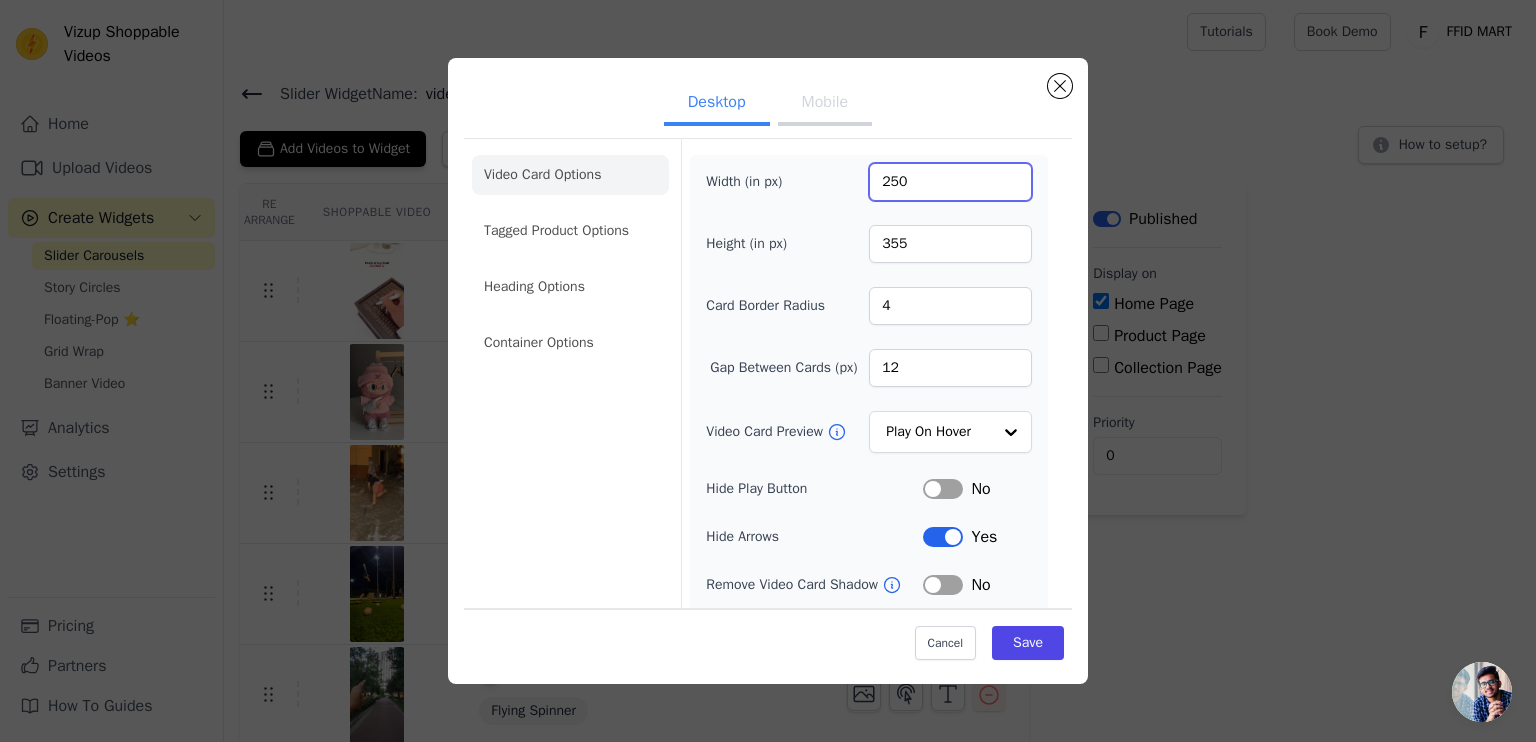 type on "250" 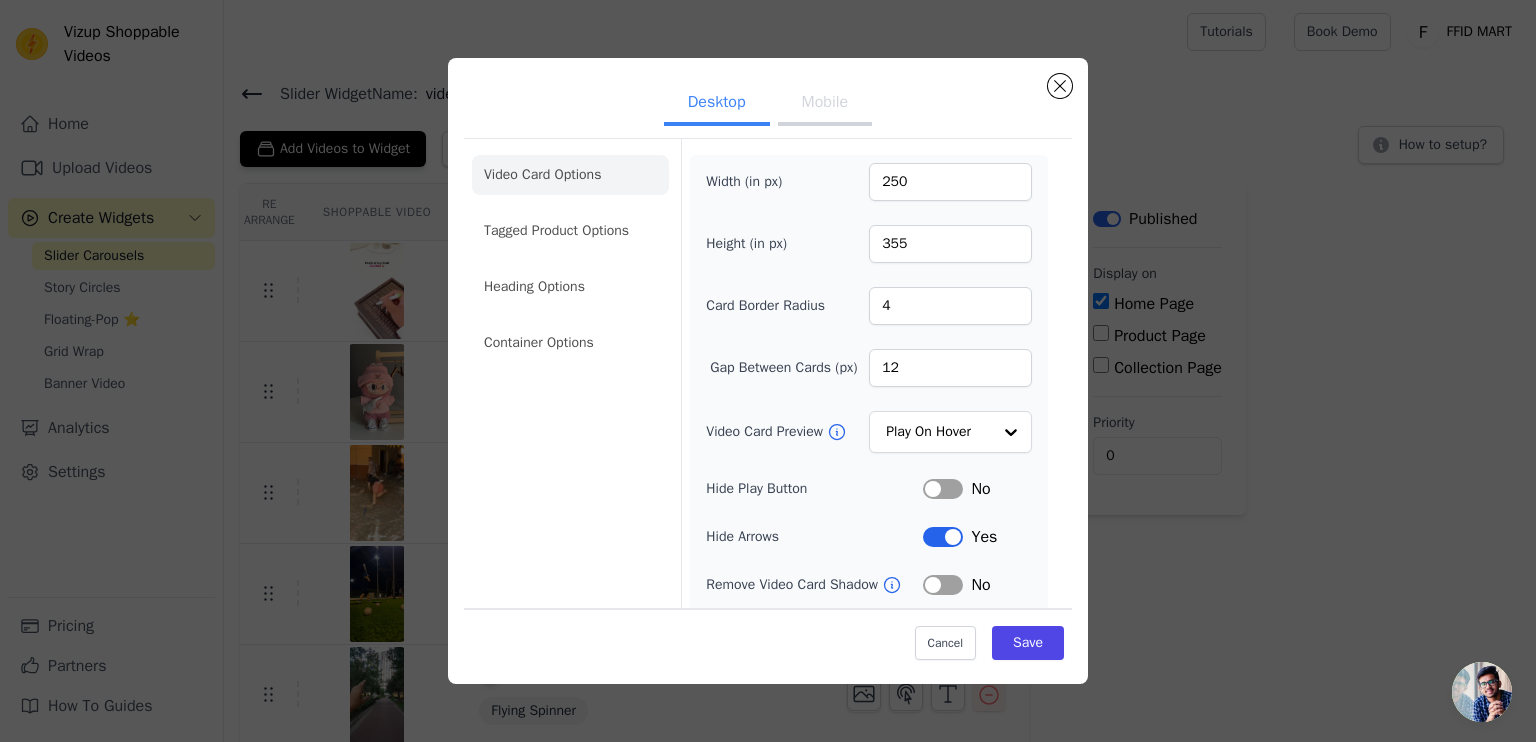 click on "Desktop Mobile" at bounding box center (768, 104) 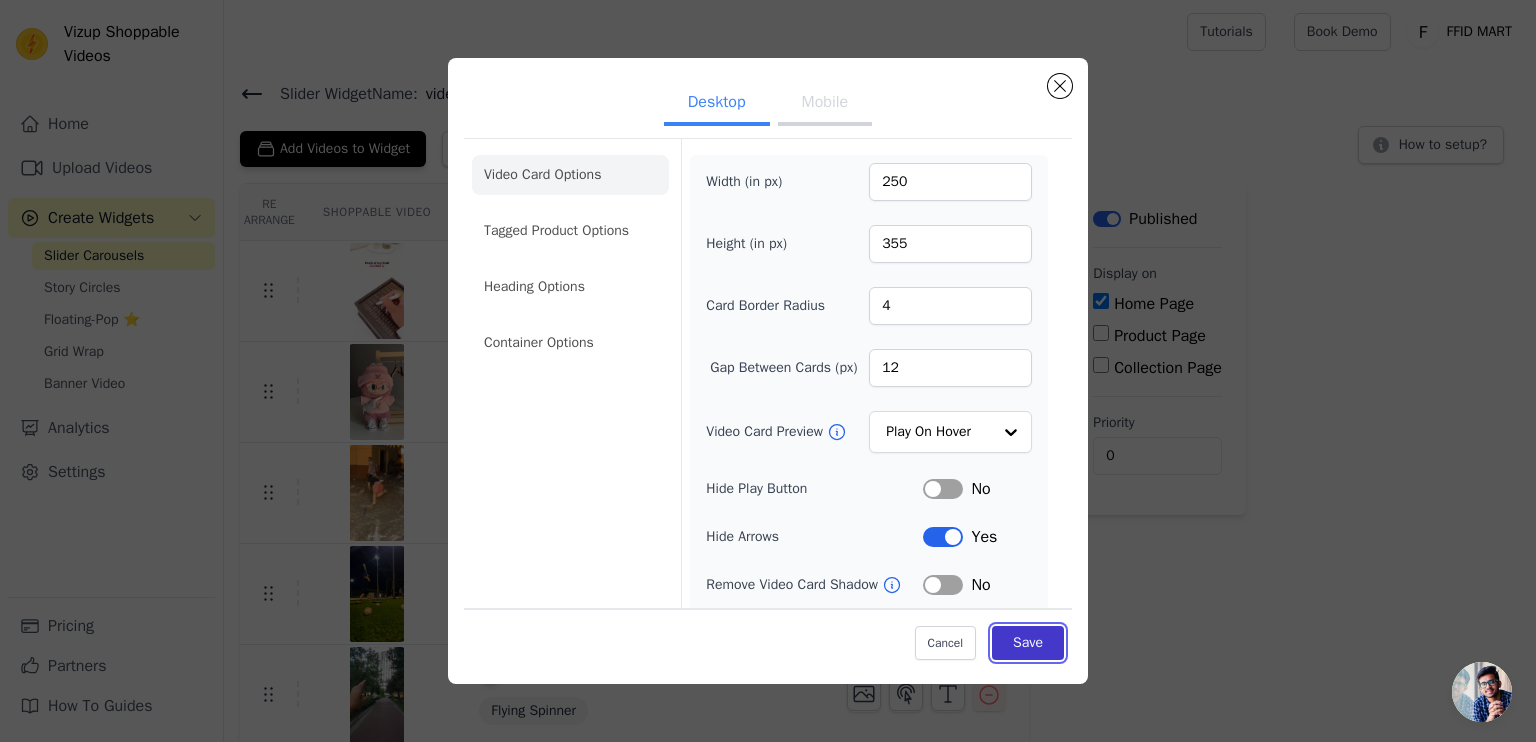 click on "Save" at bounding box center [1028, 643] 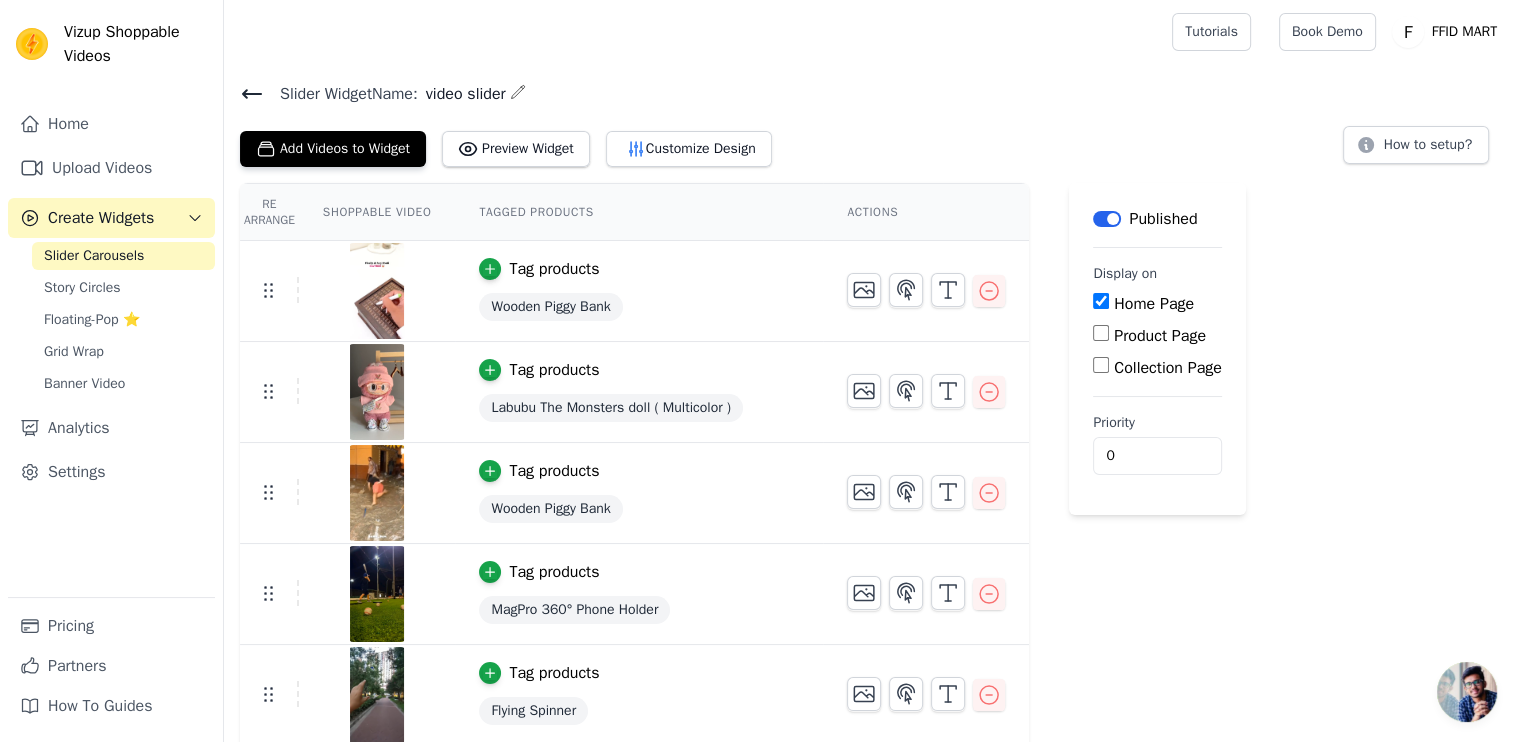 click on "Add Videos to Widget
Preview Widget       Customize Design" at bounding box center (514, 145) 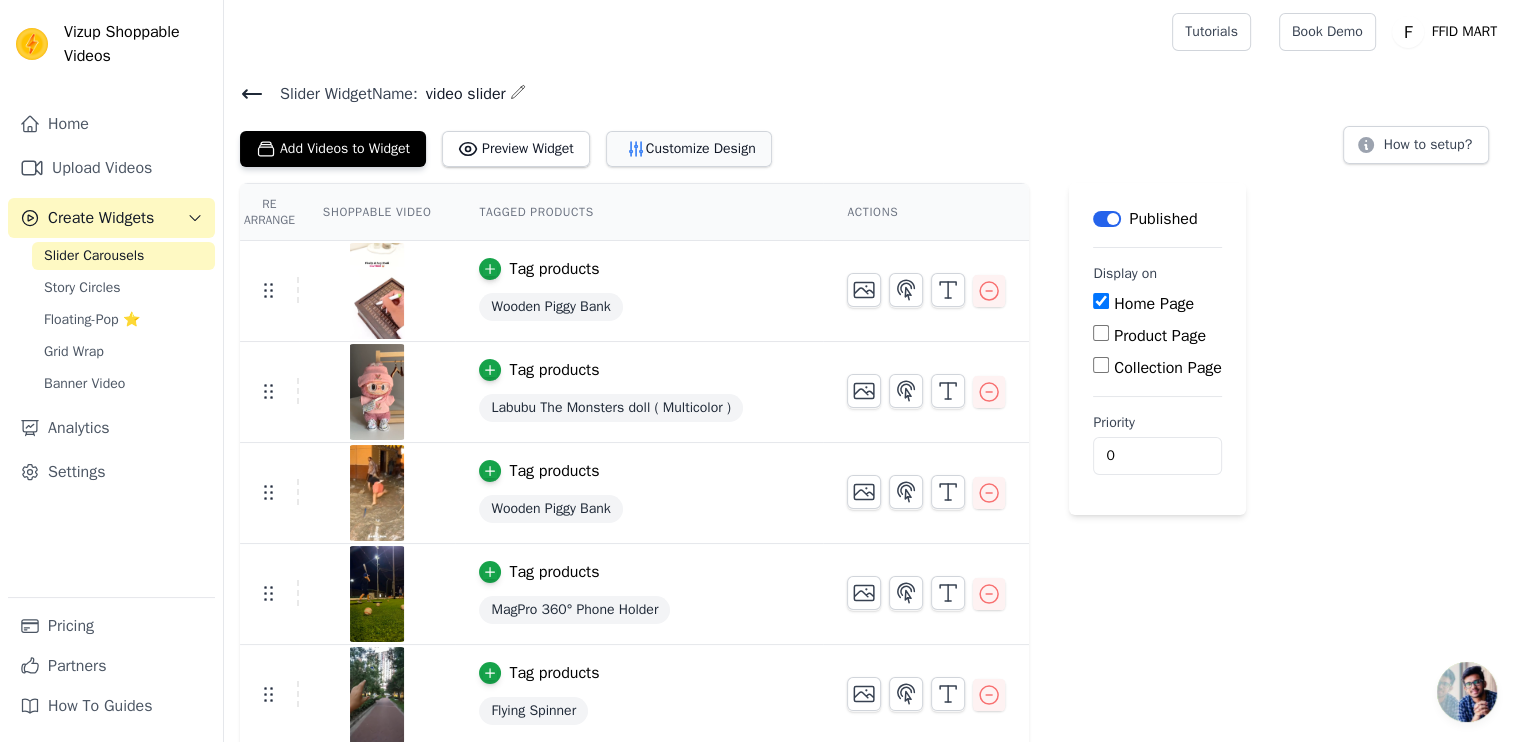 click on "Customize Design" at bounding box center (689, 149) 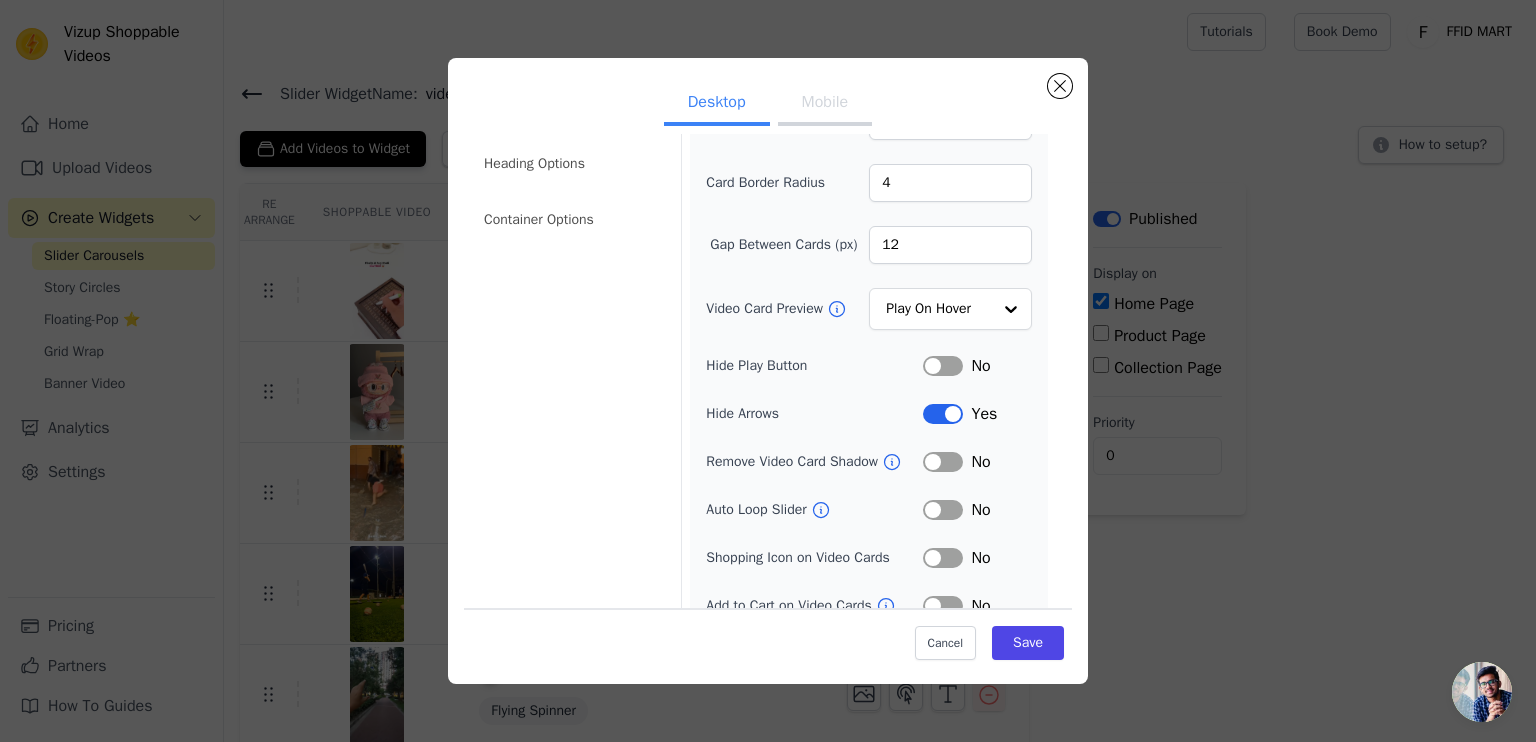 scroll, scrollTop: 146, scrollLeft: 0, axis: vertical 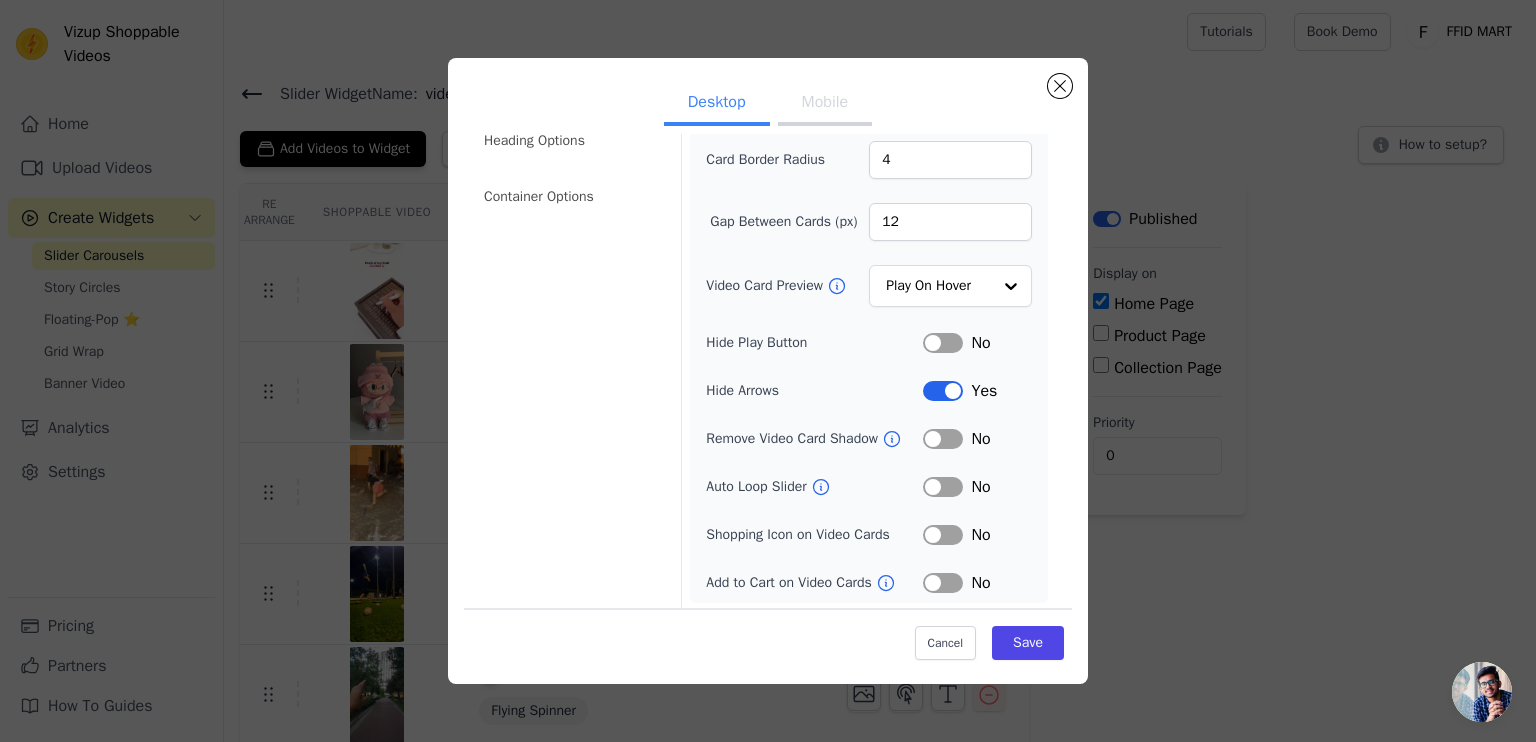 click on "Label" at bounding box center (943, 535) 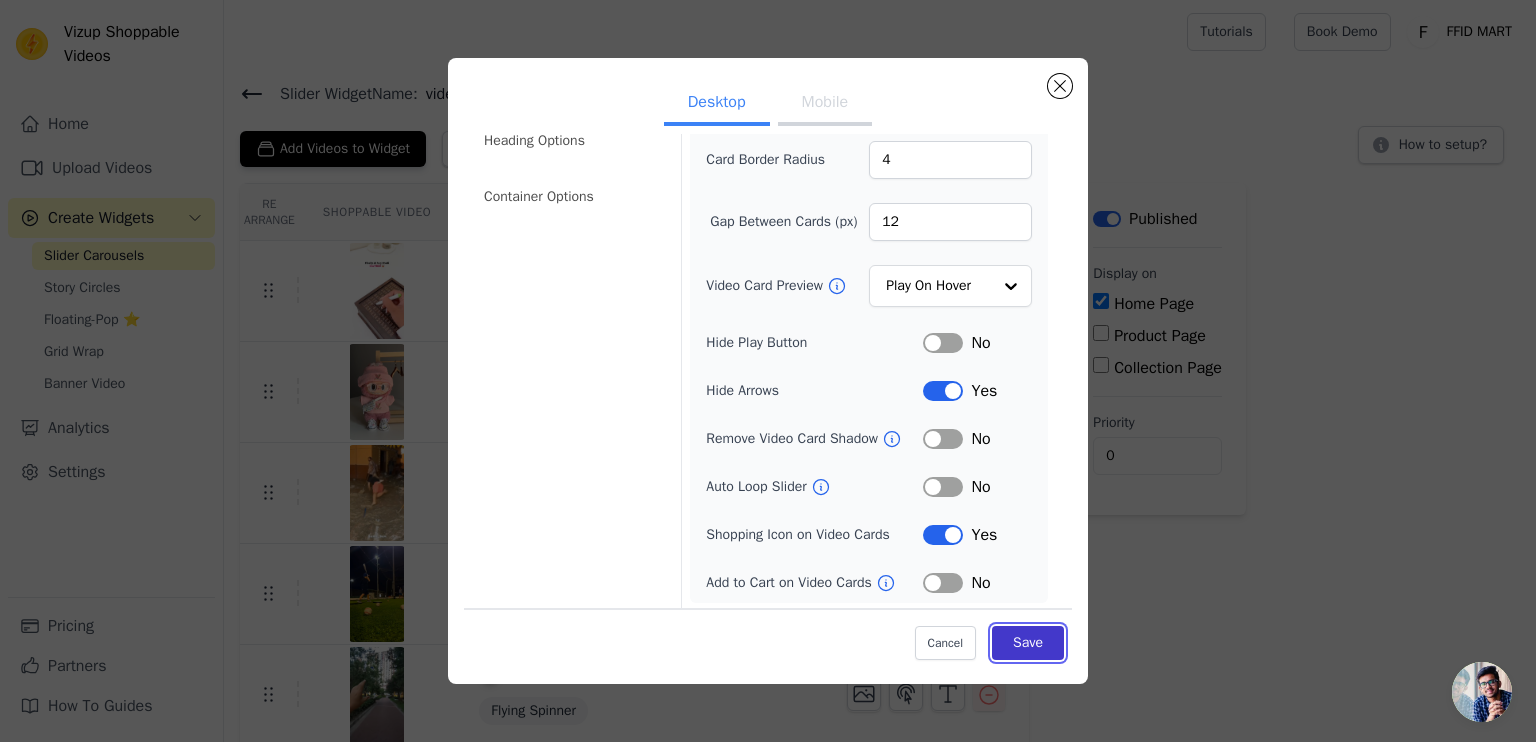 click on "Save" at bounding box center [1028, 643] 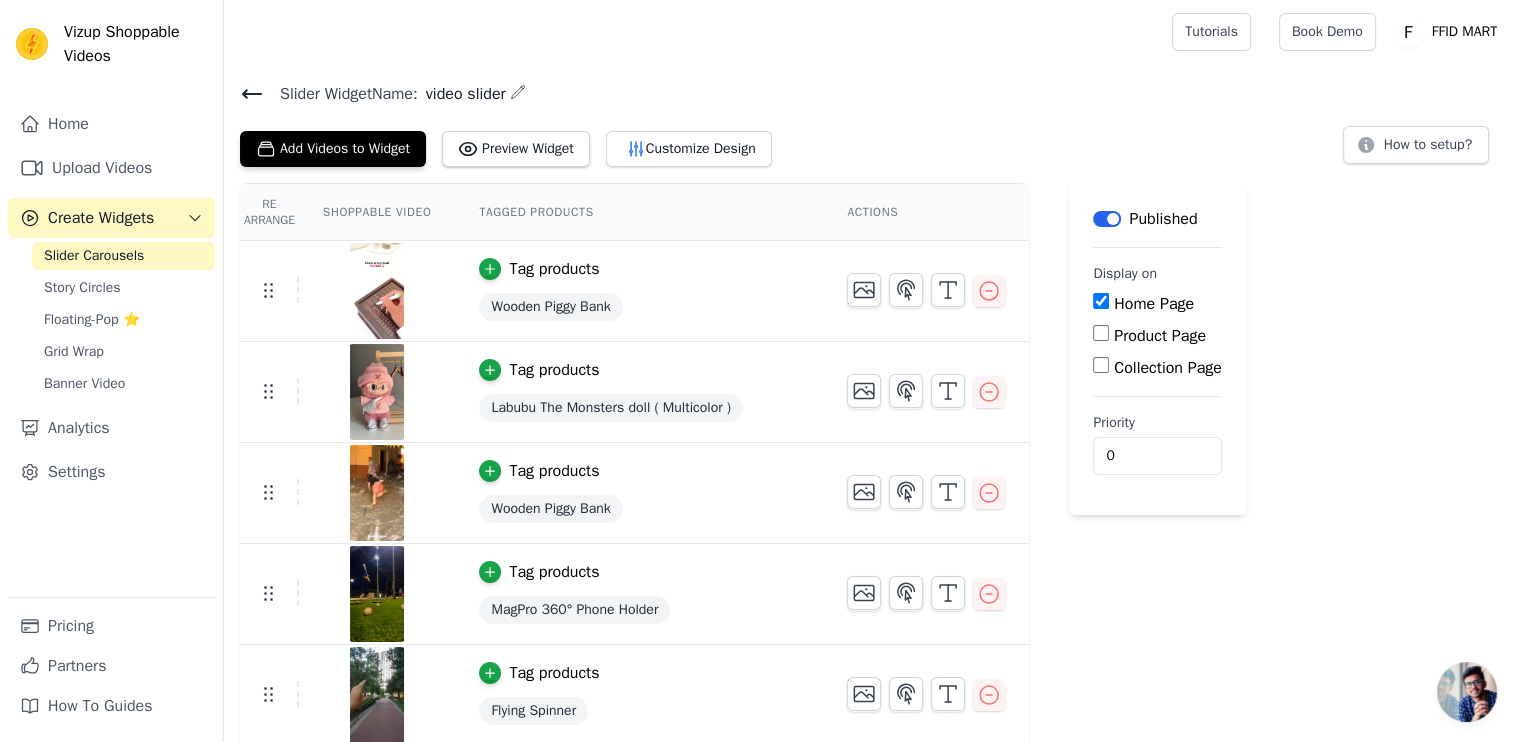 click on "Shoppable Video" at bounding box center (377, 212) 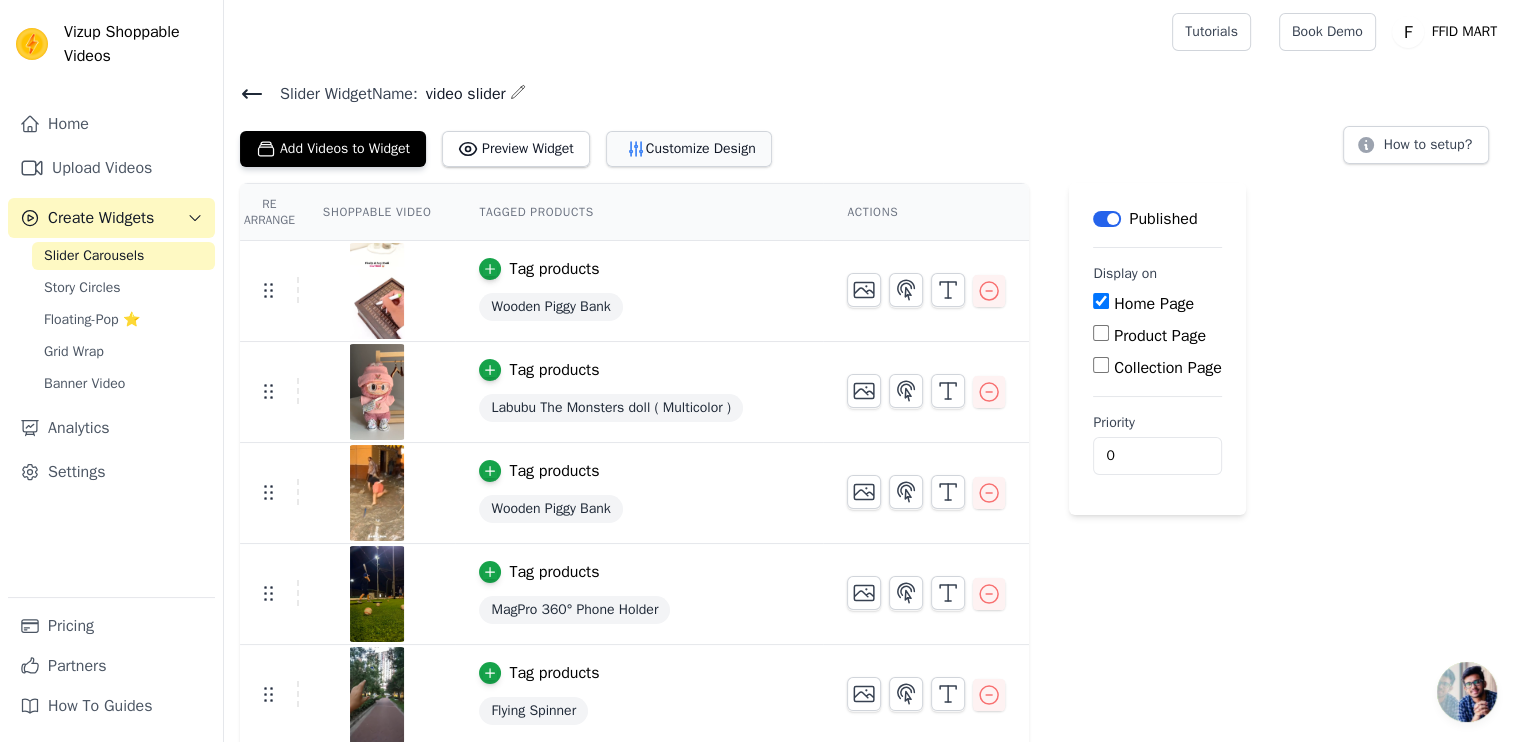 click on "Customize Design" at bounding box center (689, 149) 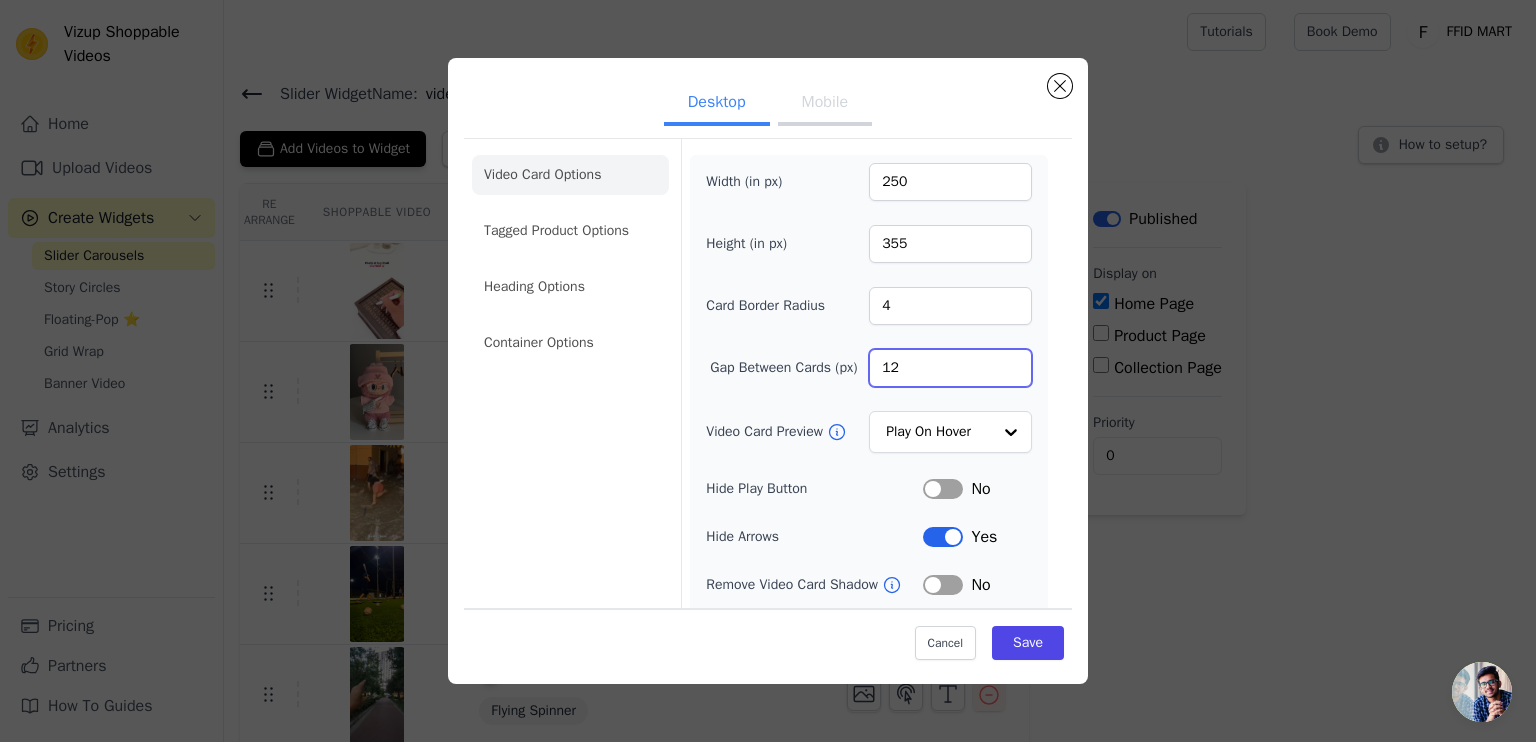 click on "12" at bounding box center (950, 368) 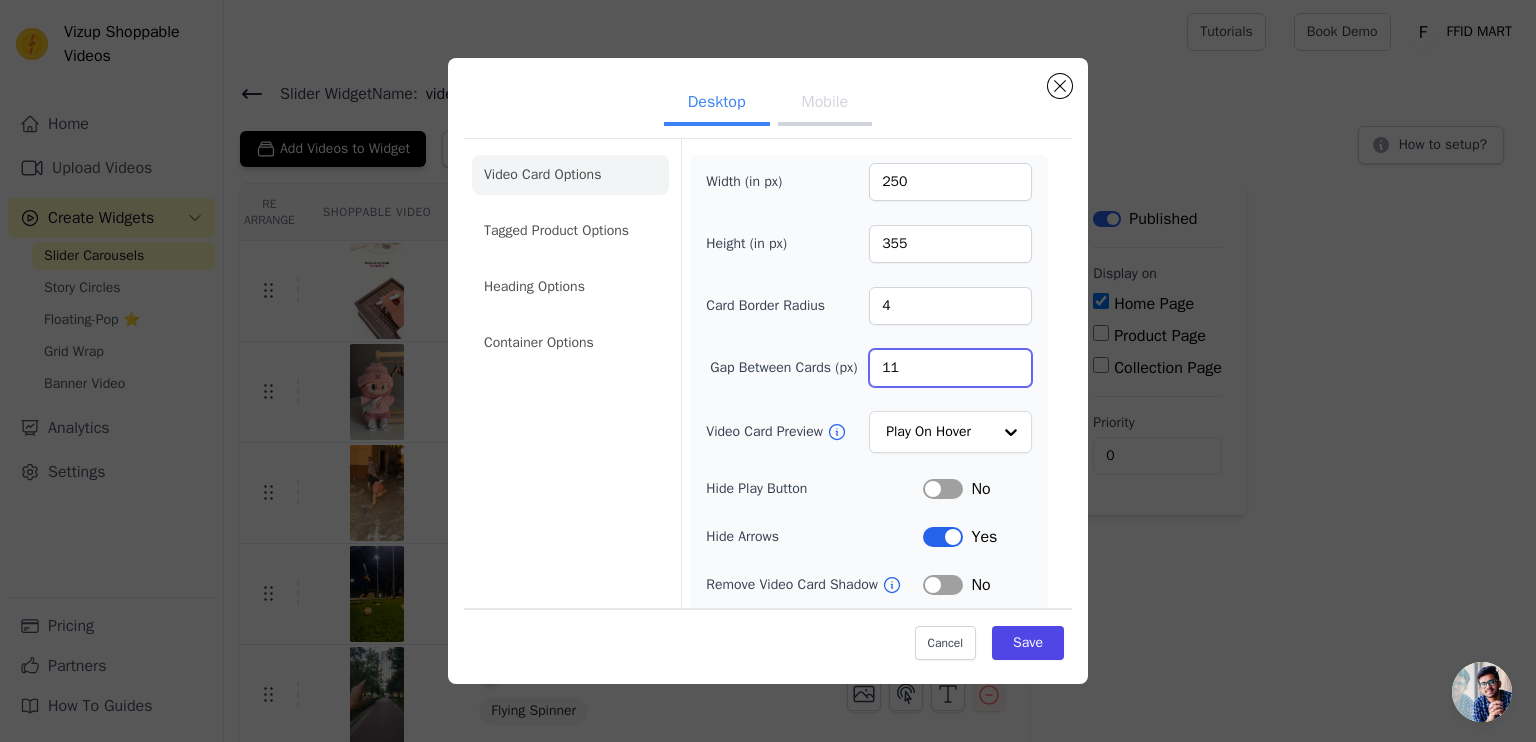 click on "11" at bounding box center [950, 368] 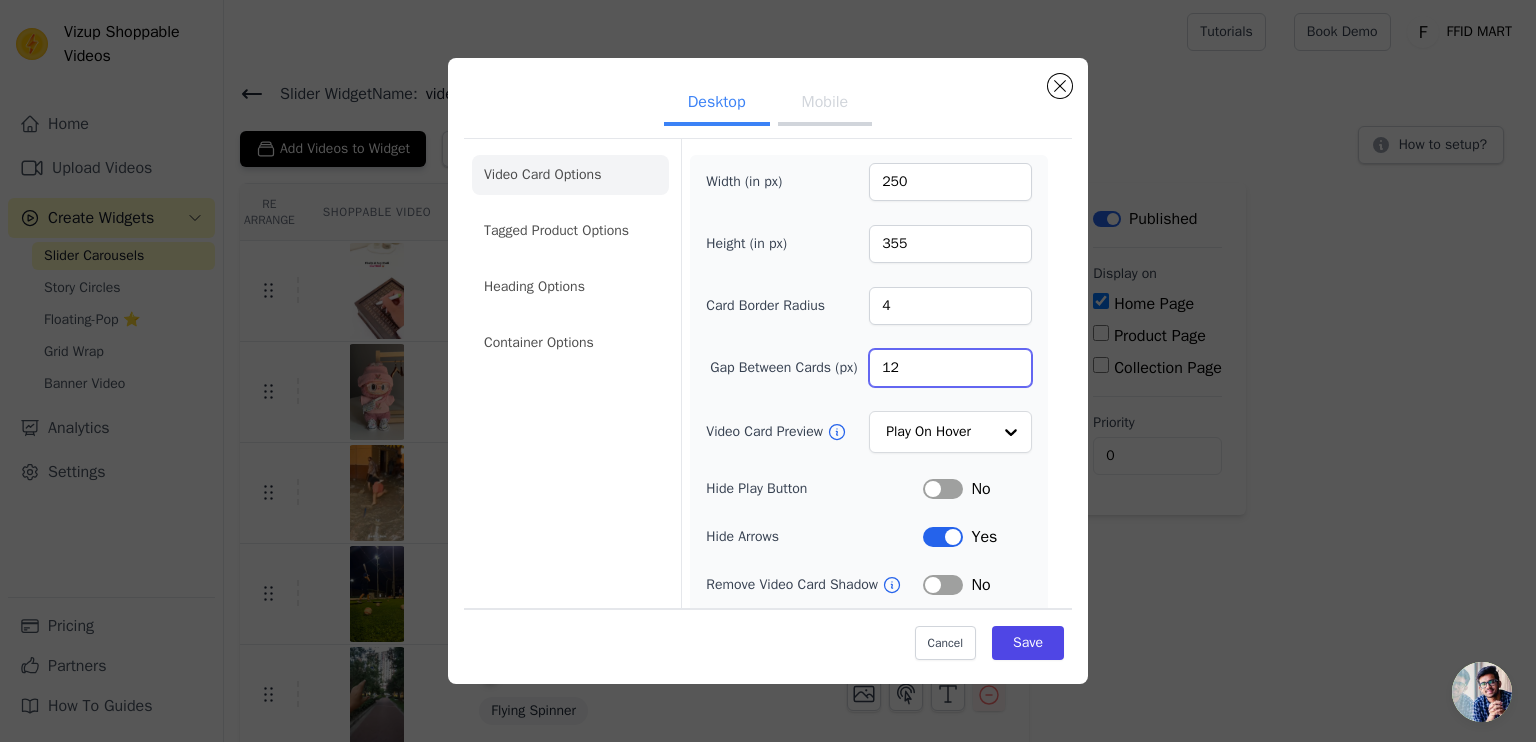 click on "12" at bounding box center [950, 368] 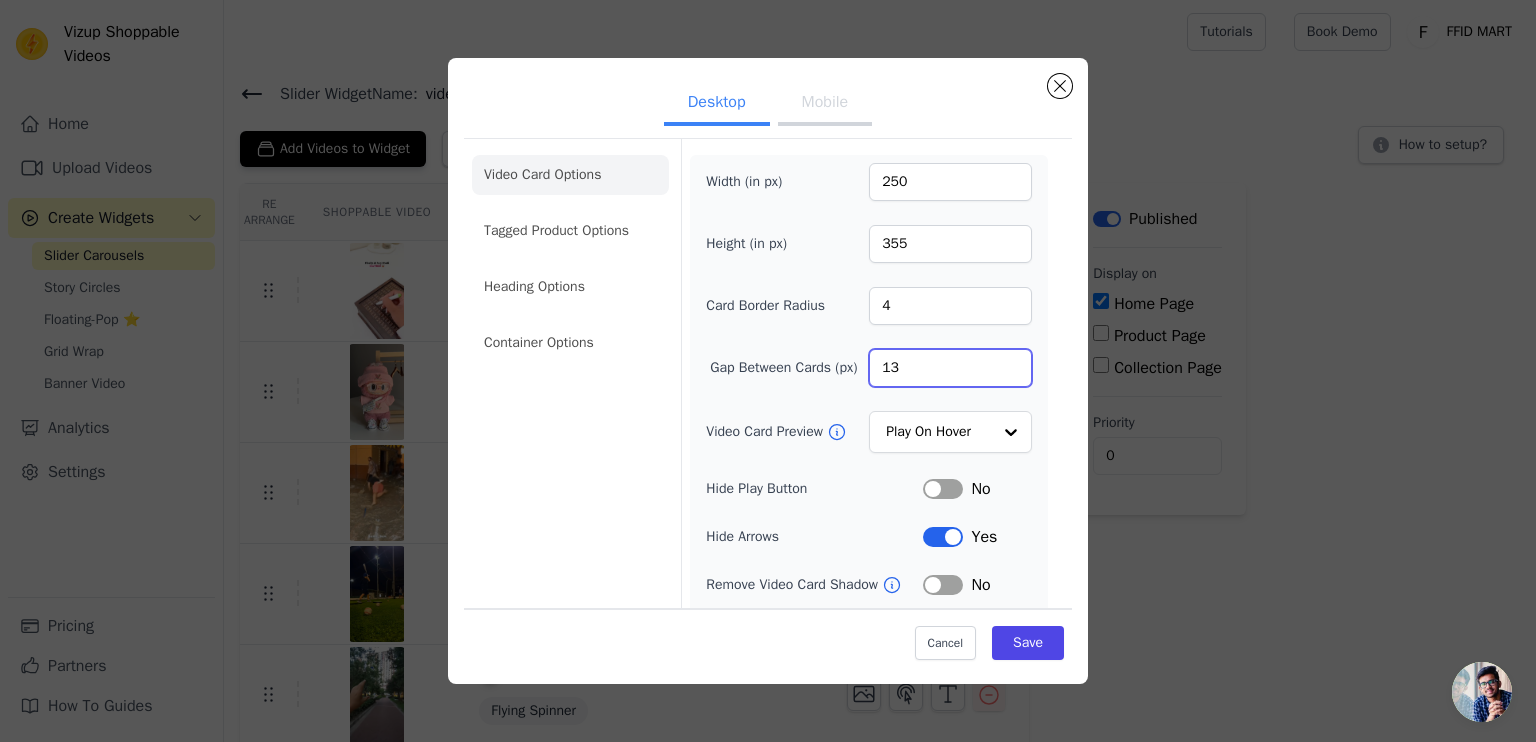 click on "13" at bounding box center (950, 368) 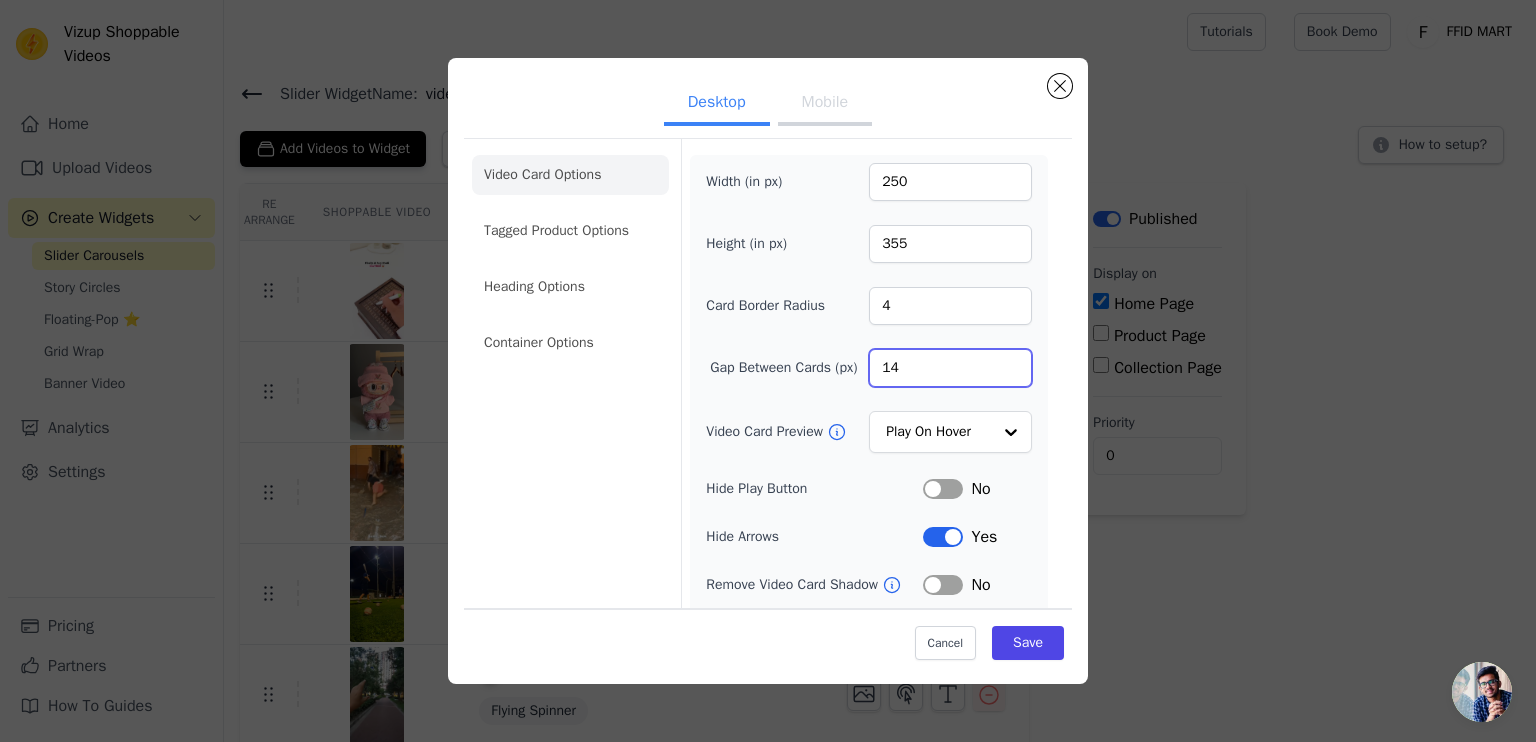 click on "14" at bounding box center [950, 368] 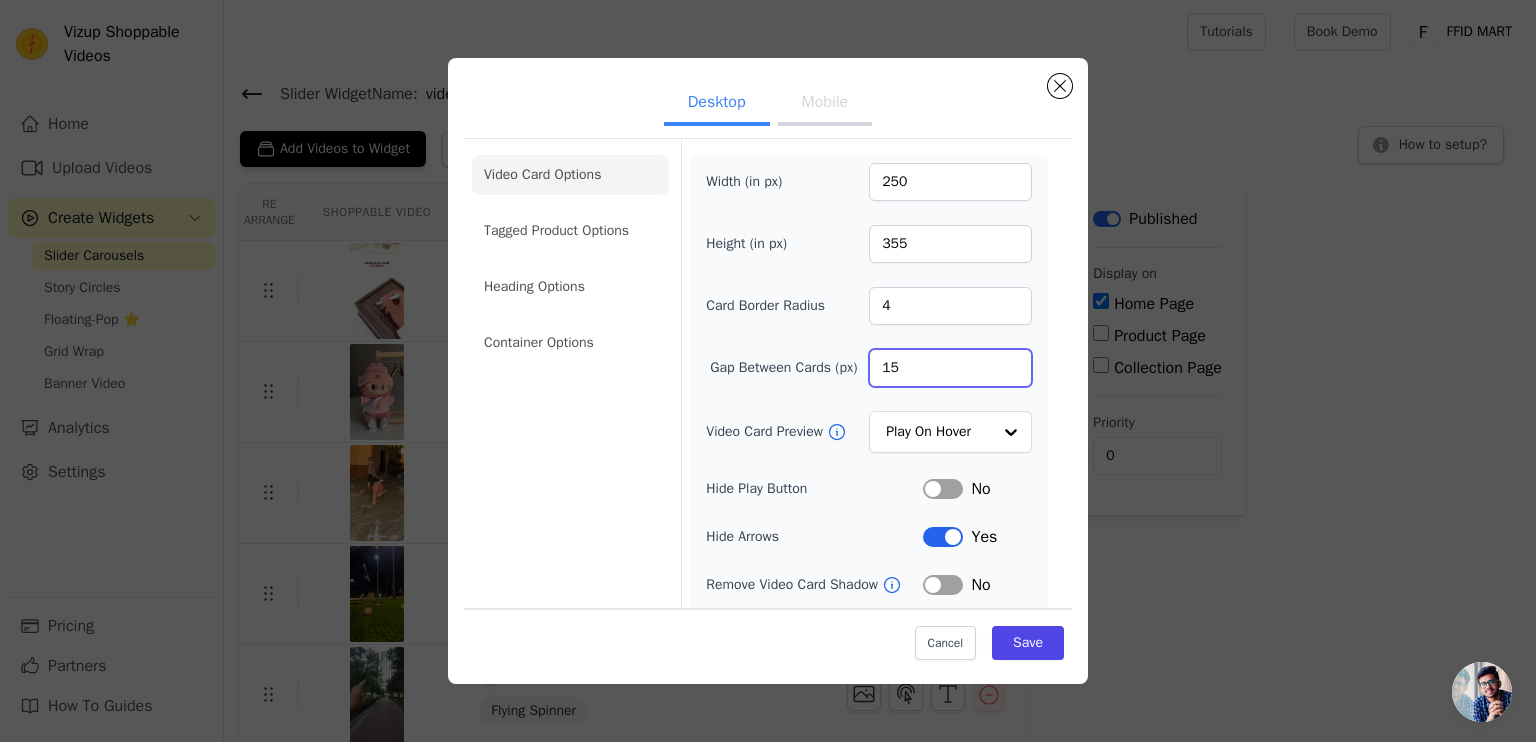 click on "15" at bounding box center (950, 368) 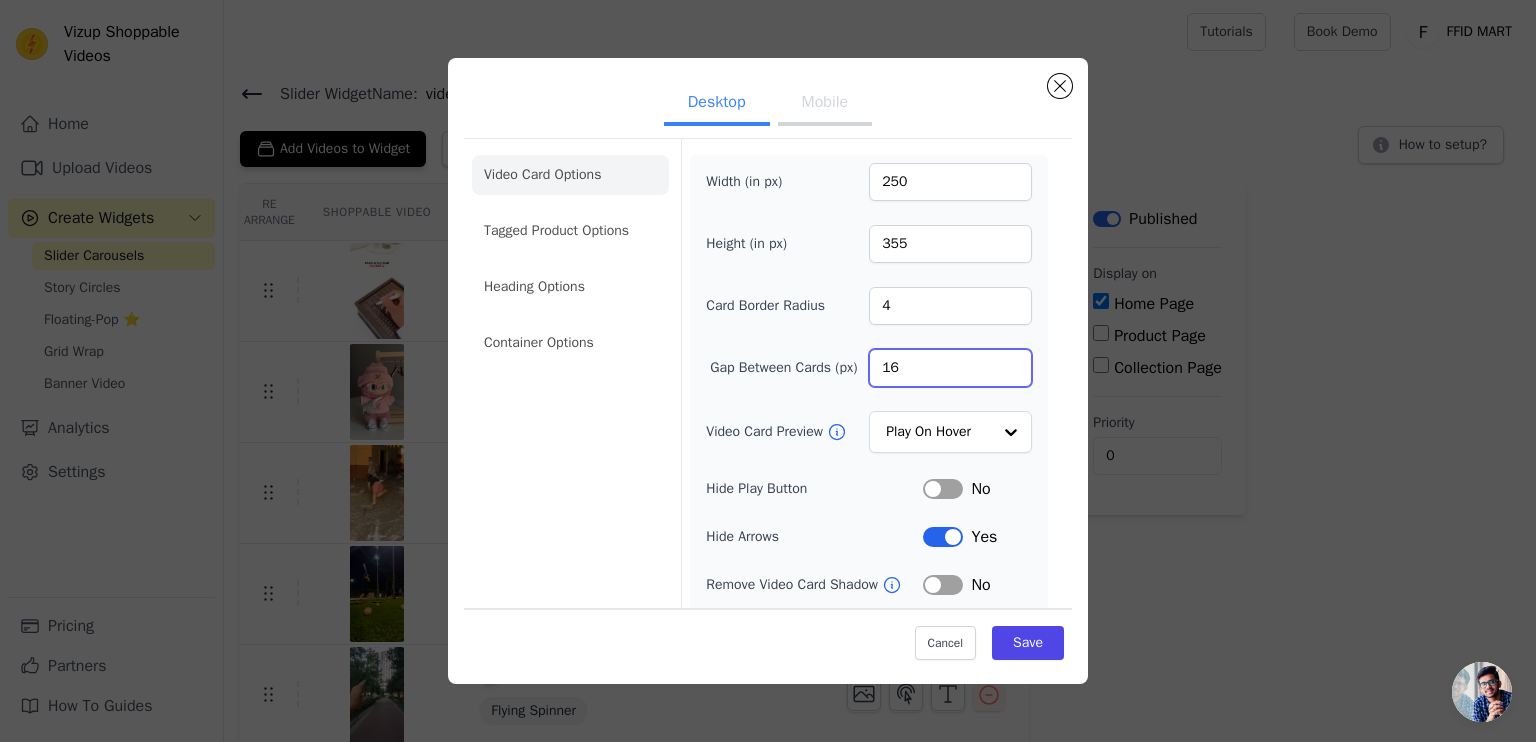 click on "16" at bounding box center (950, 368) 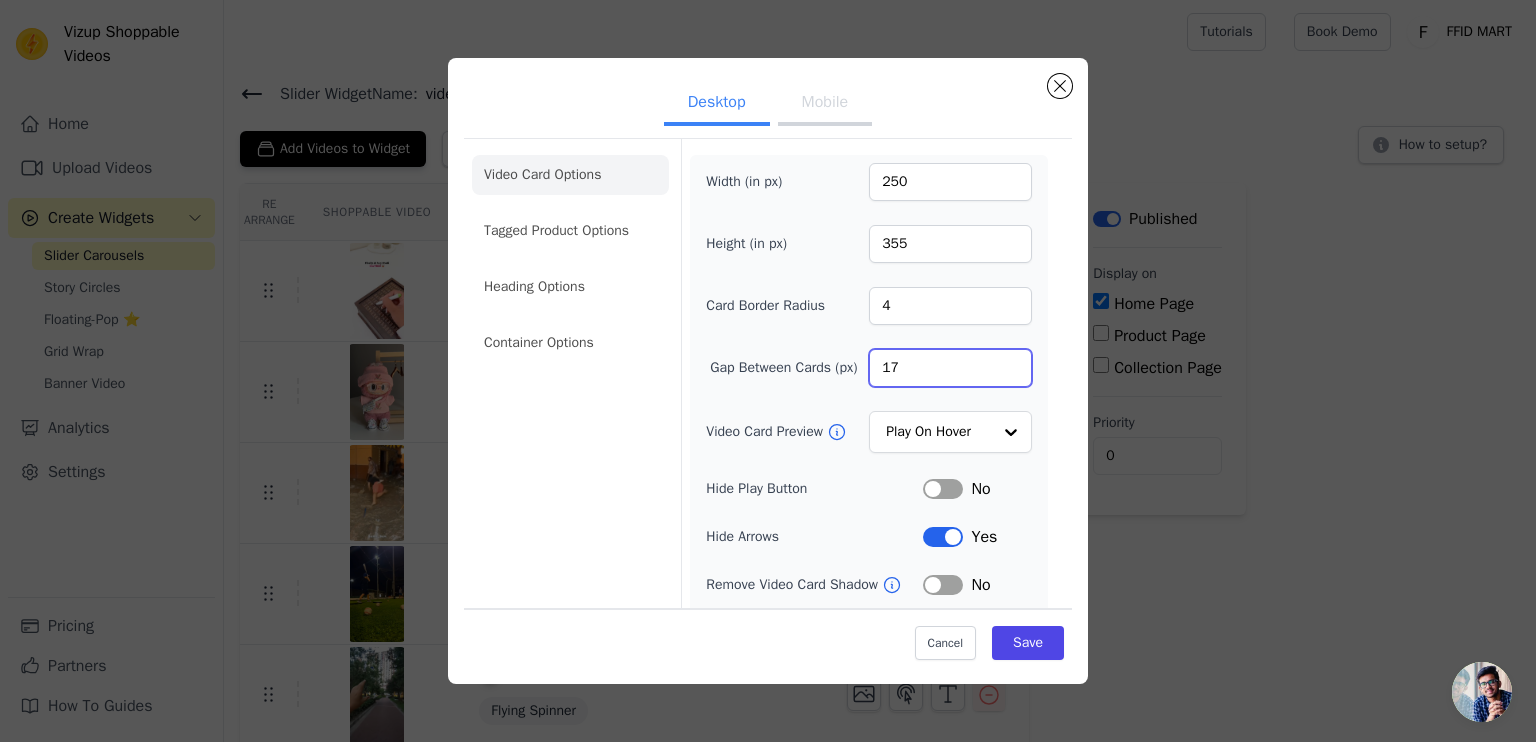 click on "17" at bounding box center [950, 368] 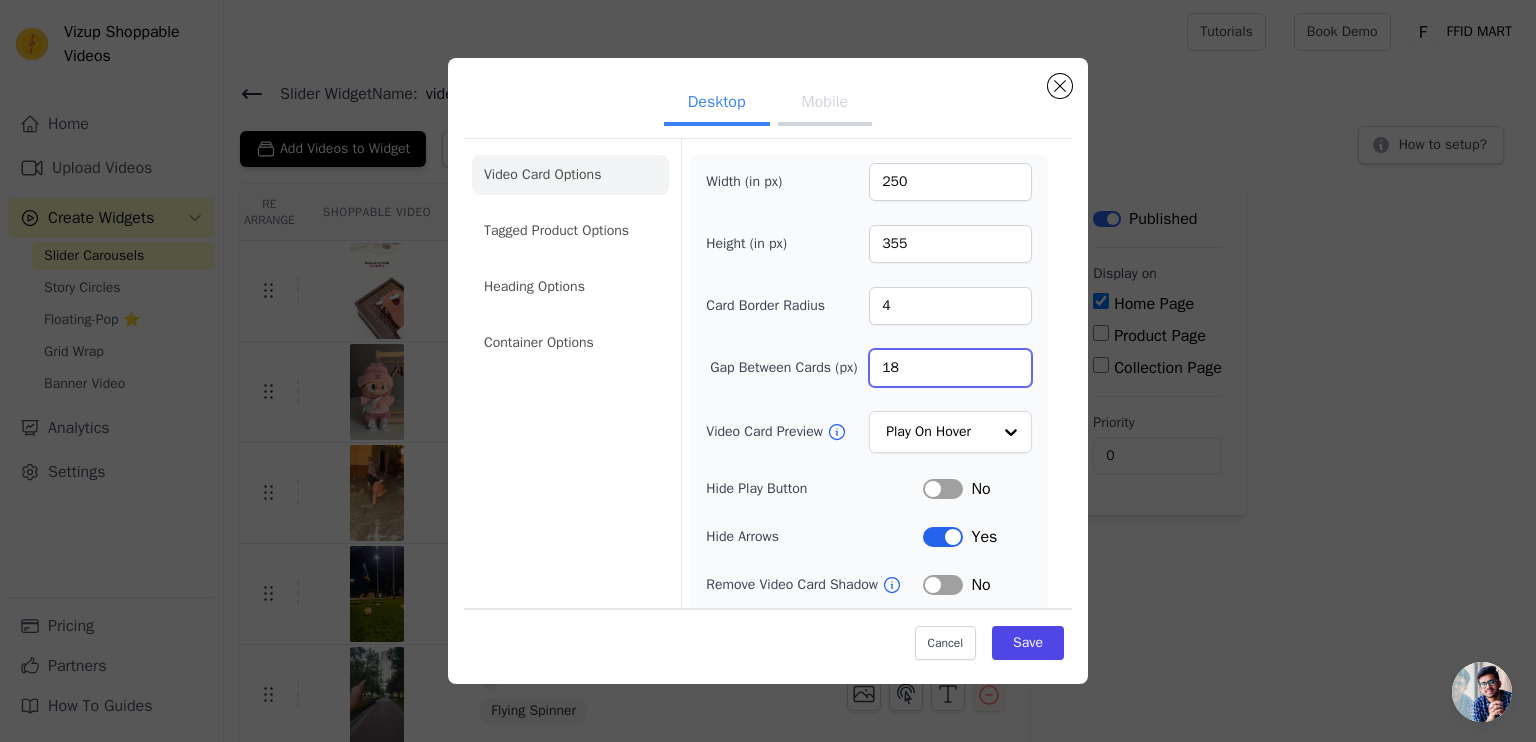 click on "18" at bounding box center (950, 368) 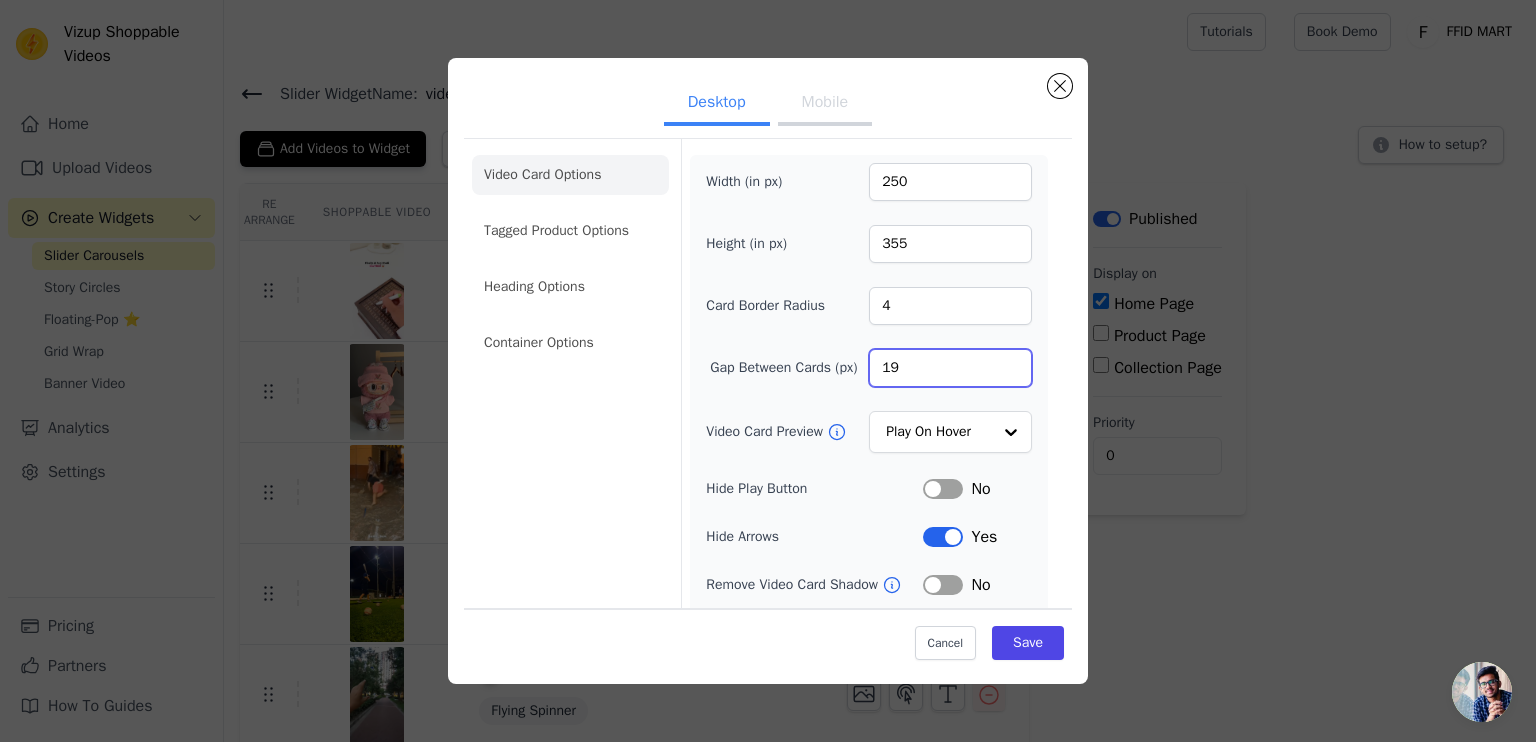 type on "19" 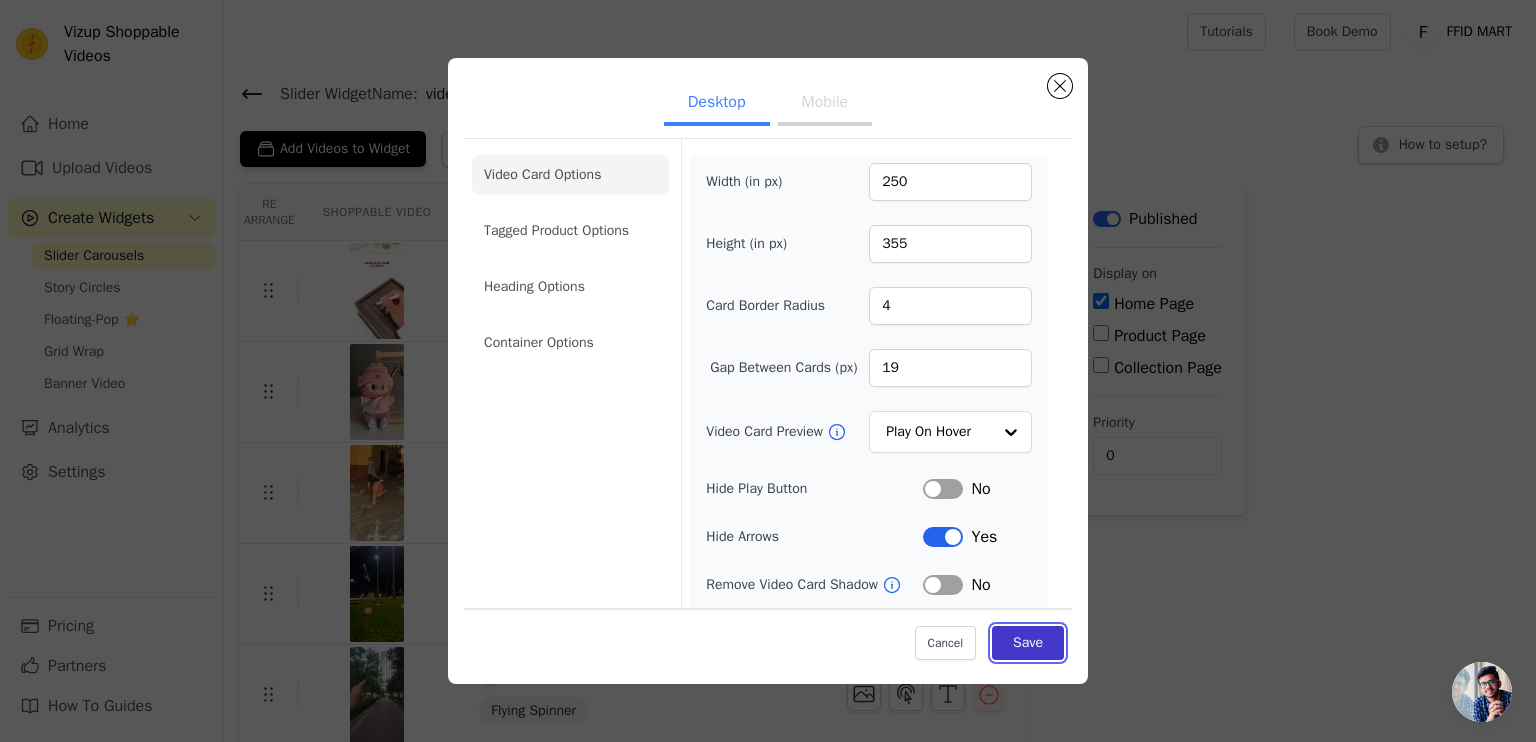 click on "Save" at bounding box center (1028, 643) 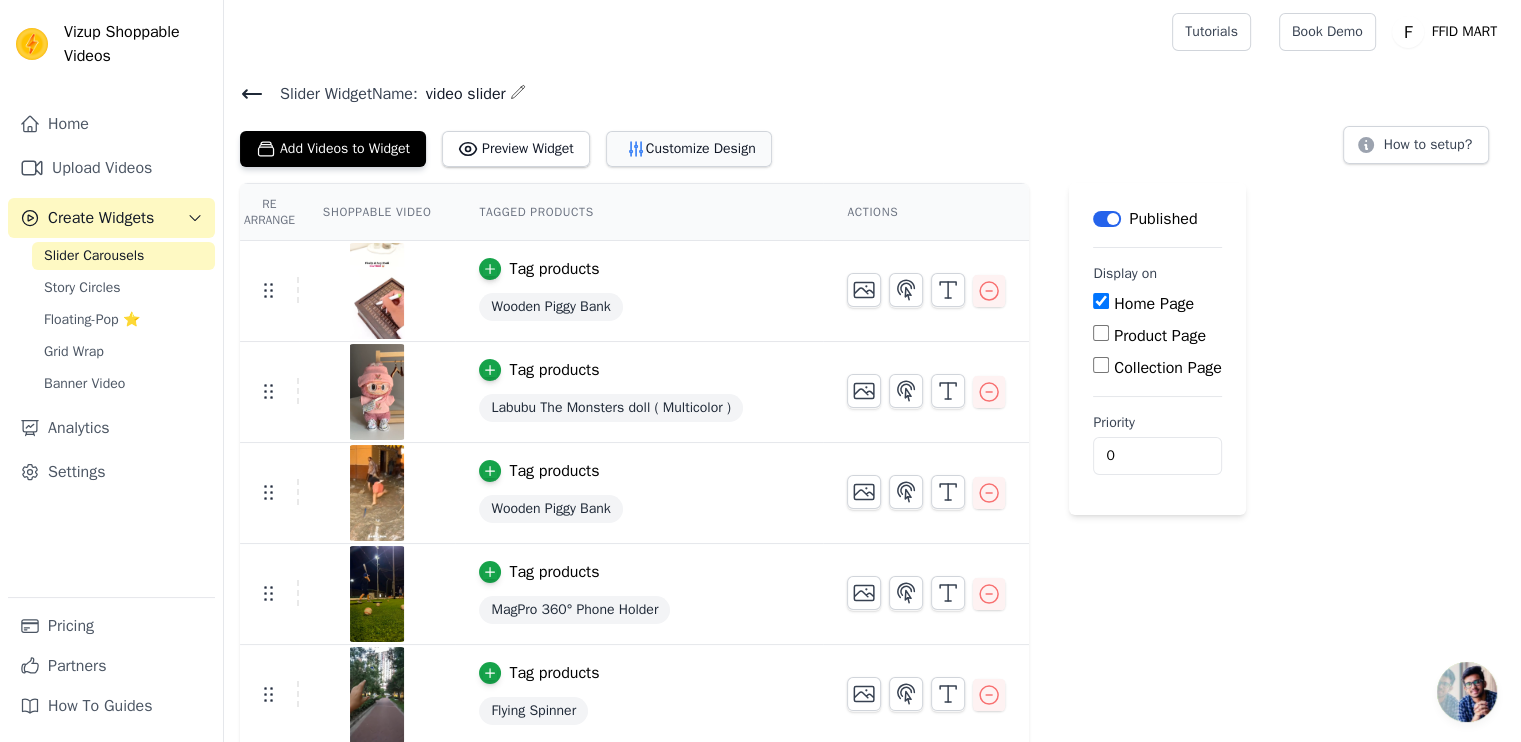 click on "Customize Design" at bounding box center [689, 149] 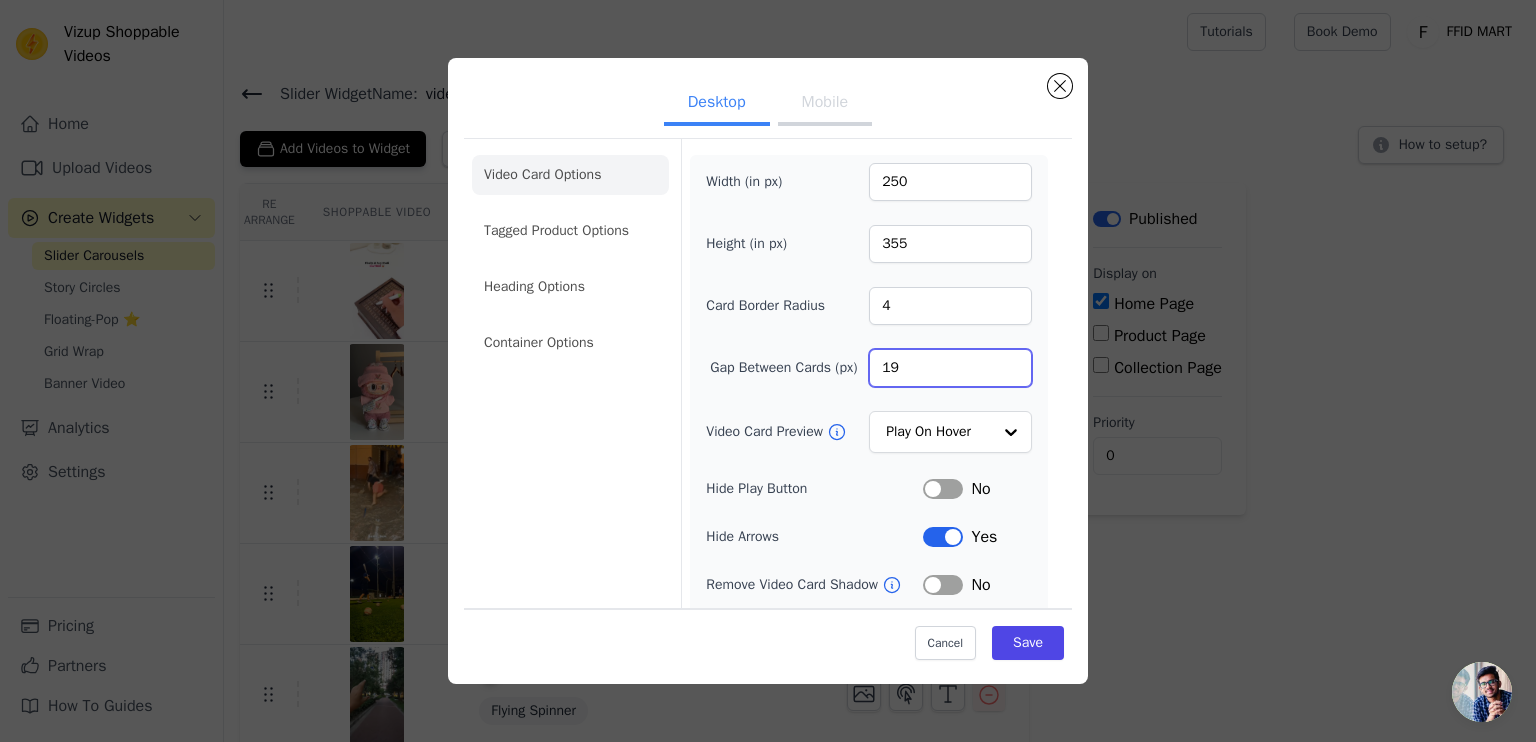 drag, startPoint x: 881, startPoint y: 362, endPoint x: 790, endPoint y: 363, distance: 91.00549 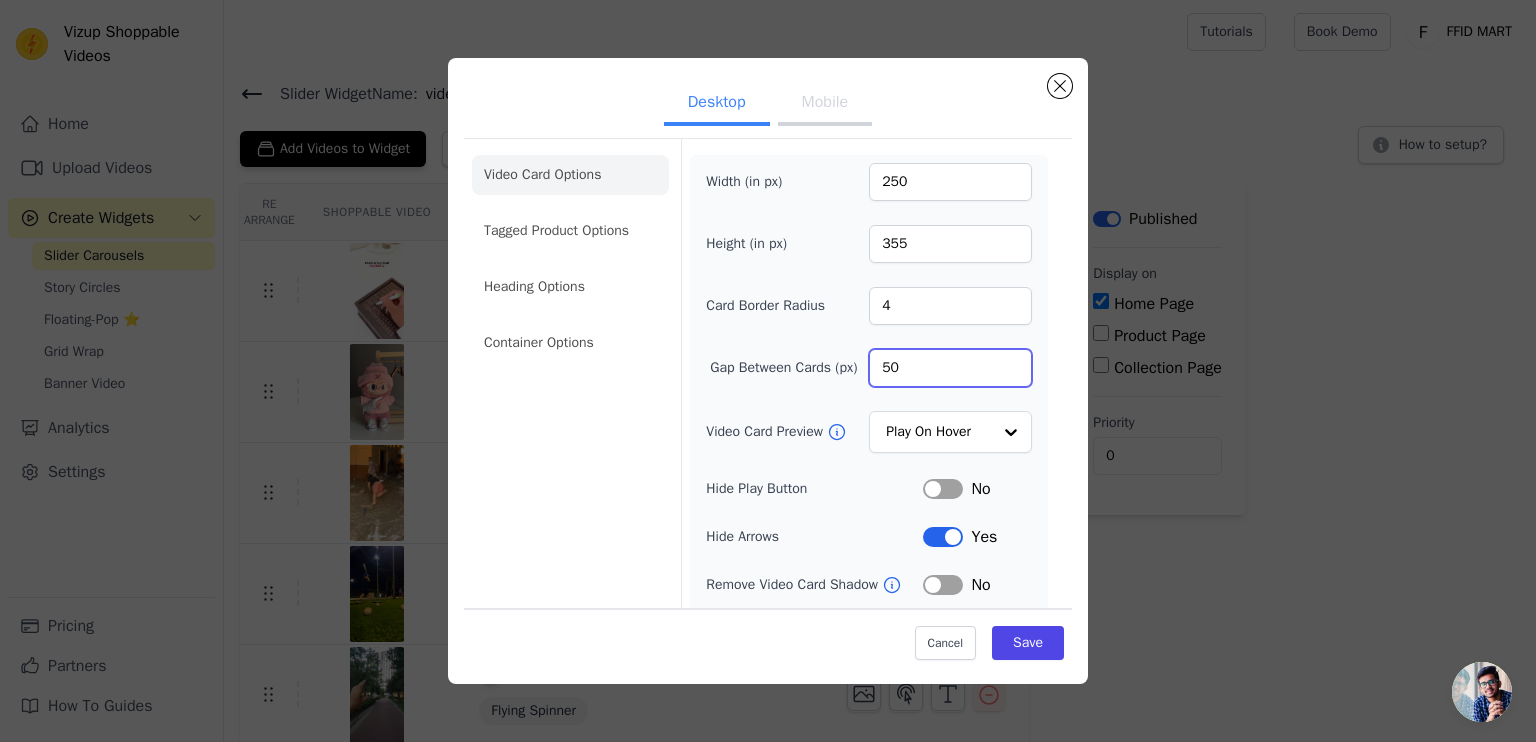 type on "50" 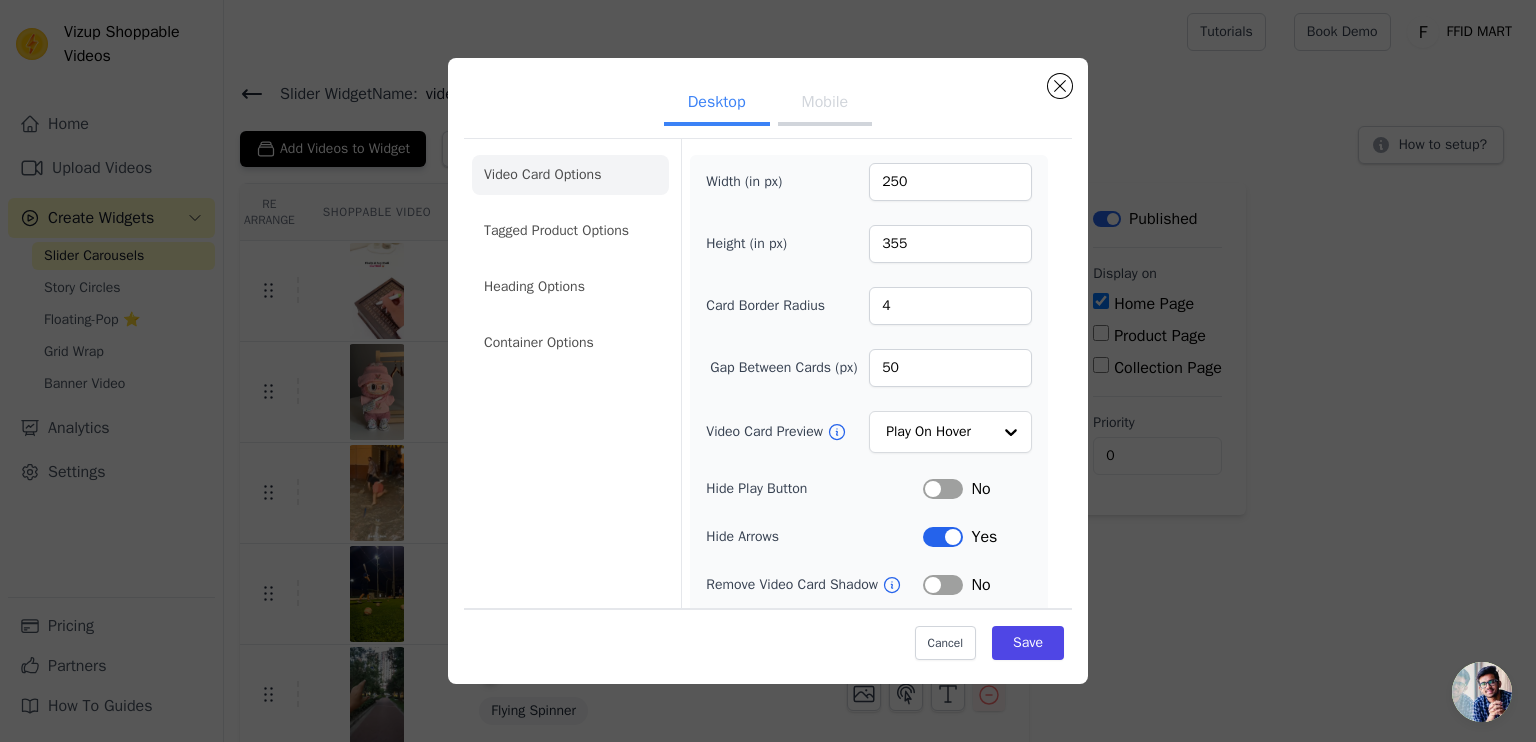 click on "Cancel     Save" at bounding box center (768, 638) 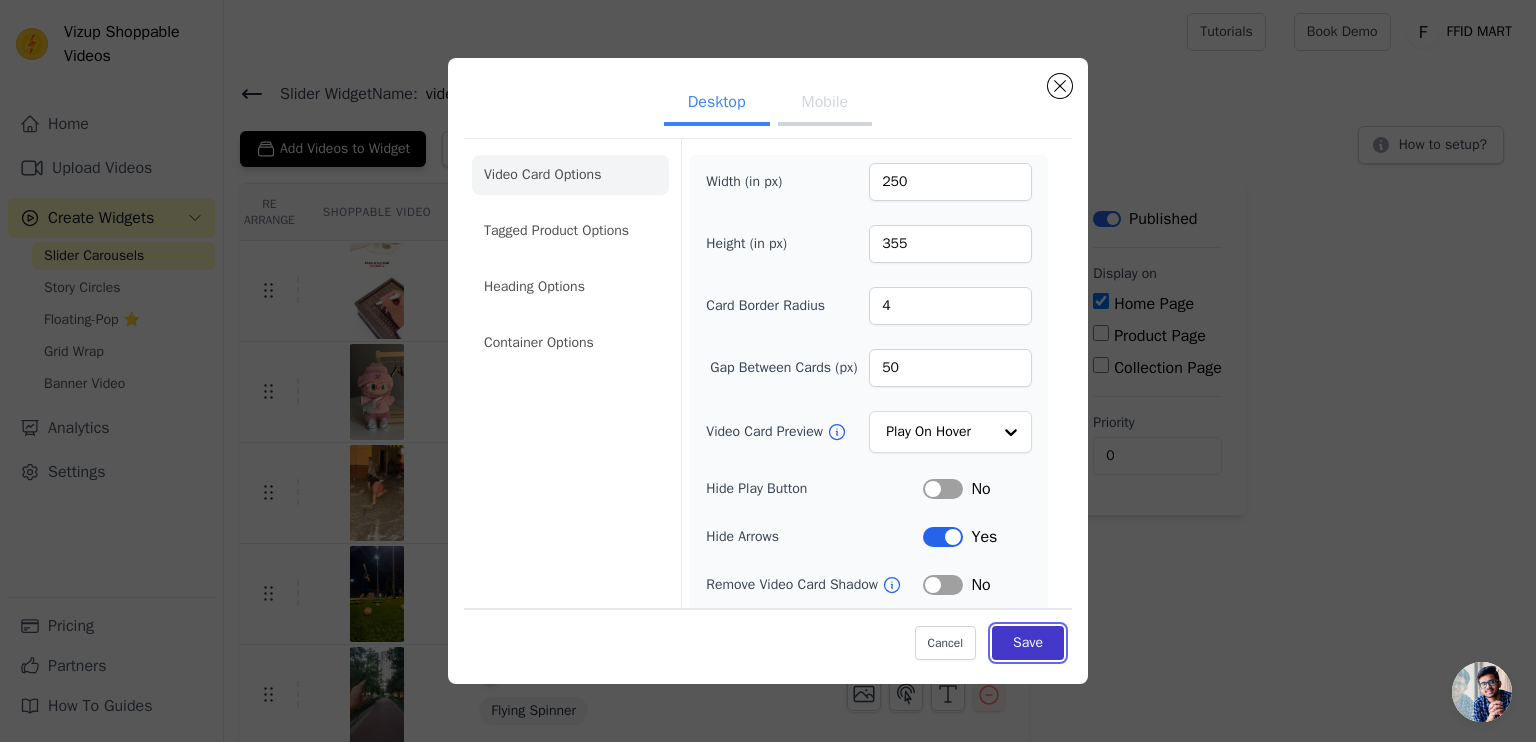 click on "Save" at bounding box center (1028, 643) 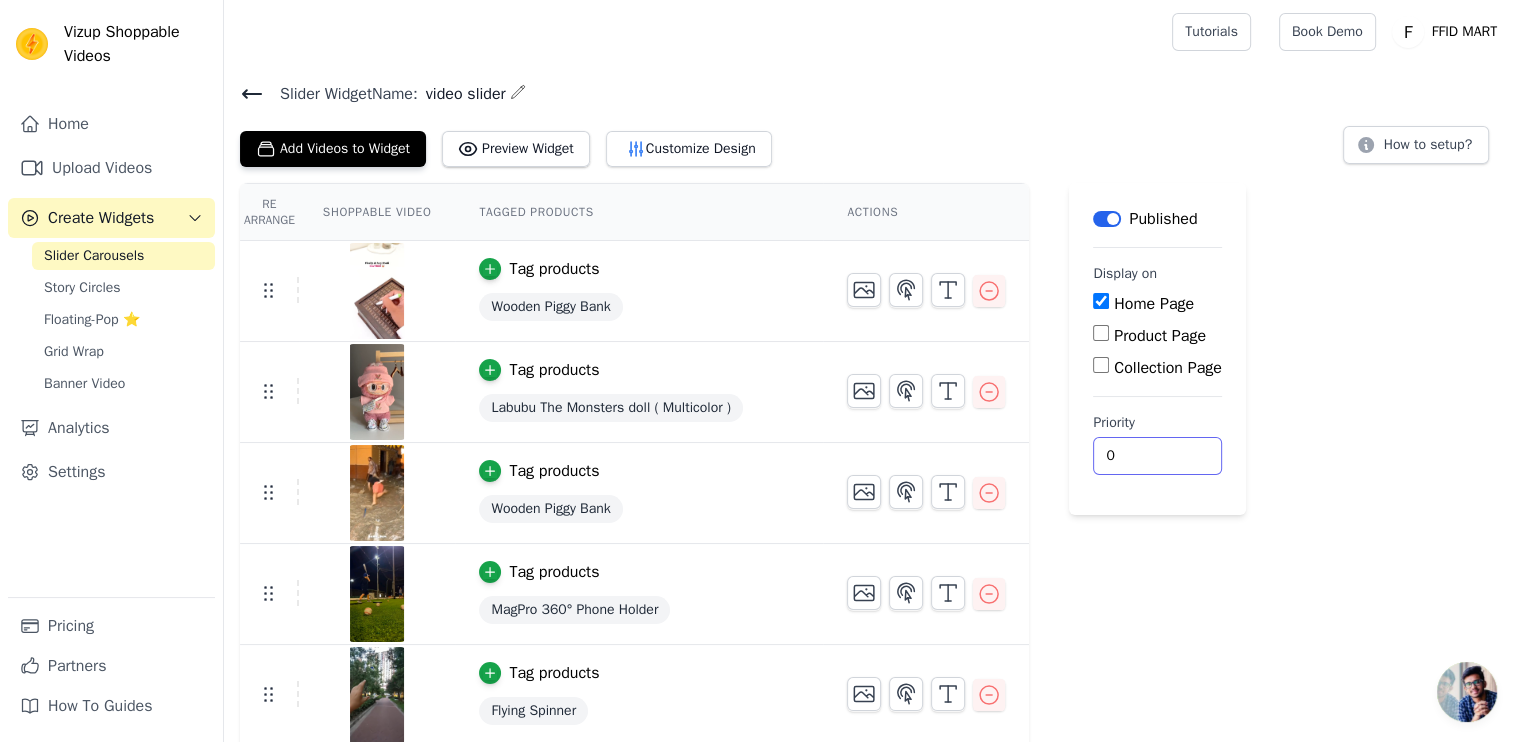 click on "Priority   0" at bounding box center (1157, 444) 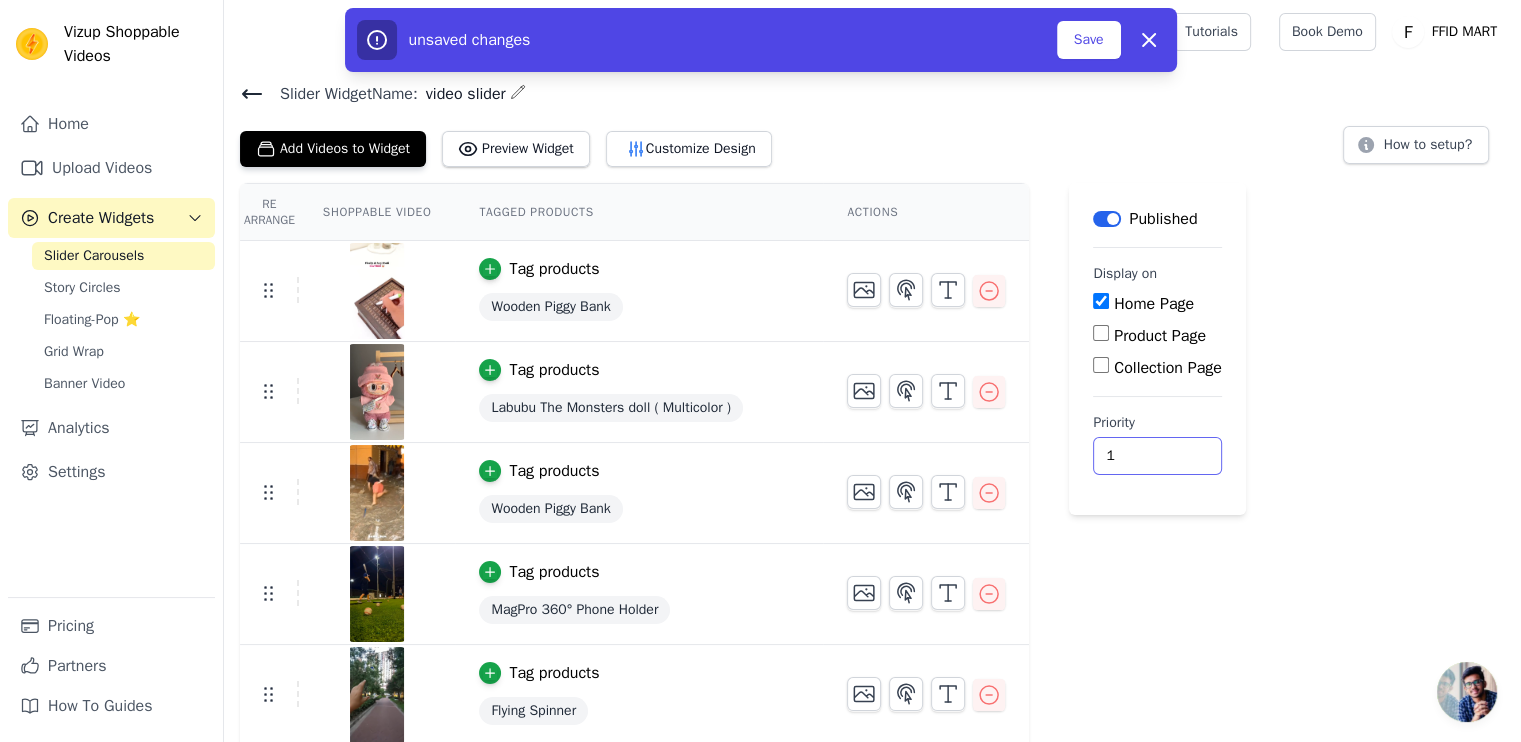 click on "1" at bounding box center (1157, 456) 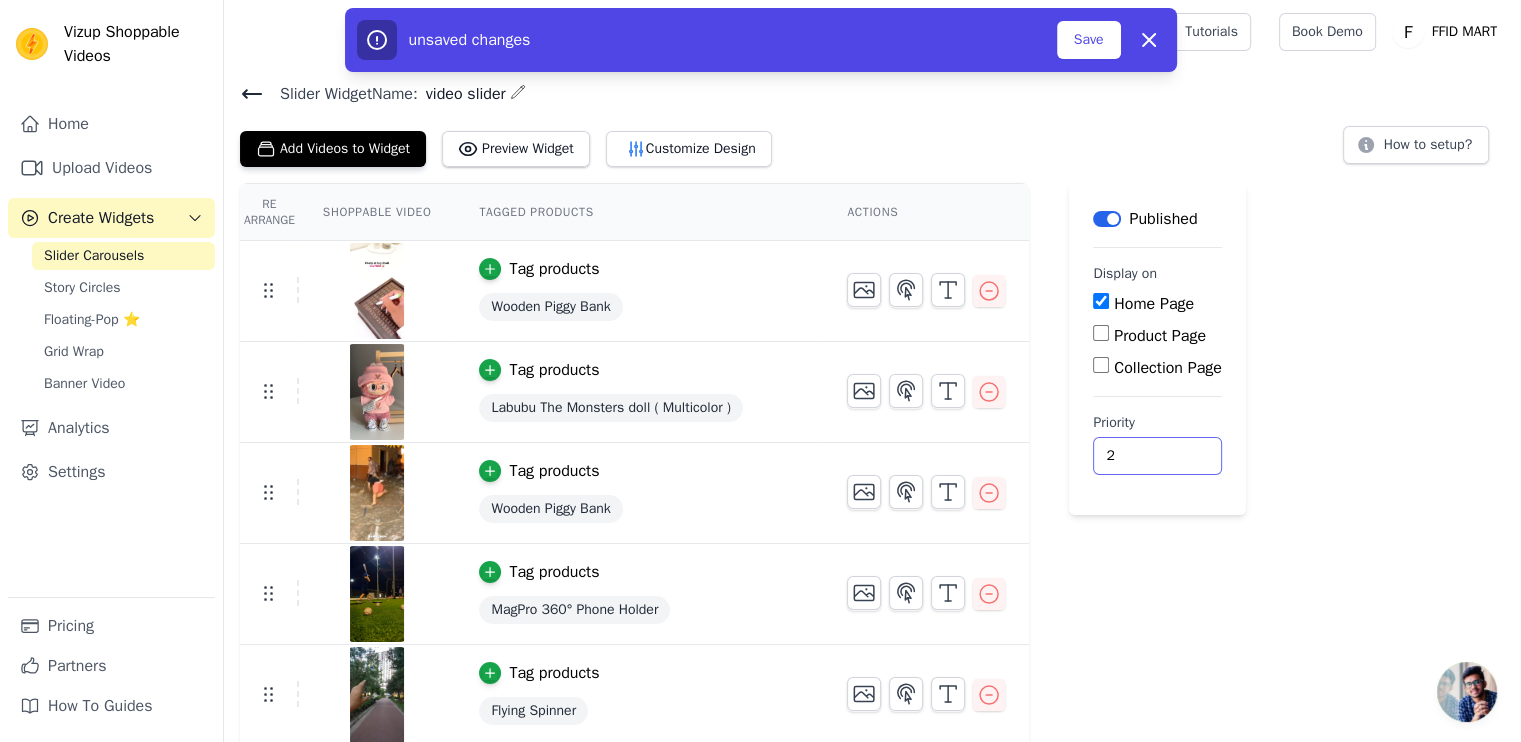 click on "2" at bounding box center (1157, 456) 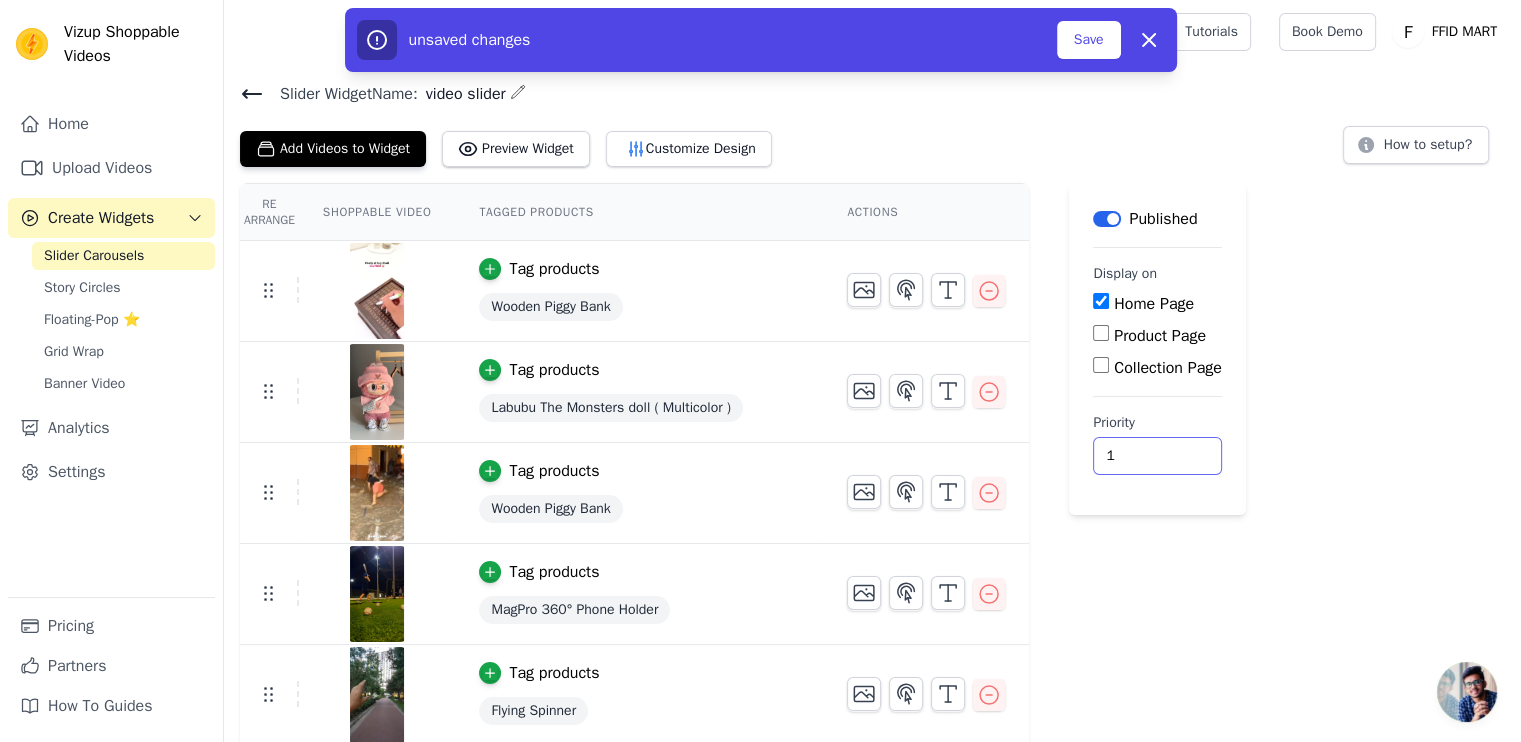 click on "1" at bounding box center (1157, 456) 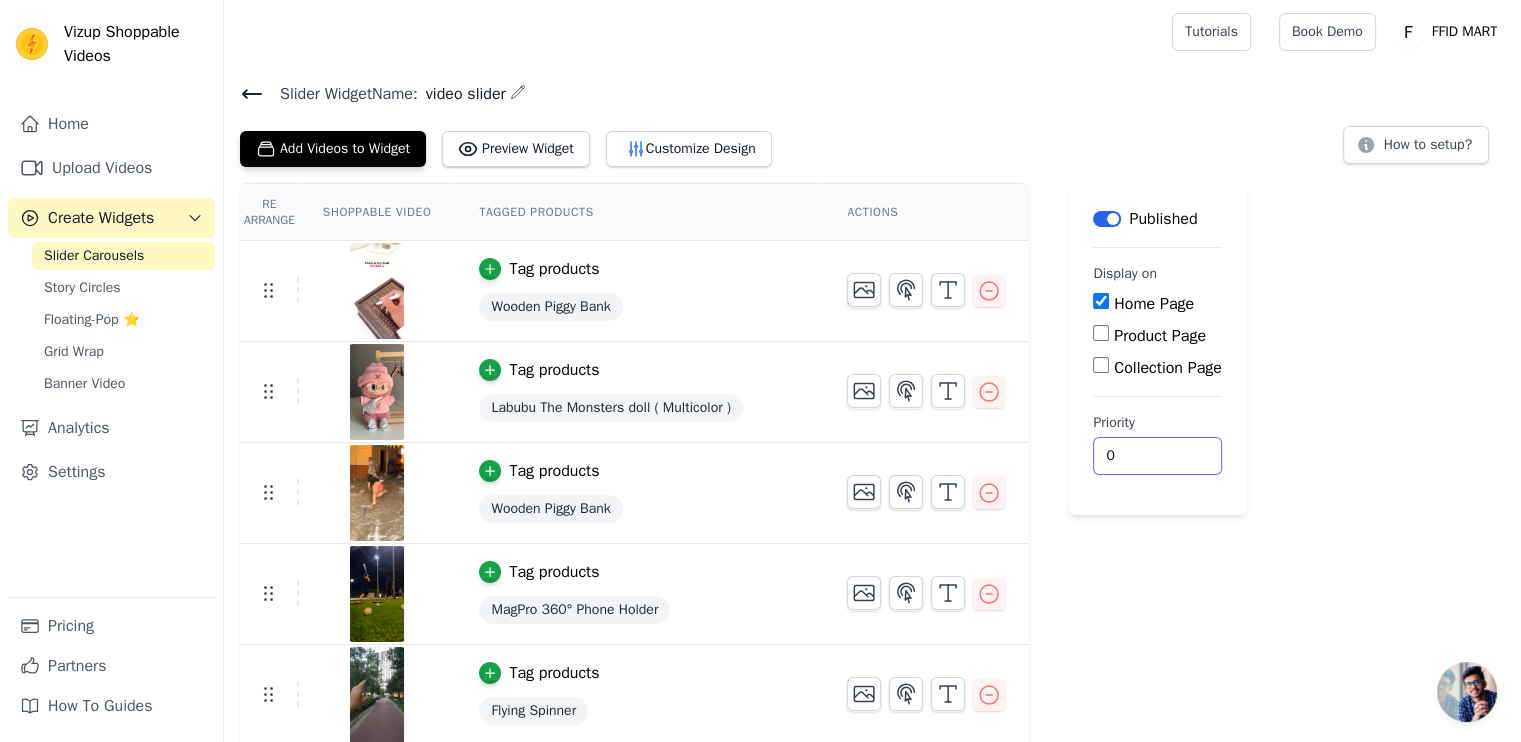 type on "0" 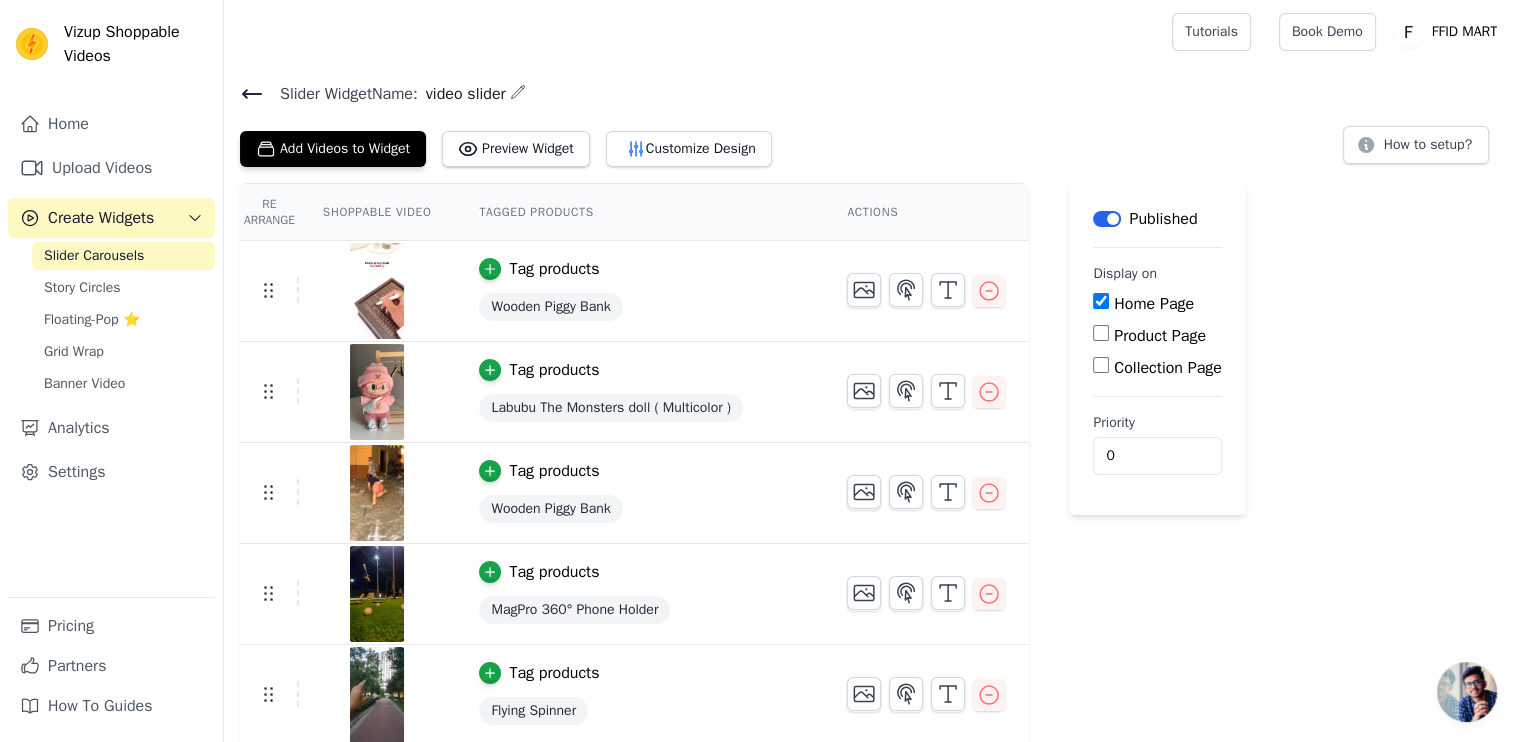 click on "Label     Published     Display on     Home Page     Product Page       Collection Page       Priority   0" at bounding box center [1157, 717] 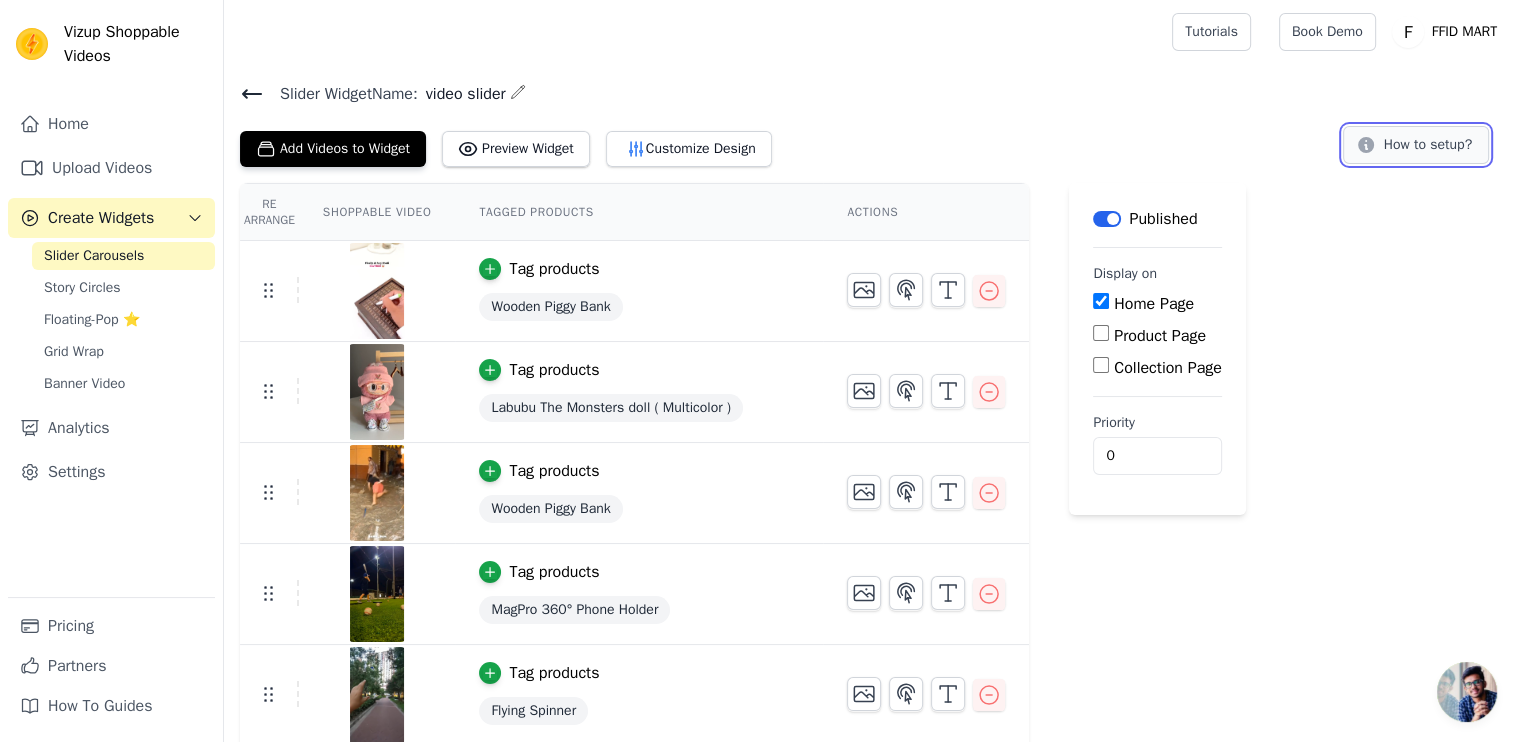 click on "How to setup?" at bounding box center (1416, 145) 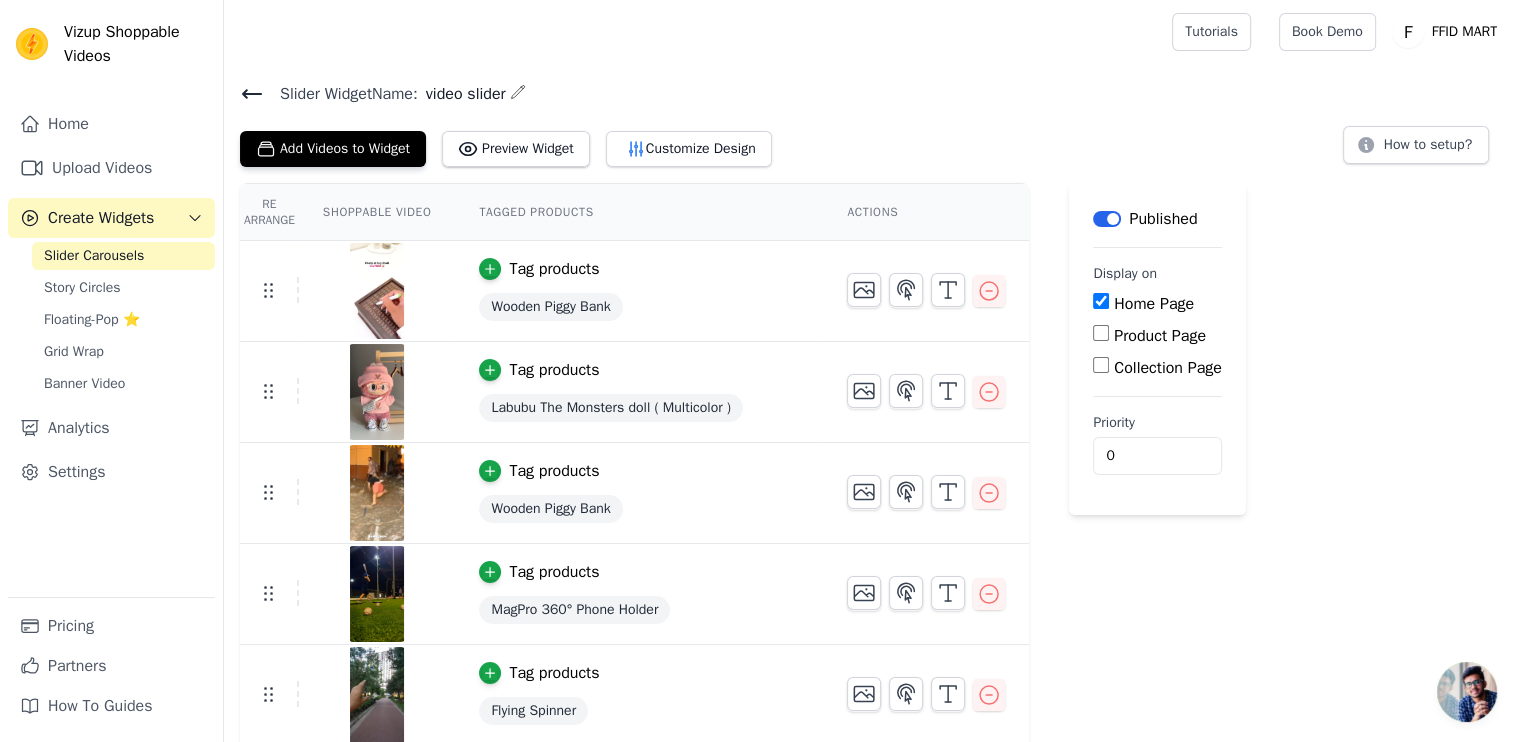 click 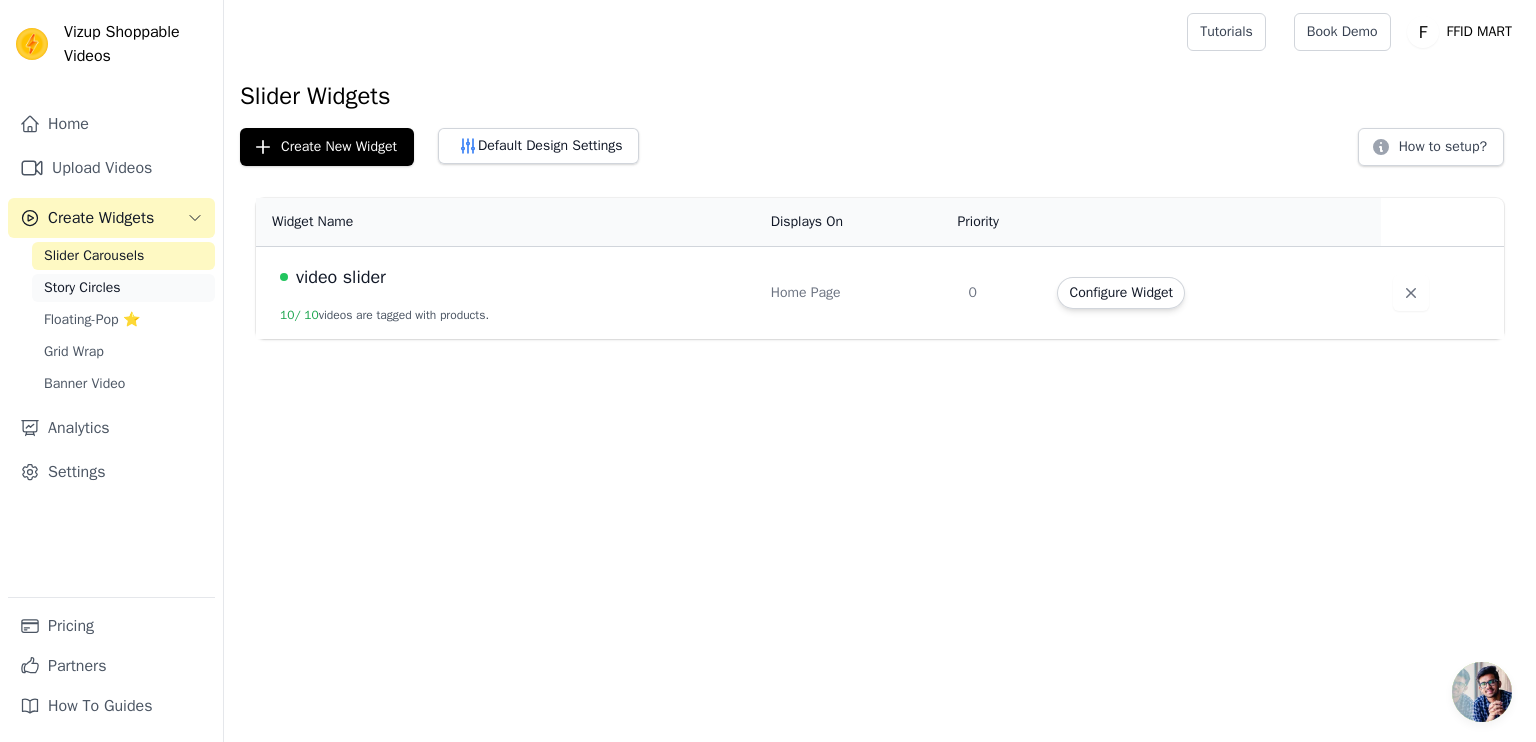 click on "Story Circles" at bounding box center (82, 288) 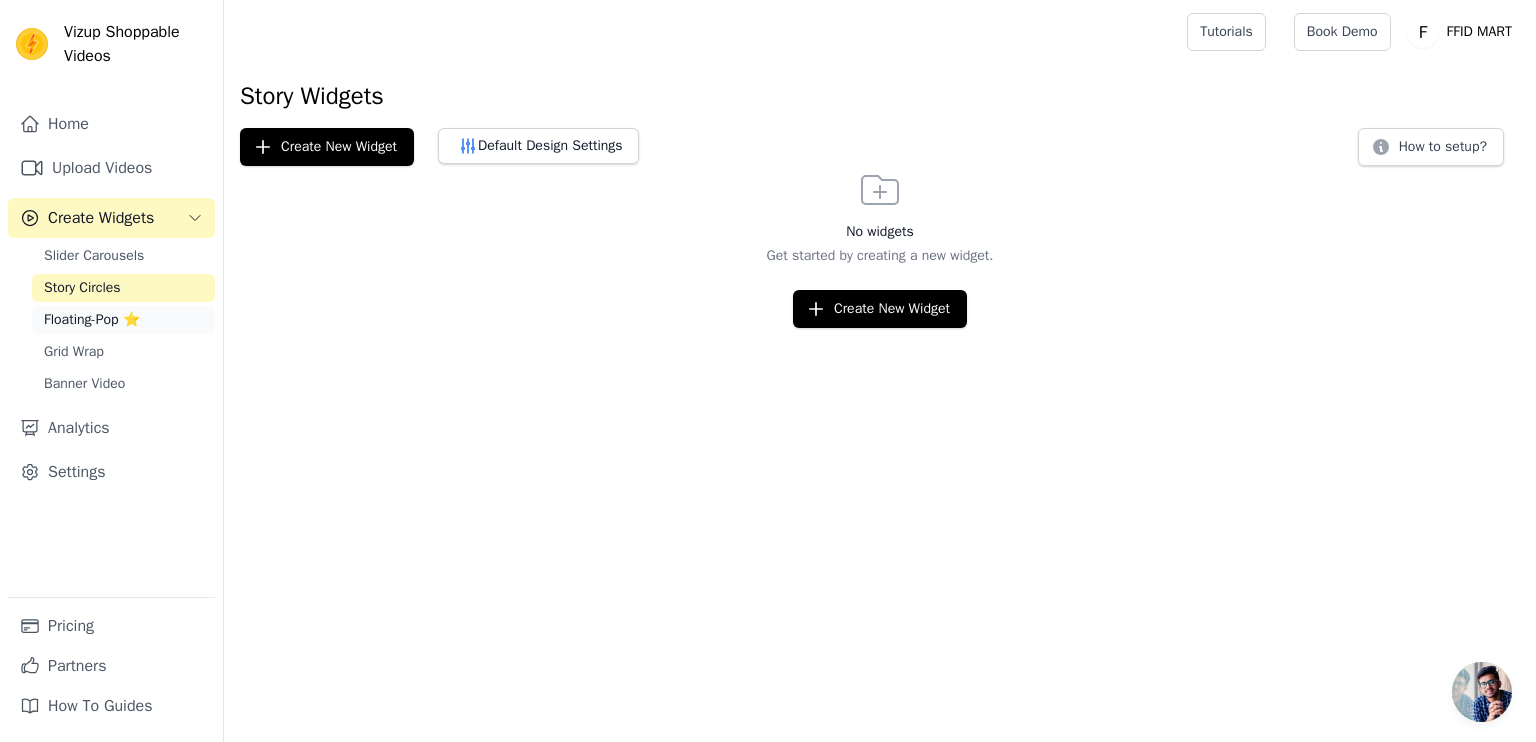 click on "Floating-Pop ⭐" at bounding box center (92, 320) 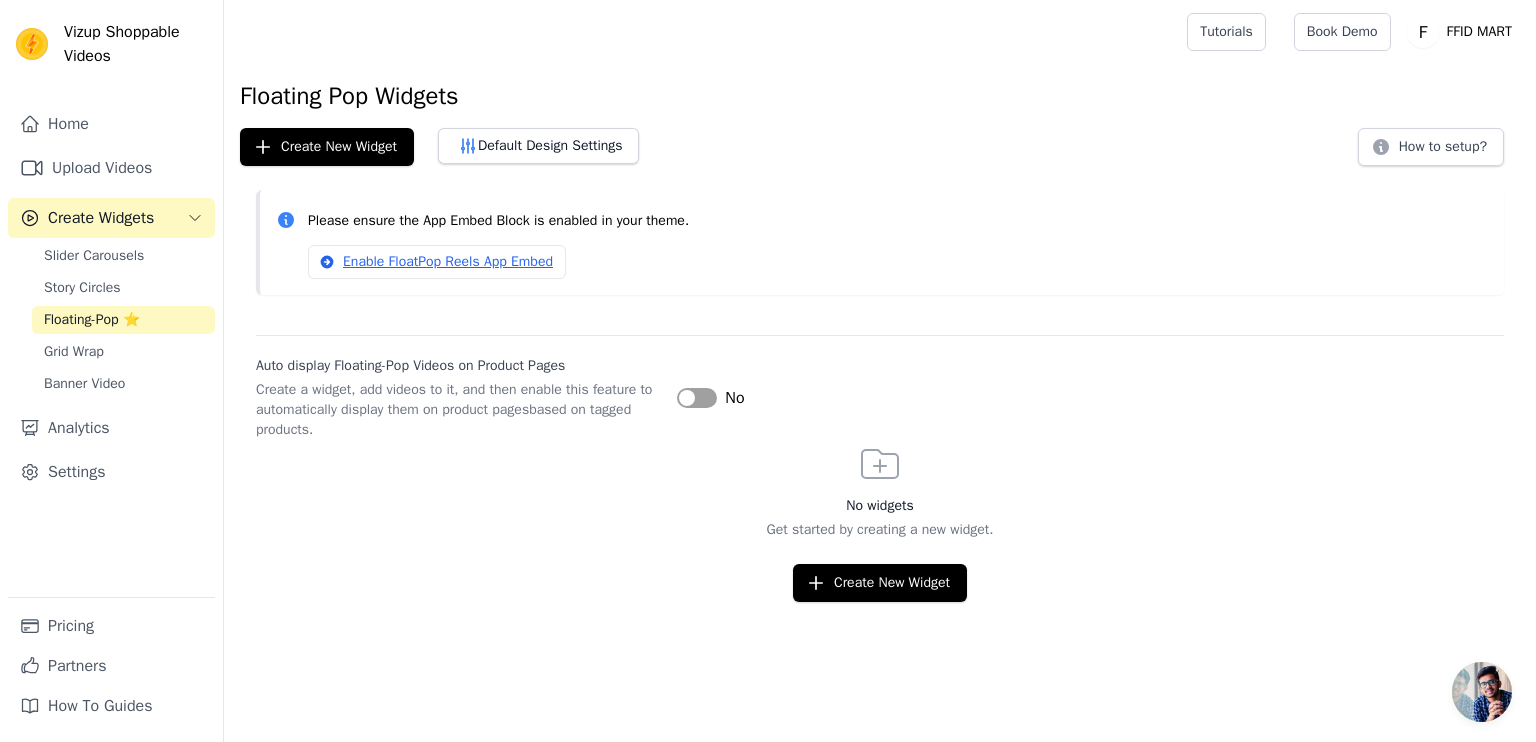 click on "Slider Carousels   Story Circles   Floating-Pop ⭐   Grid Wrap   Banner Video" at bounding box center [123, 320] 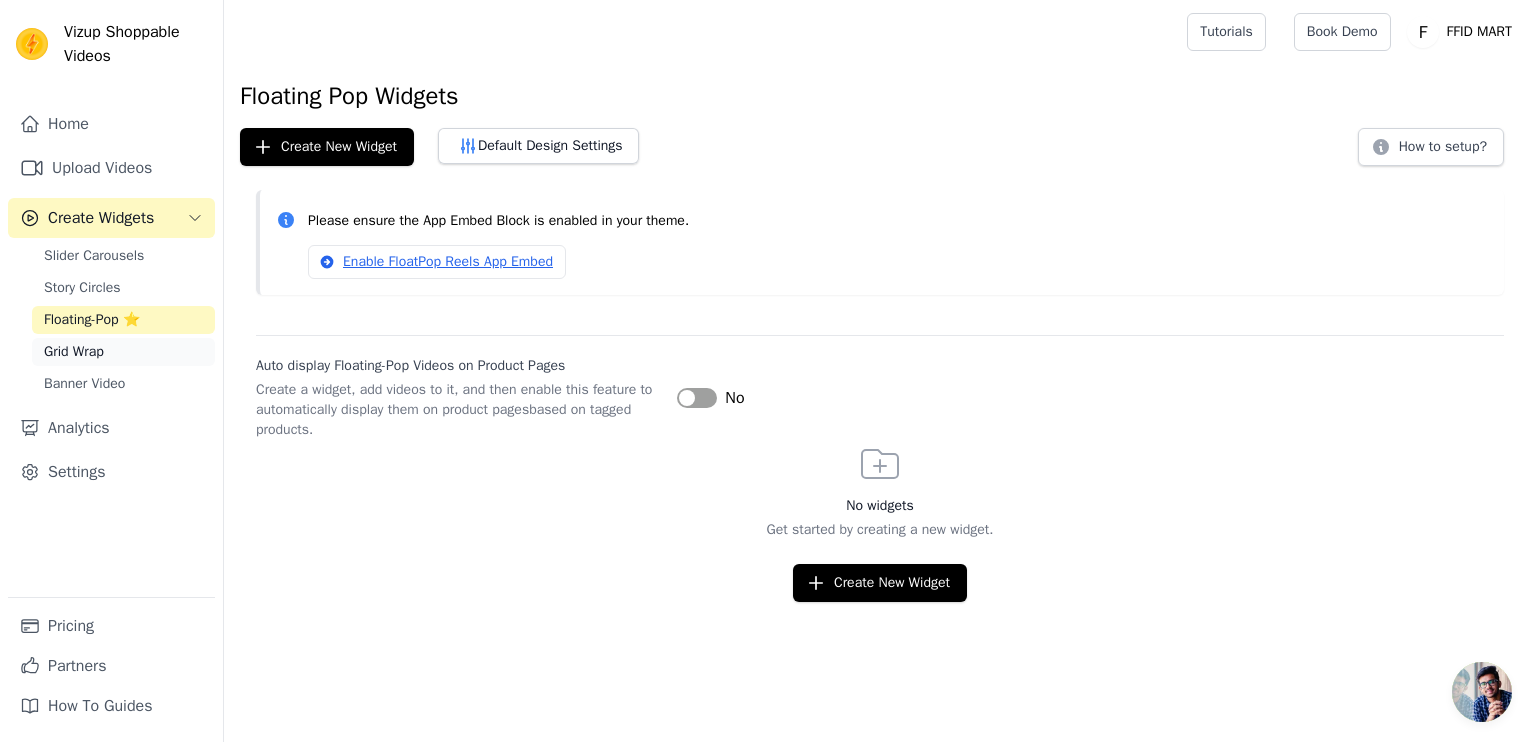 click on "Grid Wrap" at bounding box center (123, 352) 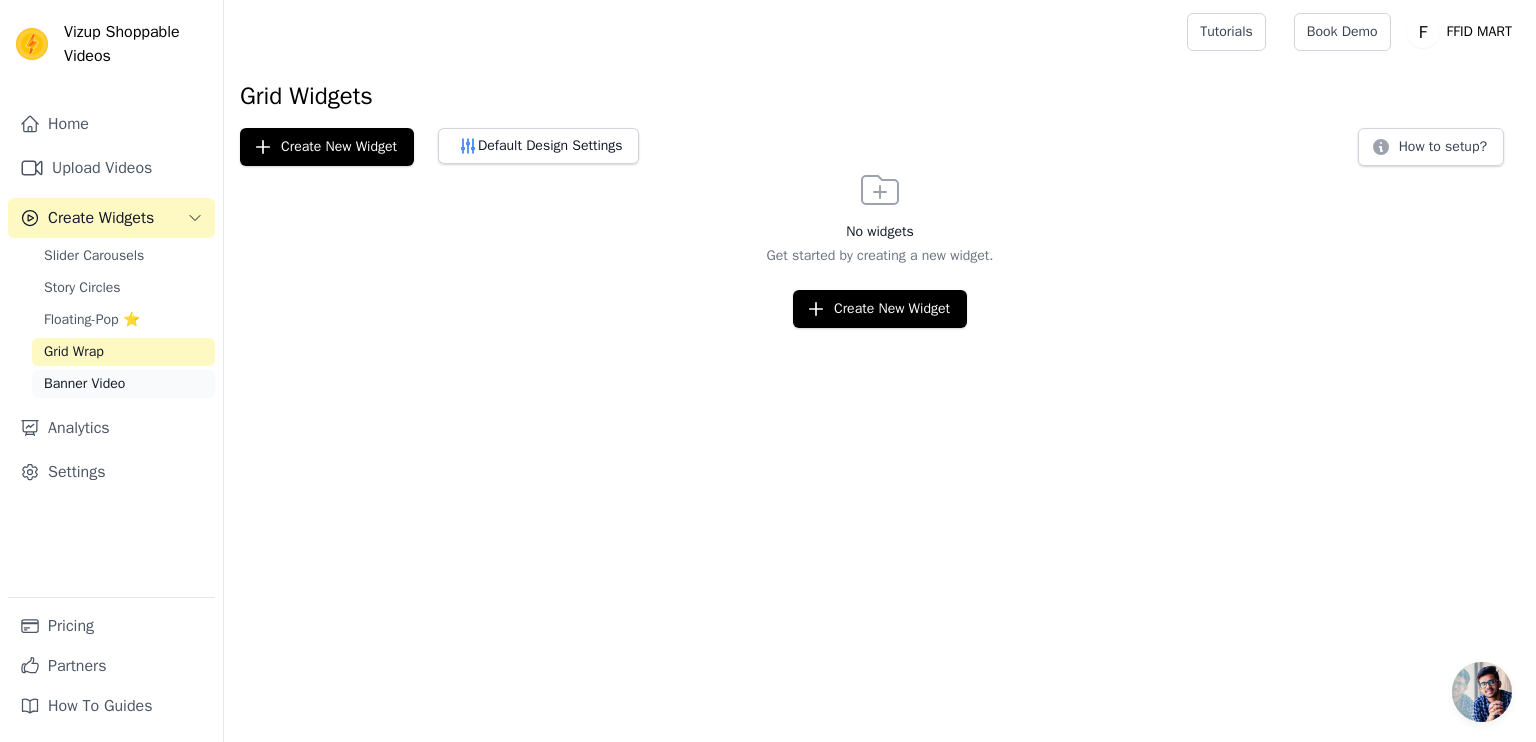 click on "Banner Video" at bounding box center [123, 384] 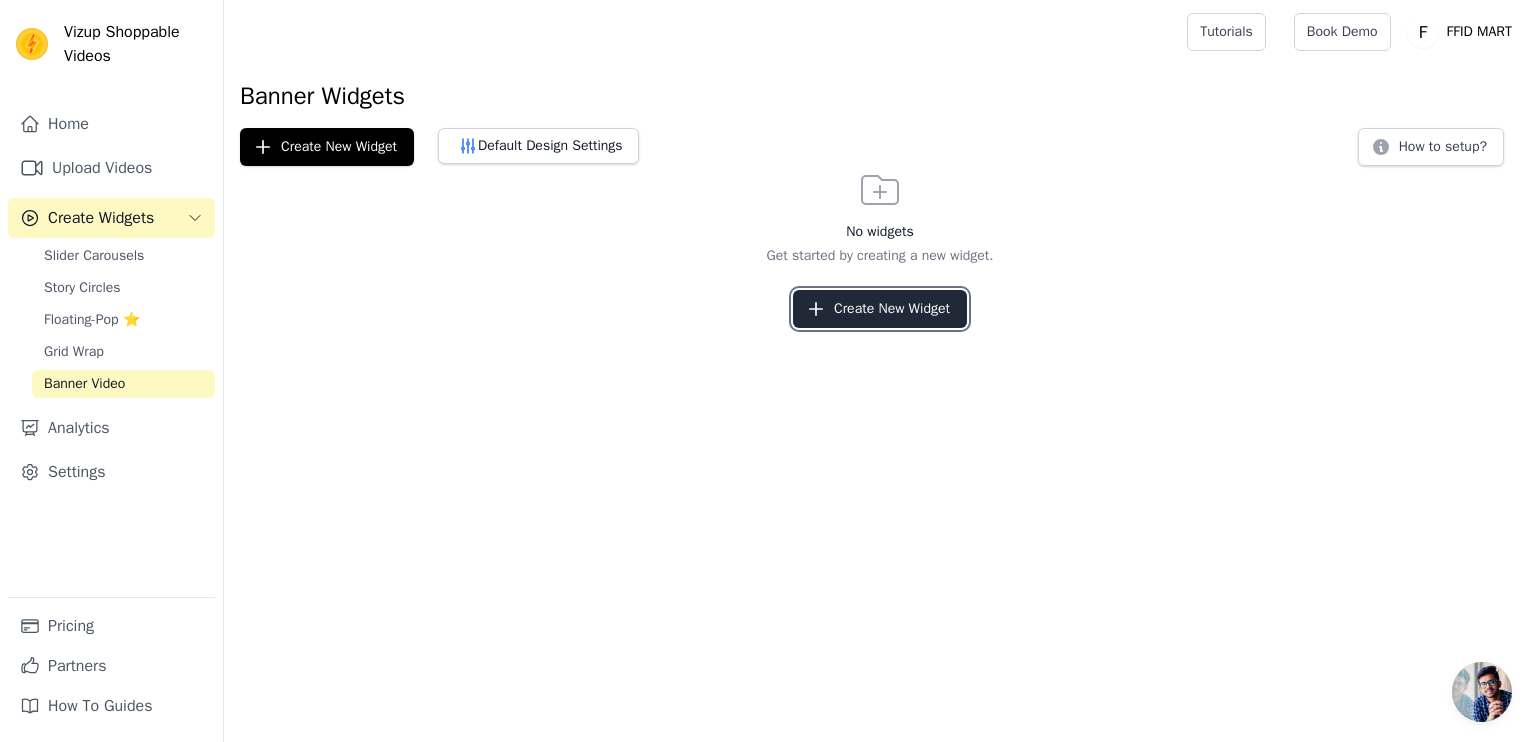 click on "Create New Widget" at bounding box center [880, 309] 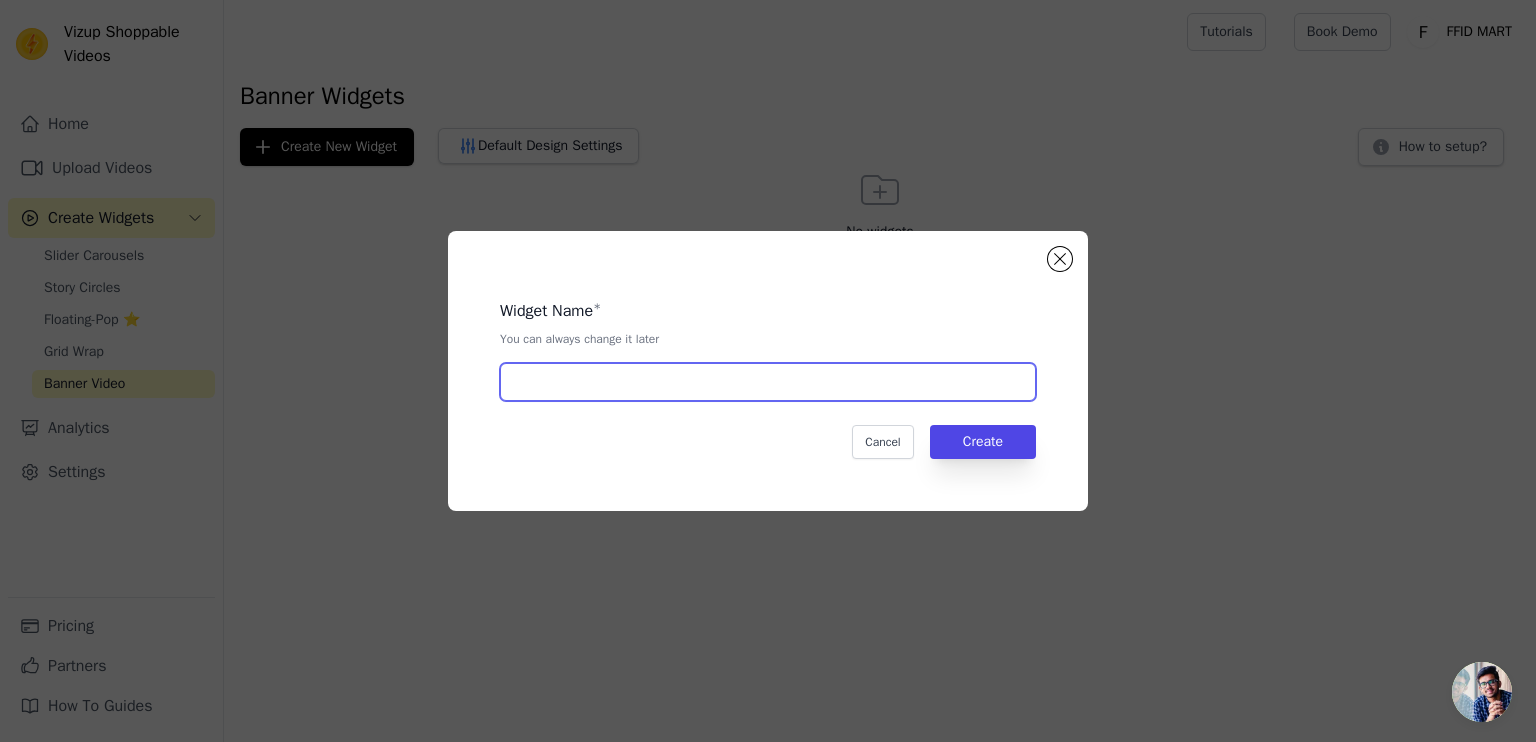 click at bounding box center [768, 382] 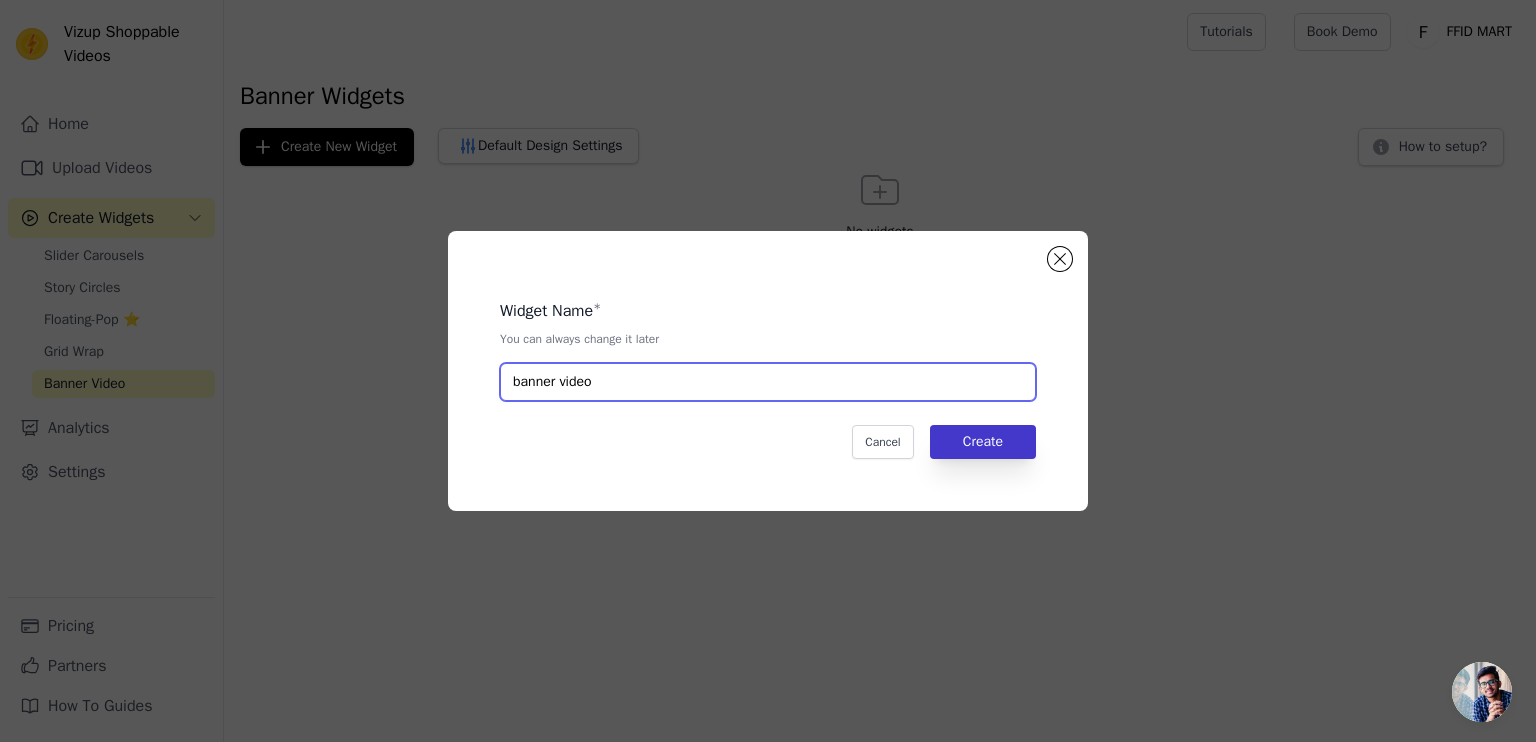 type on "banner video" 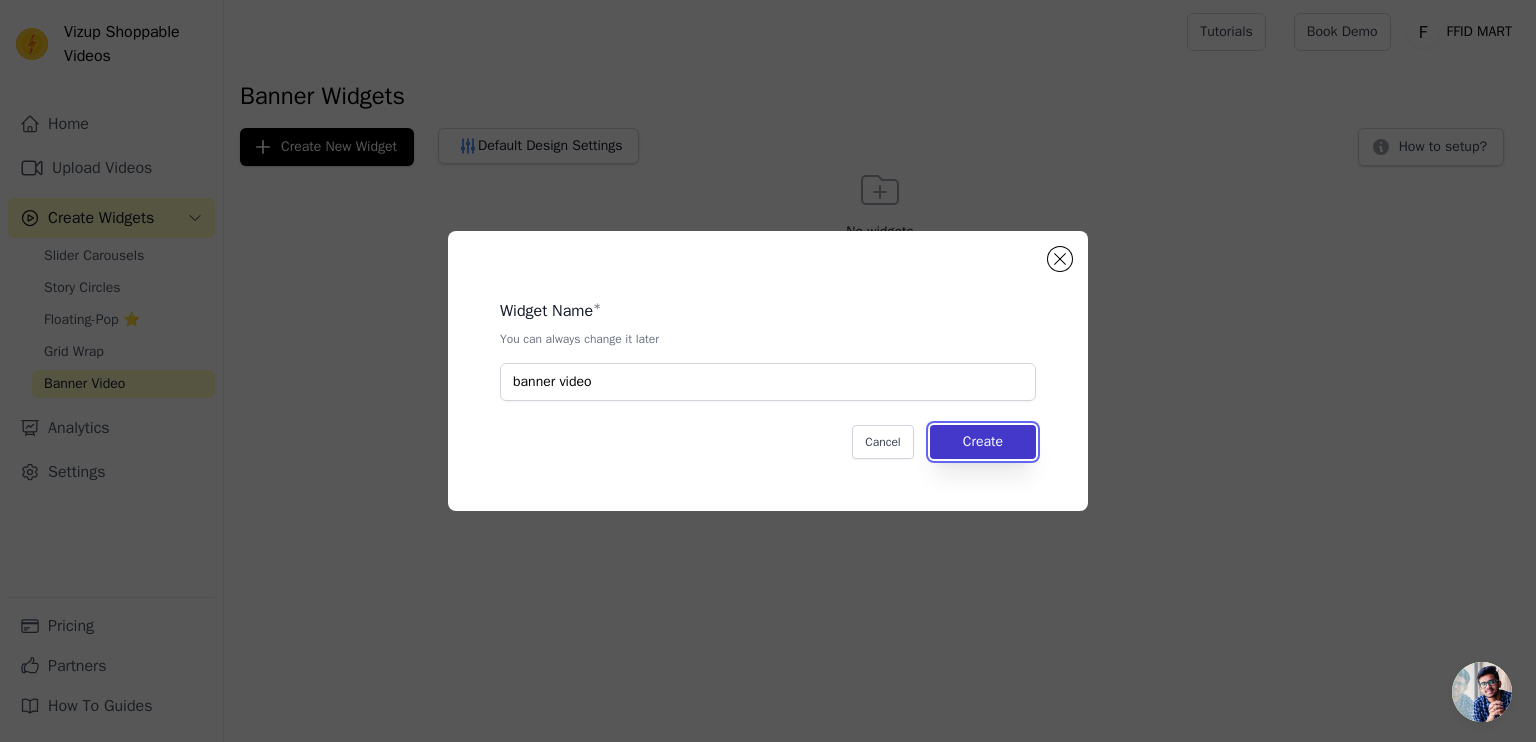 click on "Create" at bounding box center (983, 442) 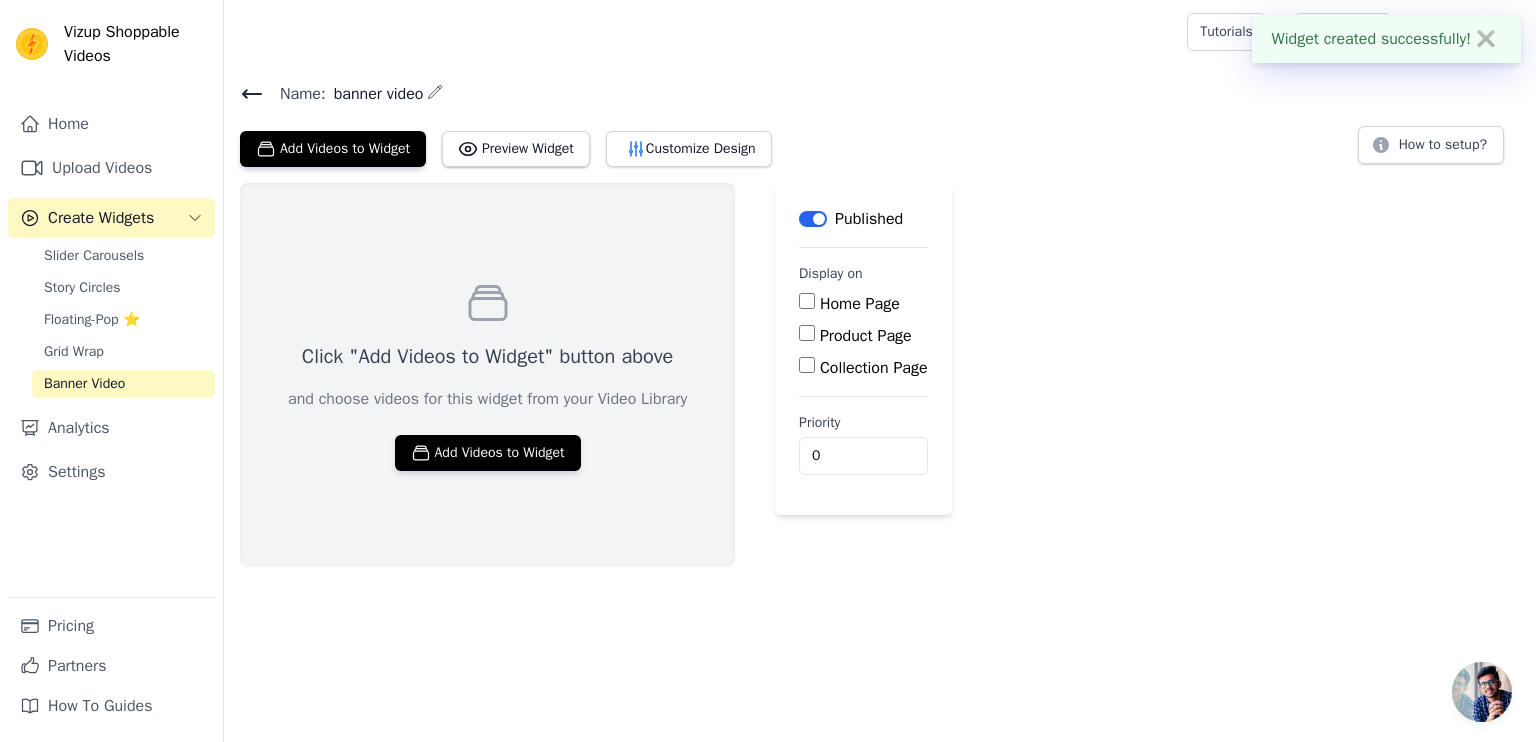 click on "Home Page" at bounding box center [860, 304] 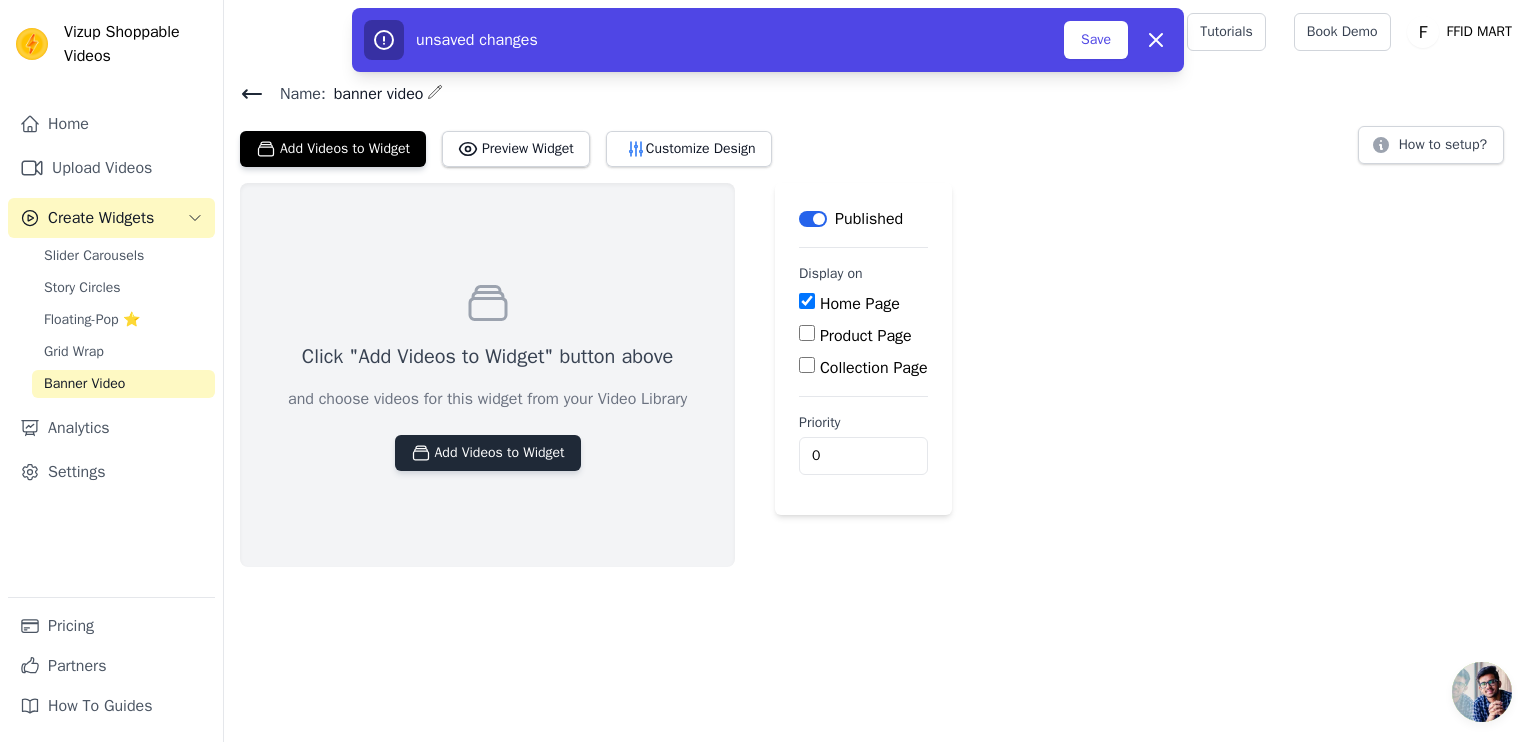 click on "Add Videos to Widget" at bounding box center [488, 453] 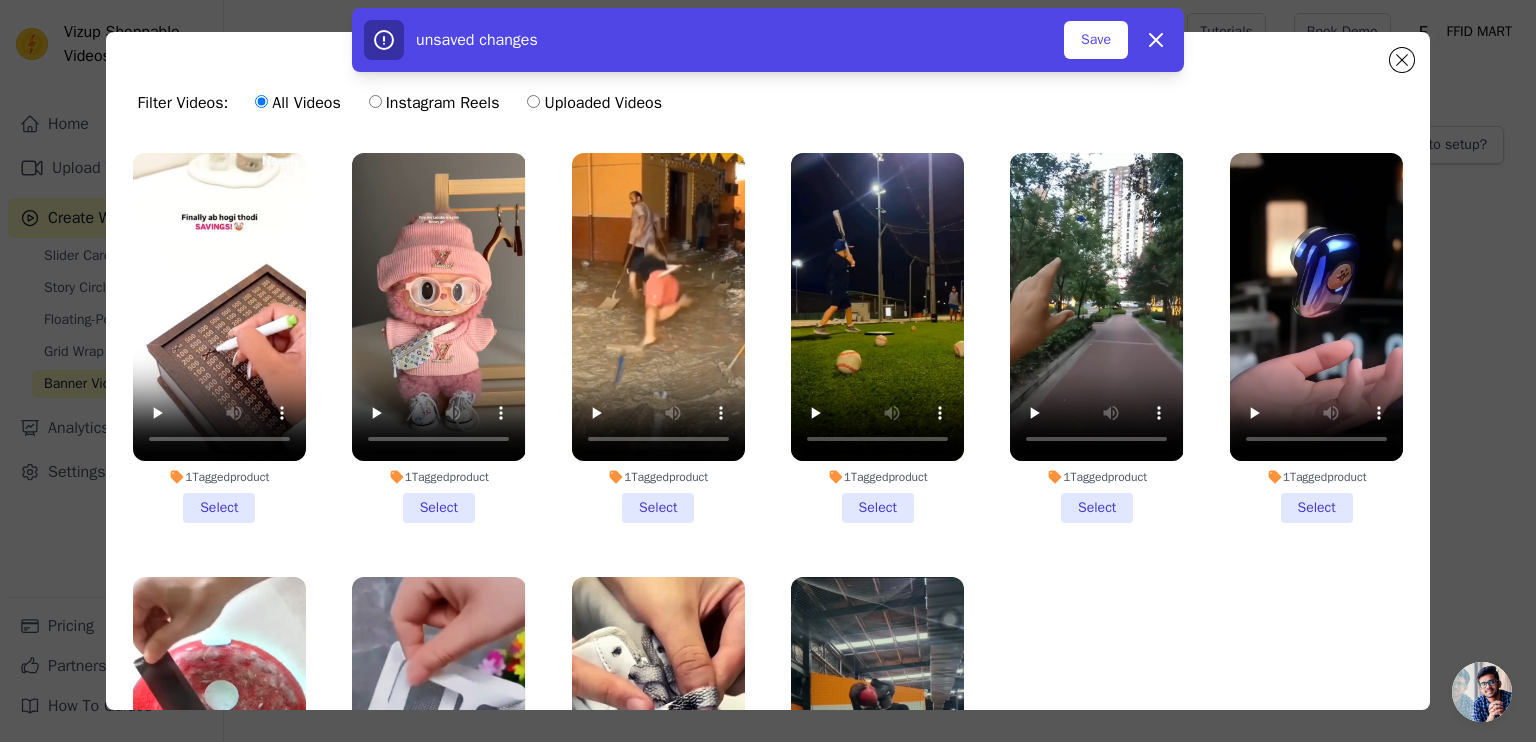 drag, startPoint x: 247, startPoint y: 499, endPoint x: 347, endPoint y: 508, distance: 100.40418 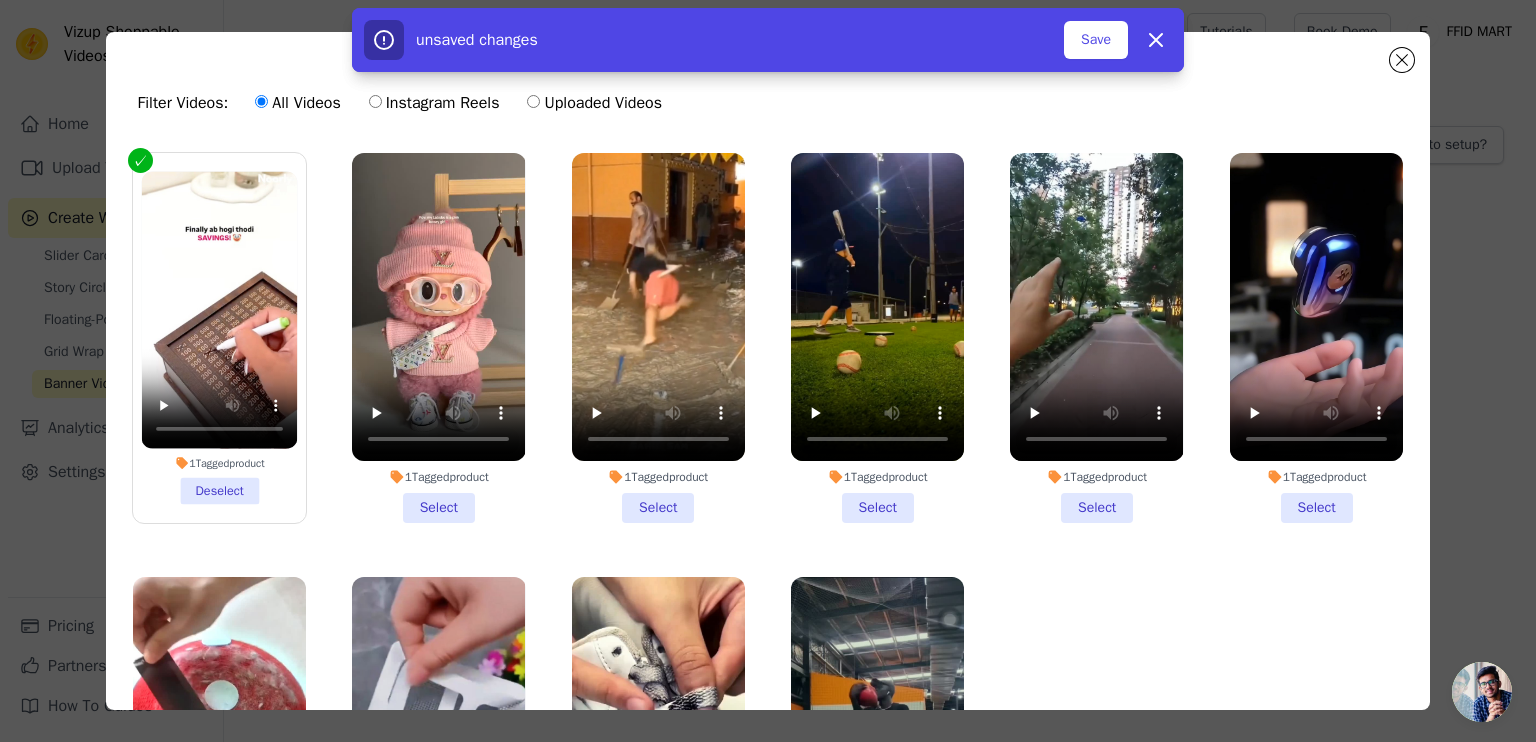 click on "1  Tagged  product     Select" at bounding box center [438, 338] 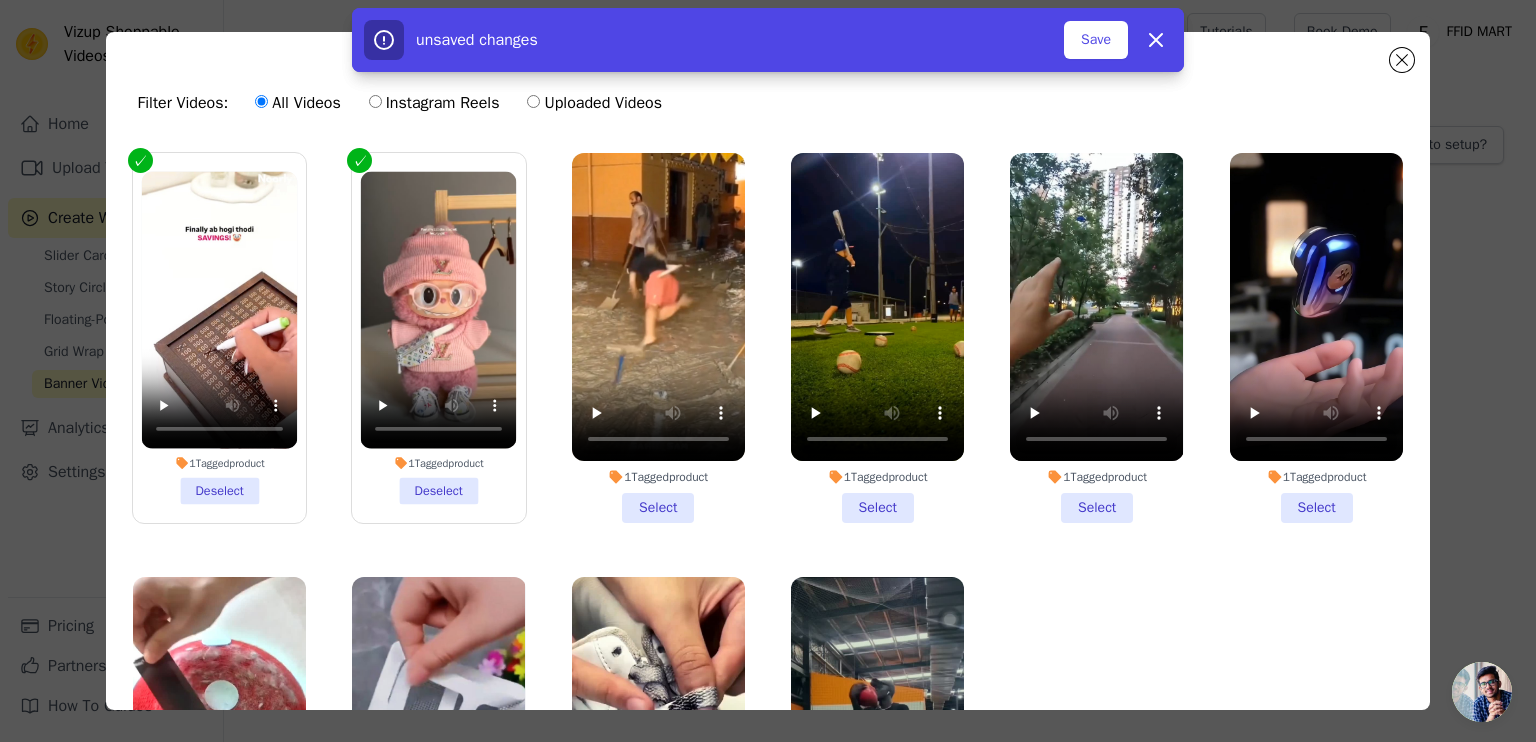 click on "1  Tagged  product     Select" at bounding box center (658, 338) 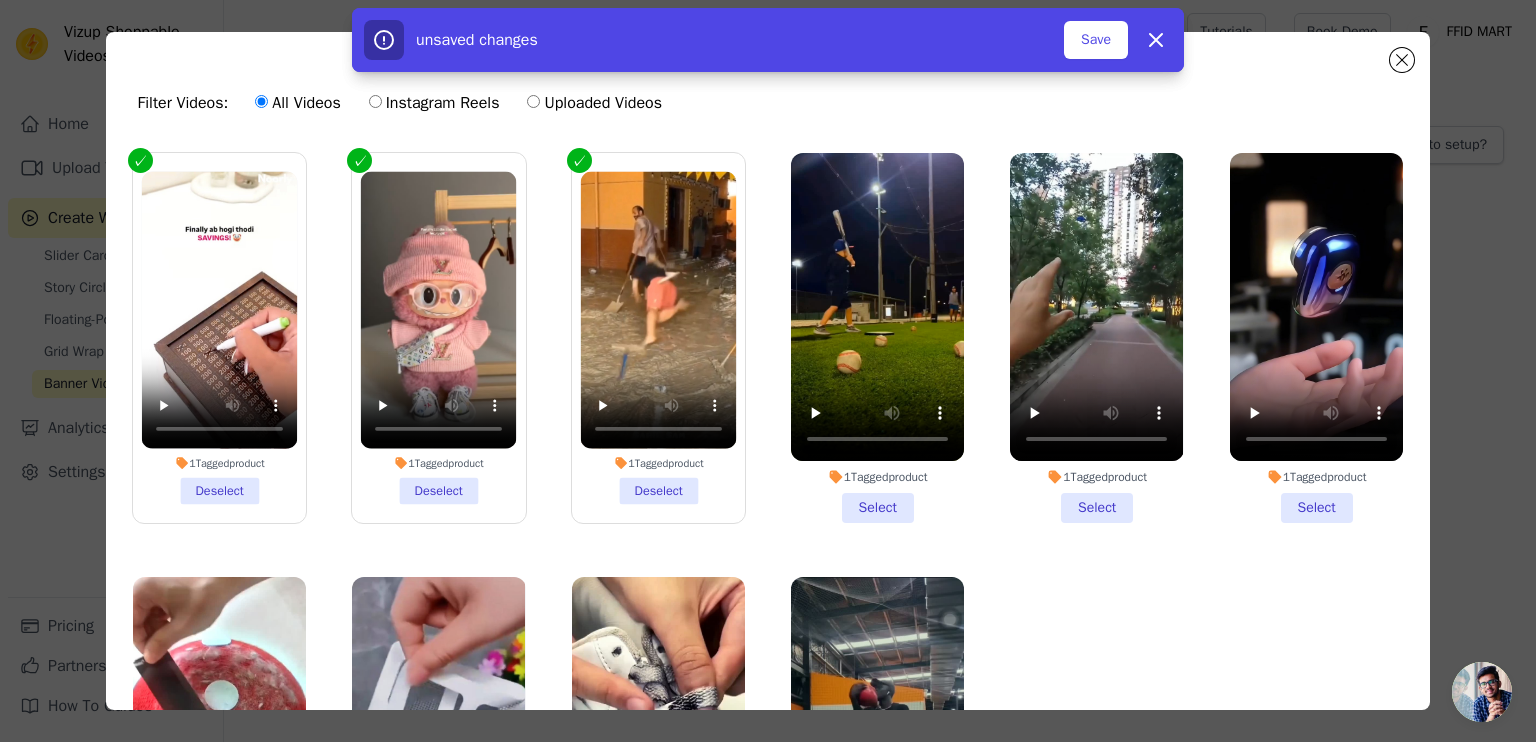 drag, startPoint x: 856, startPoint y: 503, endPoint x: 871, endPoint y: 500, distance: 15.297058 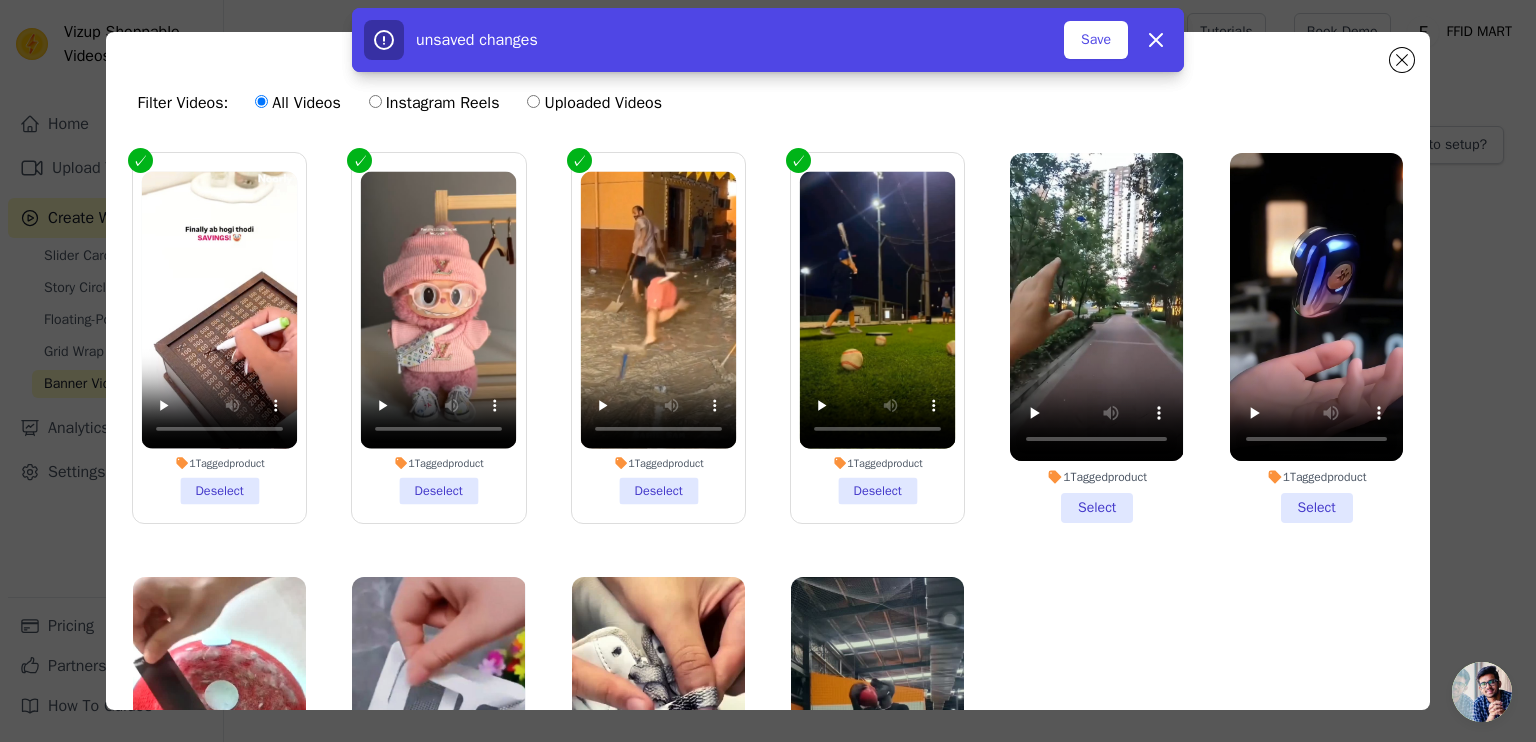 click on "1  Tagged  product     Select" at bounding box center [1096, 338] 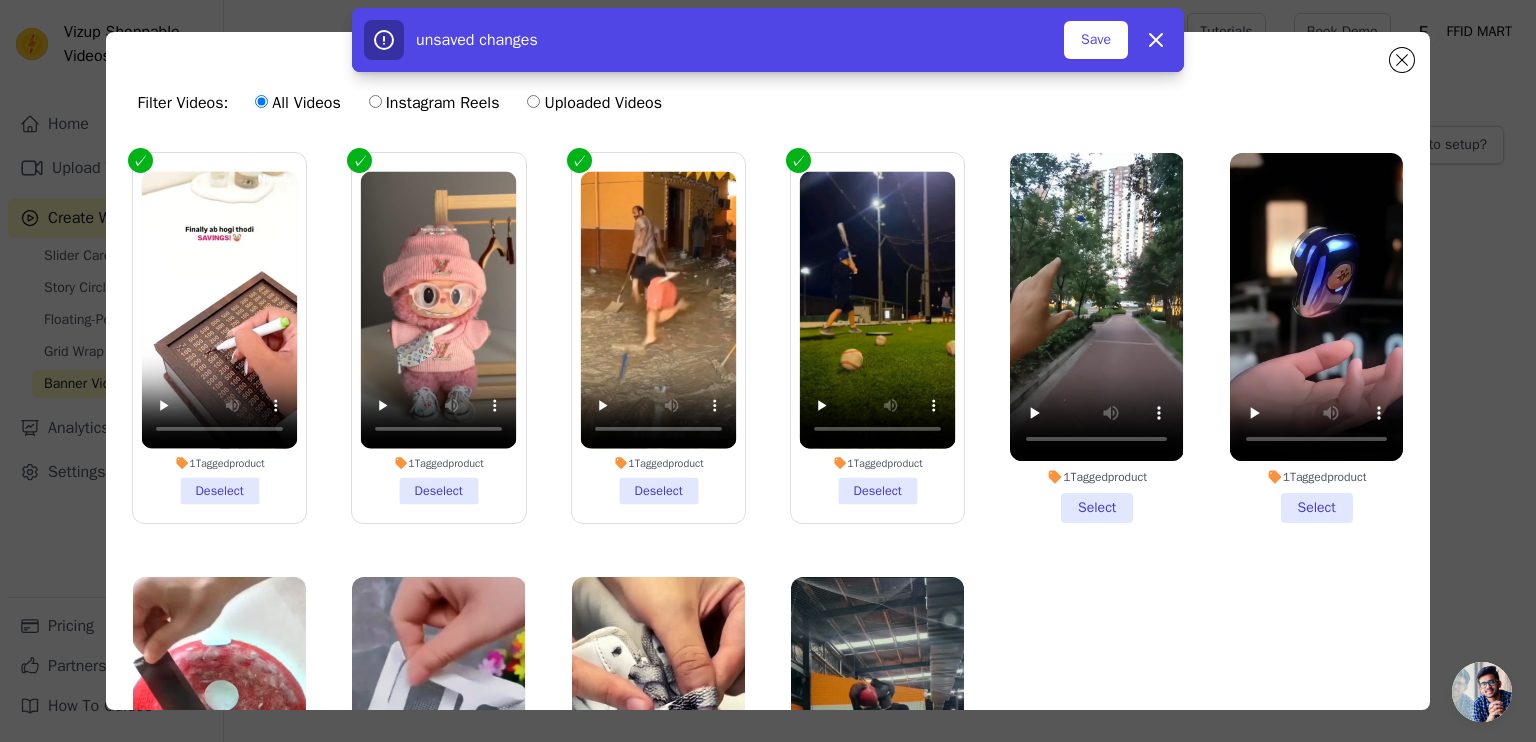 click on "1  Tagged  product     Select" at bounding box center (0, 0) 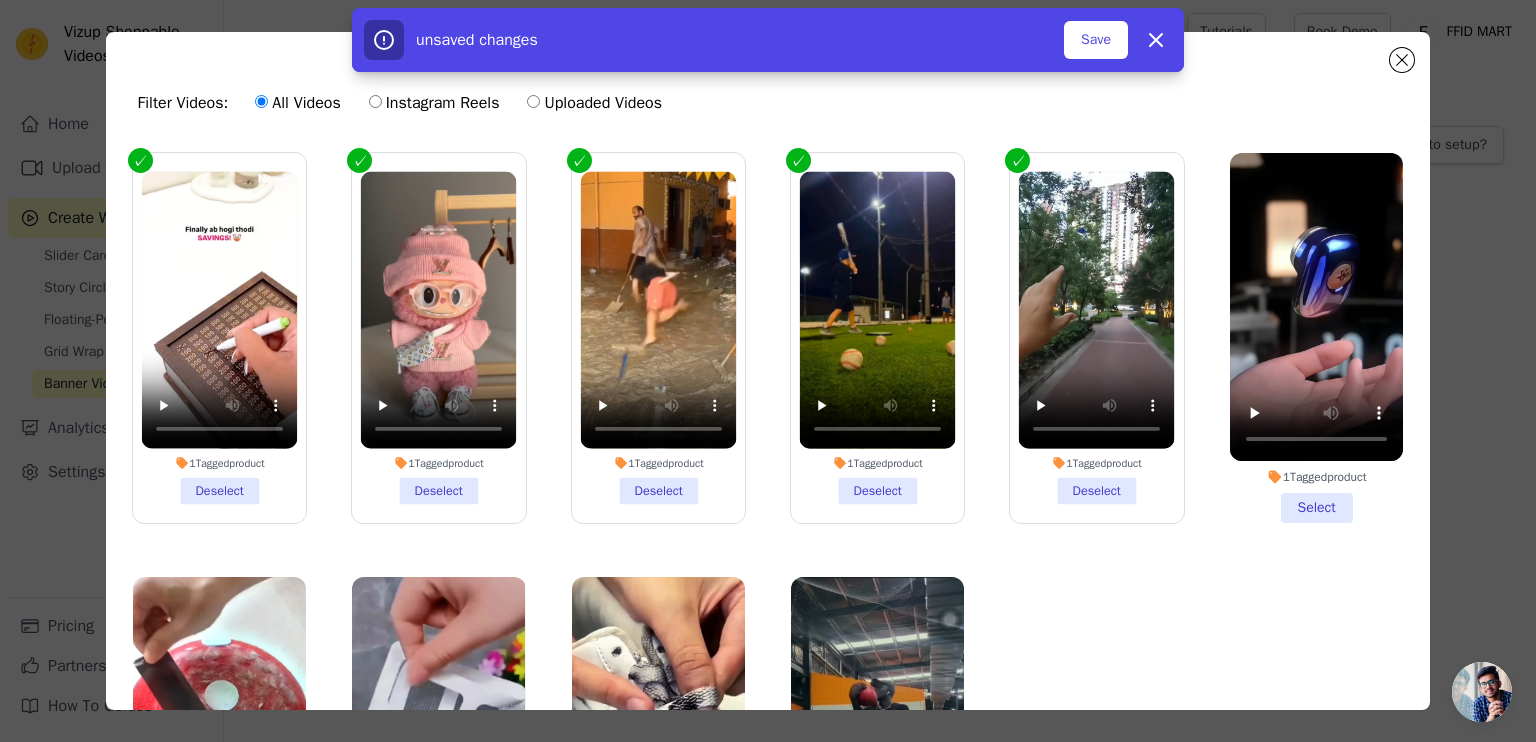 click on "1  Tagged  product     Select" at bounding box center (1316, 338) 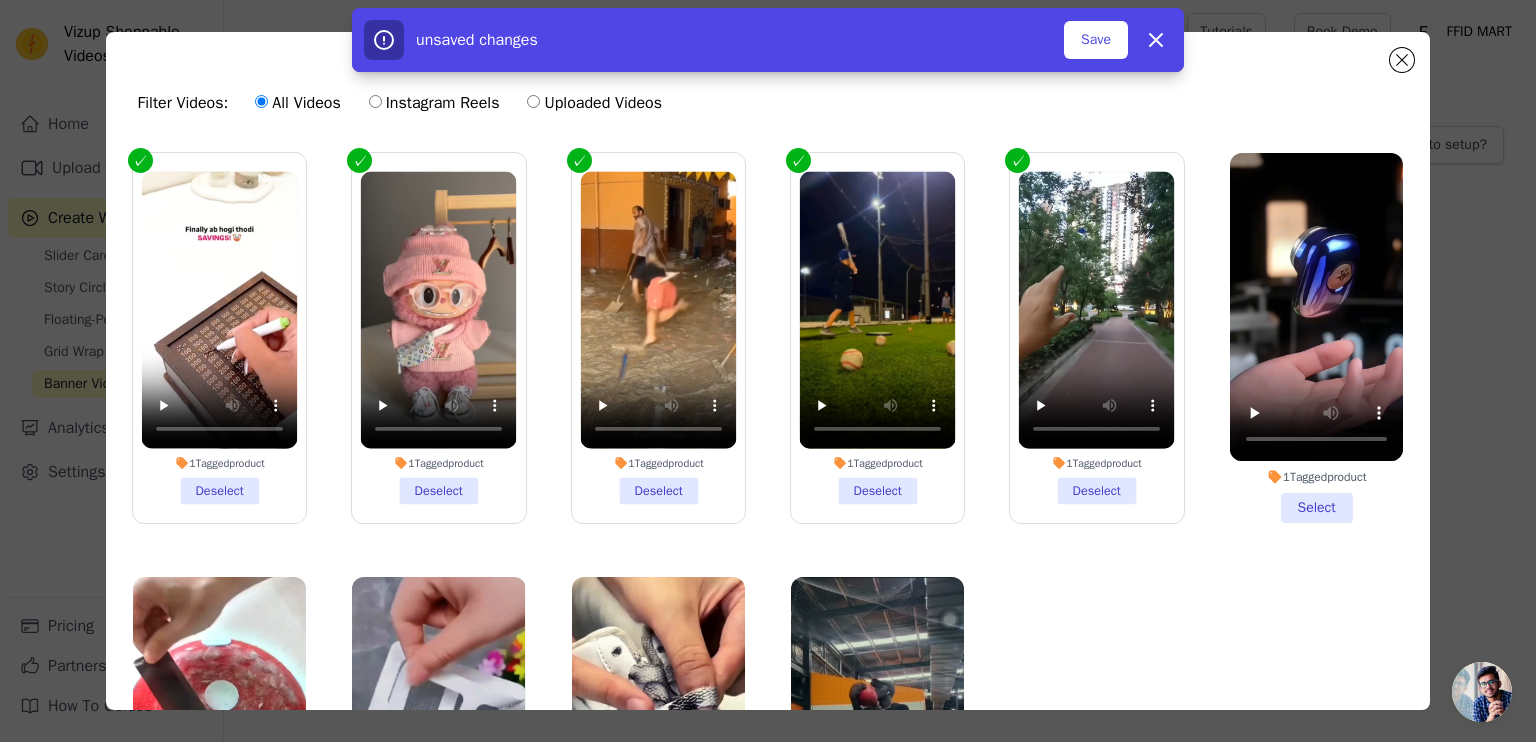 click on "1  Tagged  product     Select" at bounding box center [0, 0] 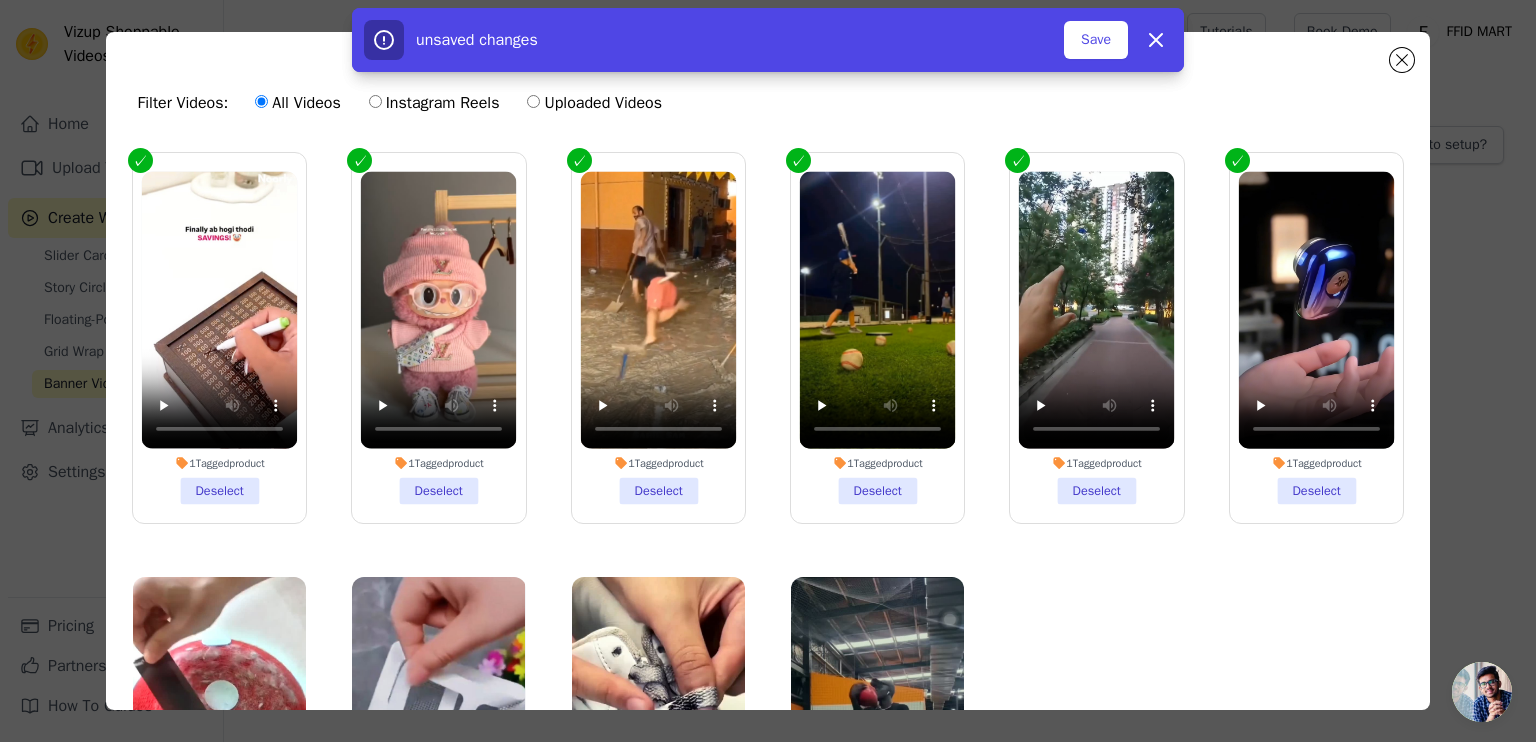scroll, scrollTop: 165, scrollLeft: 0, axis: vertical 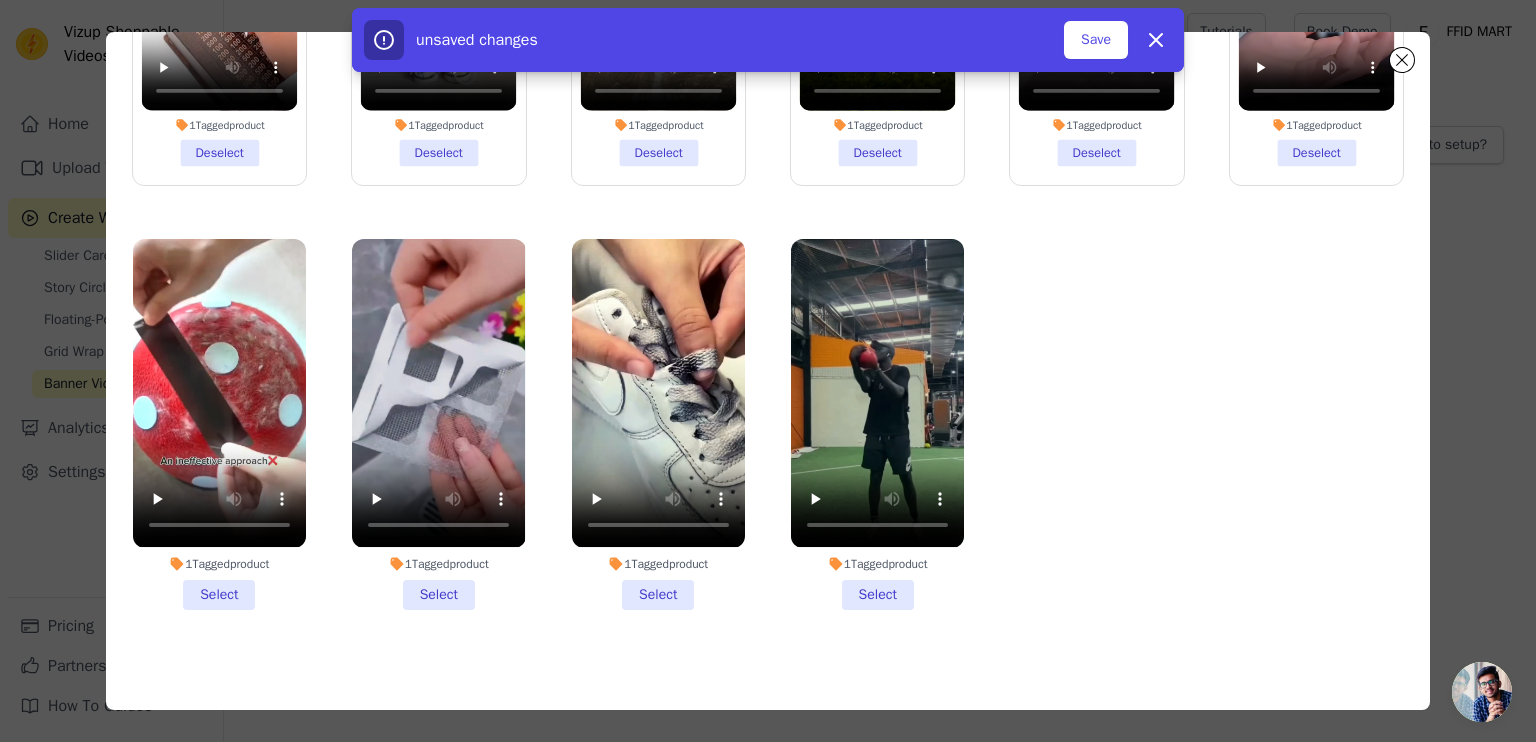 drag, startPoint x: 223, startPoint y: 582, endPoint x: 556, endPoint y: 567, distance: 333.33768 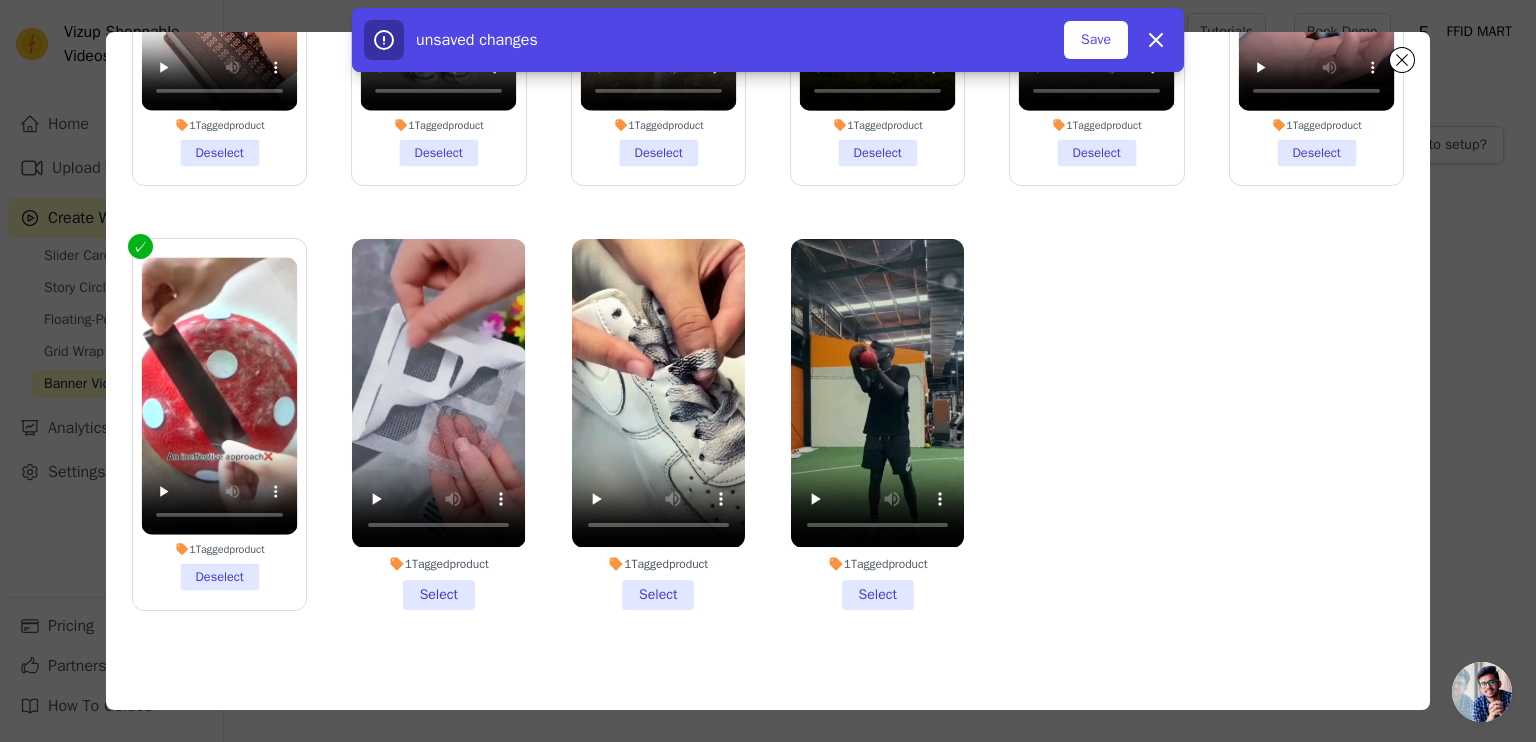 drag, startPoint x: 444, startPoint y: 579, endPoint x: 505, endPoint y: 569, distance: 61.81424 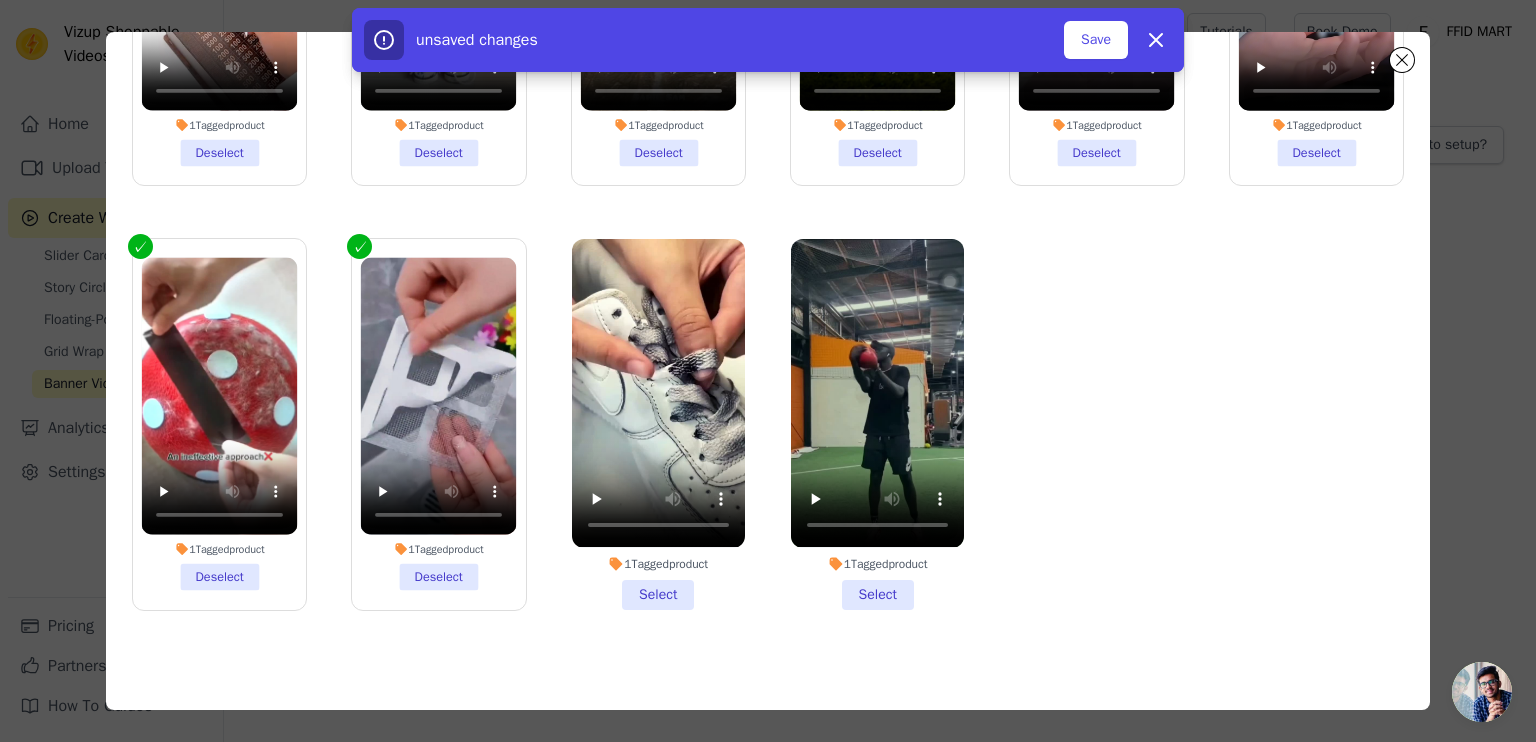 drag, startPoint x: 625, startPoint y: 575, endPoint x: 755, endPoint y: 574, distance: 130.00385 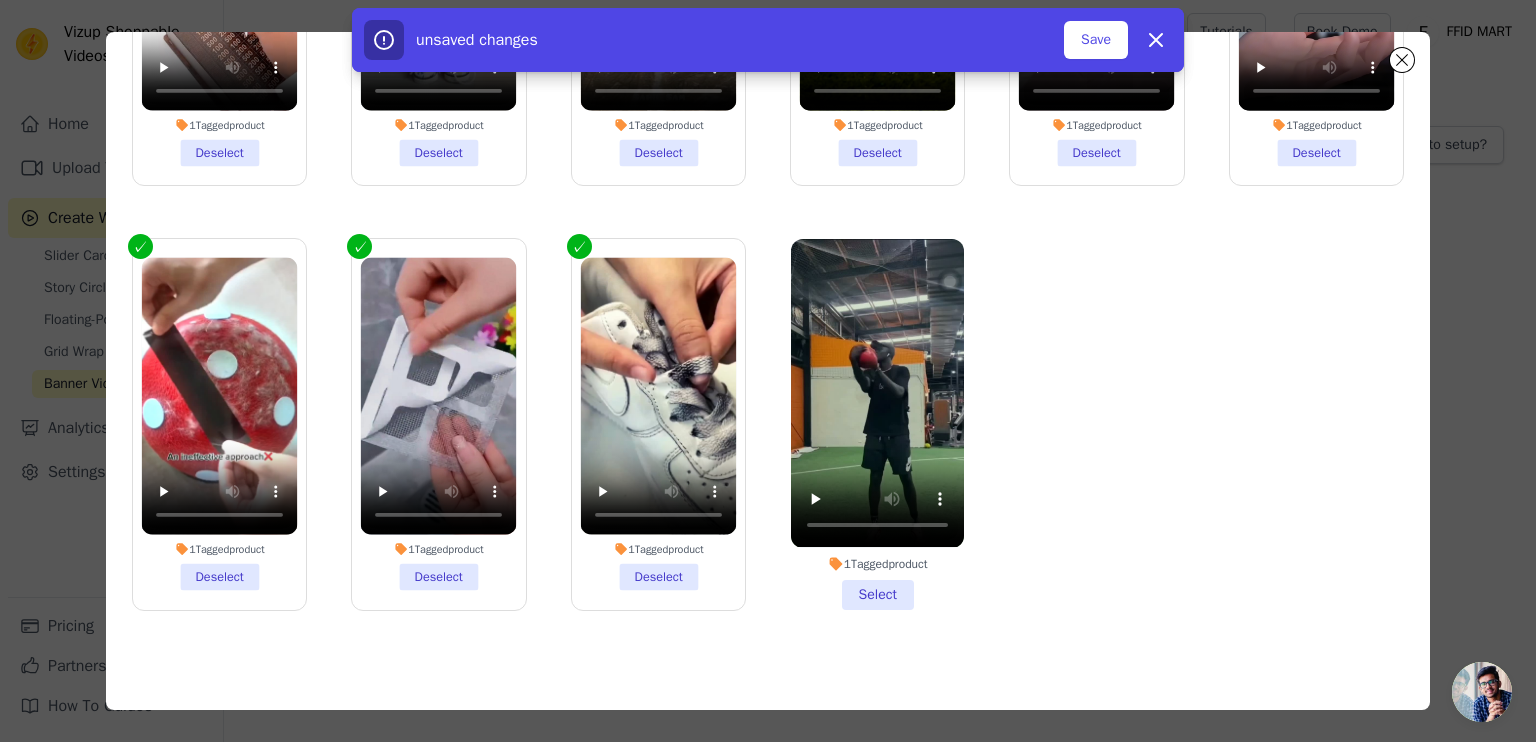 click on "1  Tagged  product     Select" at bounding box center (877, 424) 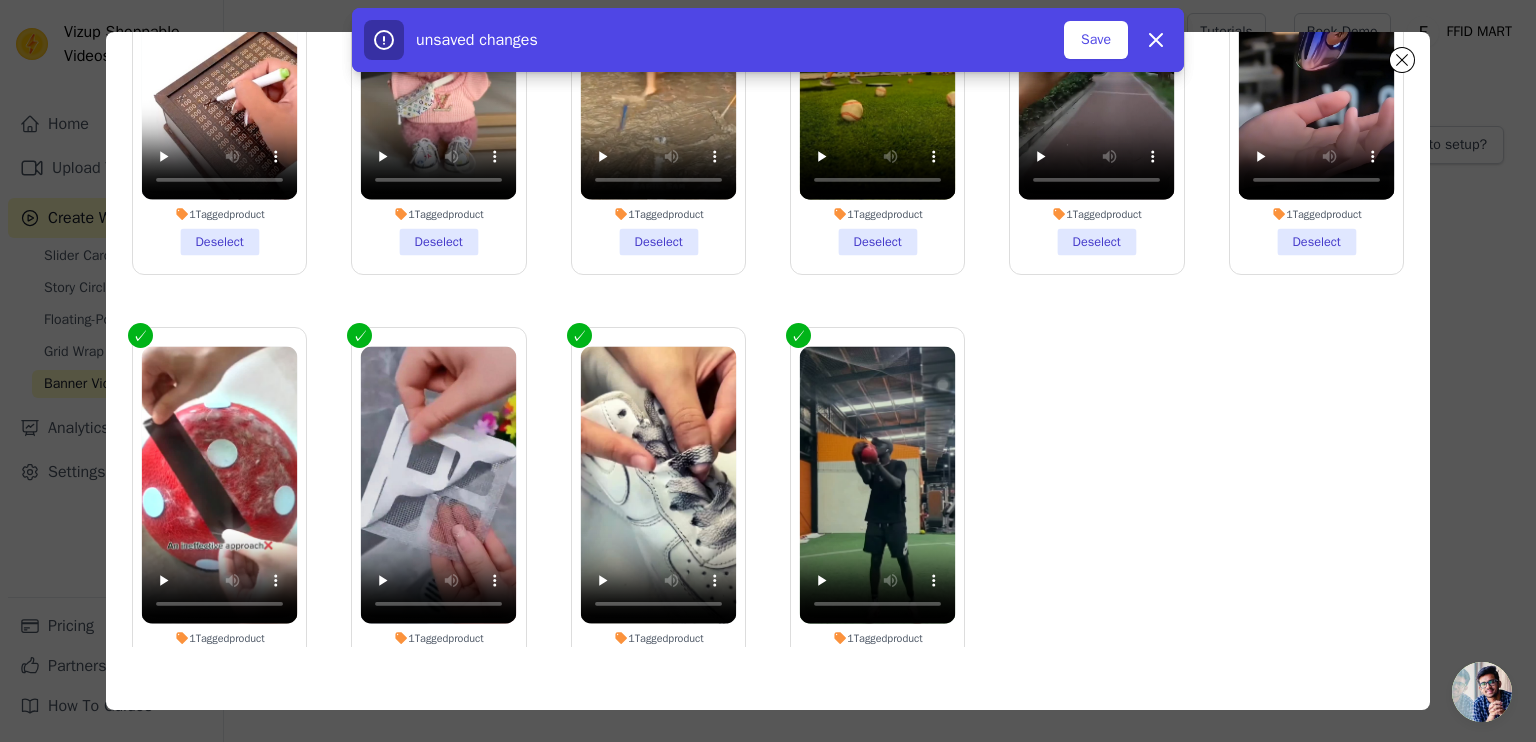 scroll, scrollTop: 0, scrollLeft: 0, axis: both 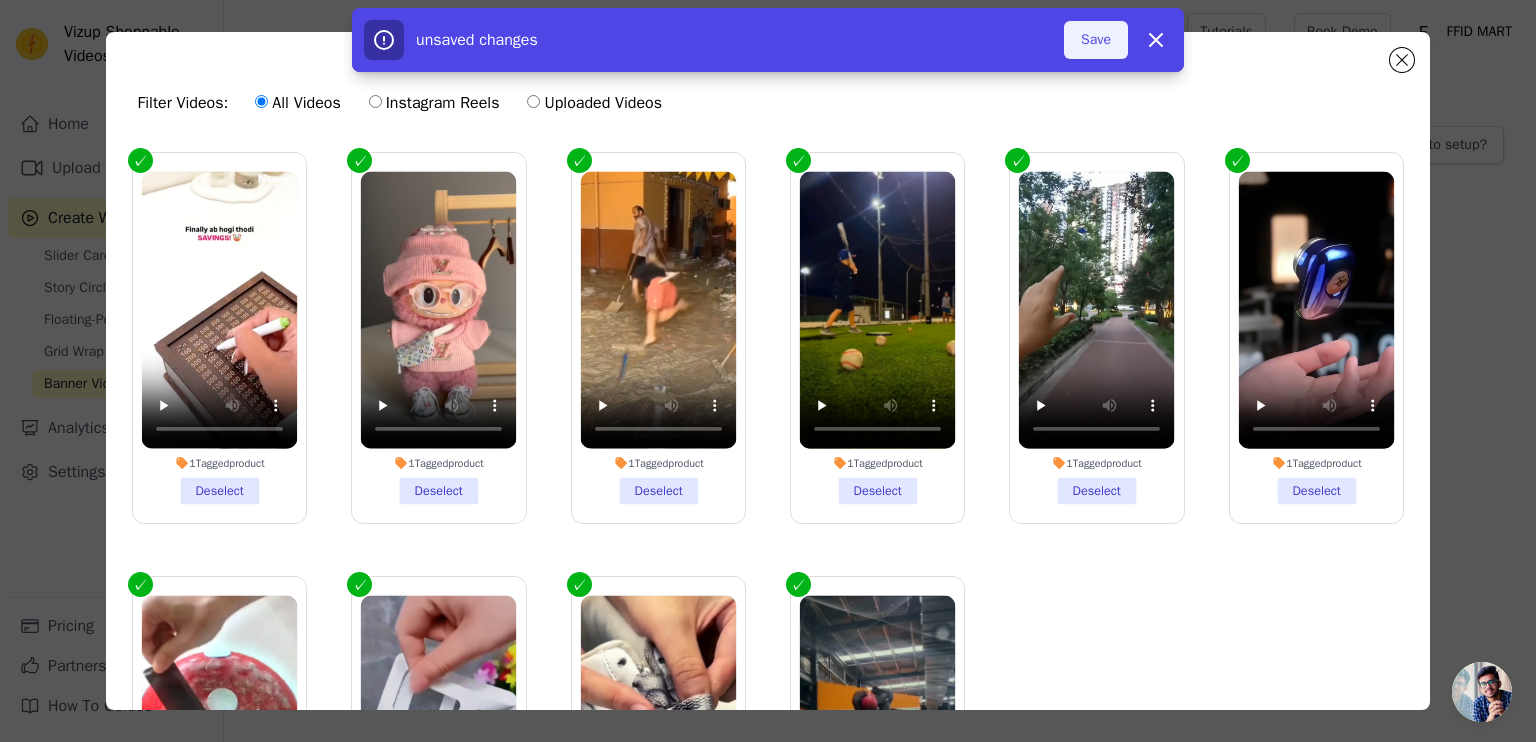 click on "Save" at bounding box center [1096, 40] 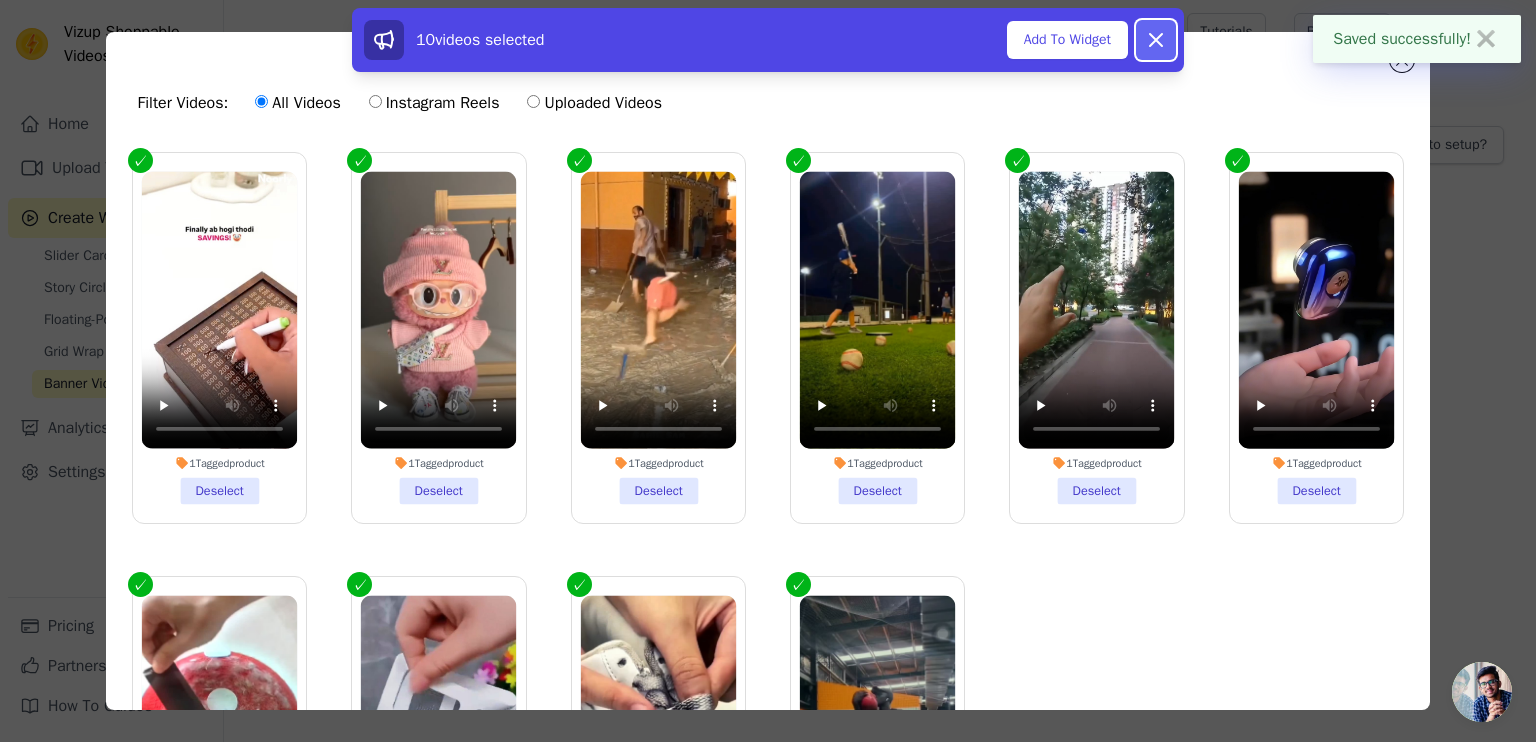 click 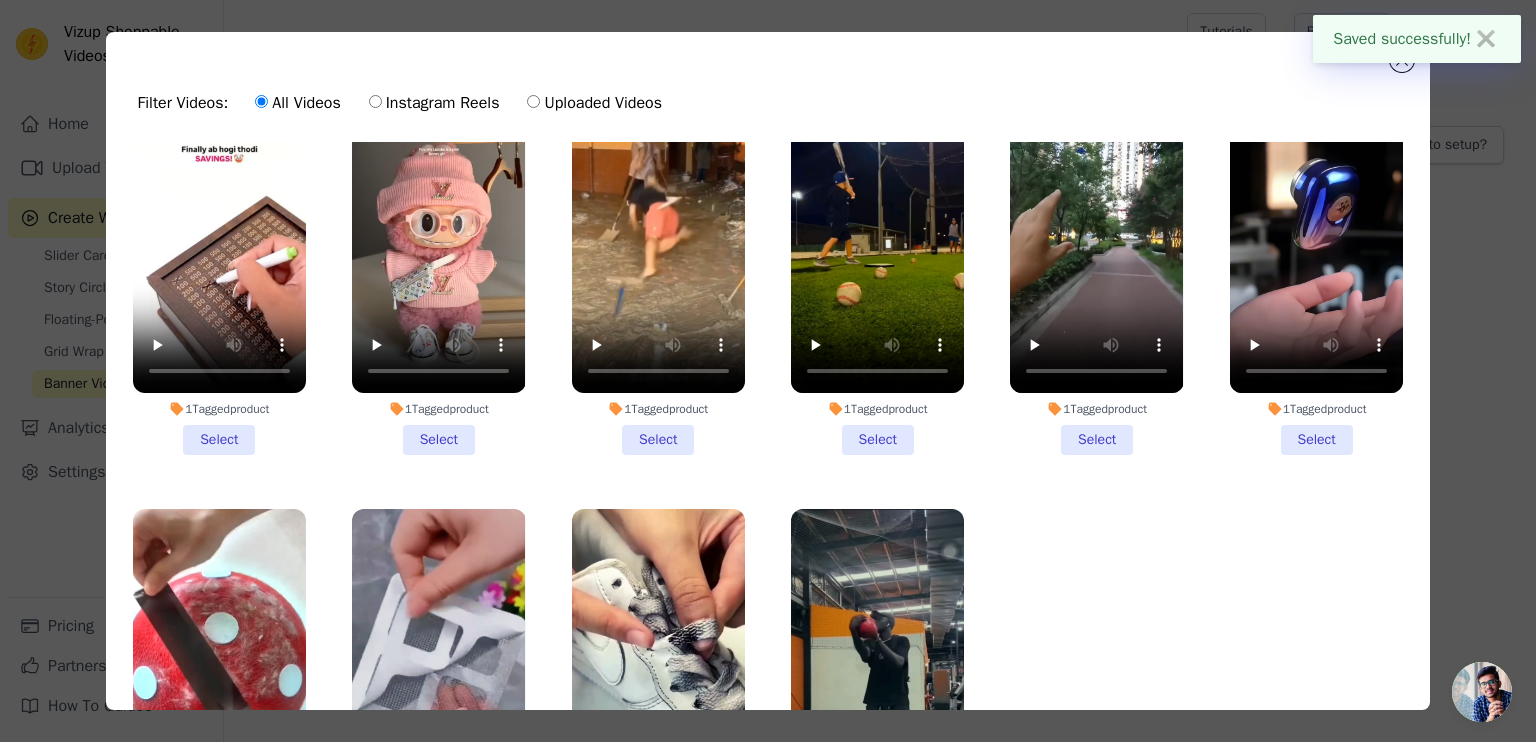 scroll, scrollTop: 100, scrollLeft: 0, axis: vertical 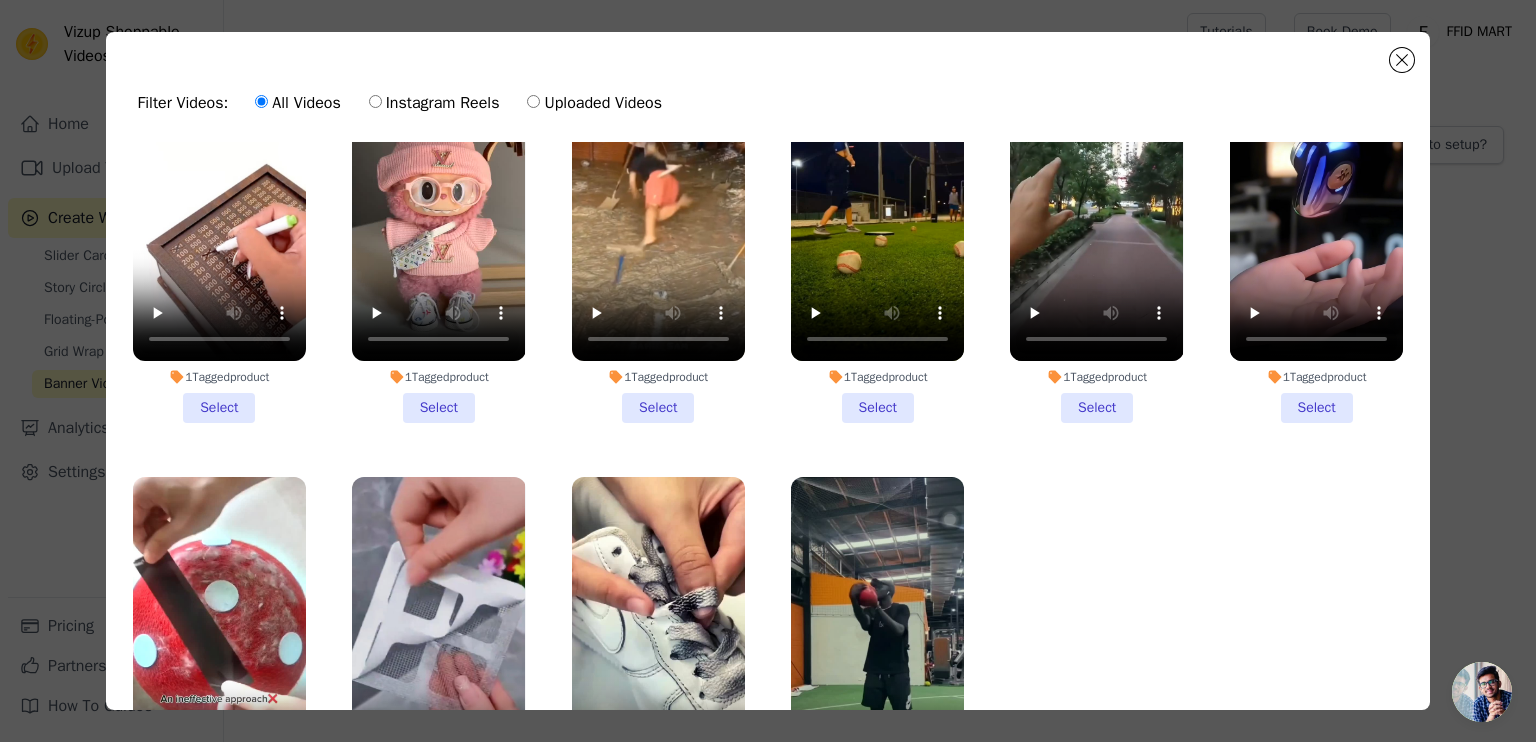click on "1  Tagged  product     Select" at bounding box center (219, 238) 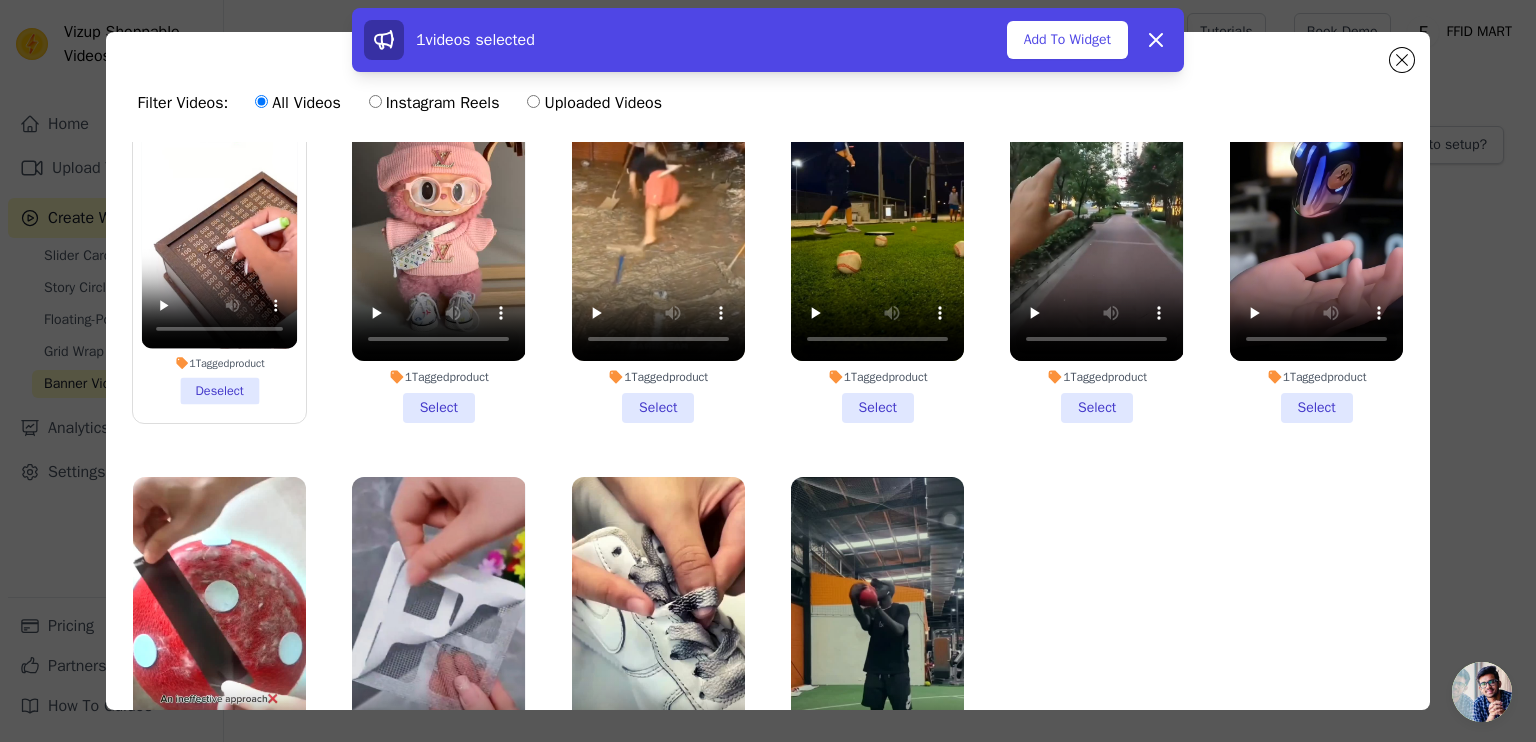 click on "1  Tagged  product     Select" at bounding box center [438, 238] 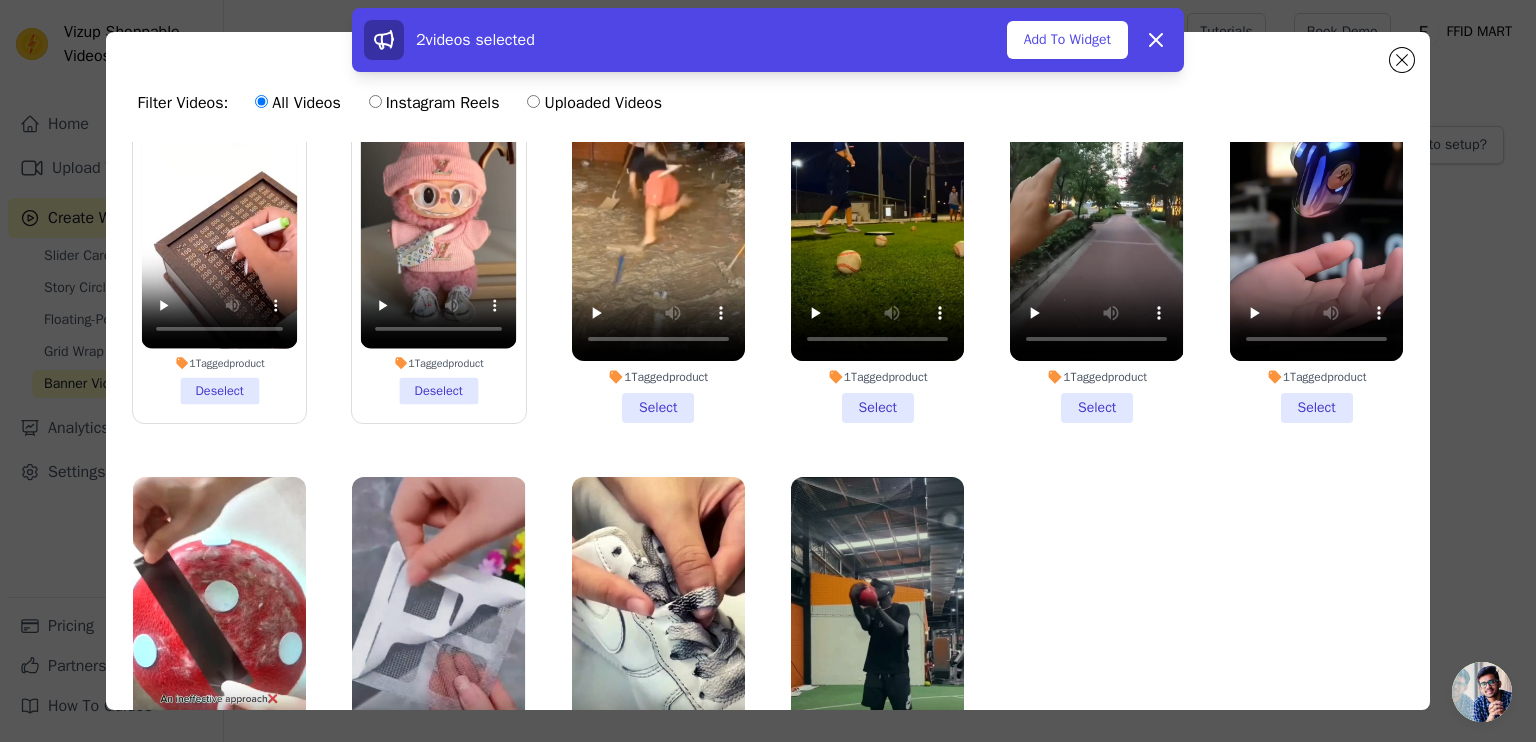 click on "1  Tagged  product     Select" at bounding box center [658, 238] 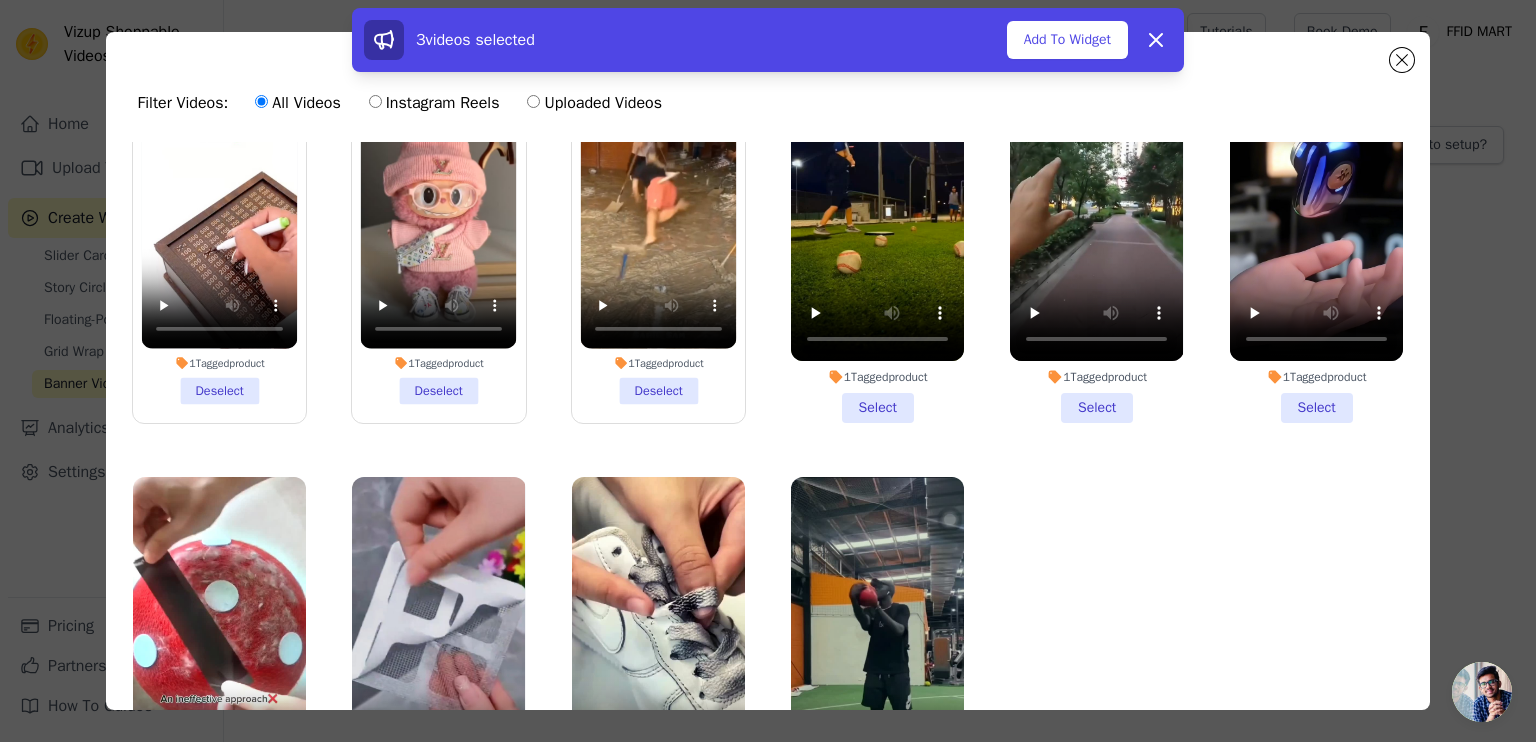 click on "1  Tagged  product     Select" at bounding box center [877, 238] 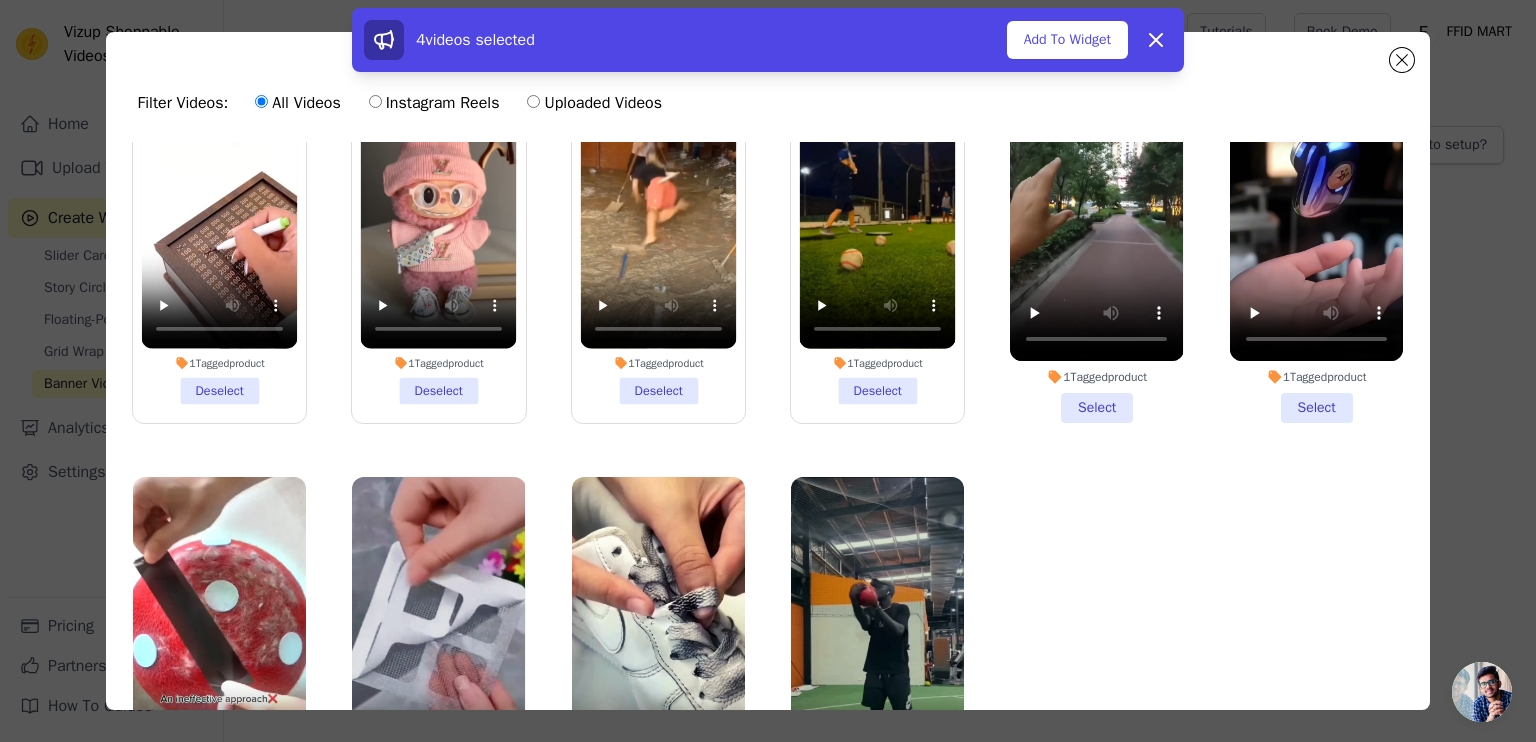 click on "1  Tagged  product     Select" at bounding box center [1096, 238] 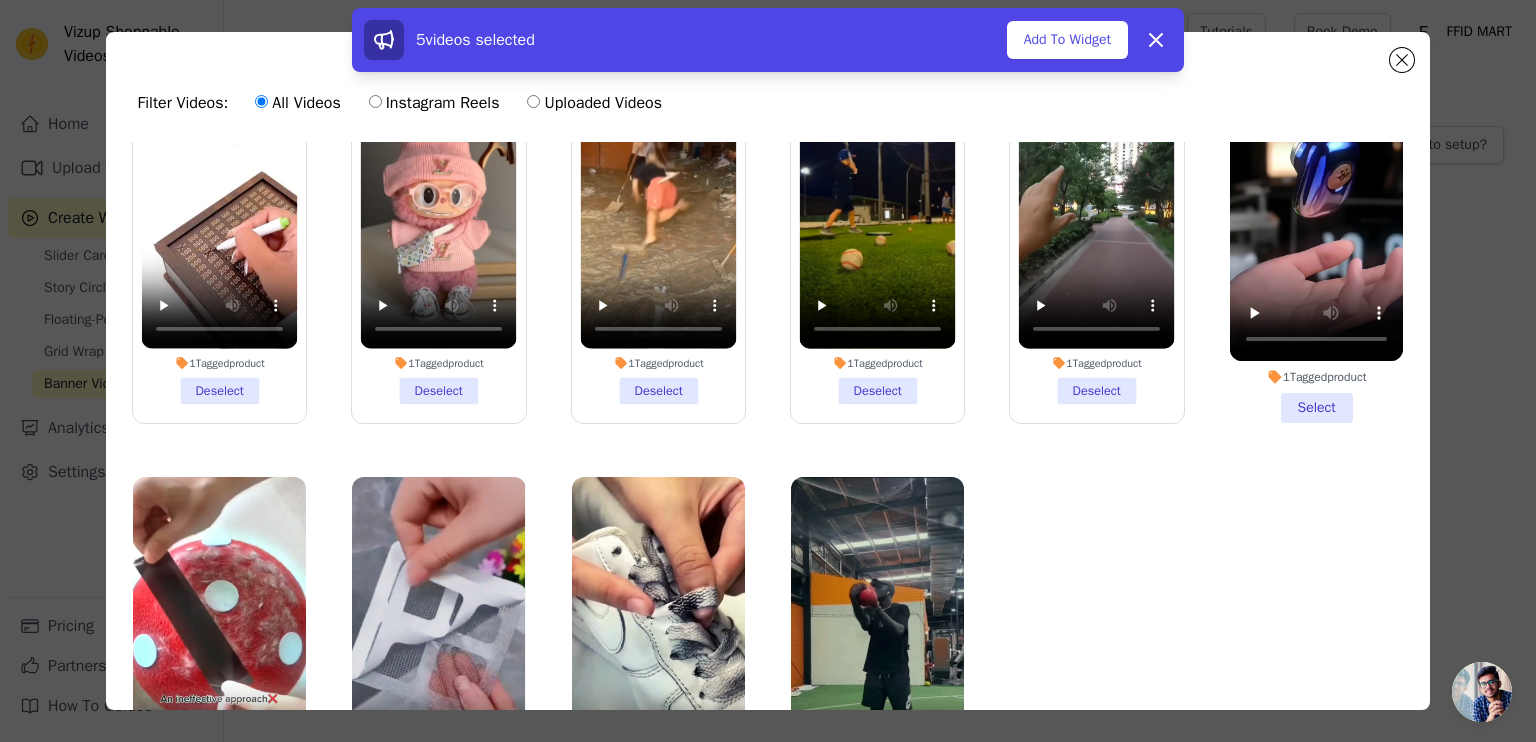 click on "1  Tagged  product     Select" at bounding box center (1316, 238) 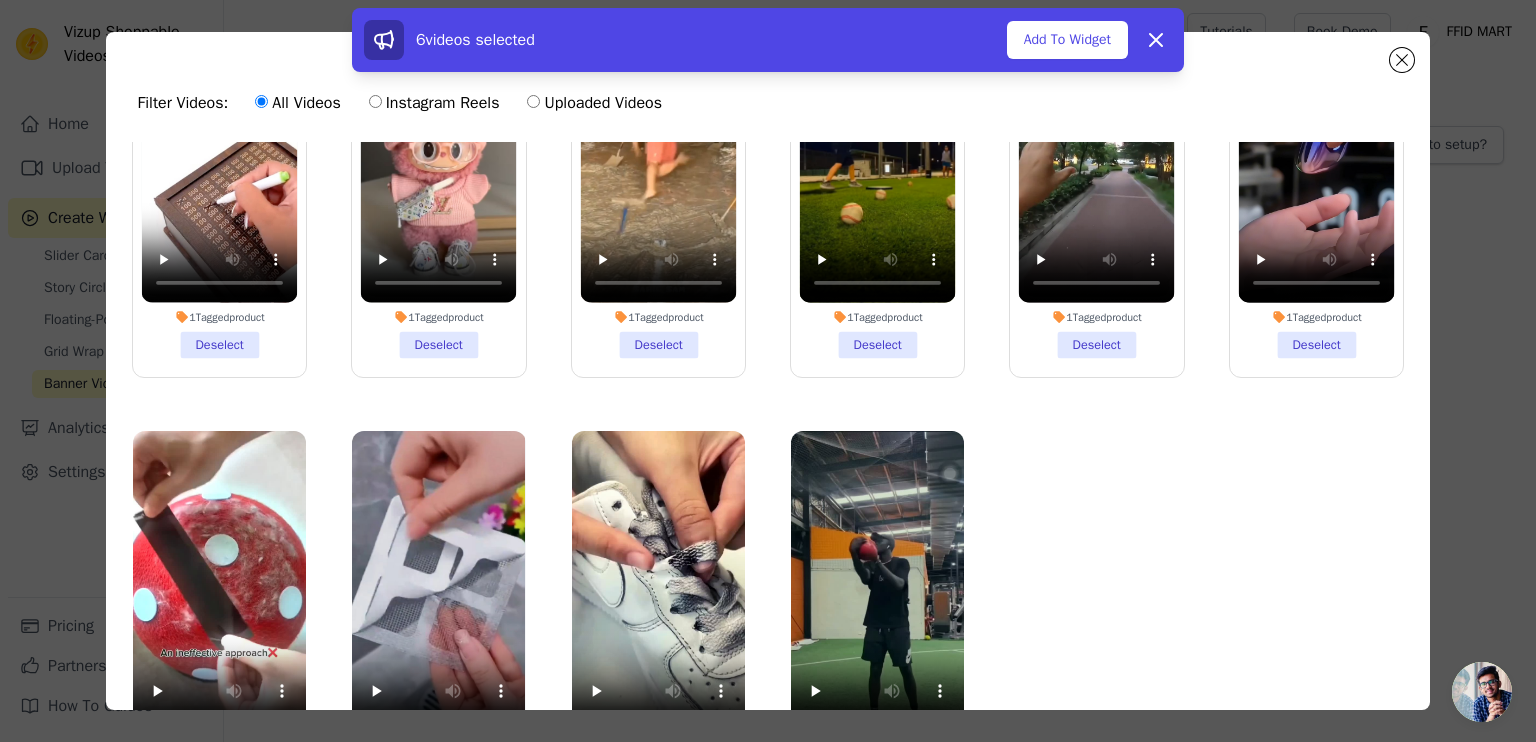 scroll, scrollTop: 165, scrollLeft: 0, axis: vertical 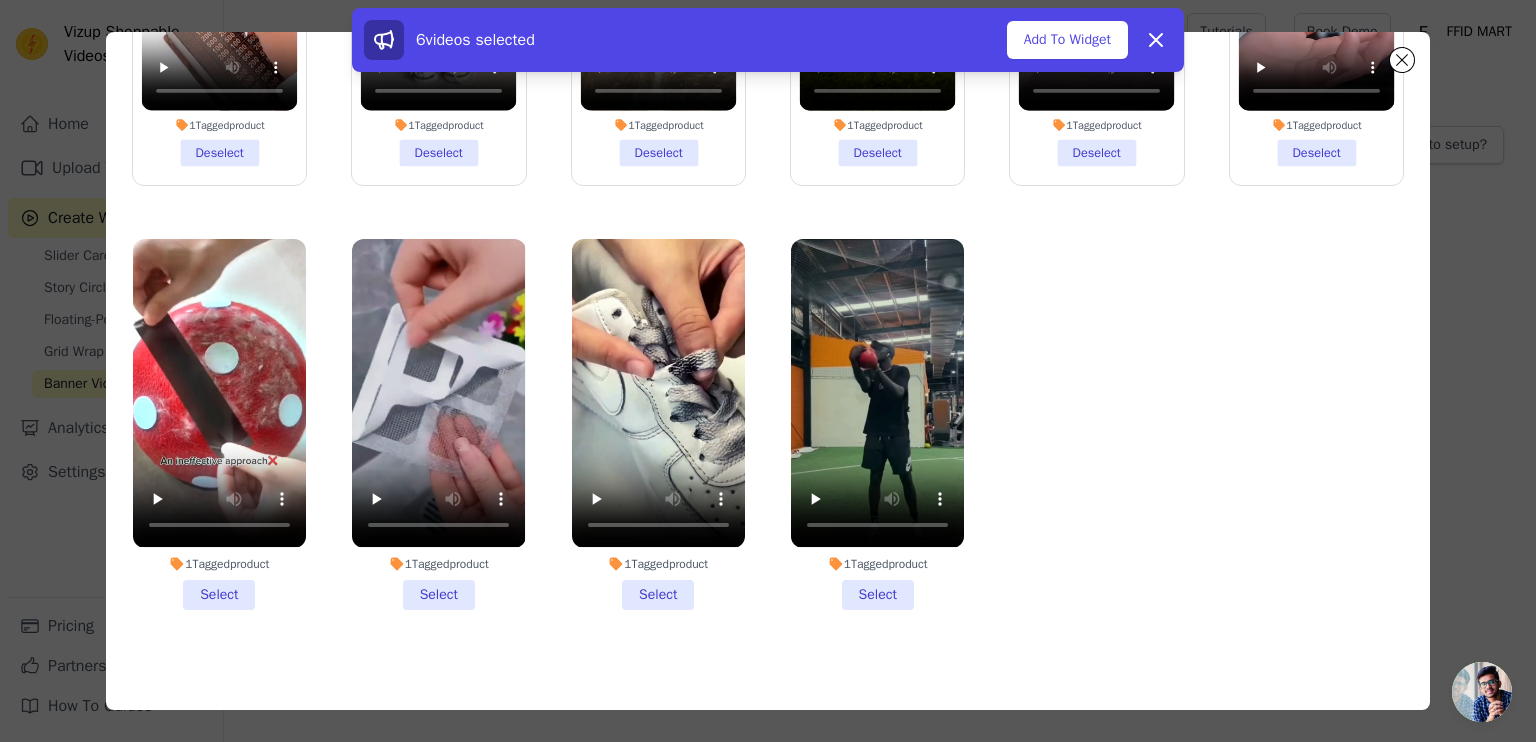 drag, startPoint x: 239, startPoint y: 575, endPoint x: 314, endPoint y: 566, distance: 75.53807 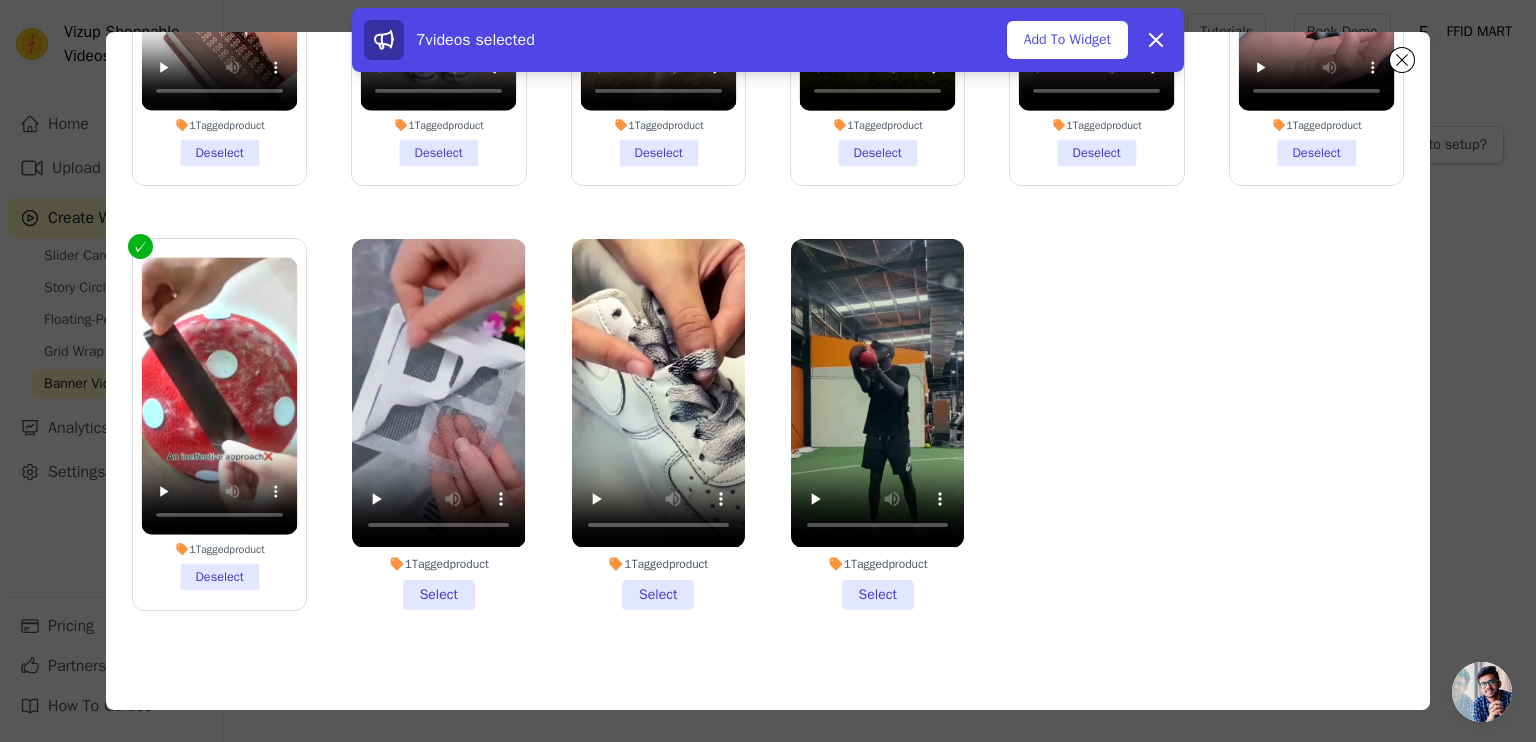 click on "1  Tagged  product     Select" at bounding box center [438, 424] 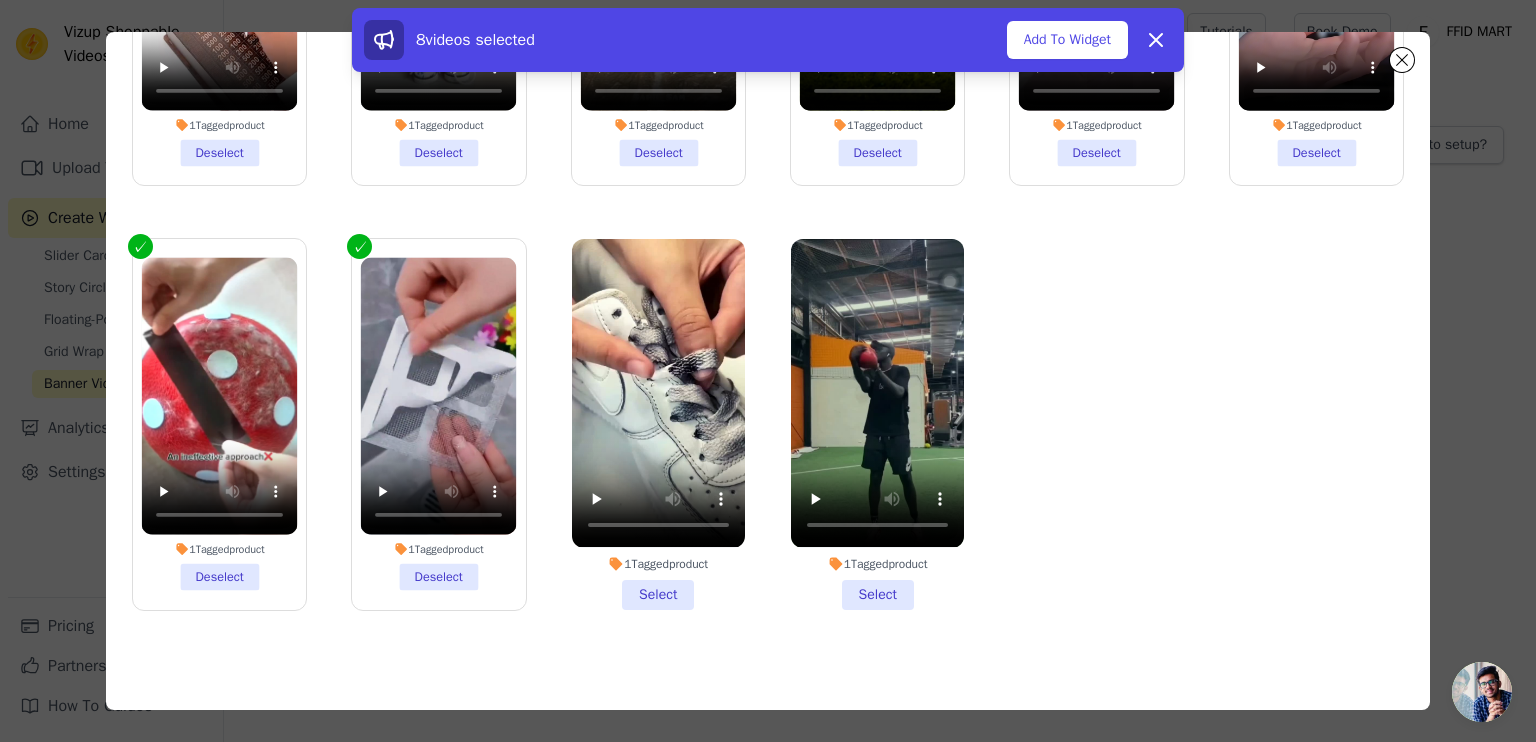 drag, startPoint x: 650, startPoint y: 575, endPoint x: 759, endPoint y: 578, distance: 109.041275 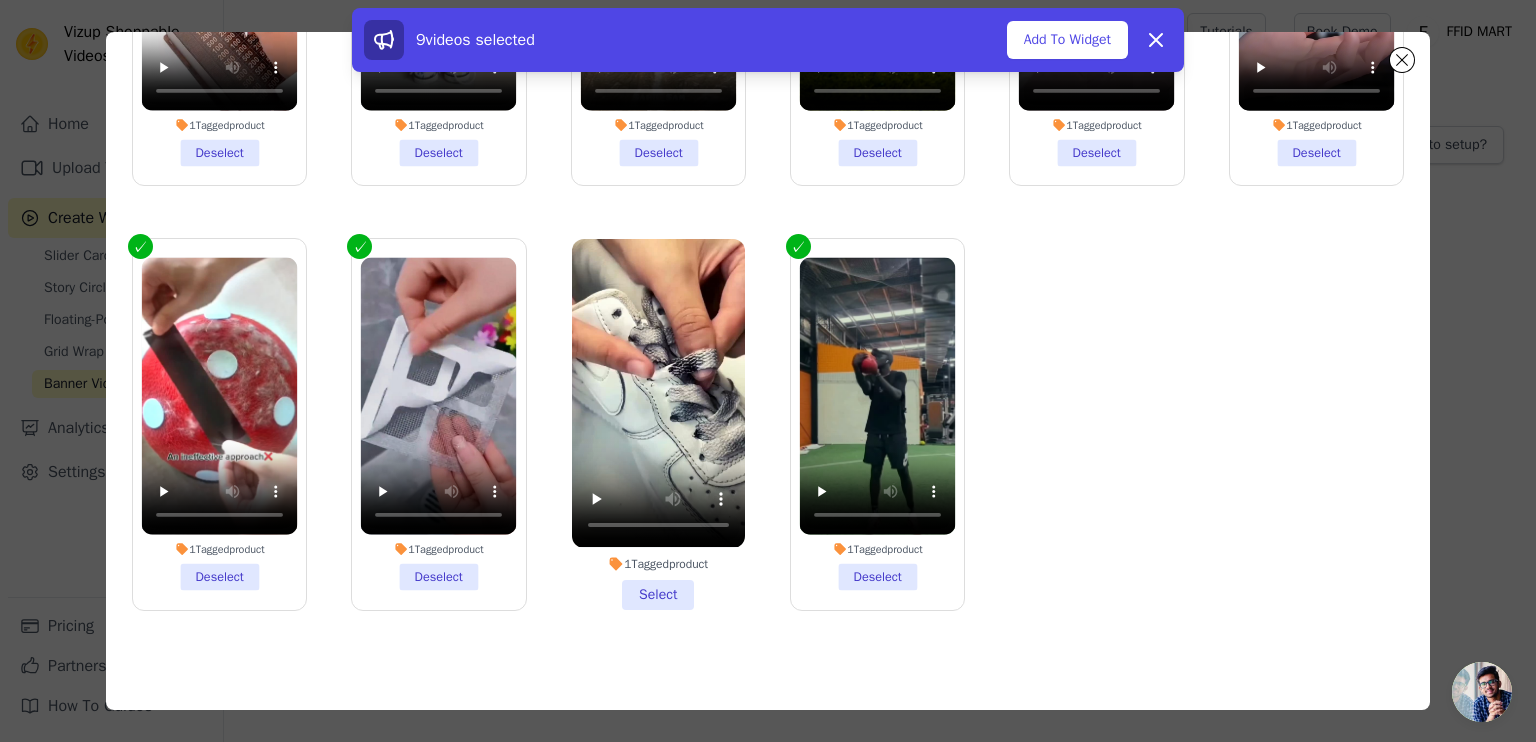click on "1  Tagged  product     Select" at bounding box center (658, 424) 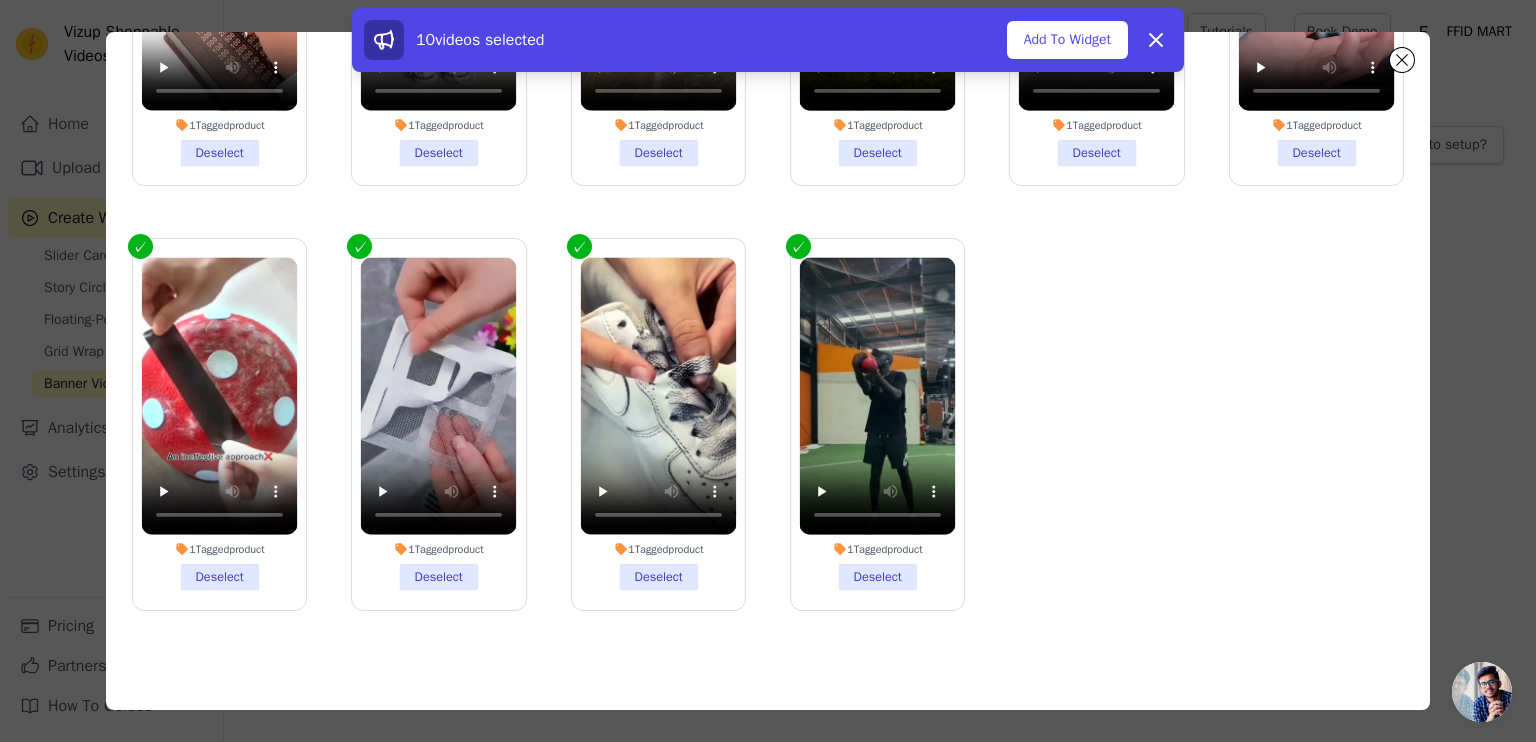 scroll, scrollTop: 0, scrollLeft: 0, axis: both 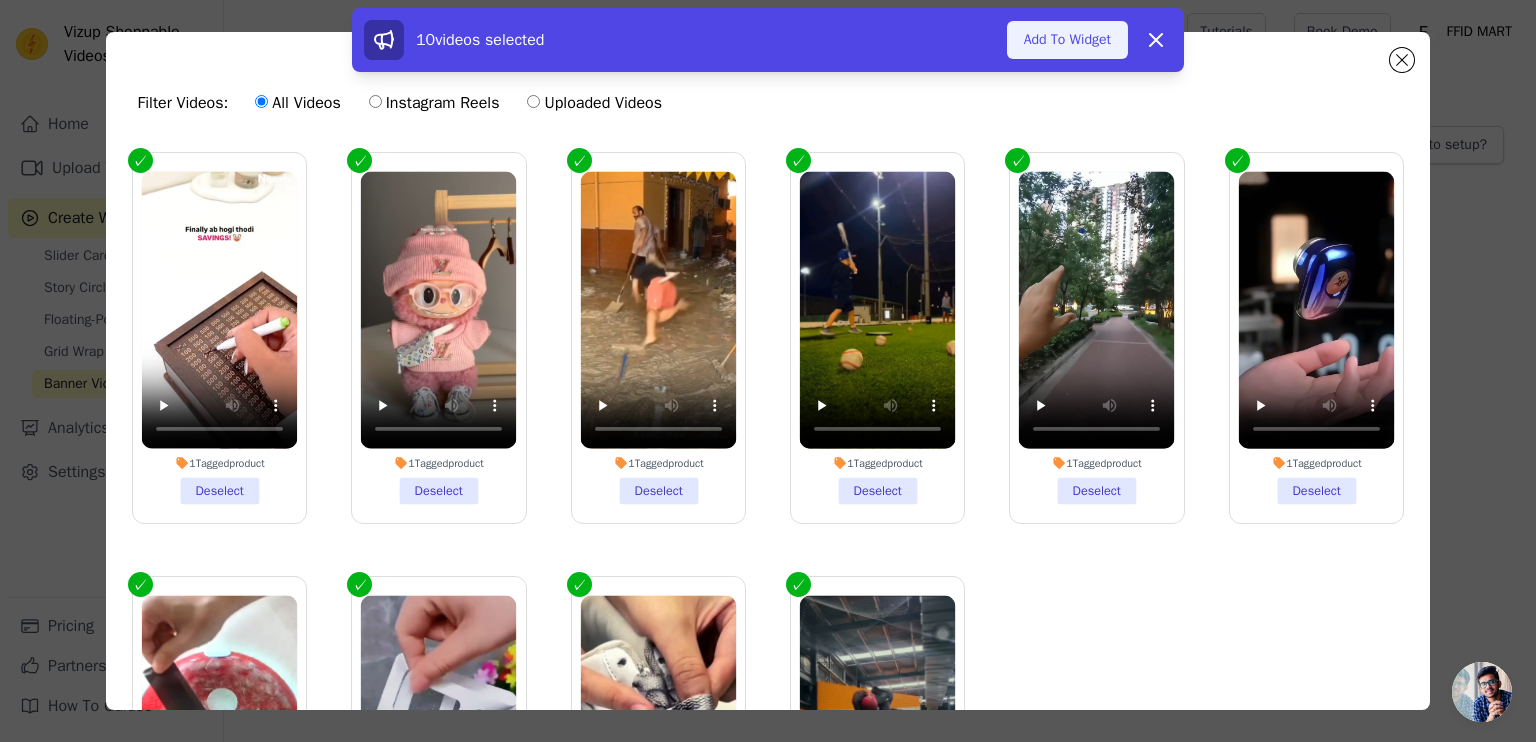 click on "Add To Widget" at bounding box center (1067, 40) 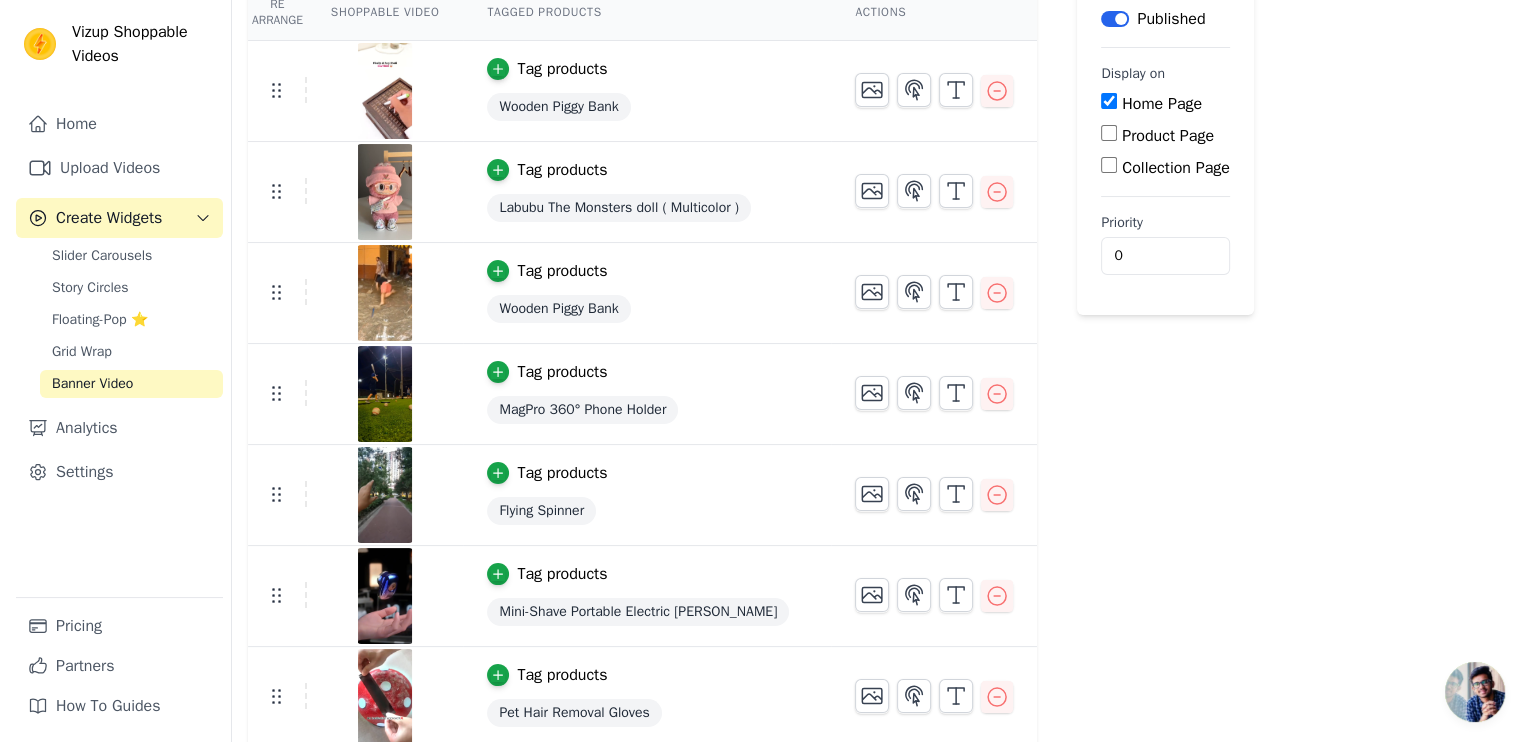 scroll, scrollTop: 0, scrollLeft: 0, axis: both 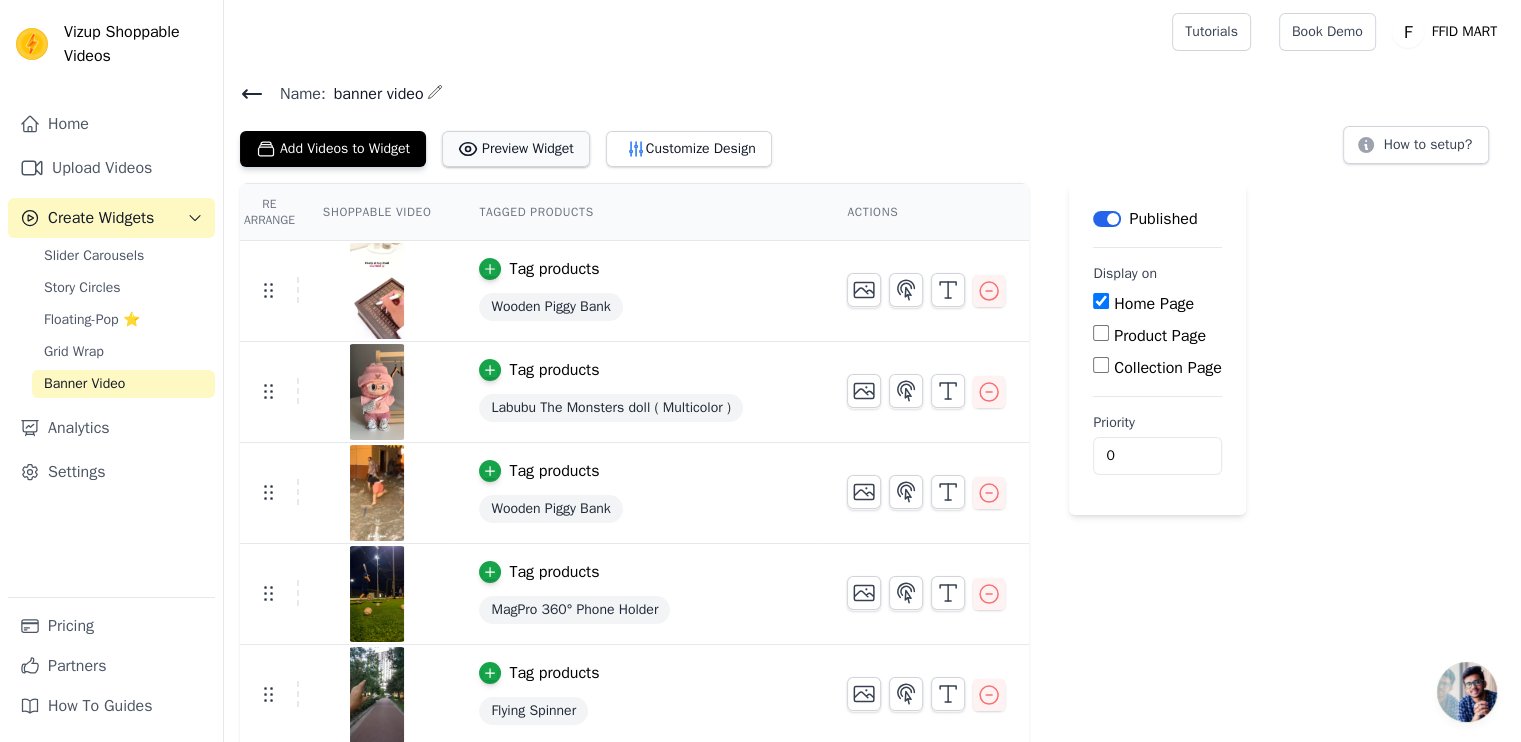 click on "Preview Widget" at bounding box center (516, 149) 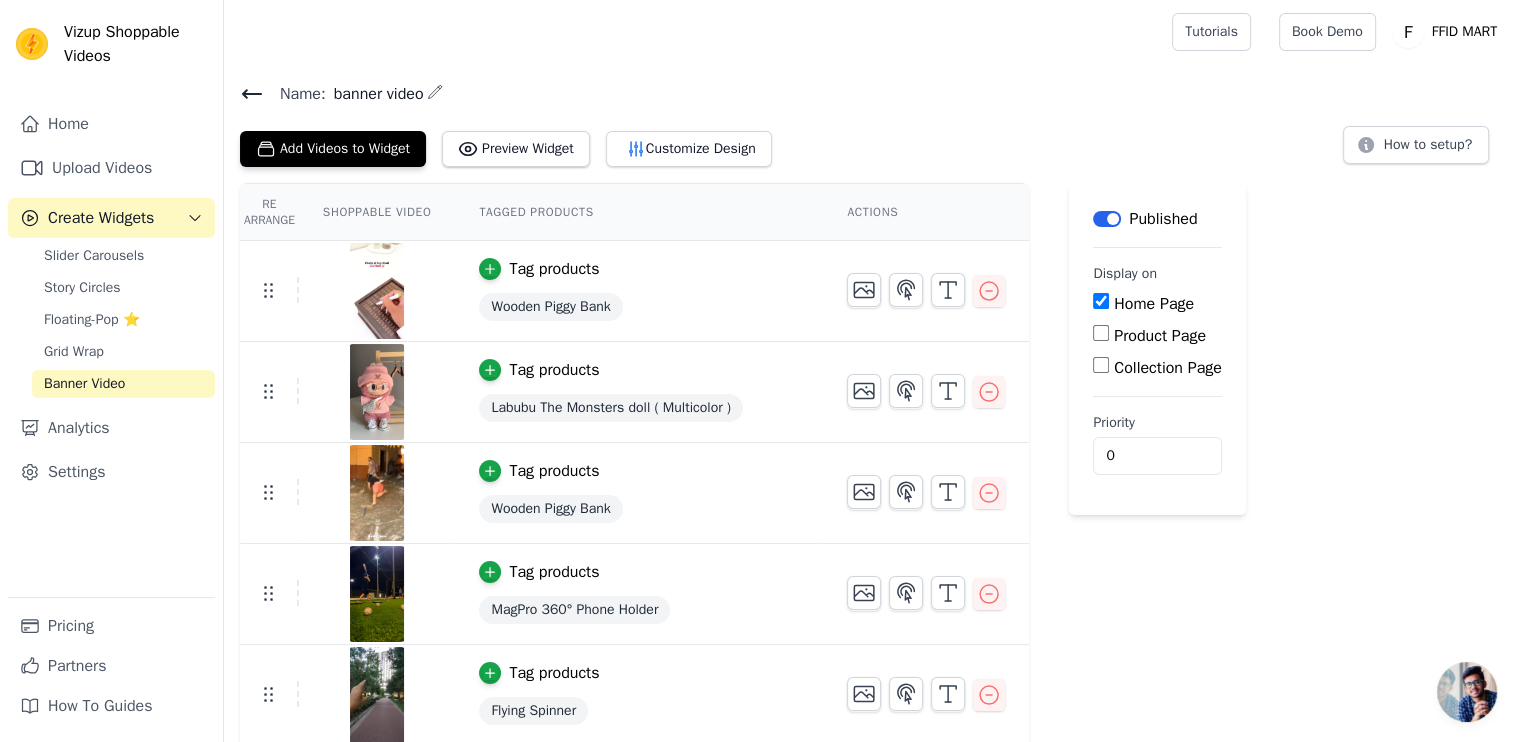 click on "banner video" at bounding box center (375, 94) 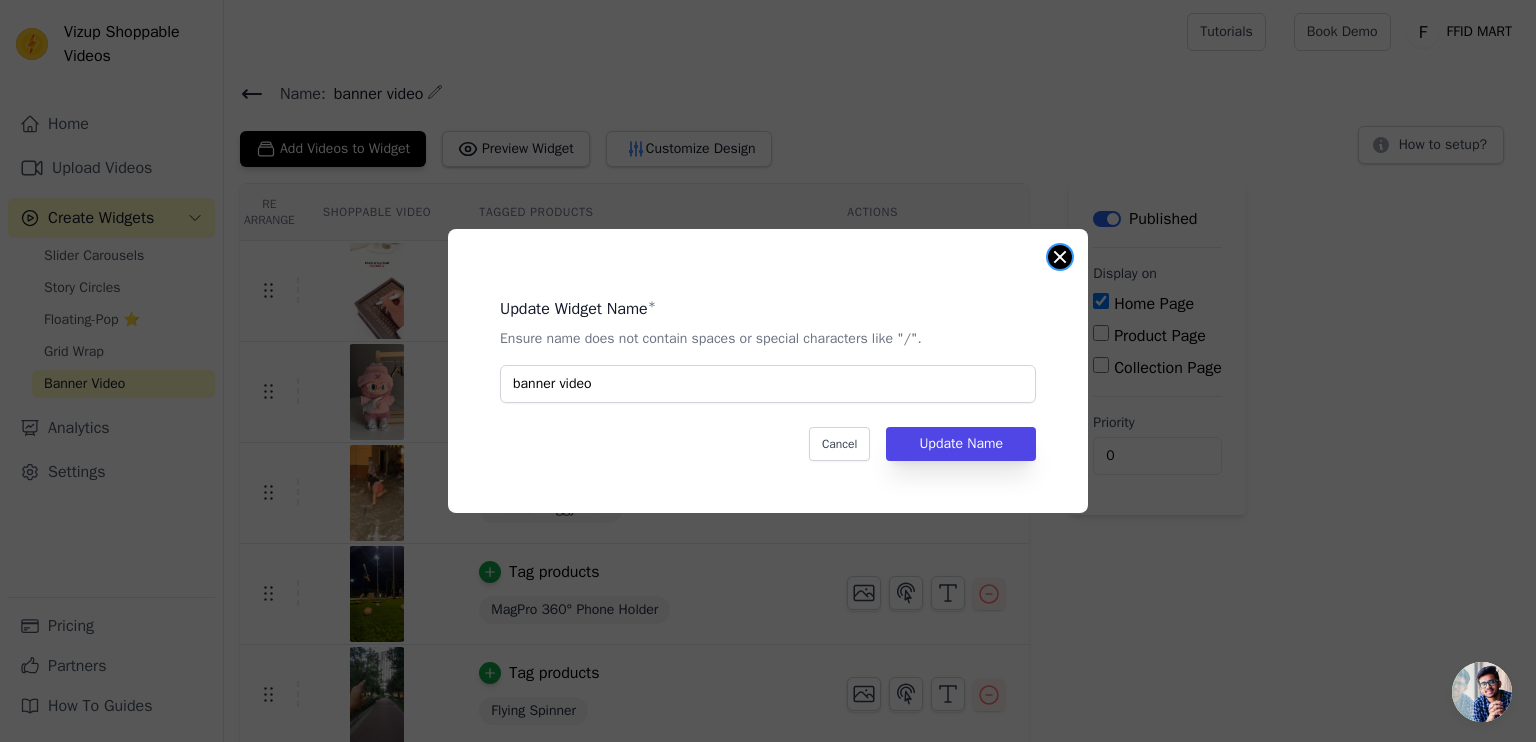 click at bounding box center (1060, 257) 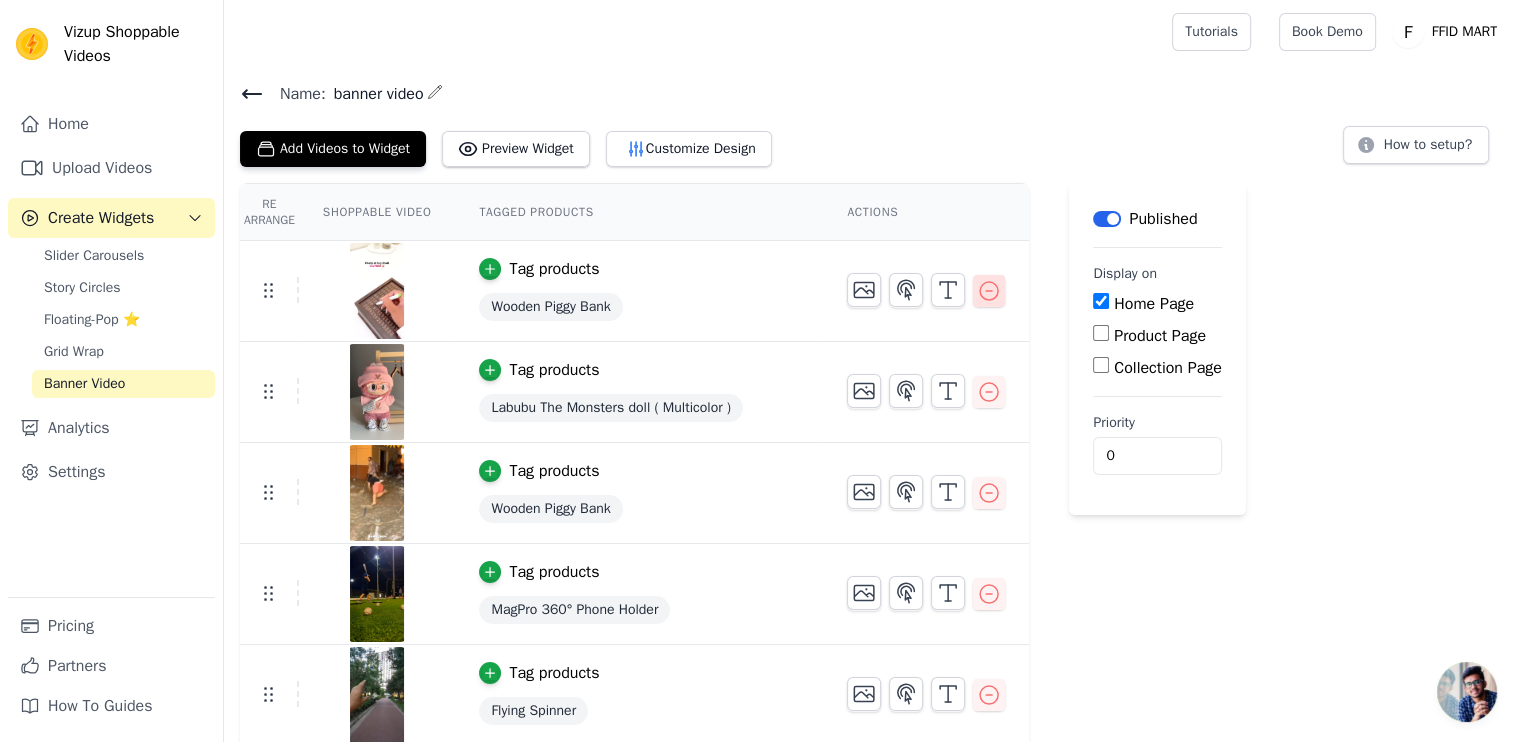 click 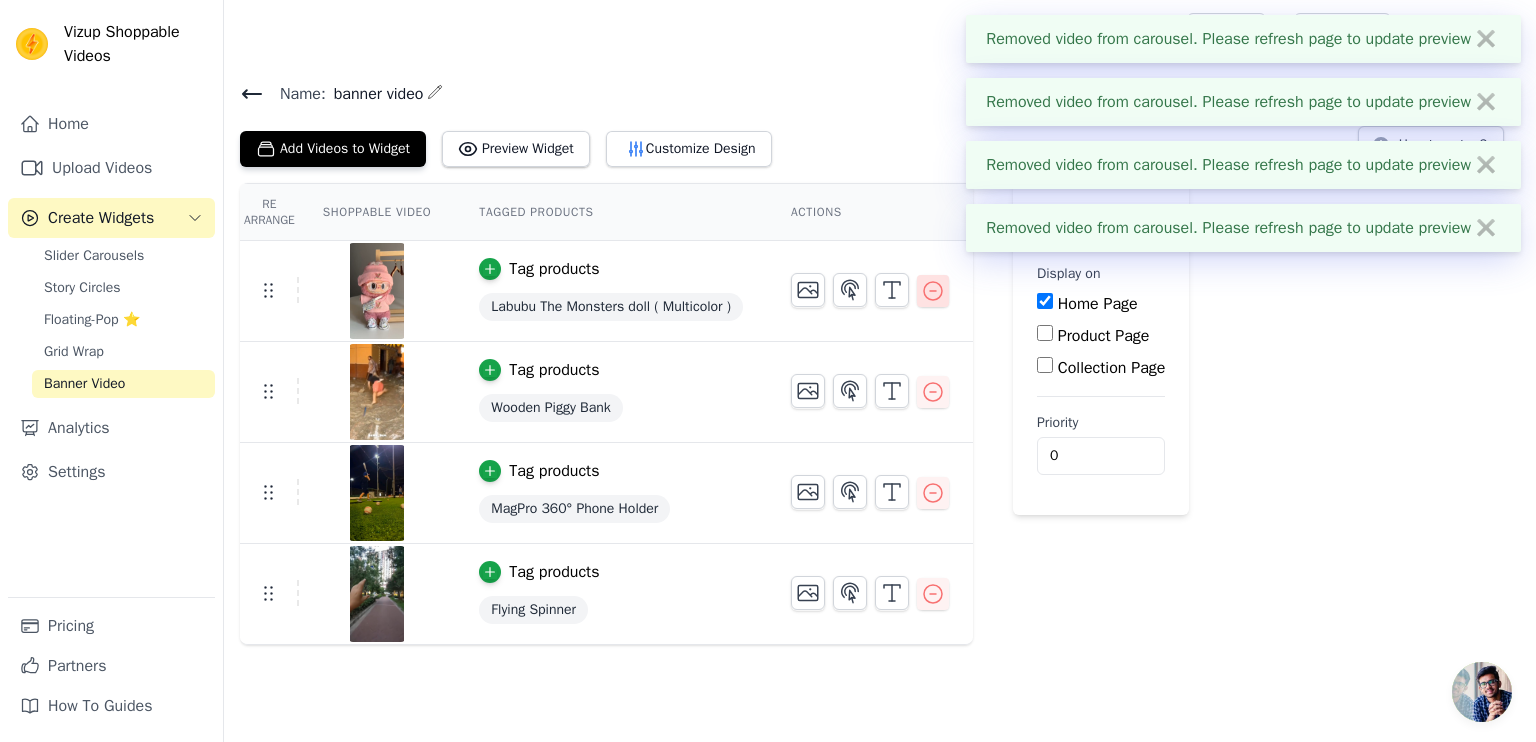 click at bounding box center [933, 291] 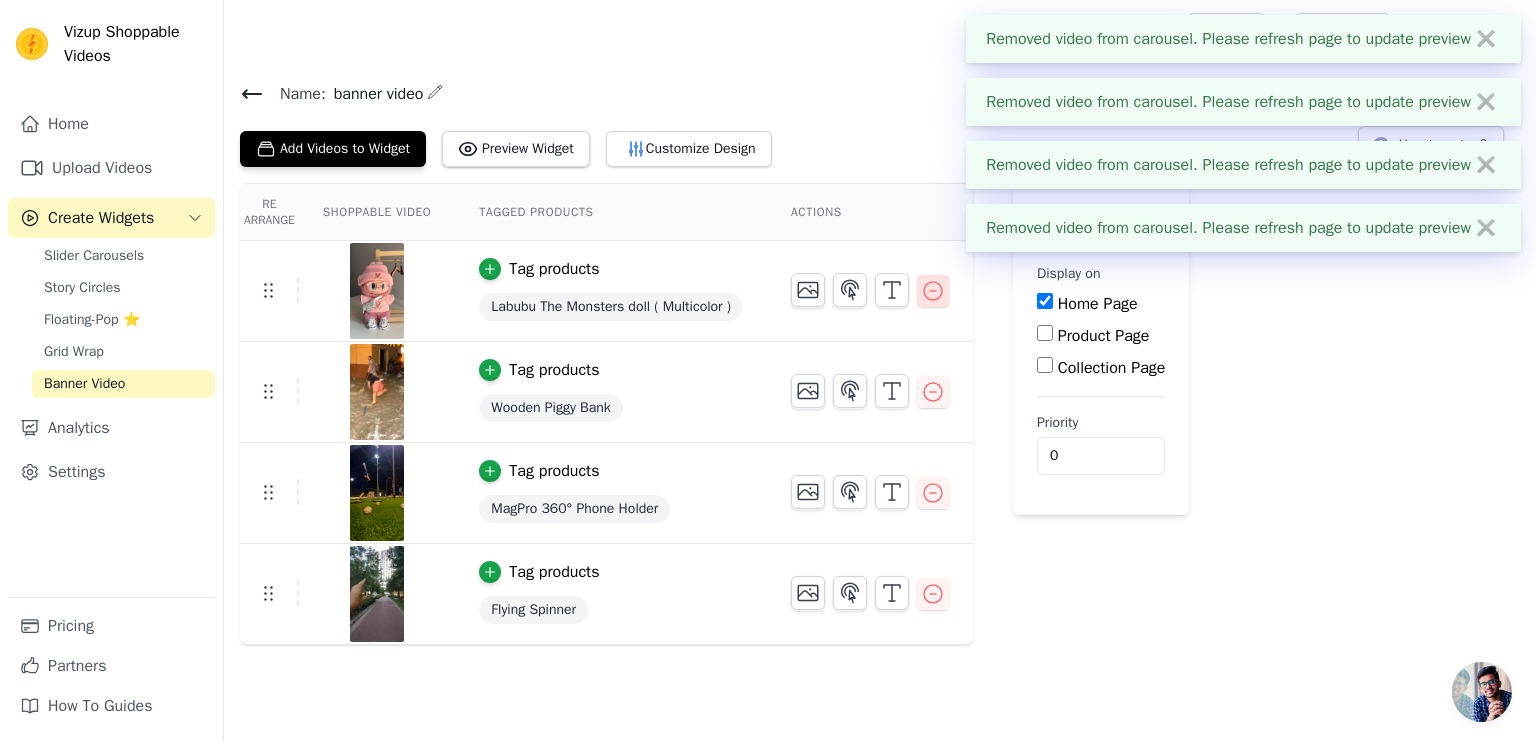 click 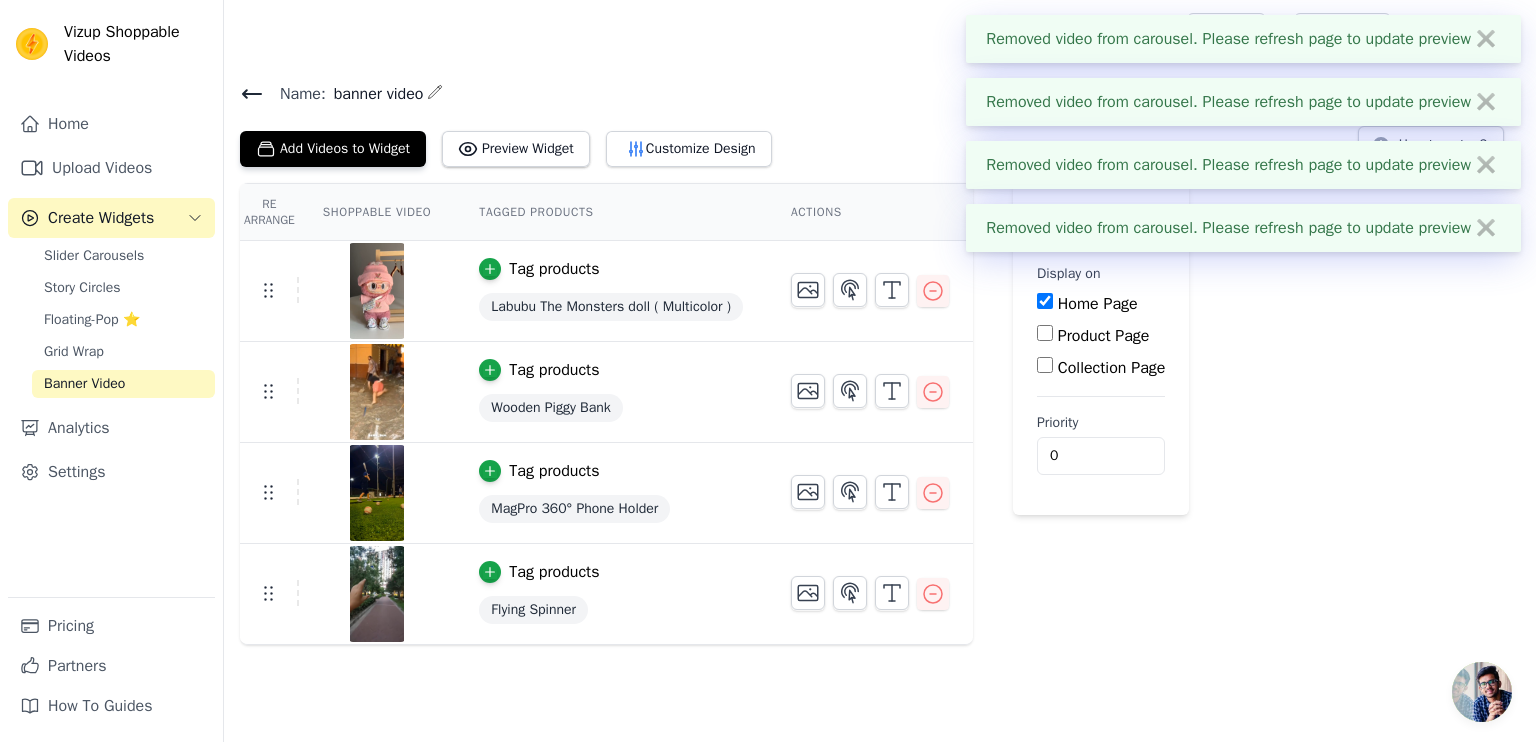click on "Re Arrange   Shoppable Video   Tagged Products   Actions             Tag products   Labubu The Monsters doll ( Multicolor )                             Tag products   Wooden Piggy Bank                             Tag products   MagPro 360° Phone Holder                             Tag products   Flying Spinner                       Save Videos In This New Order   Save   Dismiss     Label     Published     Display on     Home Page     Product Page       Collection Page       Priority   0" at bounding box center (880, 414) 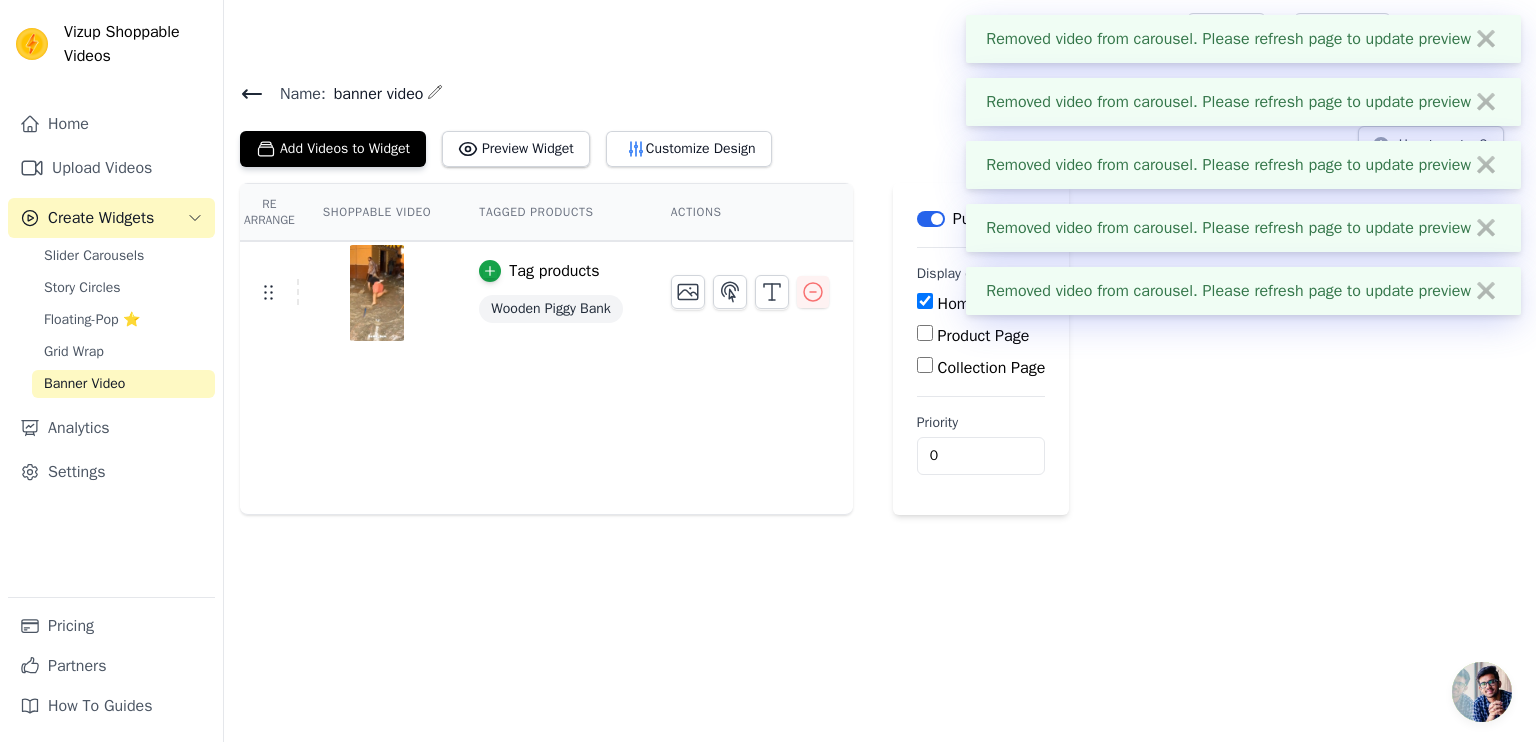 click on "Display on     Home Page     Product Page       Collection Page" at bounding box center [981, 322] 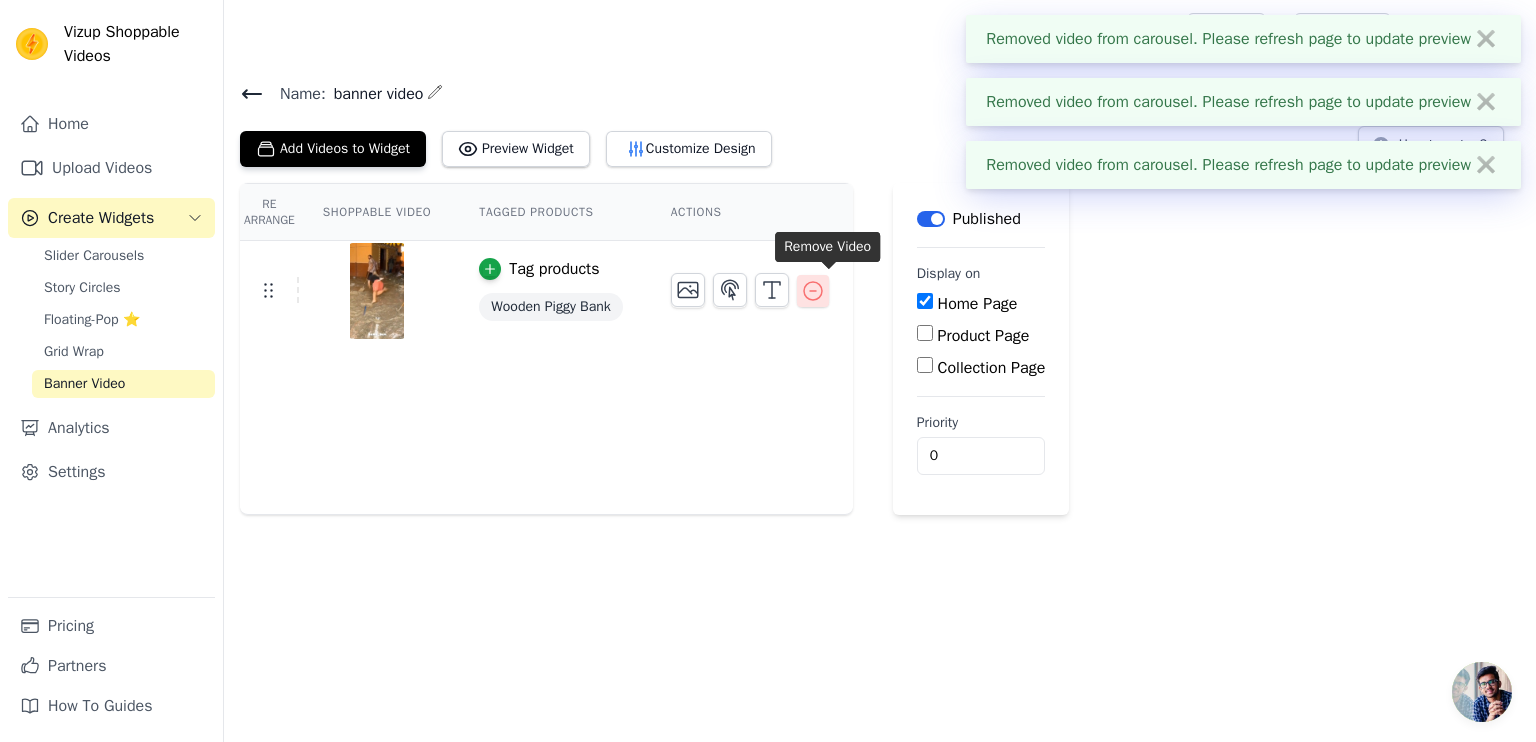 click at bounding box center (813, 291) 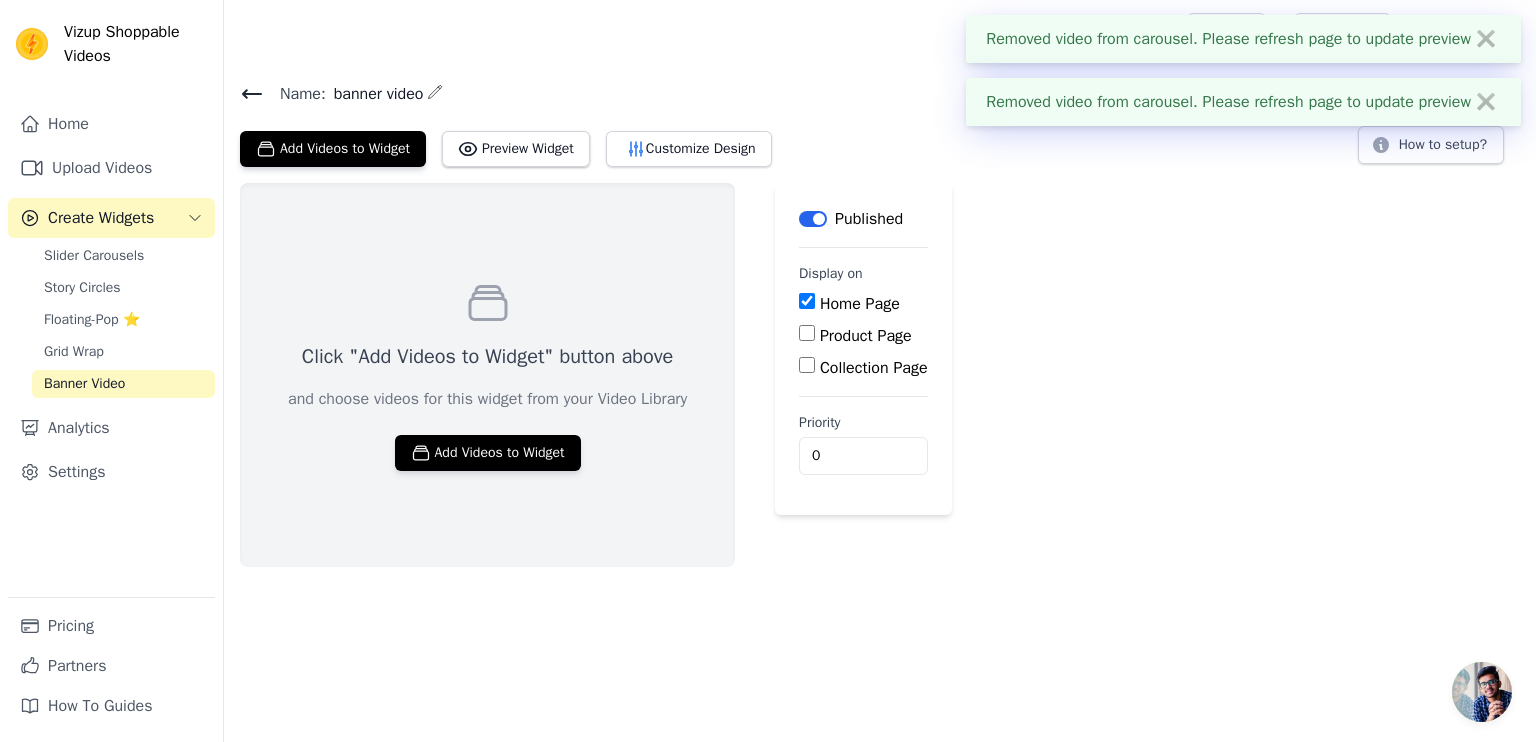 click on "Label" at bounding box center (813, 219) 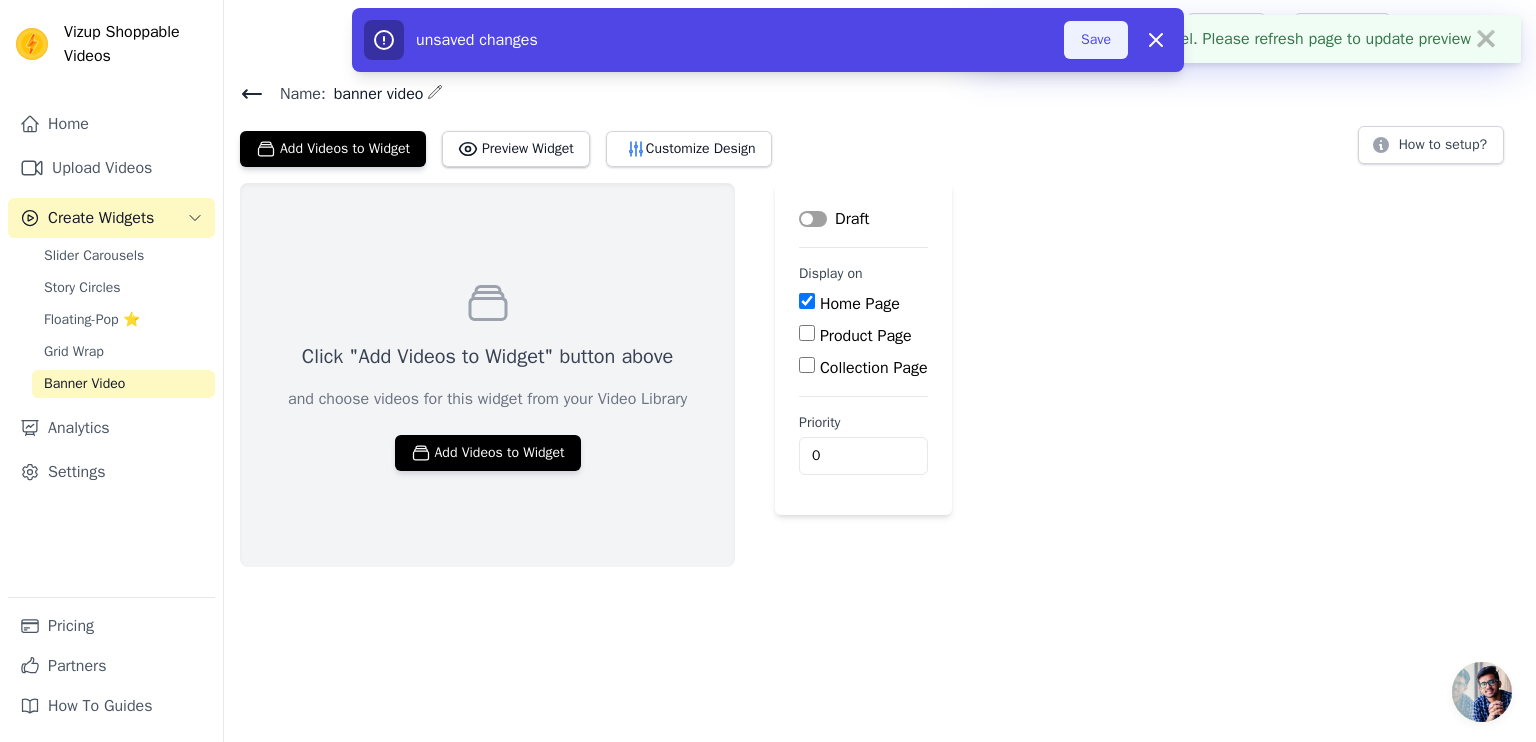click on "Save" at bounding box center [1096, 40] 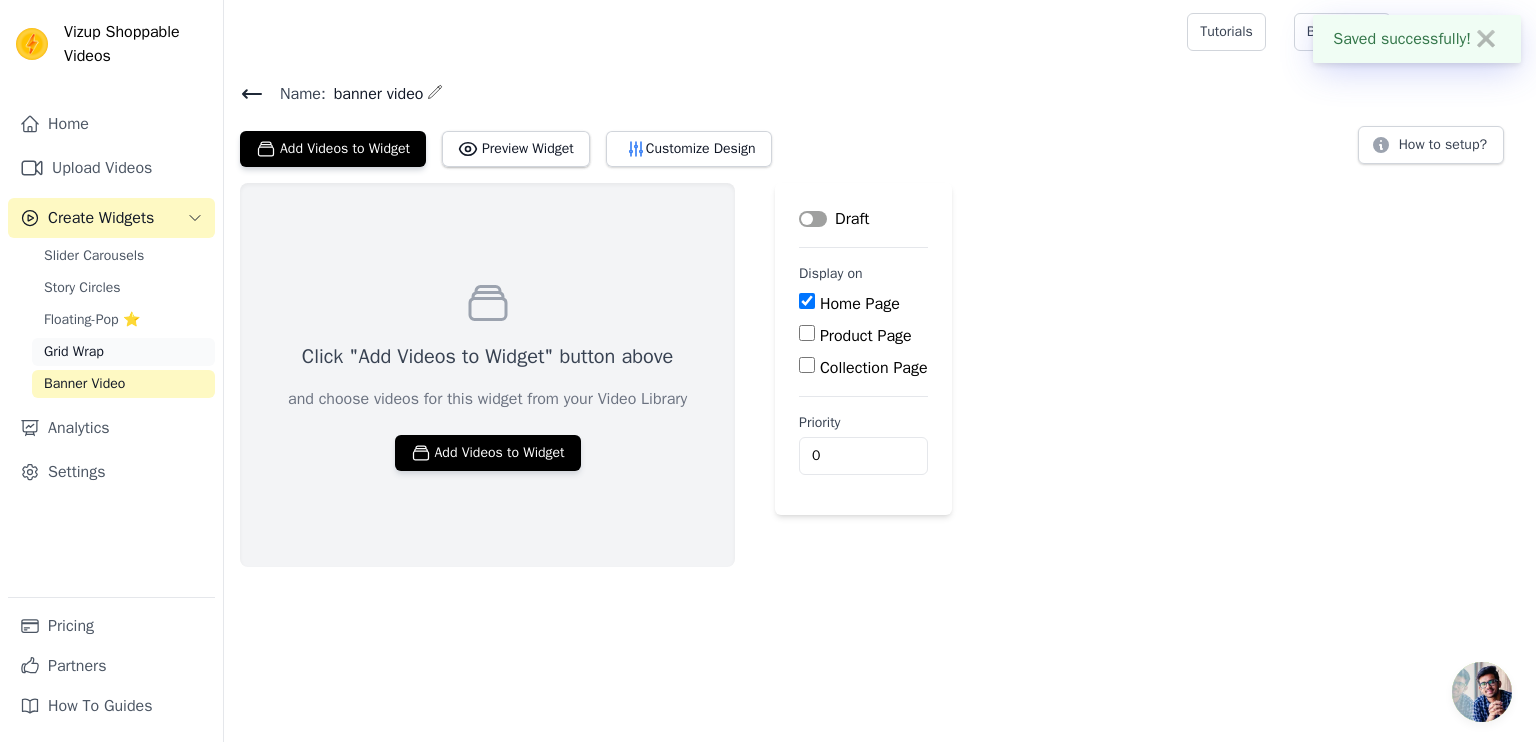 click on "Grid Wrap" at bounding box center (74, 352) 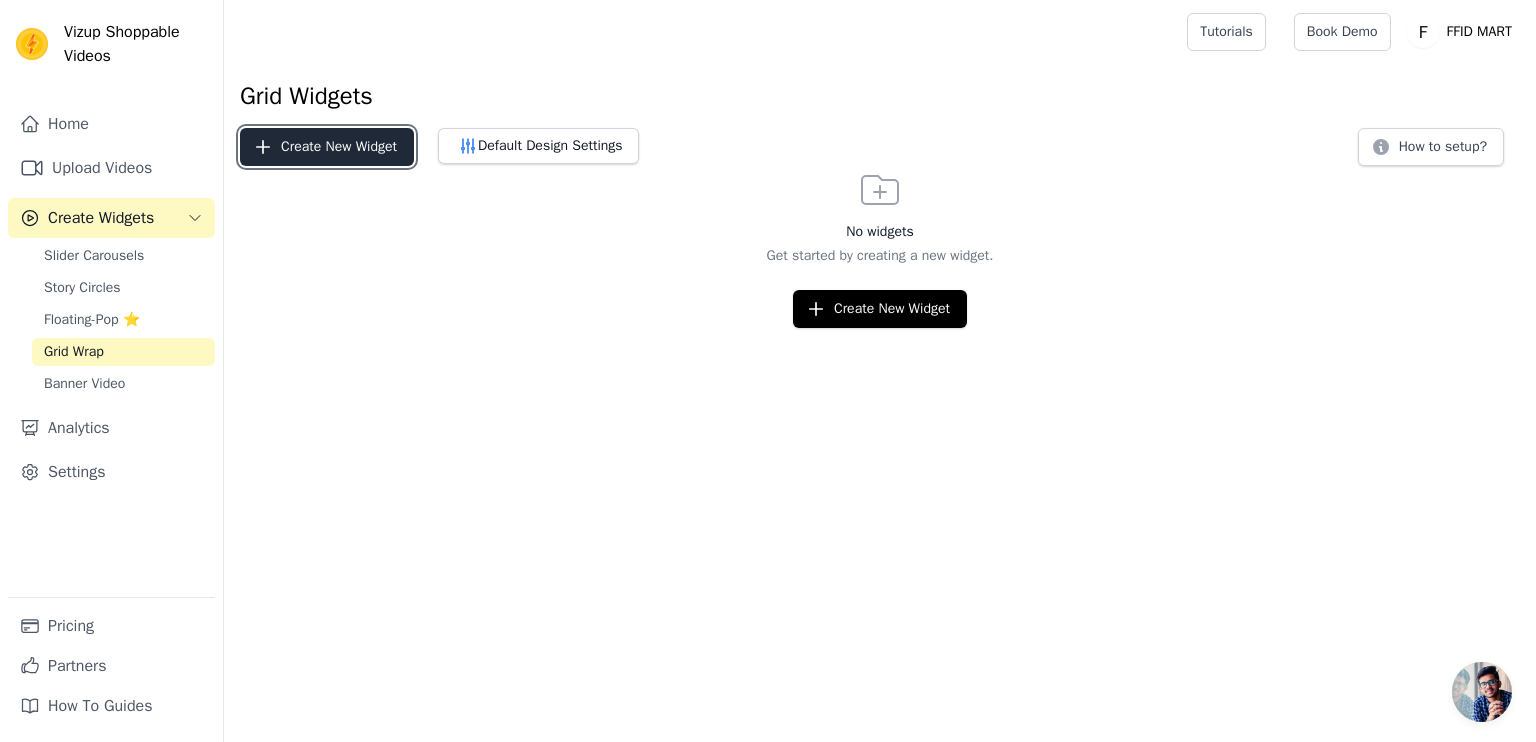 click on "Create New Widget" at bounding box center (327, 147) 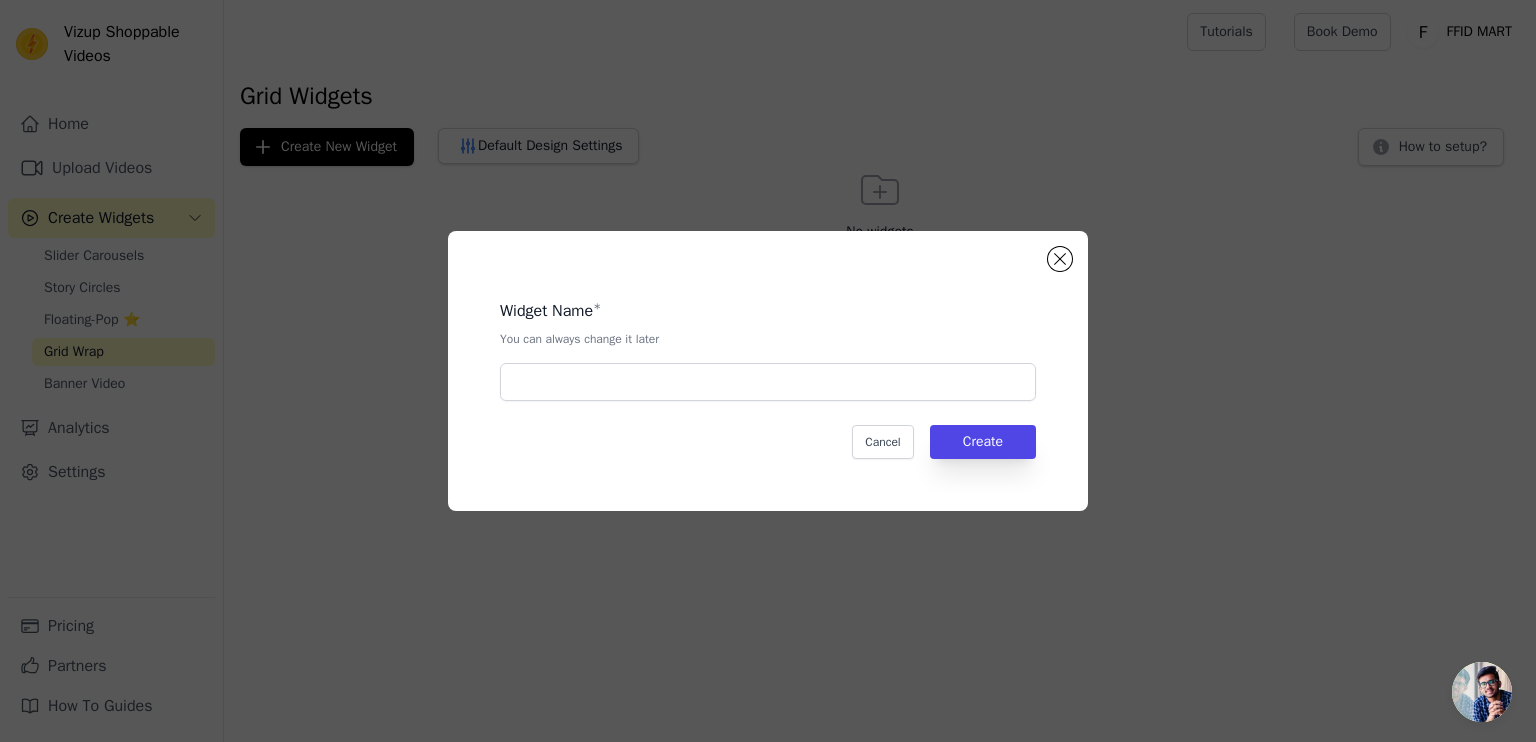 click on "Widget Name   *   You can always change it later" at bounding box center (768, 342) 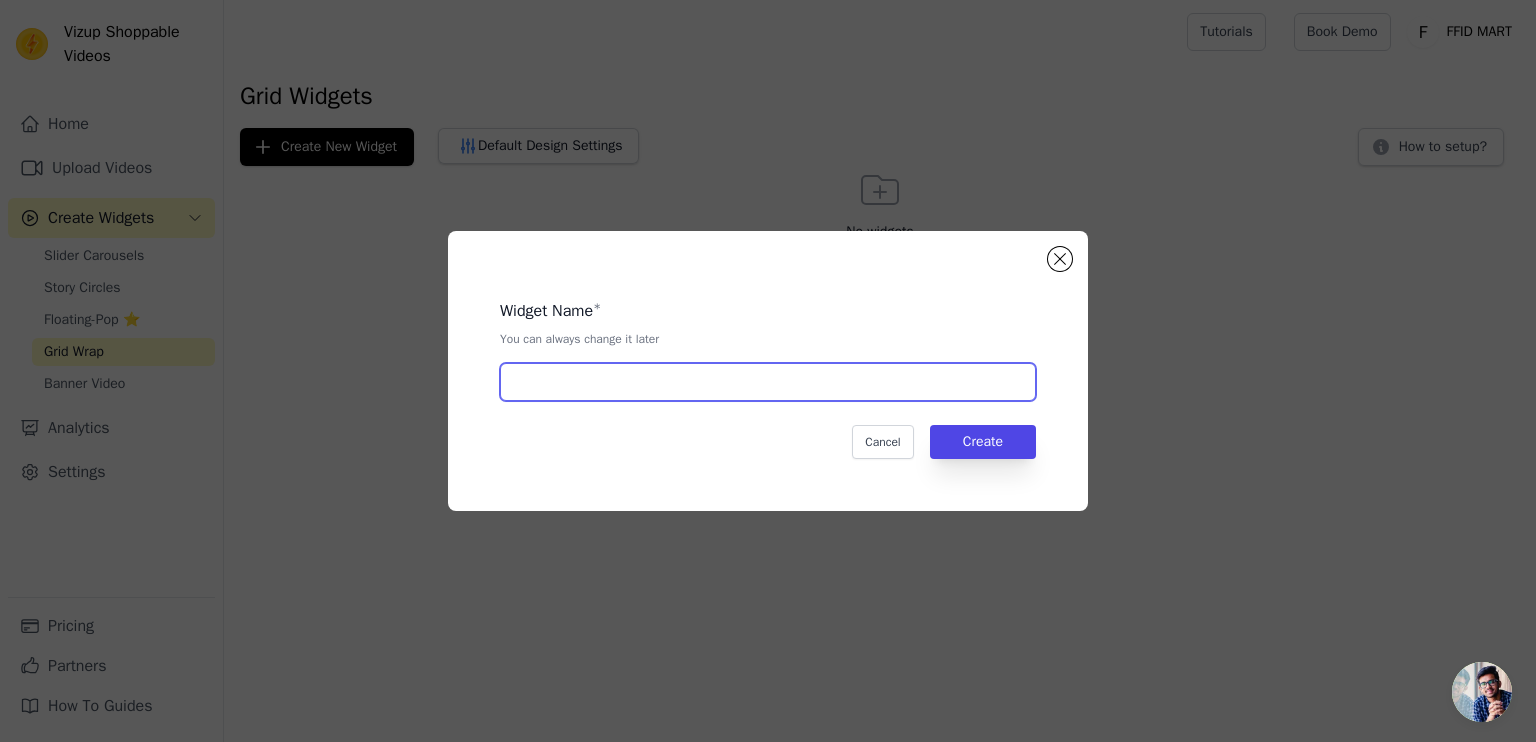 drag, startPoint x: 655, startPoint y: 389, endPoint x: 844, endPoint y: 380, distance: 189.21416 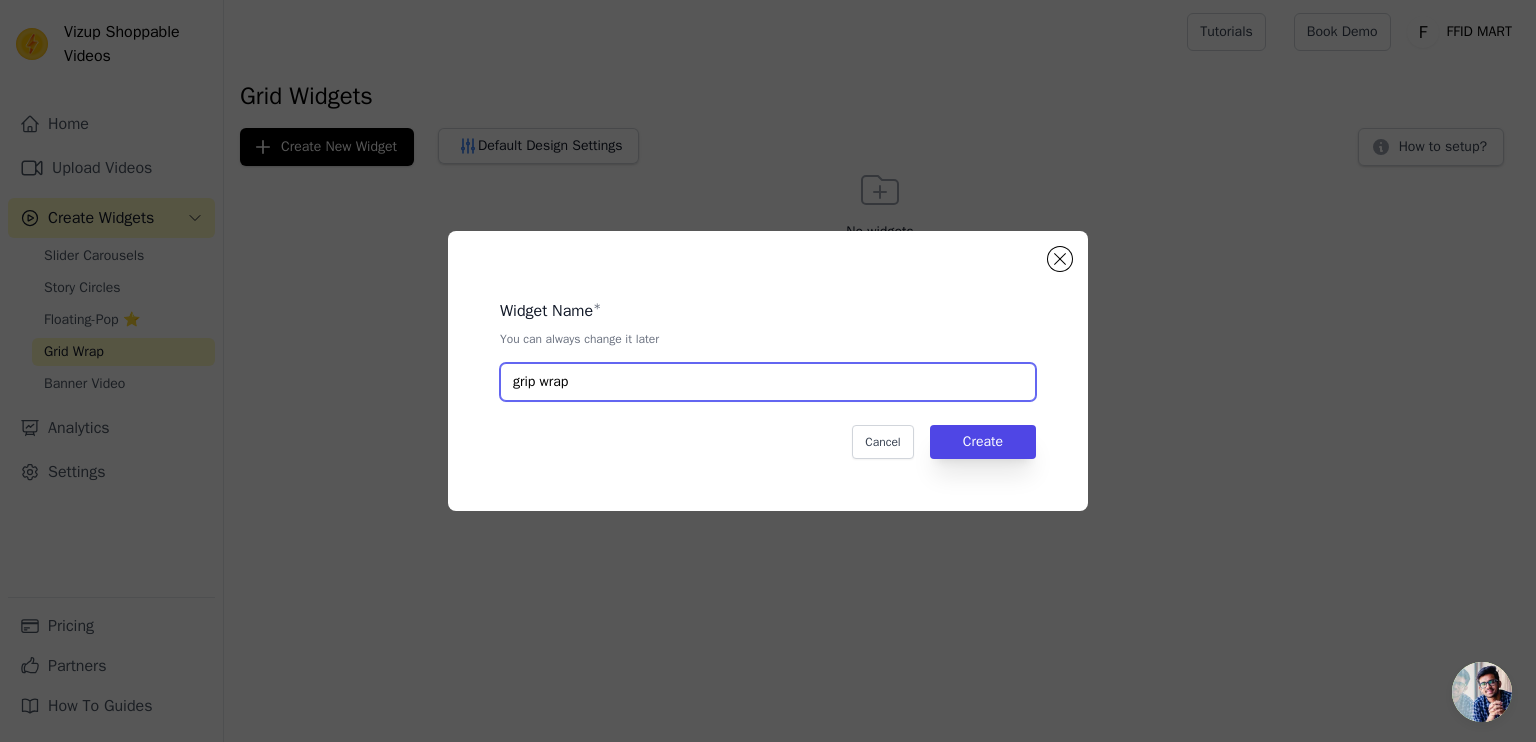 type on "grip wrap" 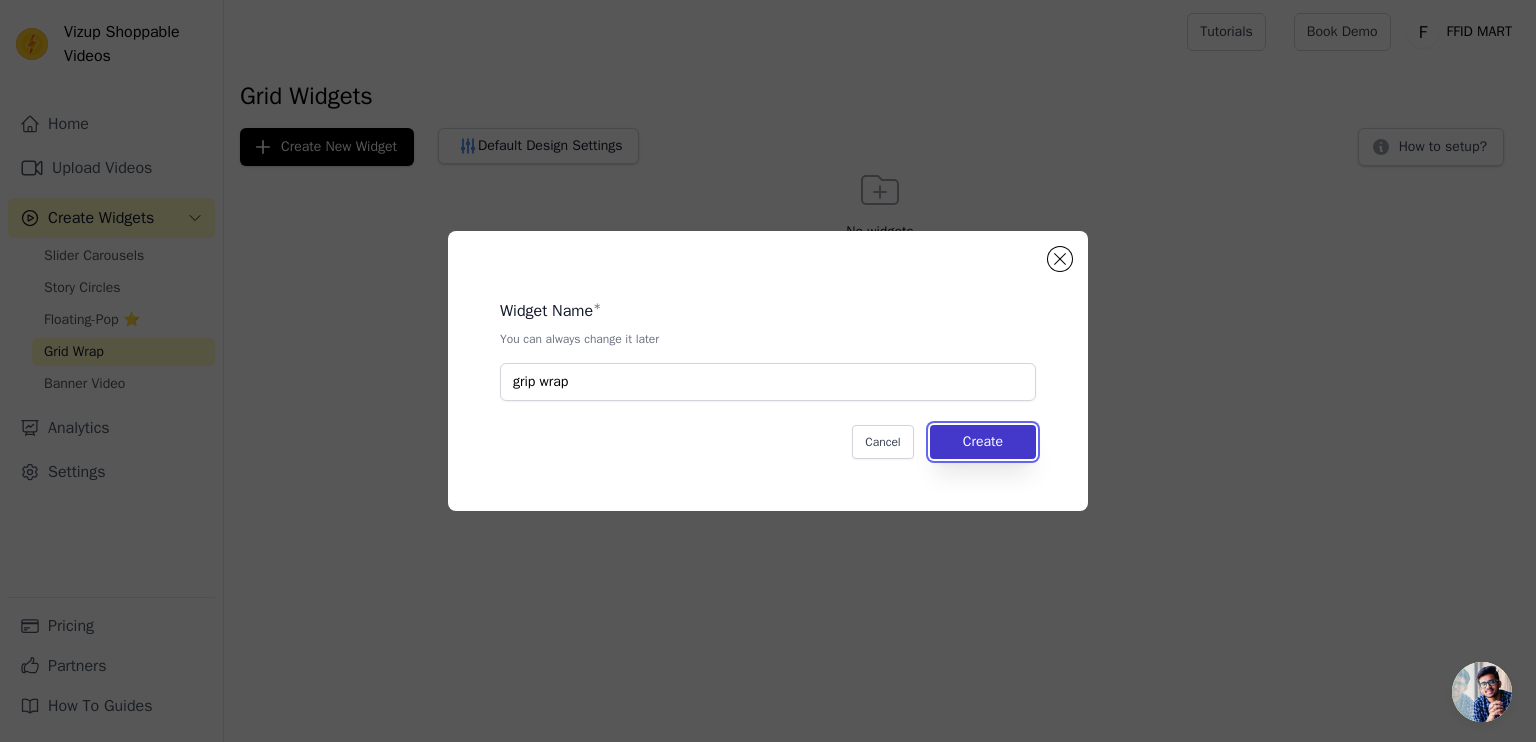 click on "Create" at bounding box center [983, 442] 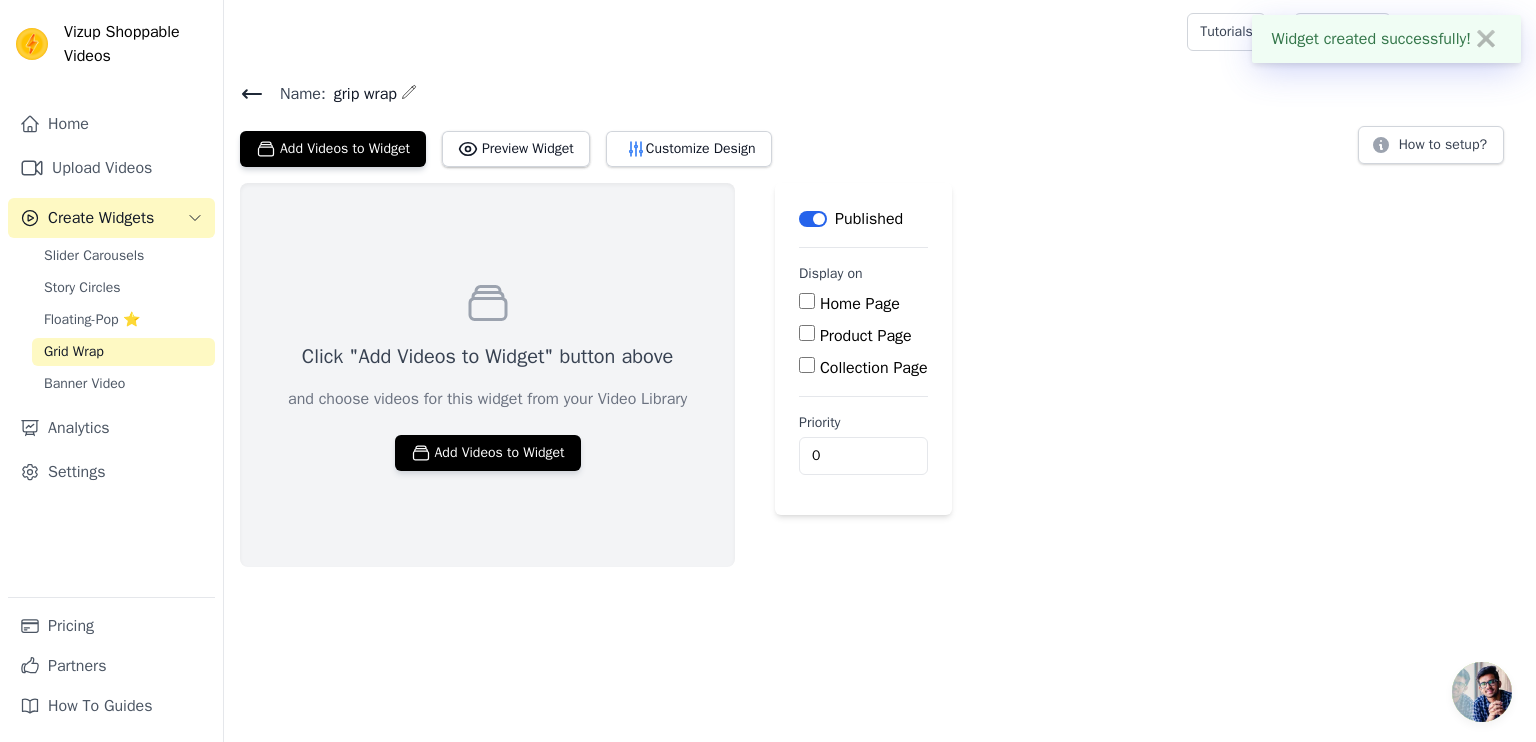 click on "Home Page" at bounding box center [860, 304] 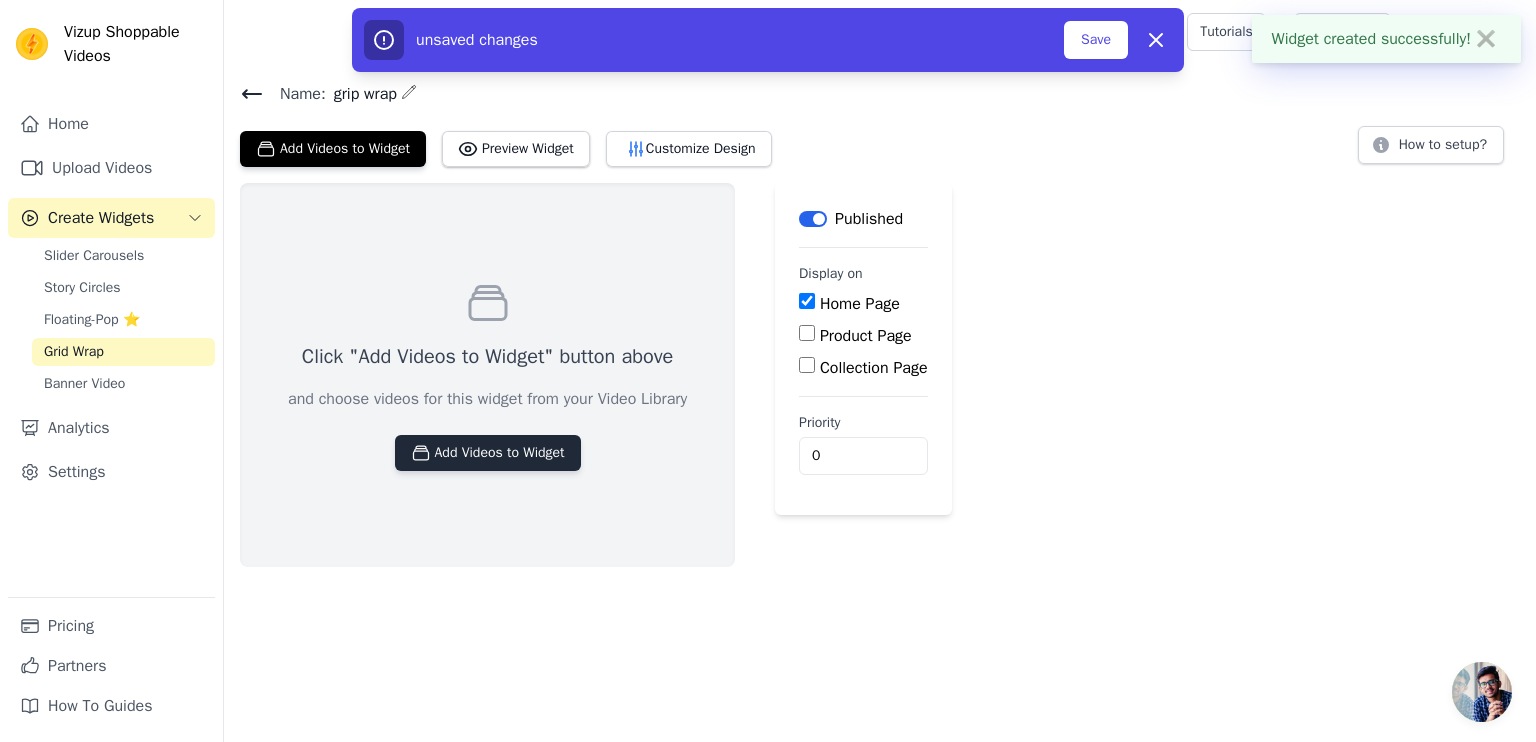 click on "Add Videos to Widget" at bounding box center (488, 453) 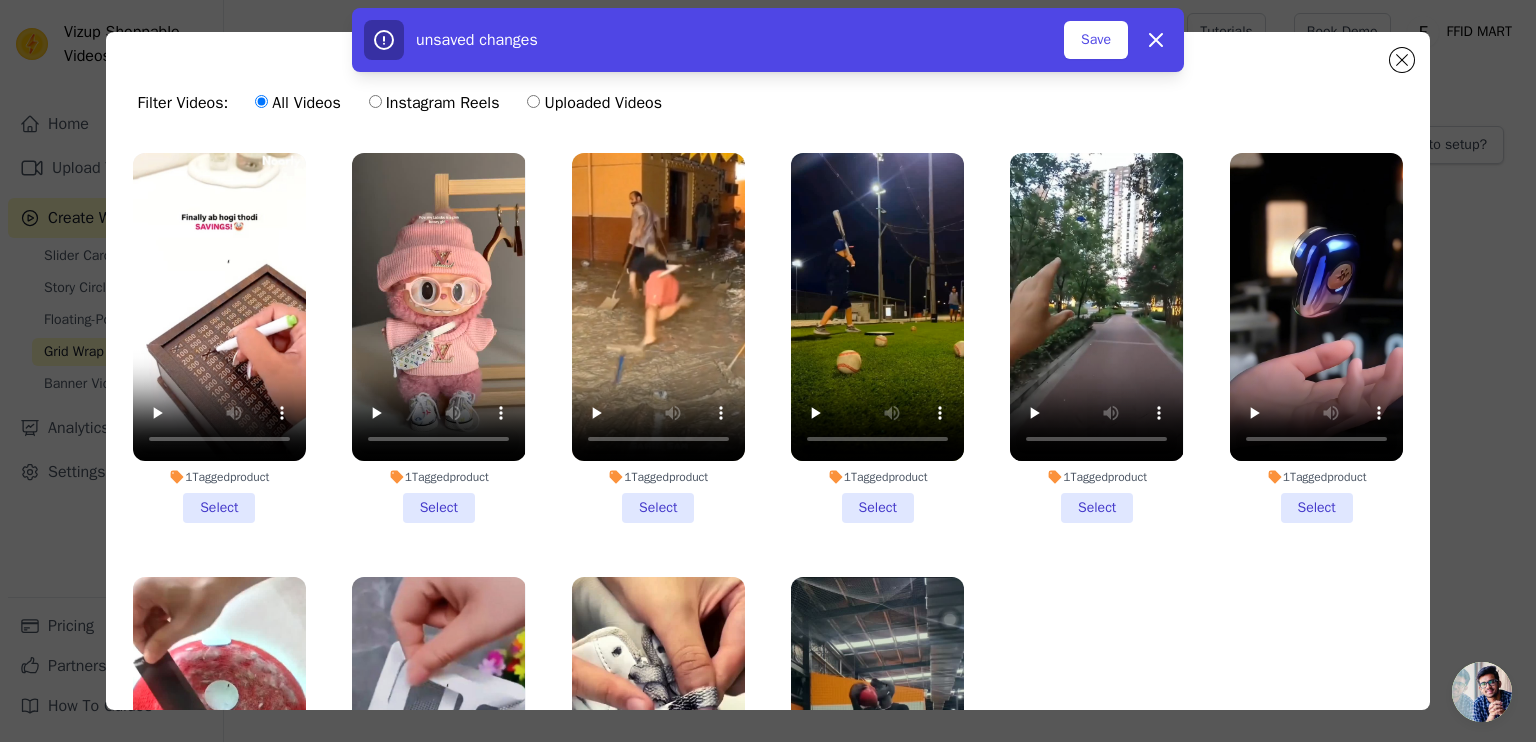 click on "Instagram Reels" at bounding box center [434, 103] 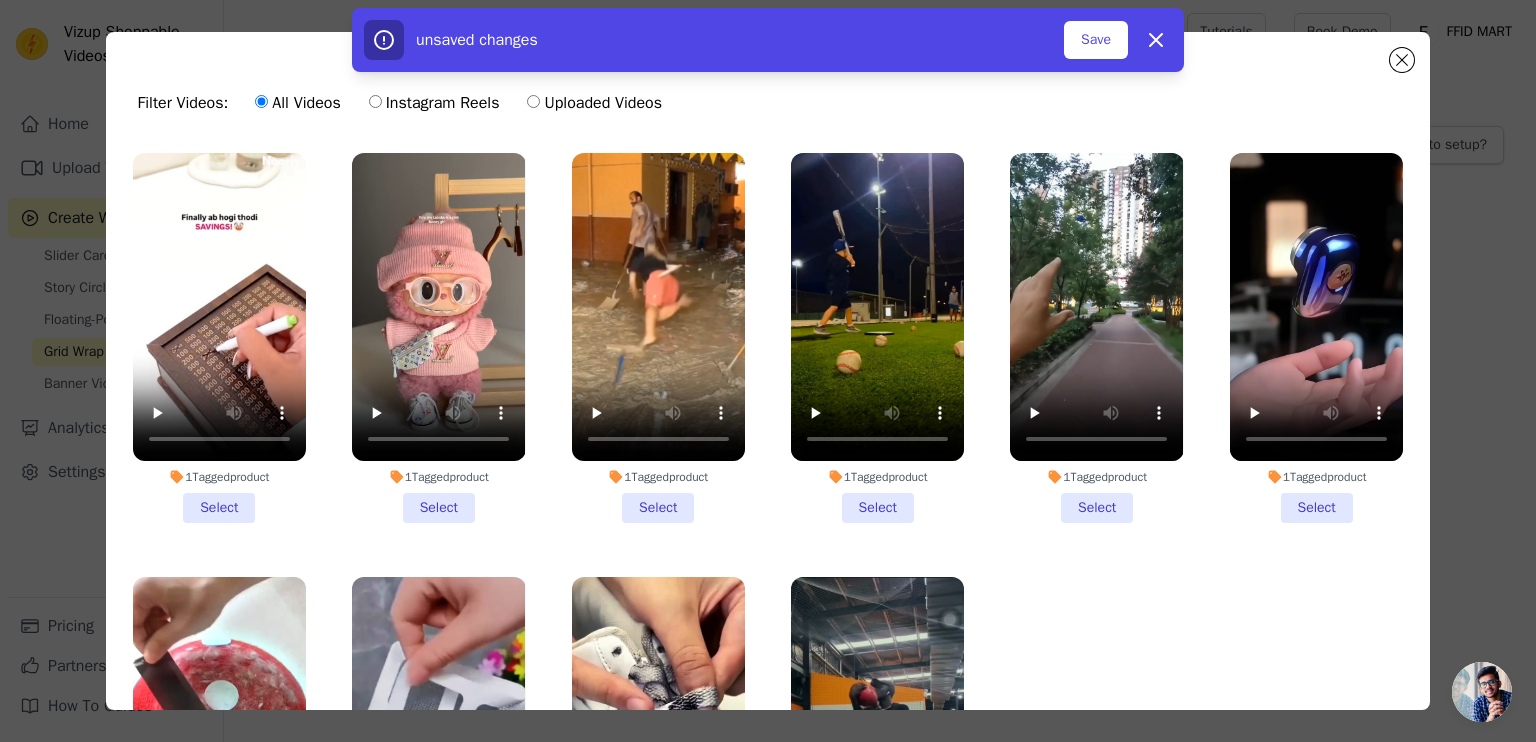 click on "Instagram Reels" at bounding box center [375, 101] 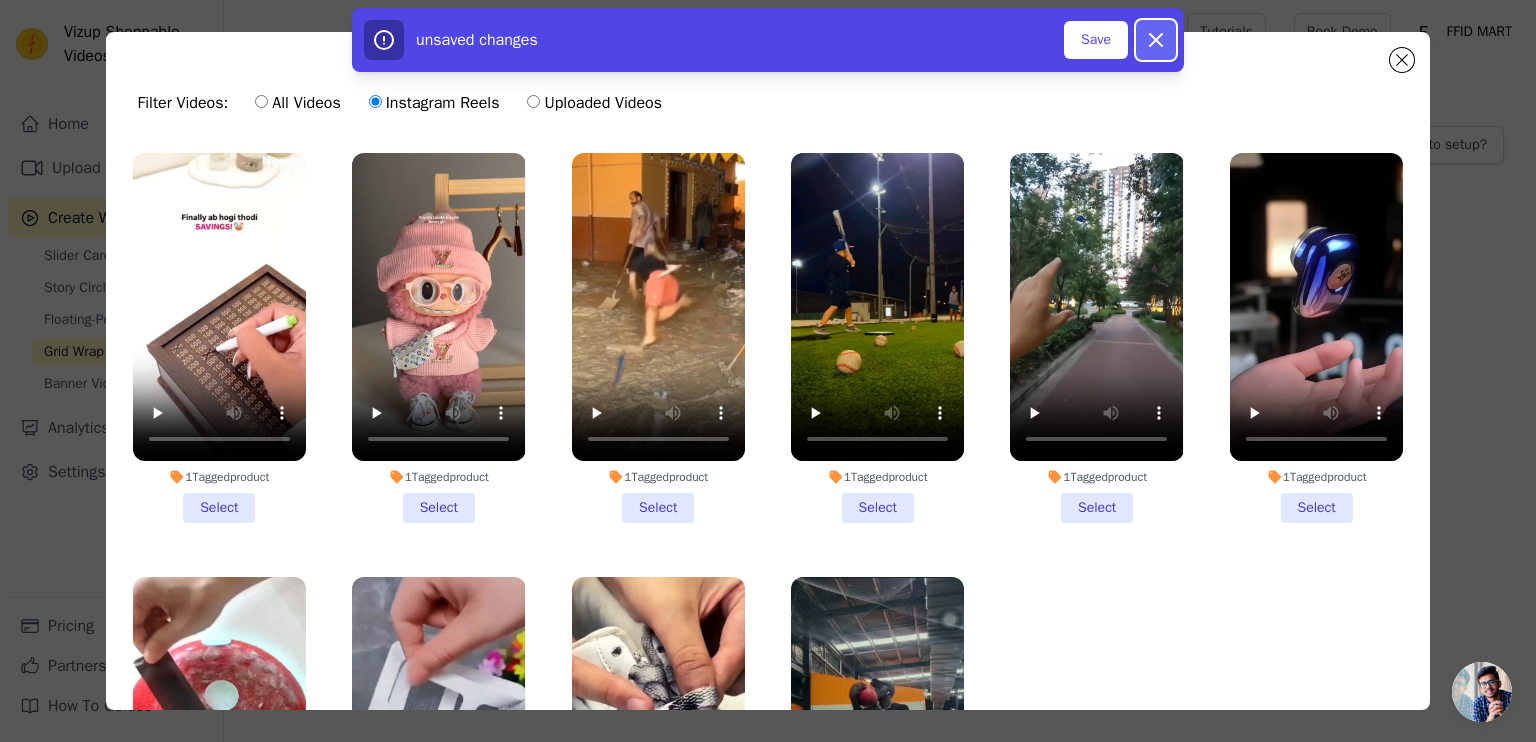 click on "Dismiss" at bounding box center [1156, 40] 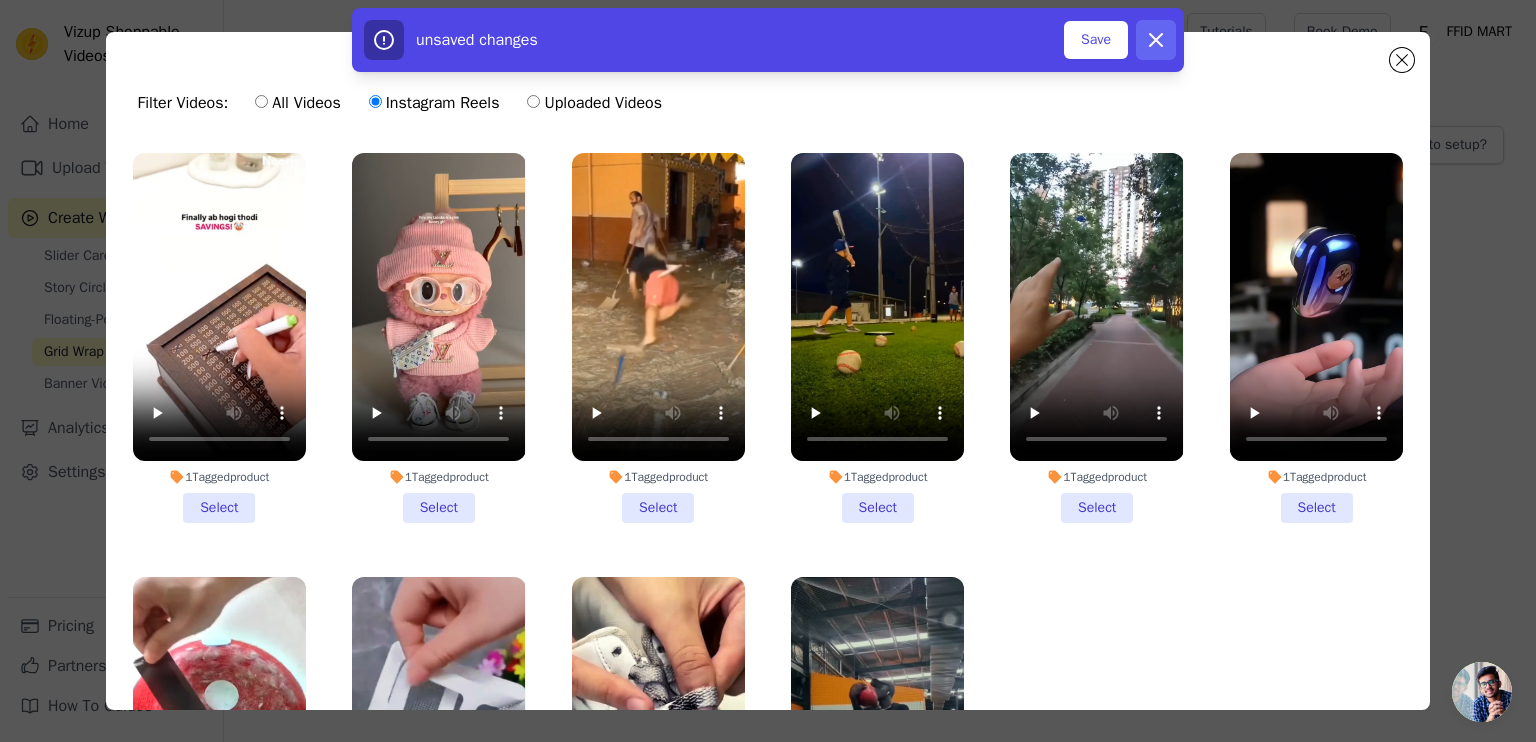 checkbox on "false" 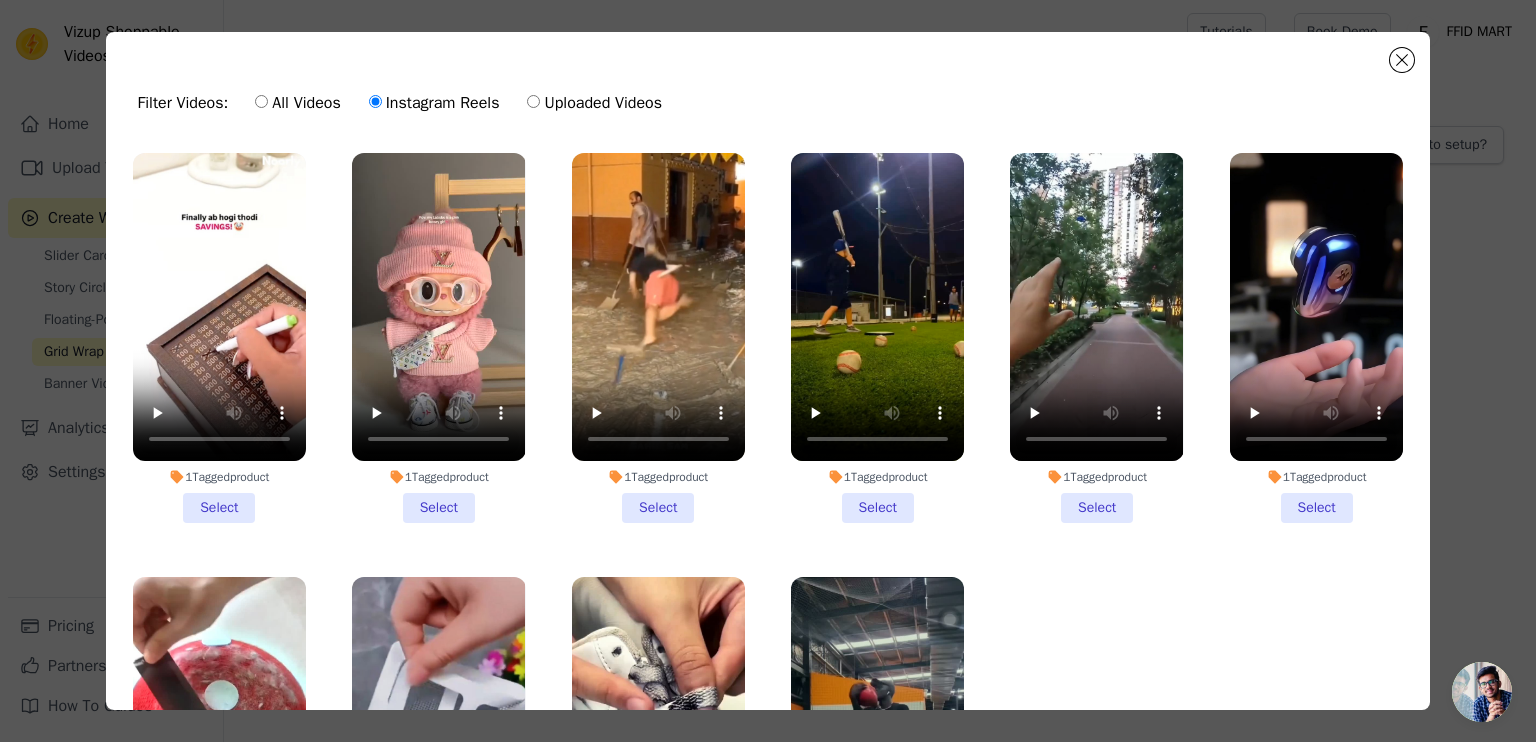 click on "1  Tagged  product     Select" at bounding box center (219, 338) 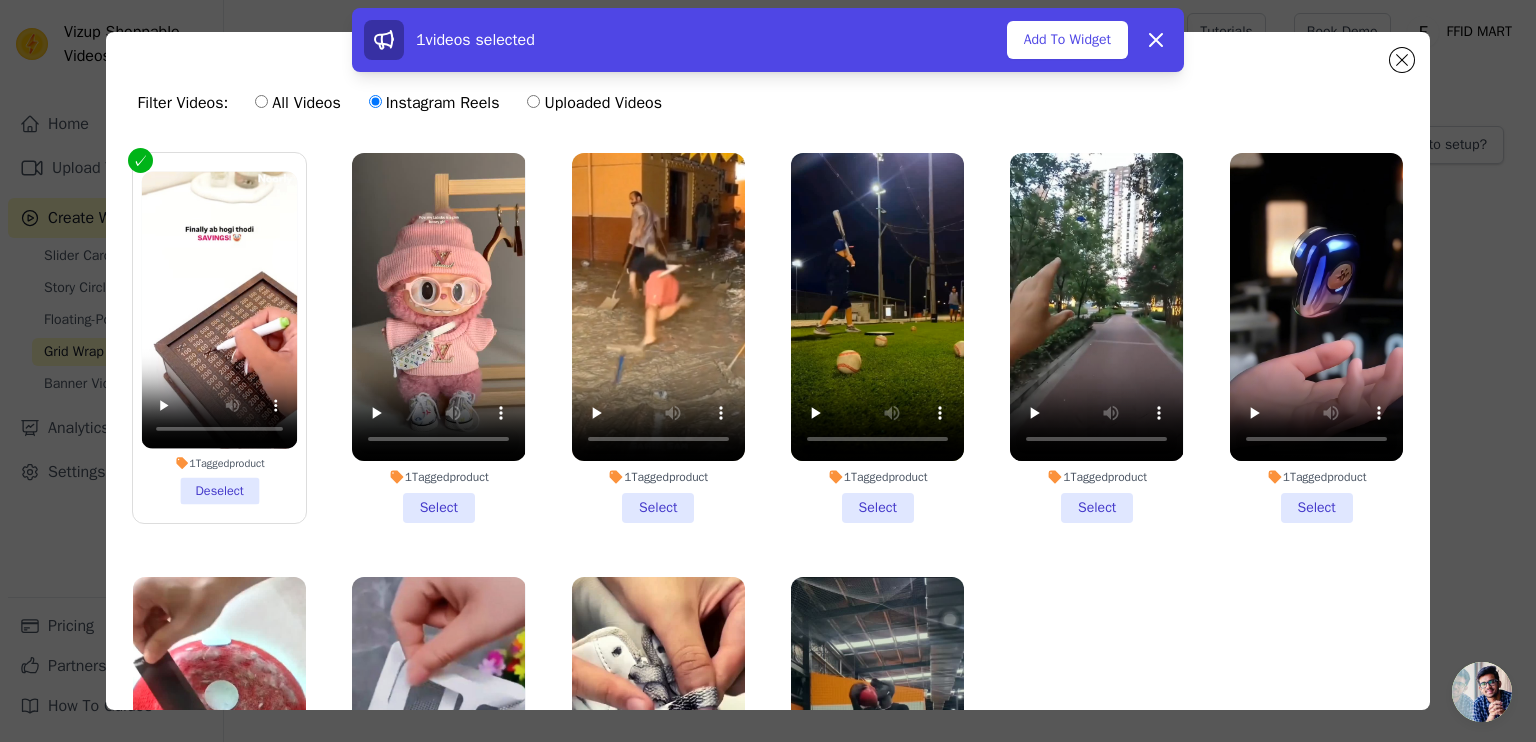 click on "All Videos" at bounding box center (297, 103) 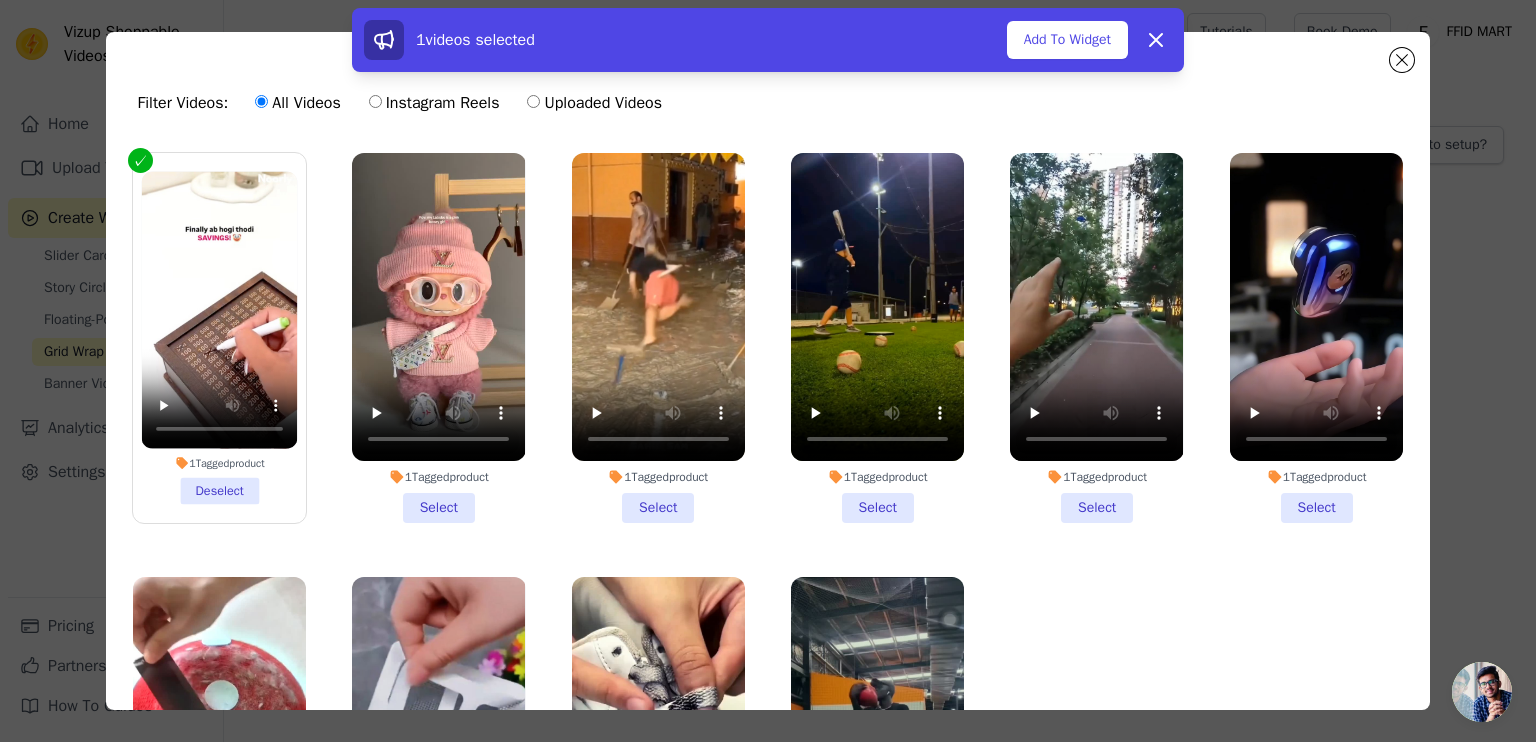 click on "1  Tagged  product     Deselect" at bounding box center (219, 338) 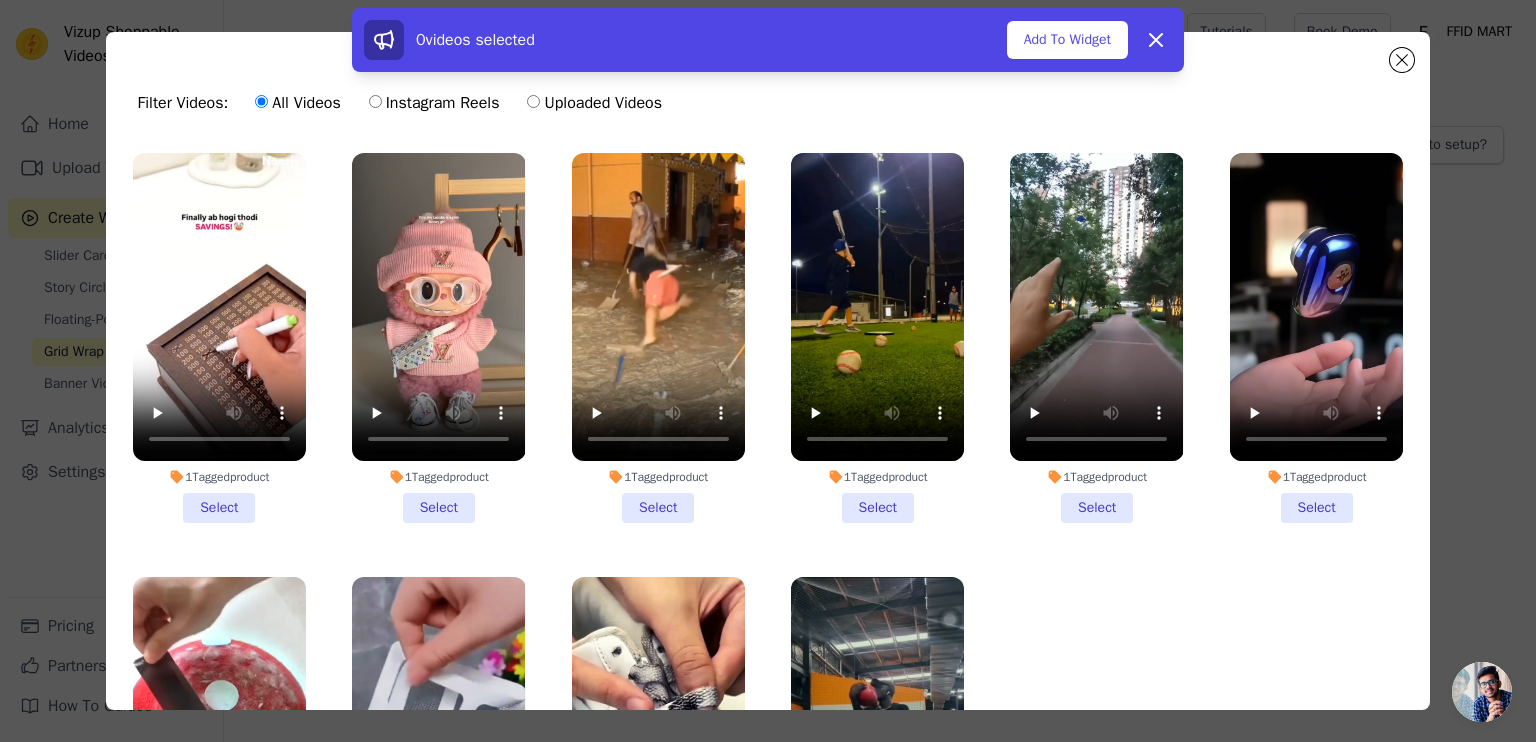 click on "1  Tagged  product     Select" at bounding box center [219, 338] 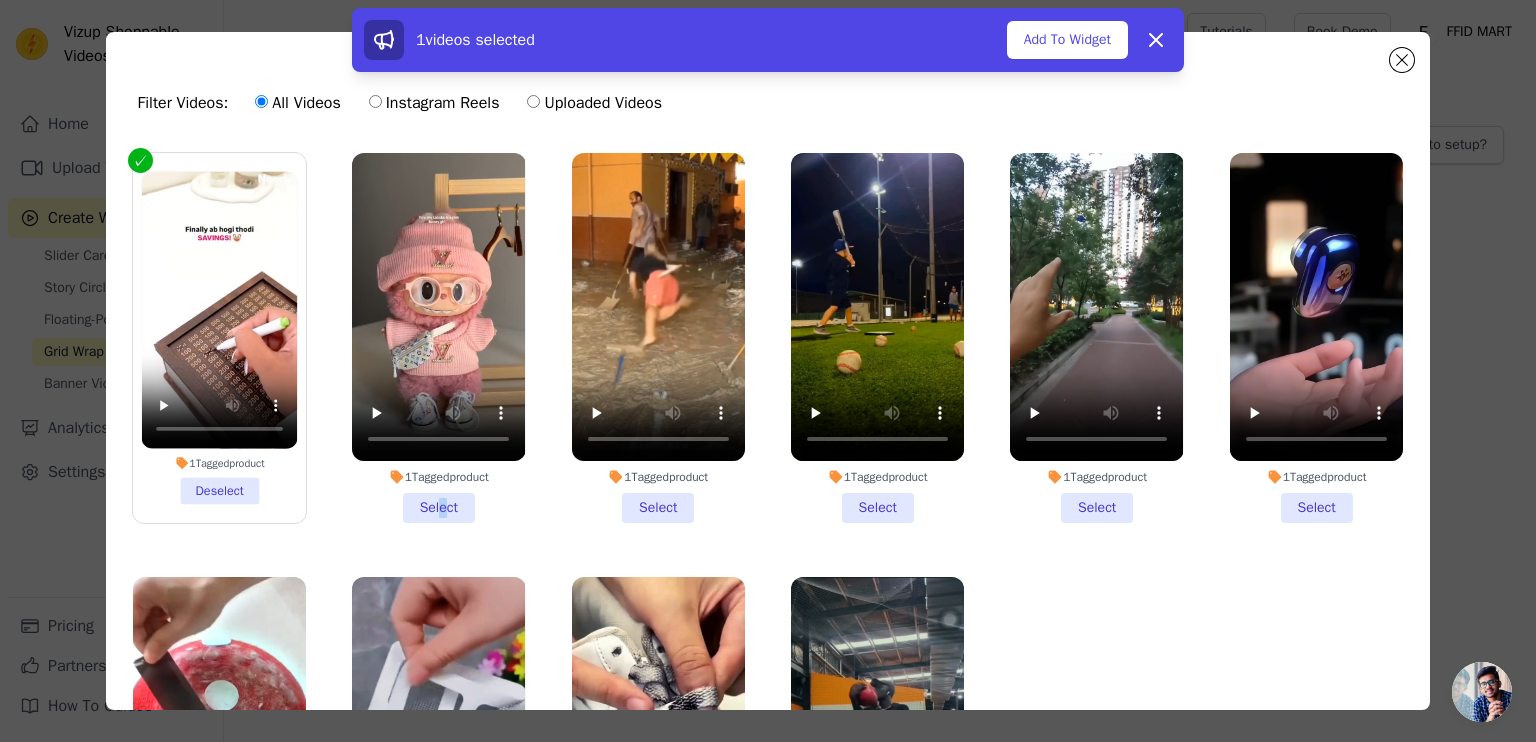 drag, startPoint x: 435, startPoint y: 526, endPoint x: 544, endPoint y: 482, distance: 117.54574 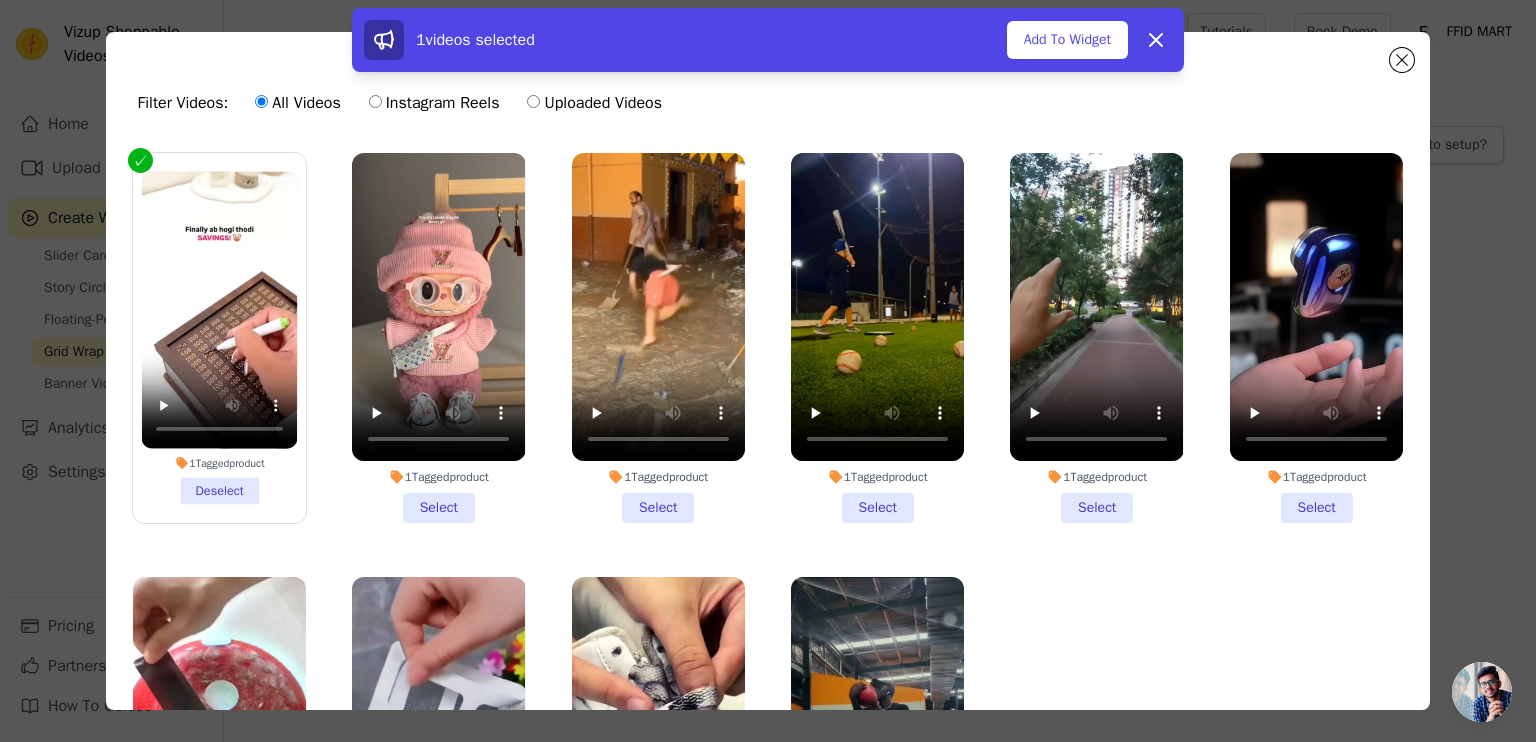 click on "1  Tagged  product     Select" at bounding box center [658, 338] 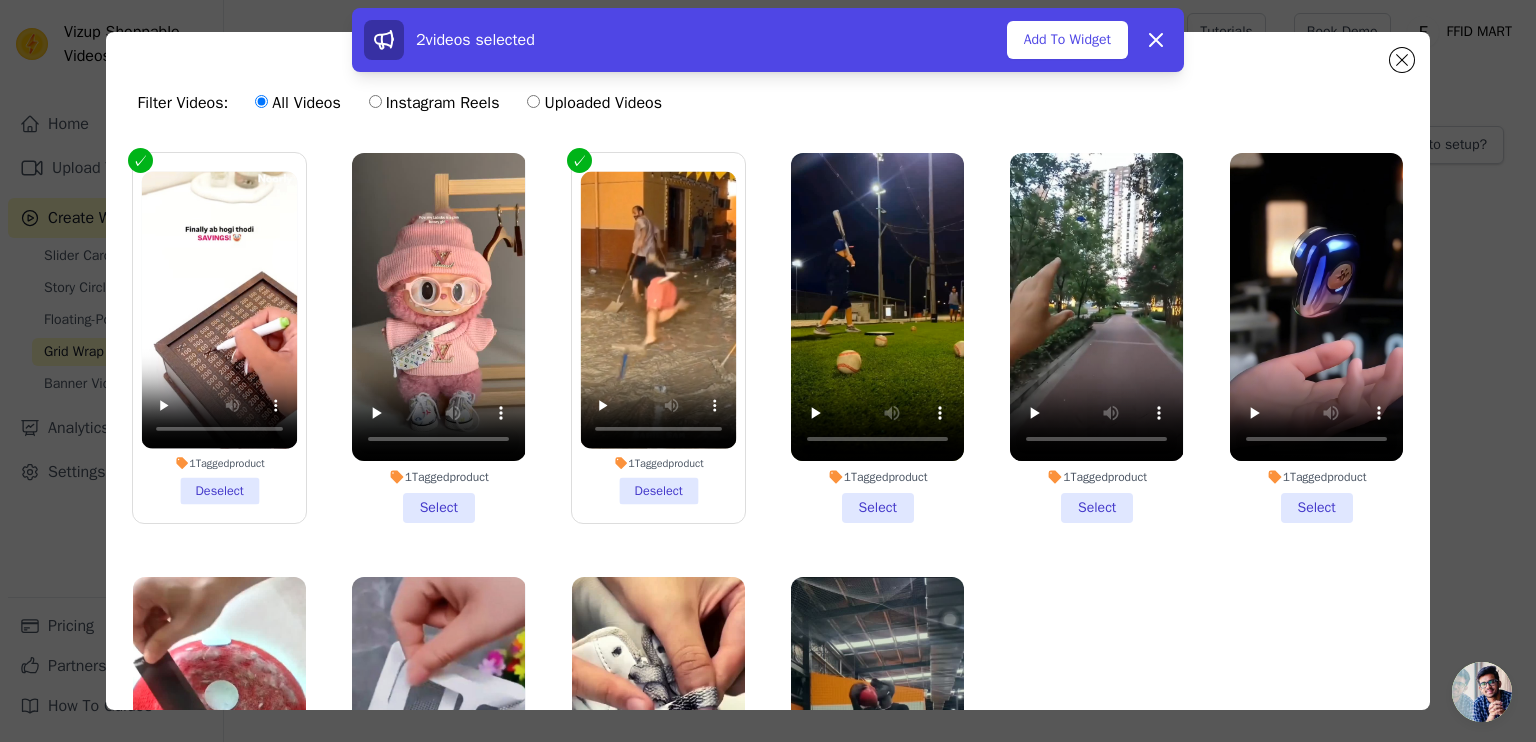 click on "1  Tagged  product     Select" at bounding box center (438, 338) 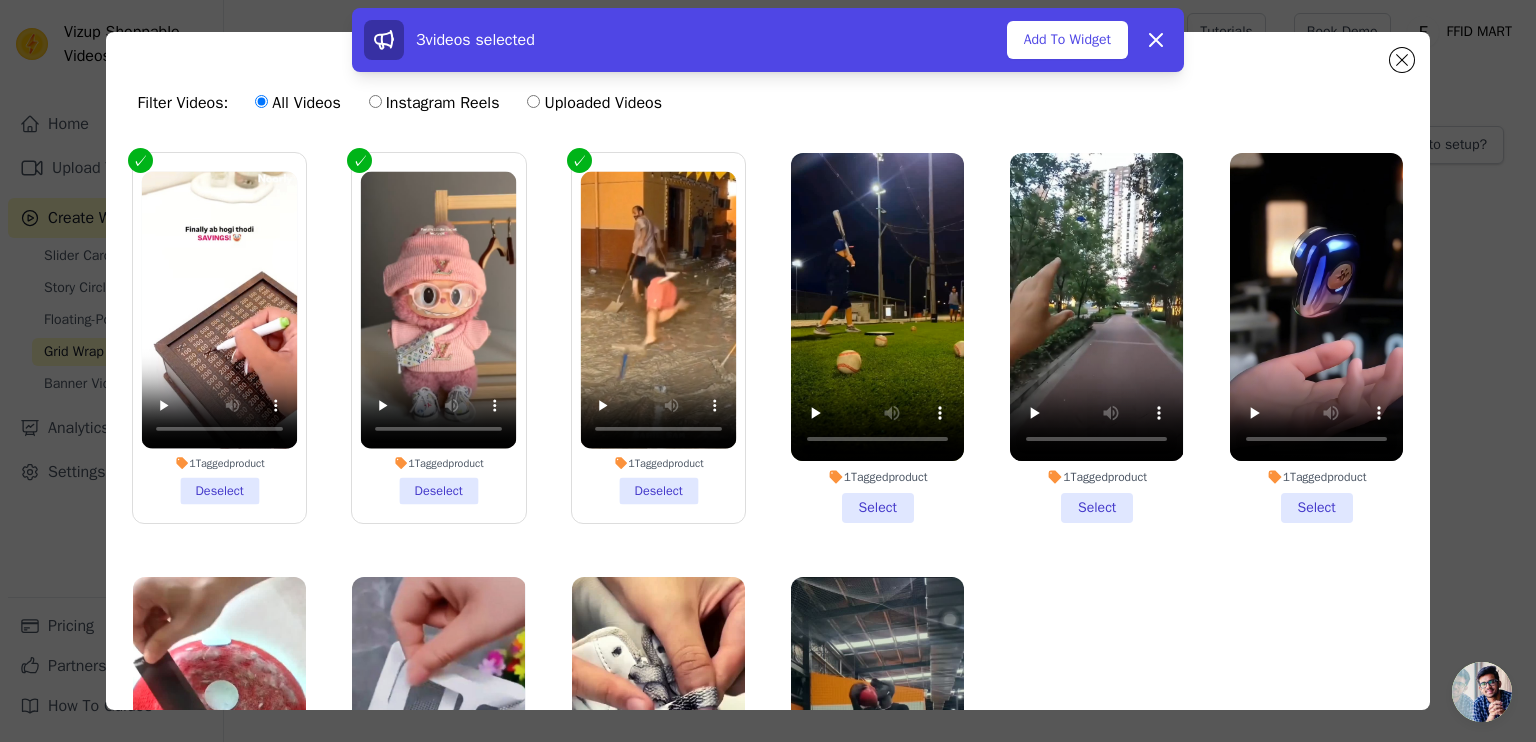 drag, startPoint x: 870, startPoint y: 503, endPoint x: 960, endPoint y: 479, distance: 93.14505 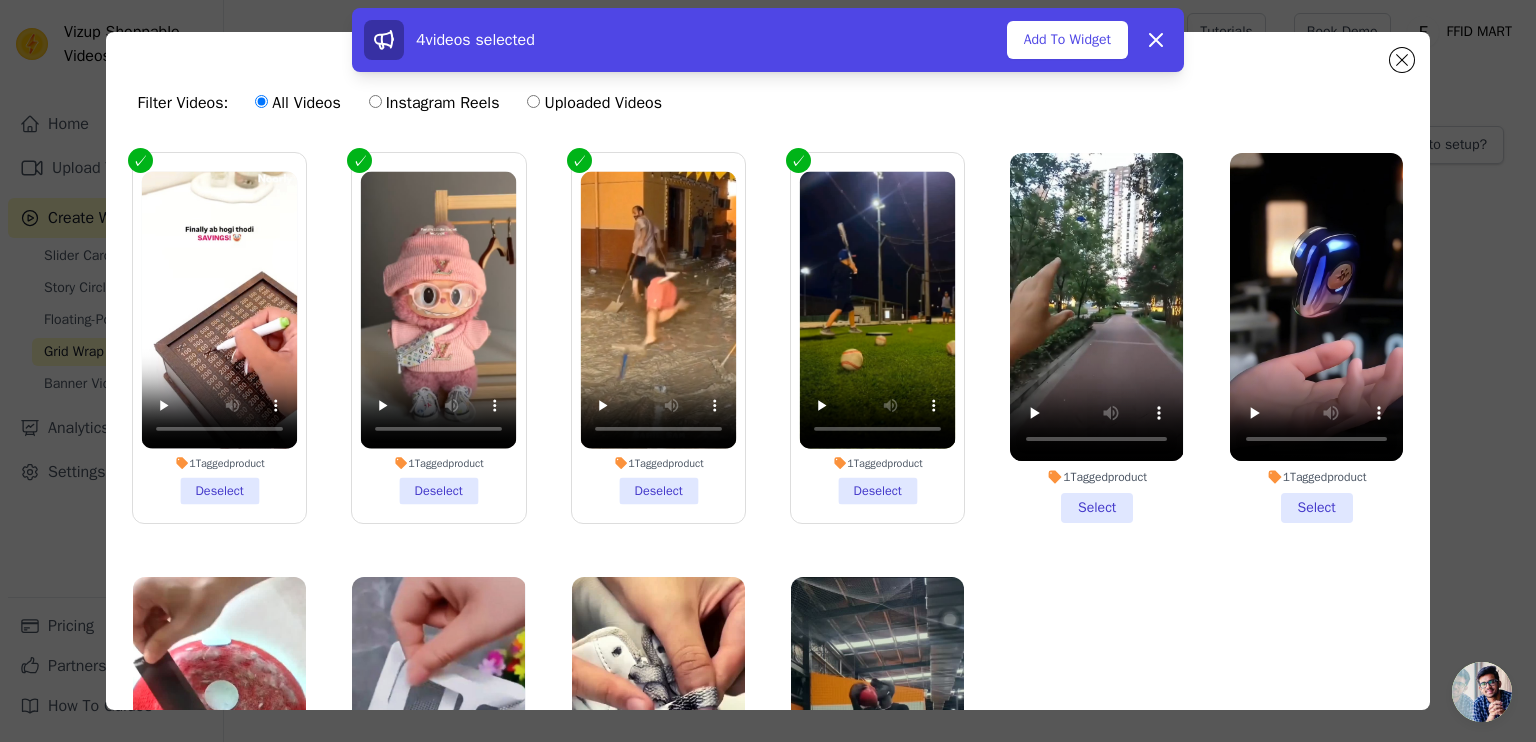 drag, startPoint x: 1084, startPoint y: 509, endPoint x: 1002, endPoint y: 515, distance: 82.219215 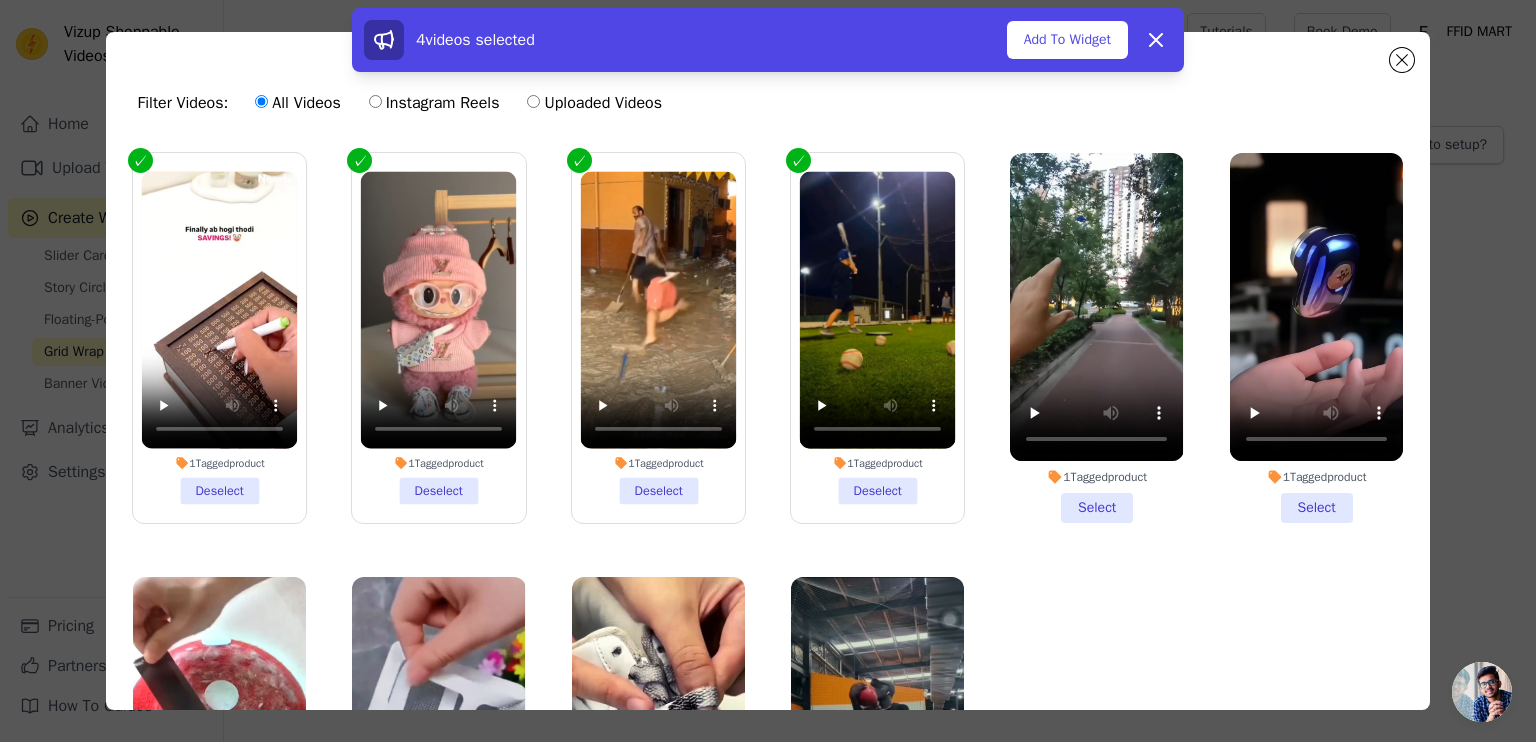 click on "1  Tagged  product     Select" at bounding box center [1096, 338] 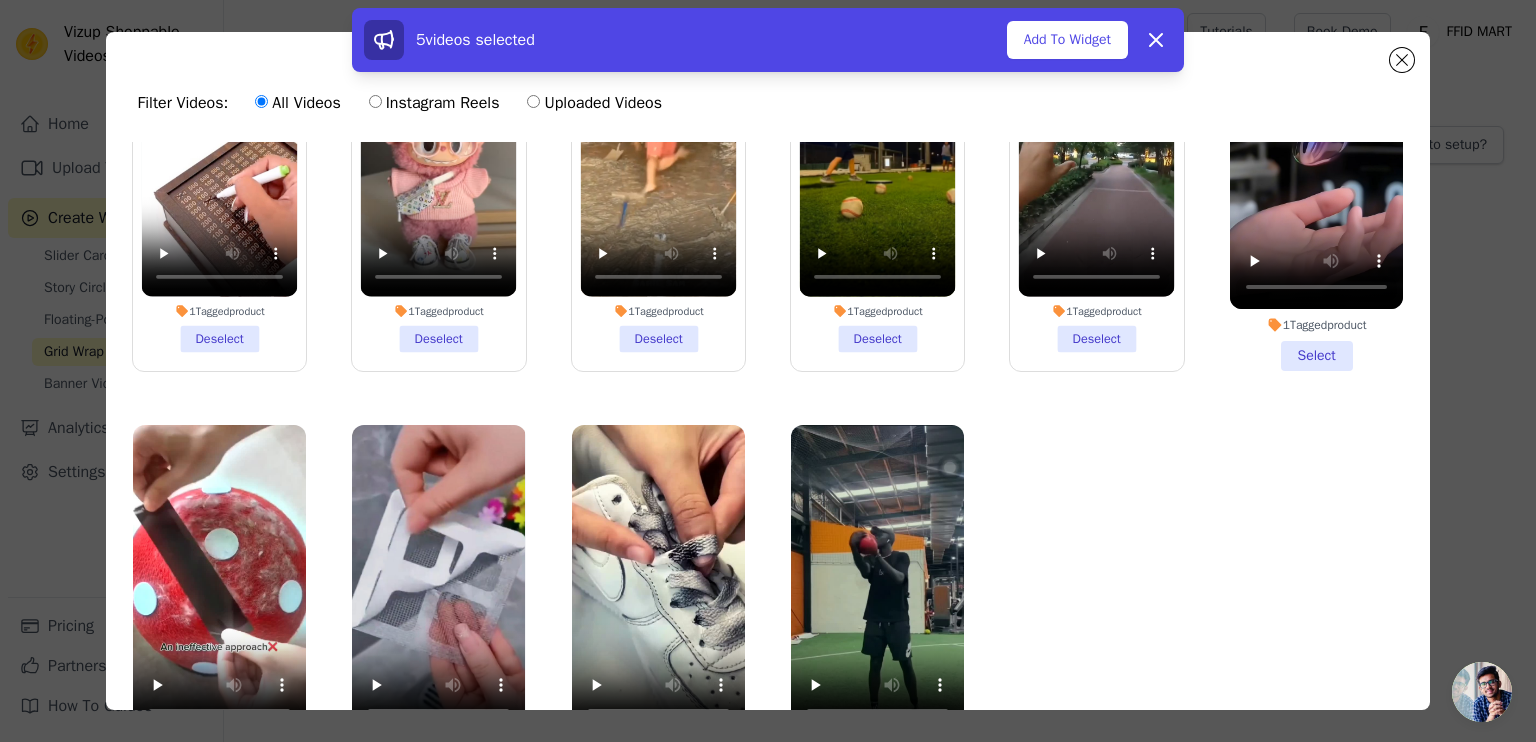 scroll, scrollTop: 165, scrollLeft: 0, axis: vertical 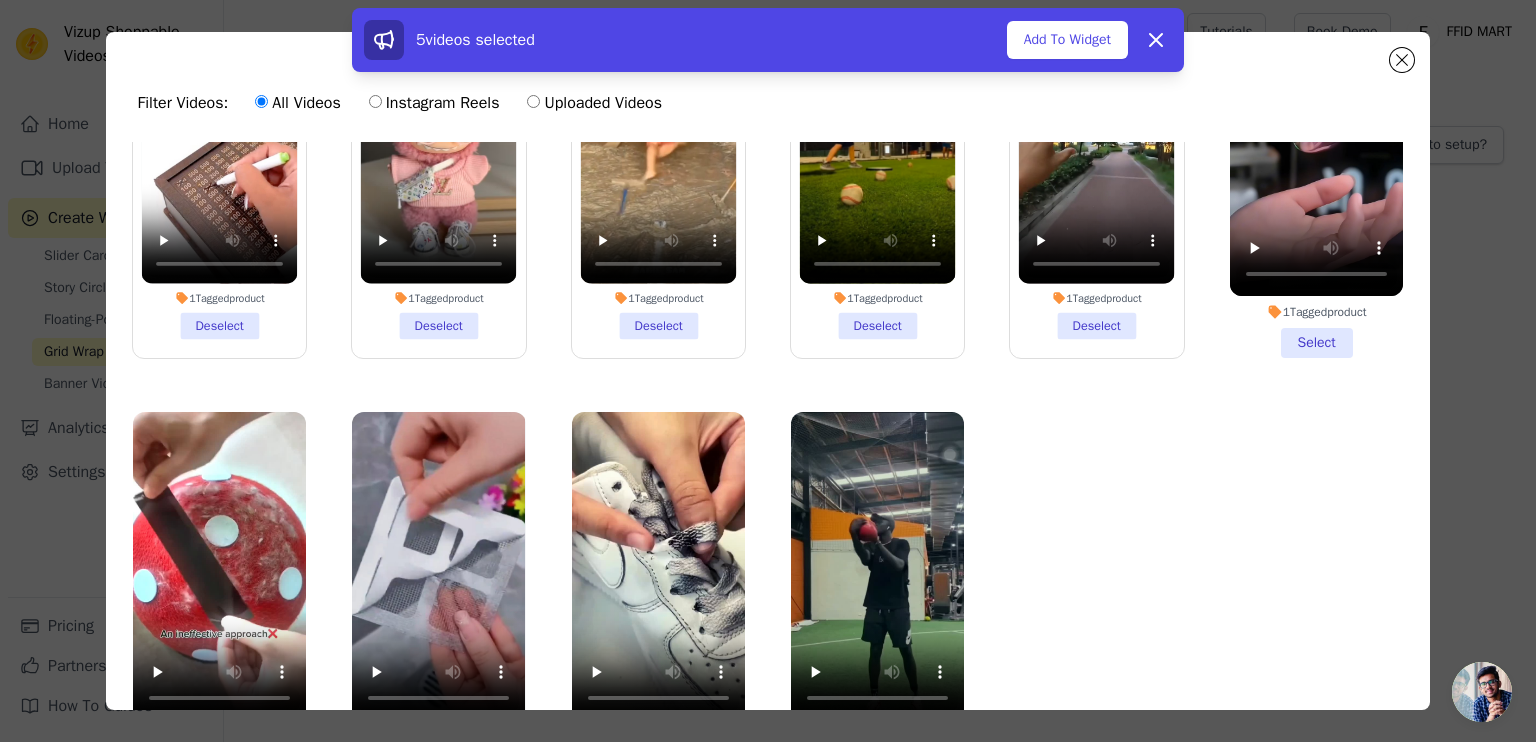 click on "1  Tagged  product     Select" at bounding box center [1316, 173] 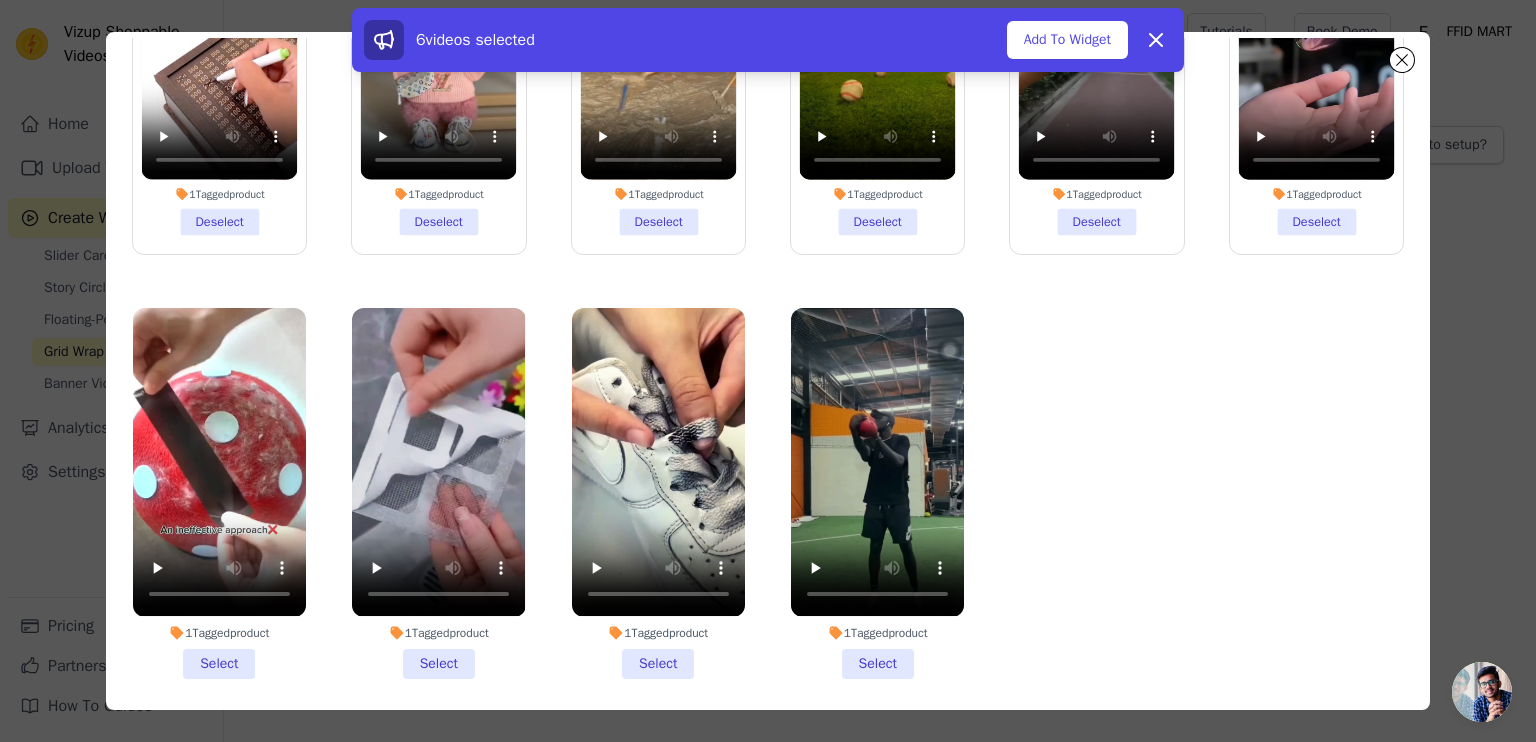 scroll, scrollTop: 173, scrollLeft: 0, axis: vertical 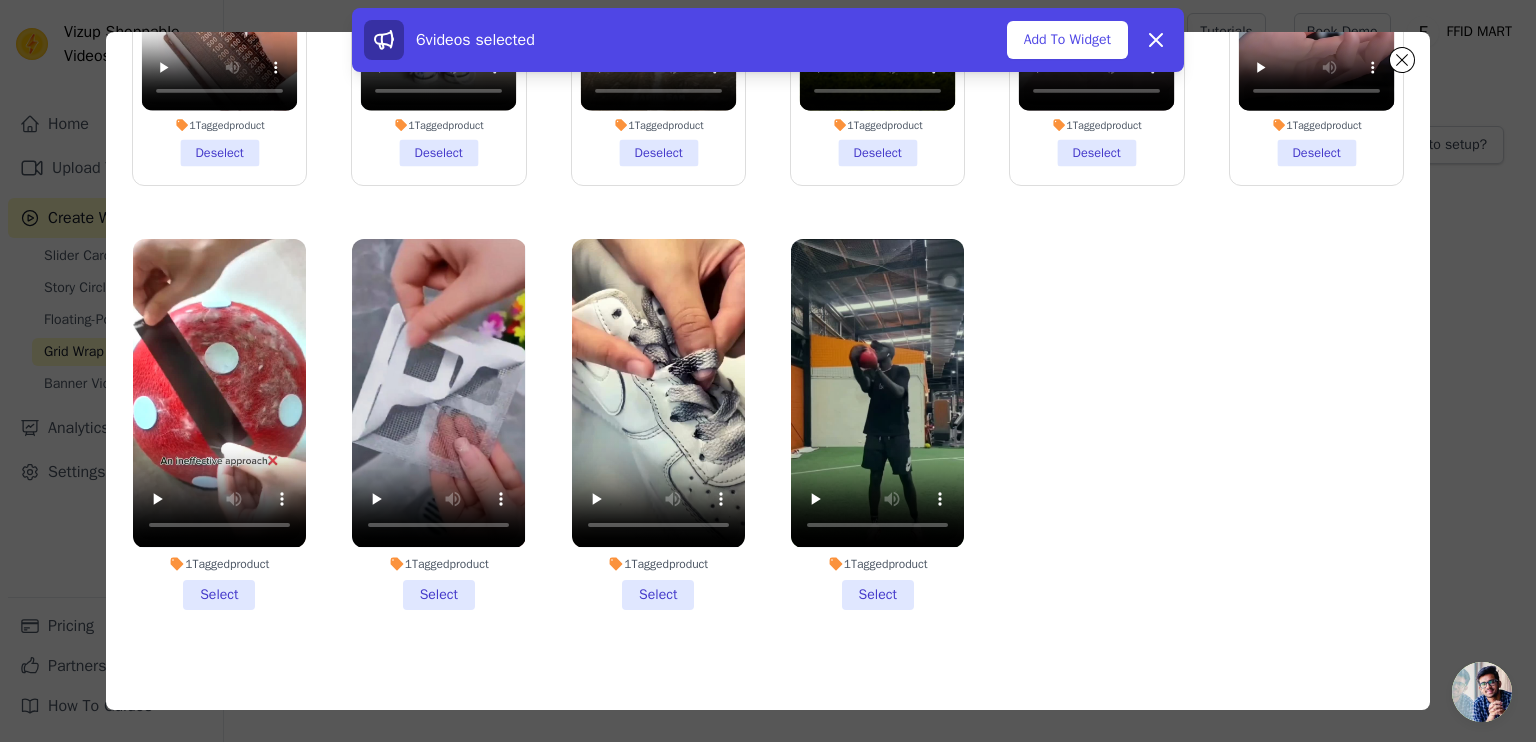 drag, startPoint x: 848, startPoint y: 581, endPoint x: 724, endPoint y: 551, distance: 127.57743 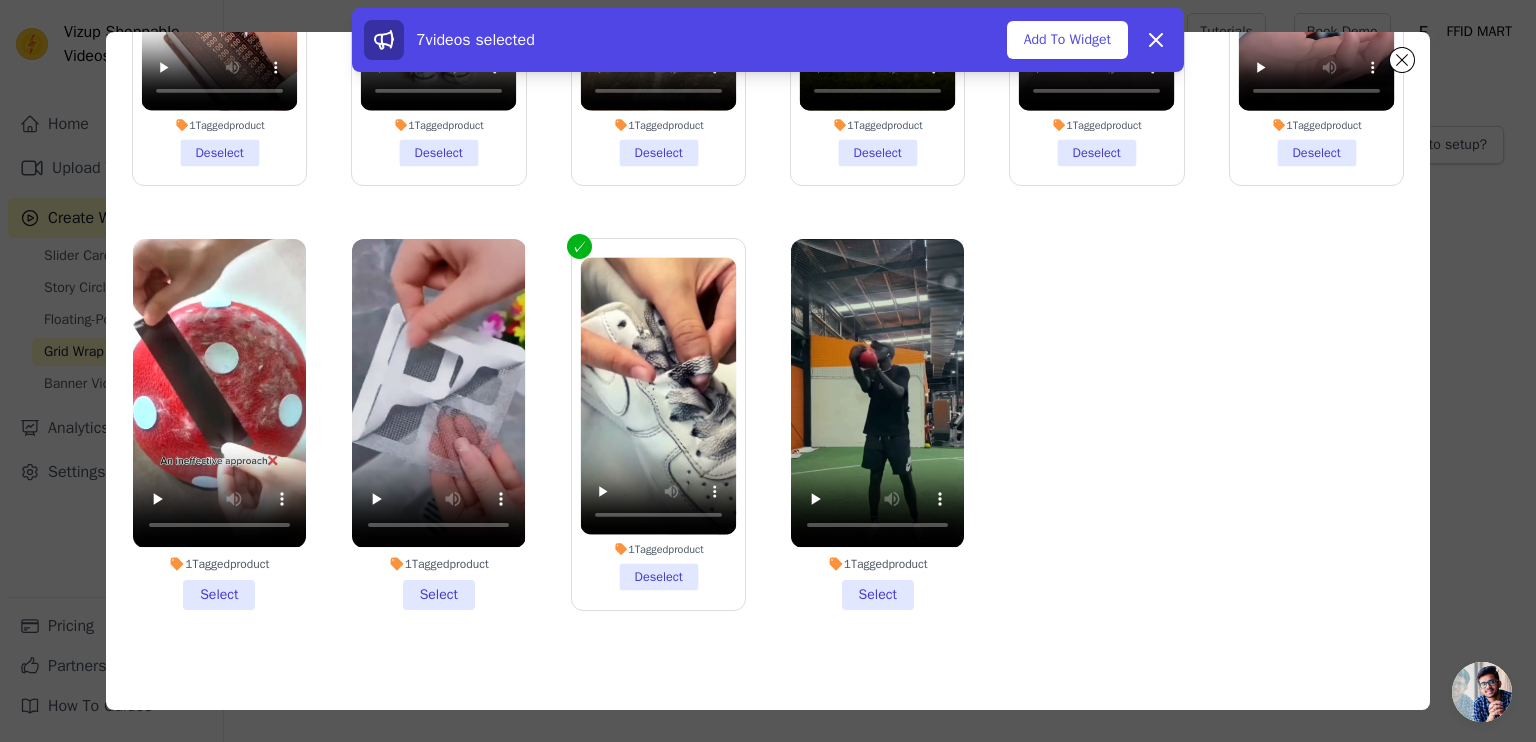 drag, startPoint x: 884, startPoint y: 575, endPoint x: 519, endPoint y: 562, distance: 365.23145 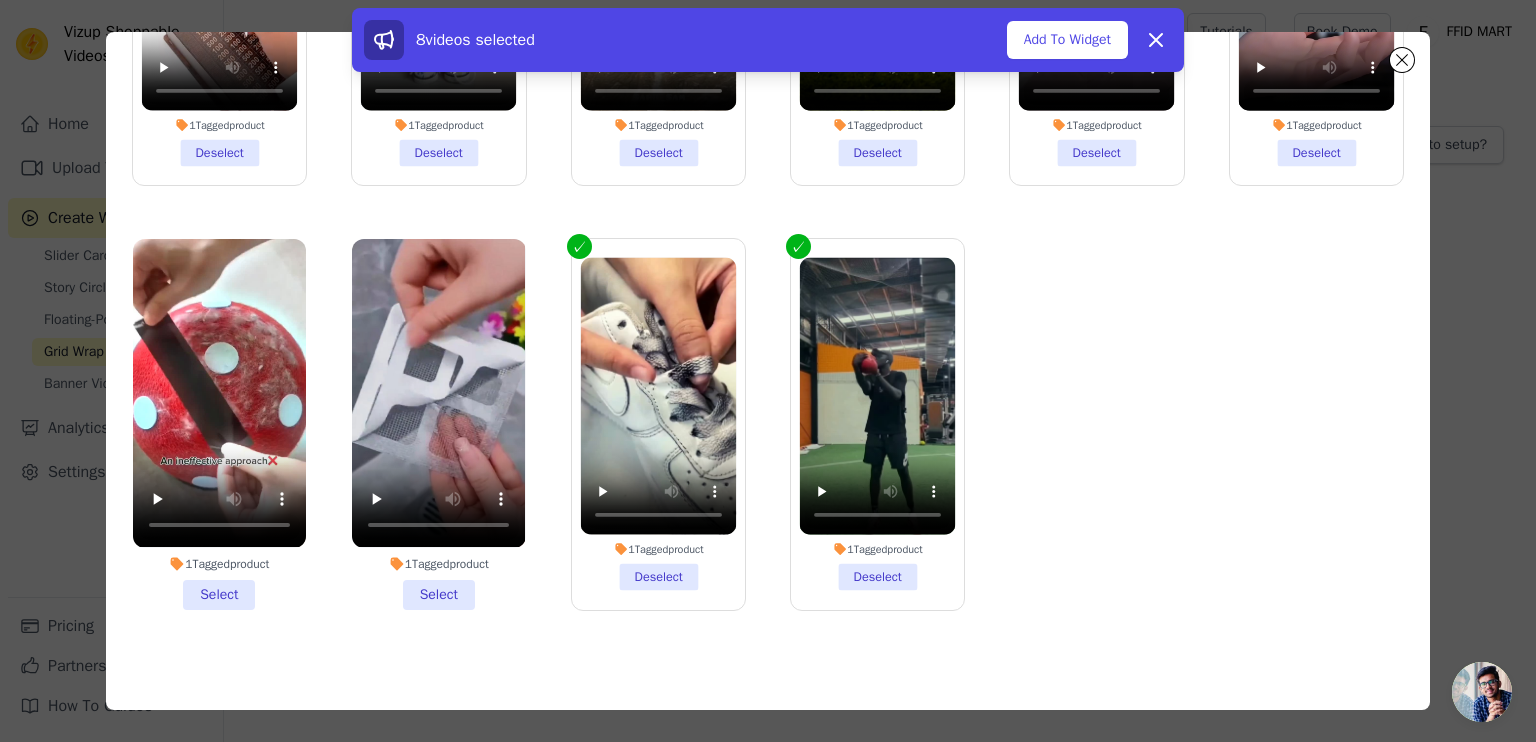 click on "1  Tagged  product     Select" at bounding box center (438, 424) 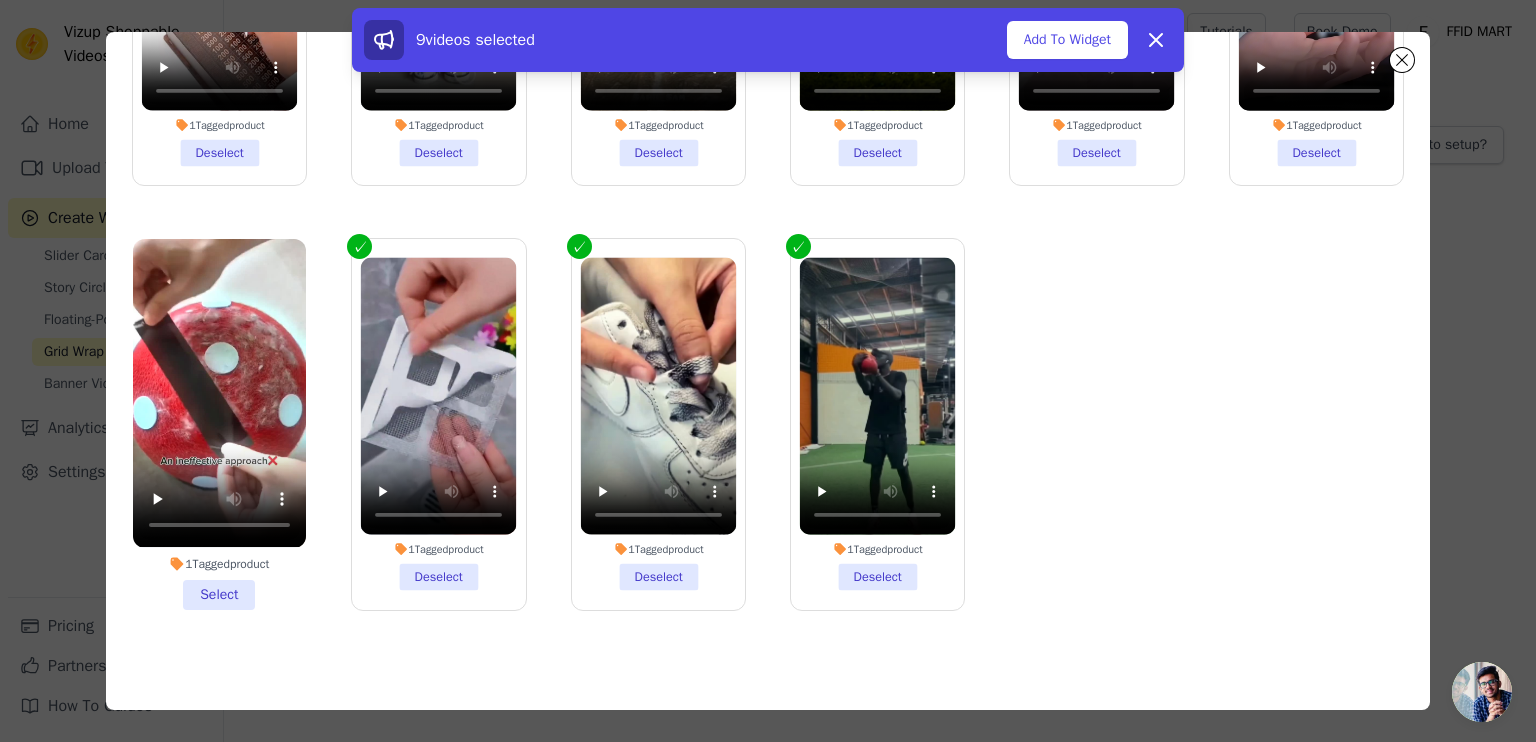 drag, startPoint x: 229, startPoint y: 579, endPoint x: 607, endPoint y: 522, distance: 382.27347 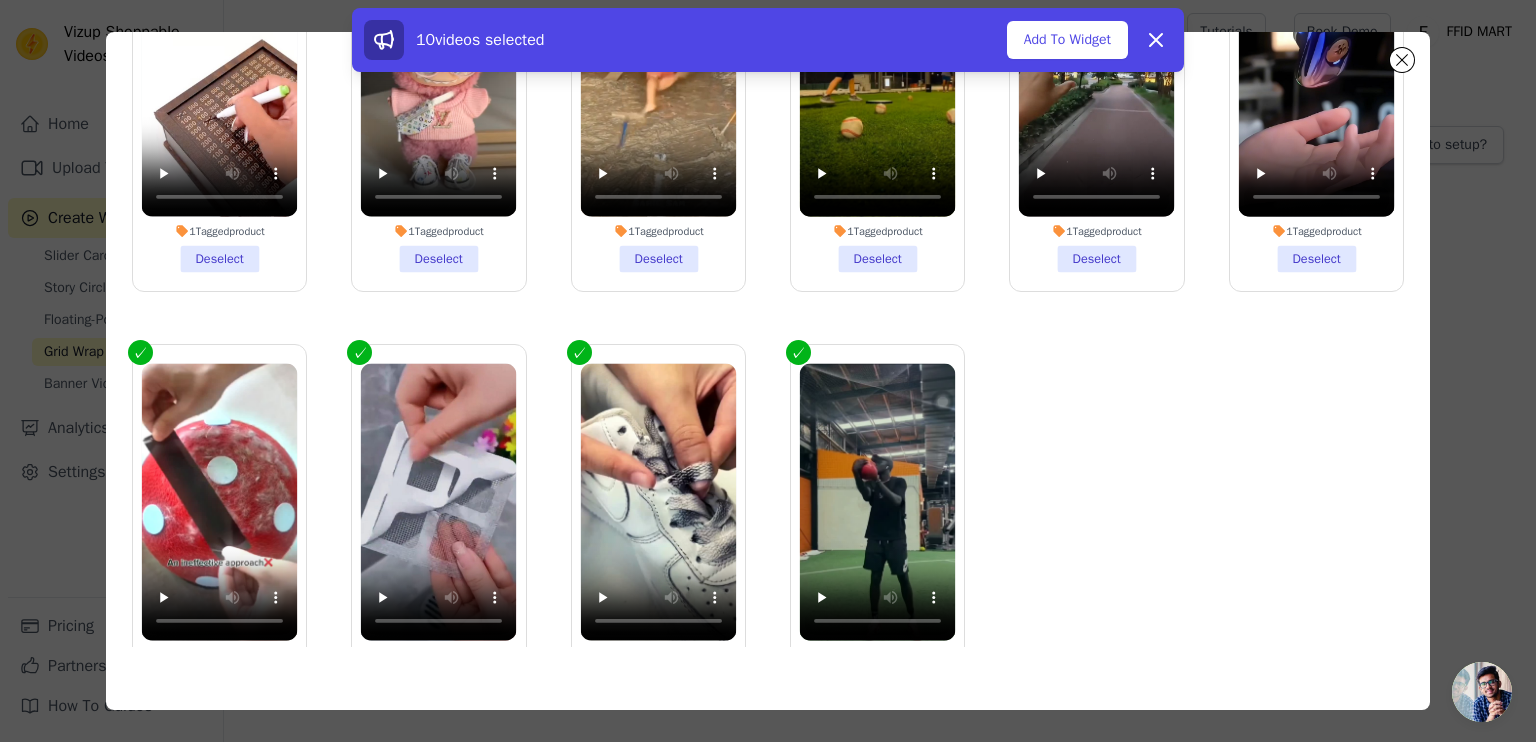 scroll, scrollTop: 0, scrollLeft: 0, axis: both 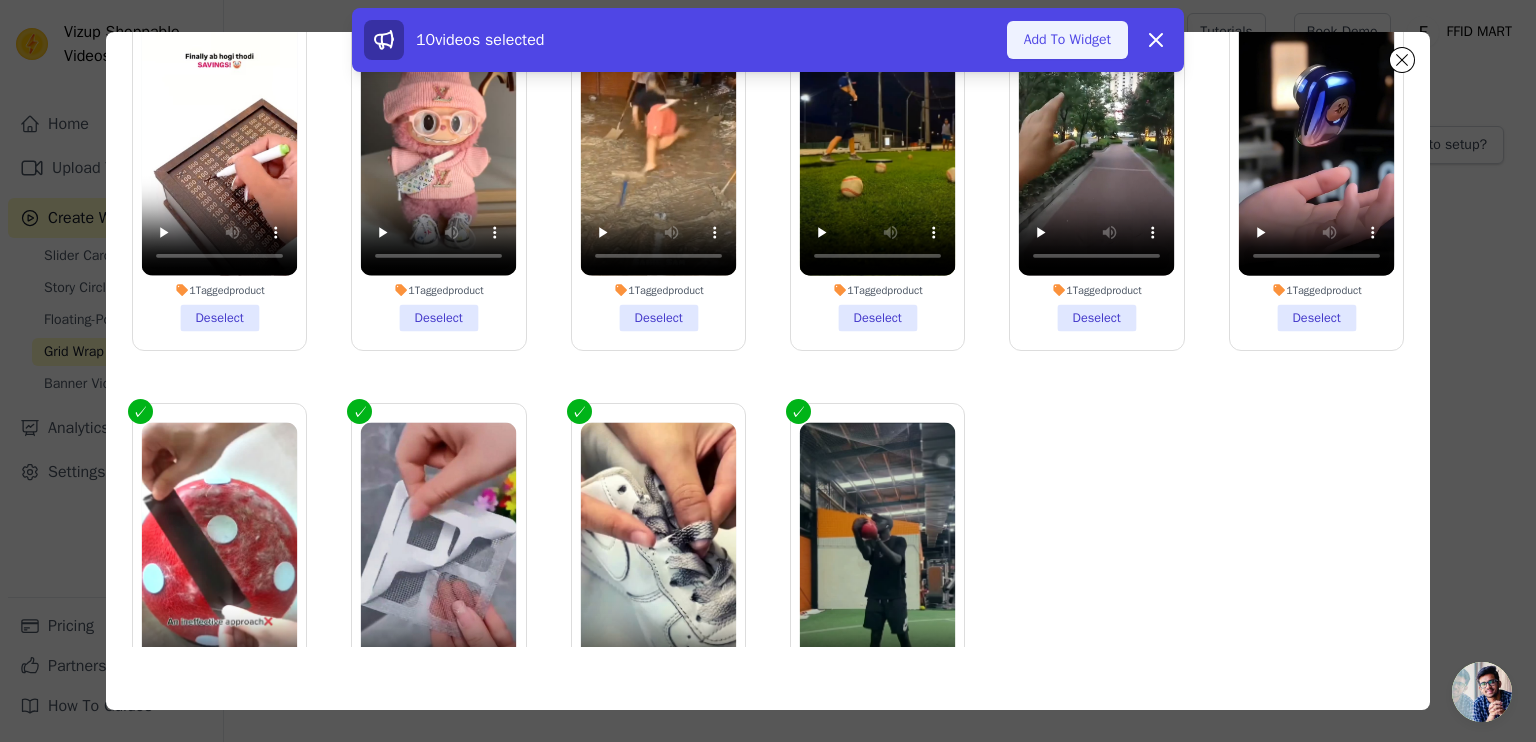 click on "Add To Widget" at bounding box center (1067, 40) 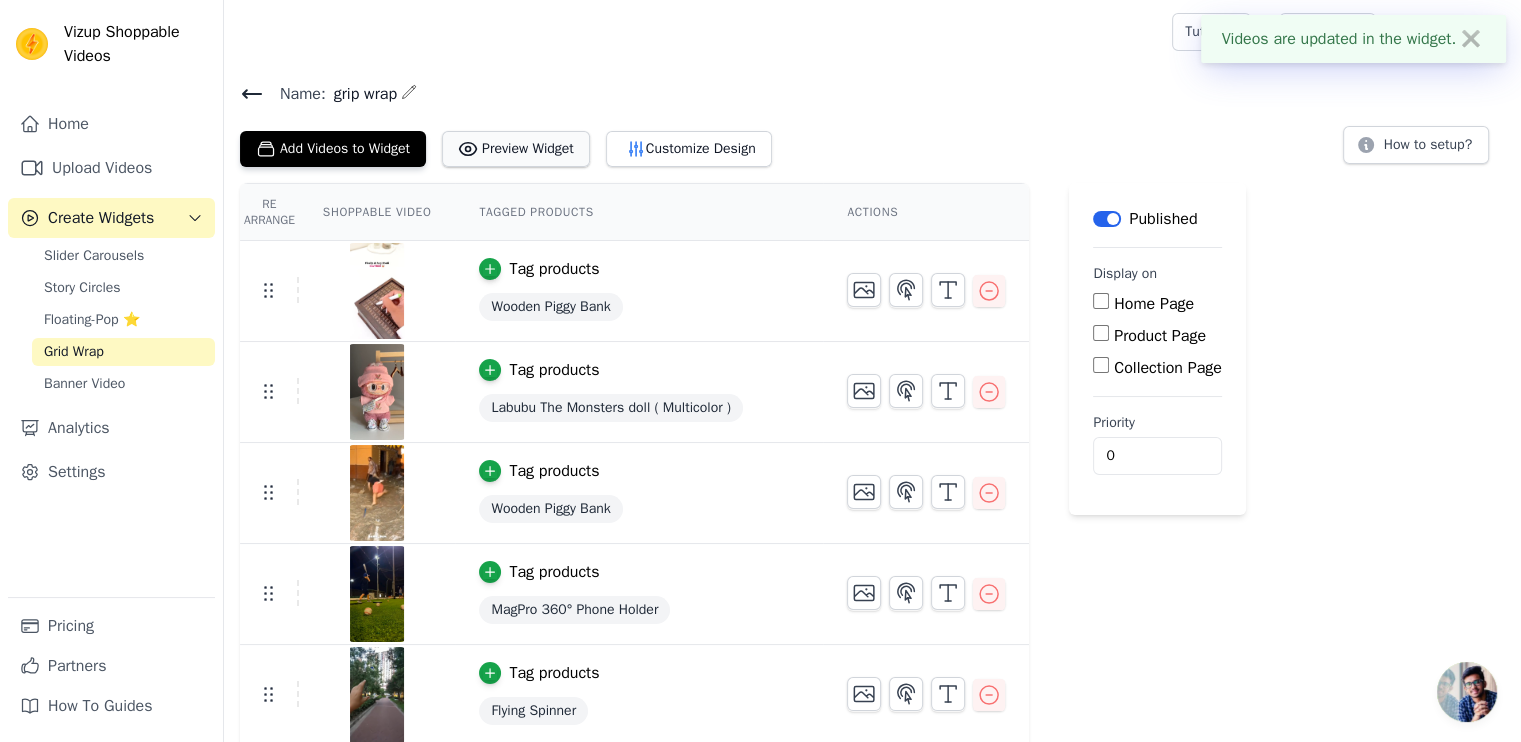 click on "Preview Widget" at bounding box center (516, 149) 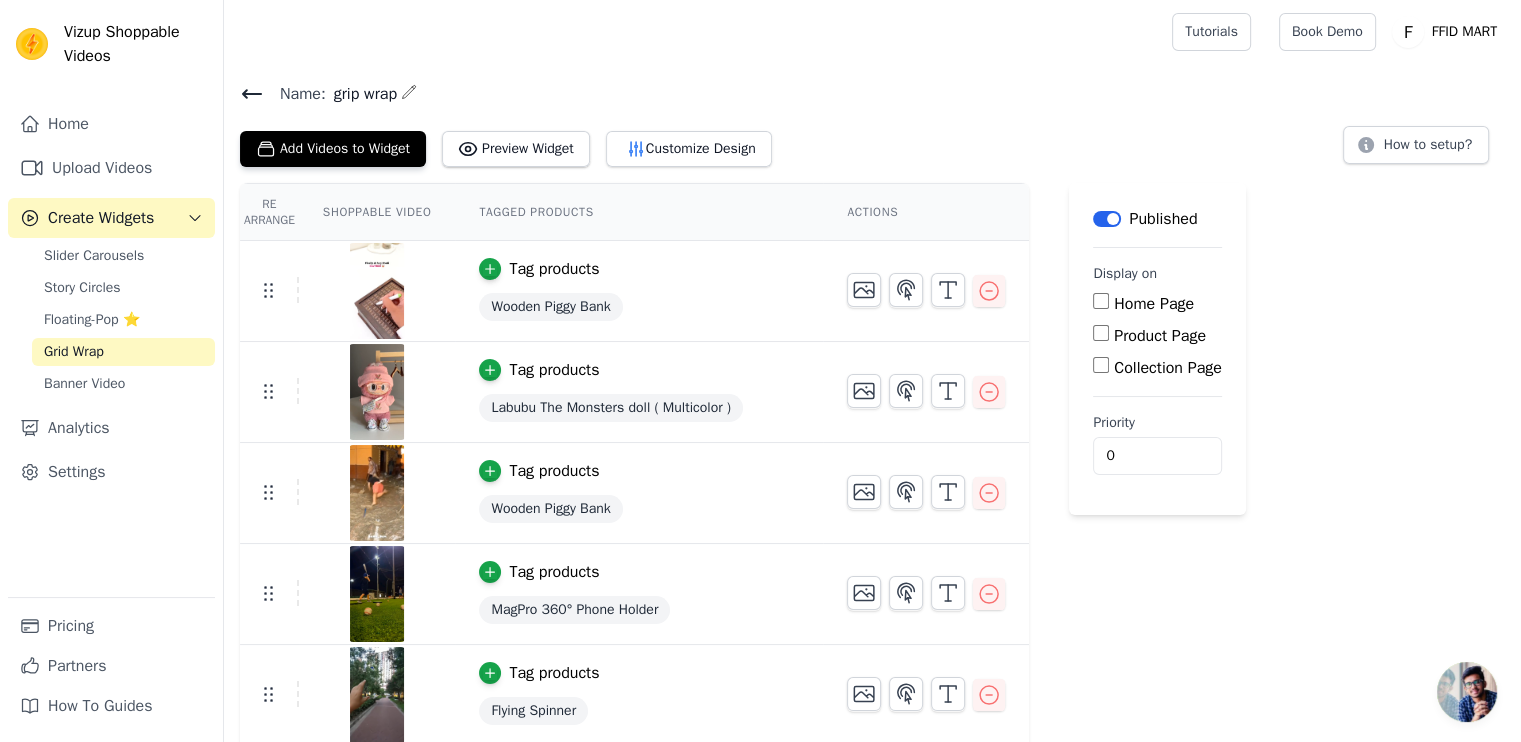 click on "Label" at bounding box center [1107, 219] 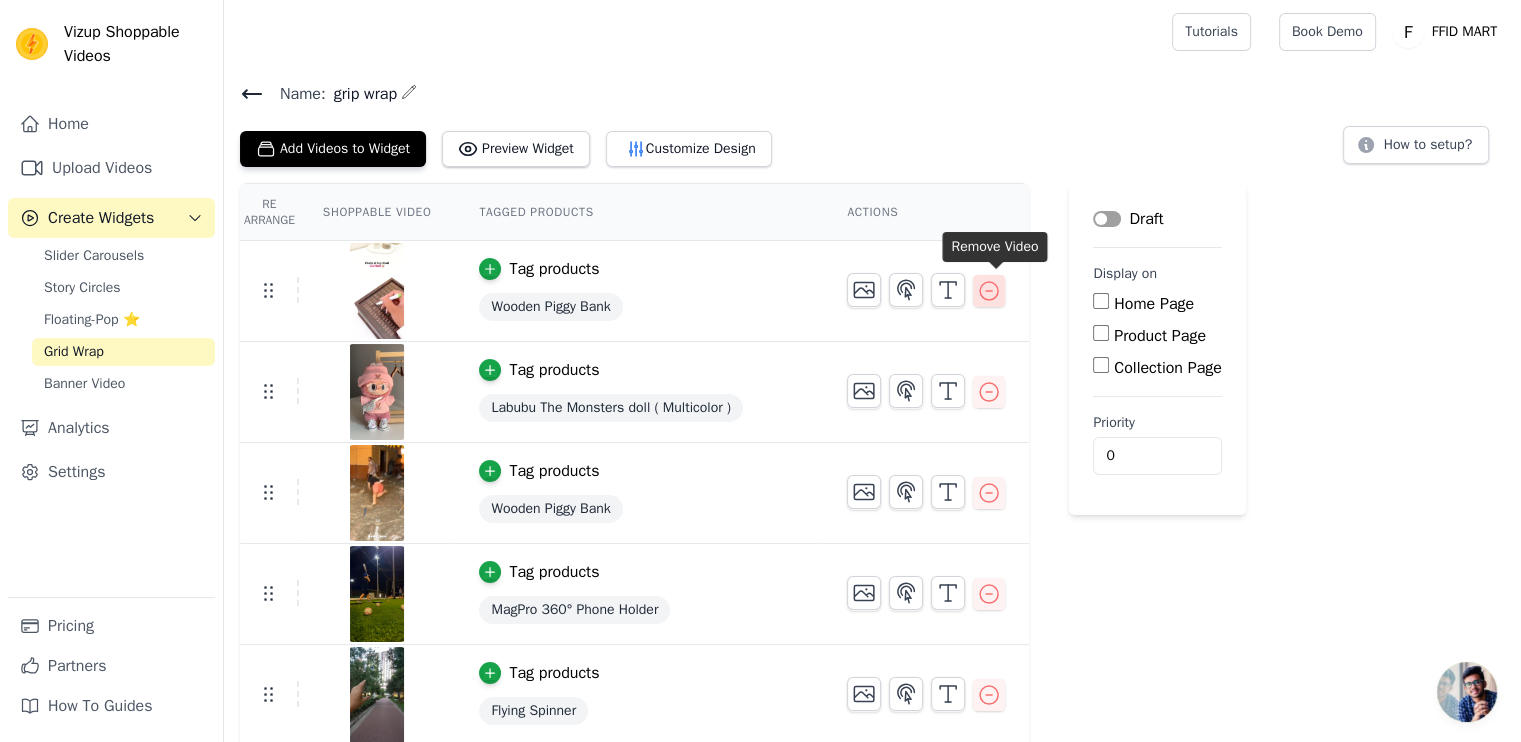 click 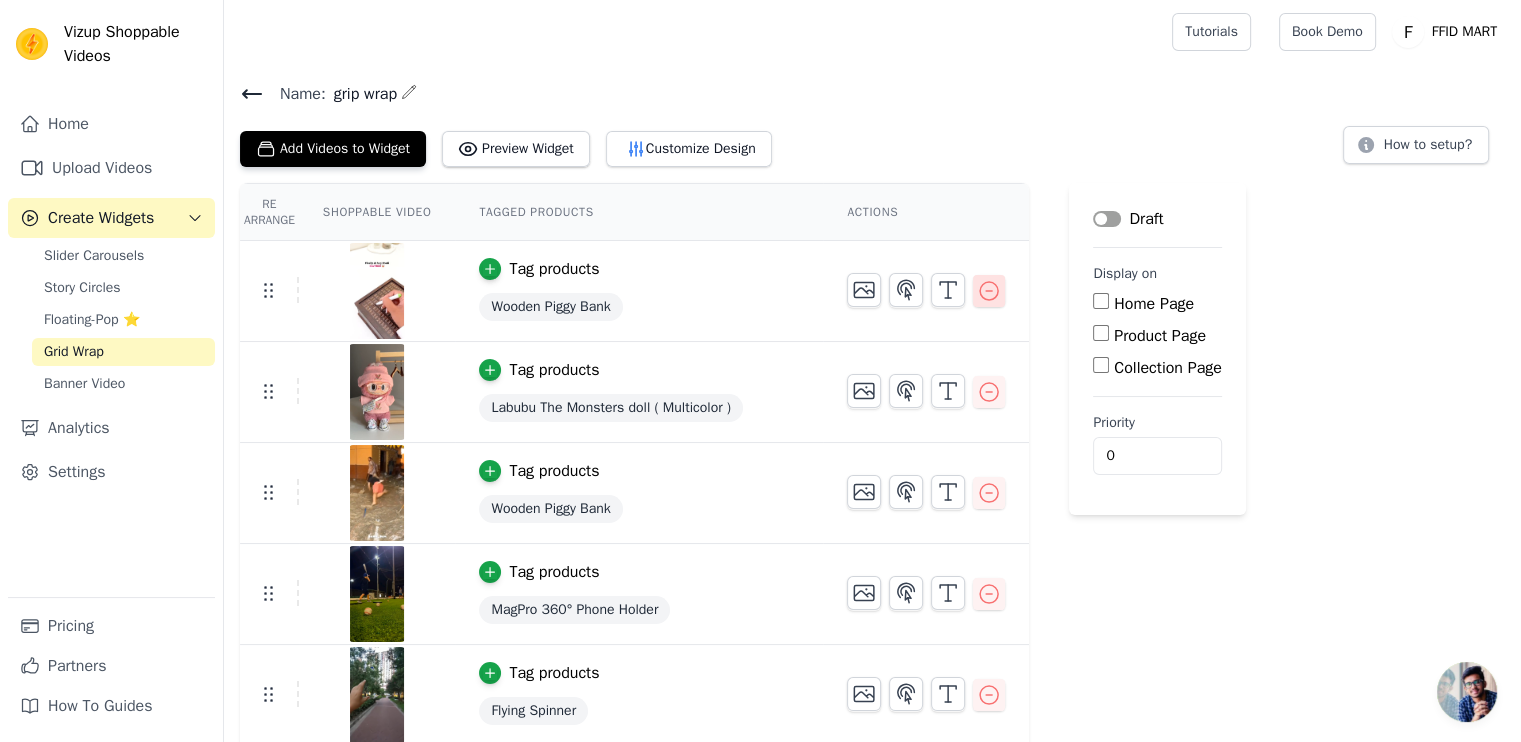 click 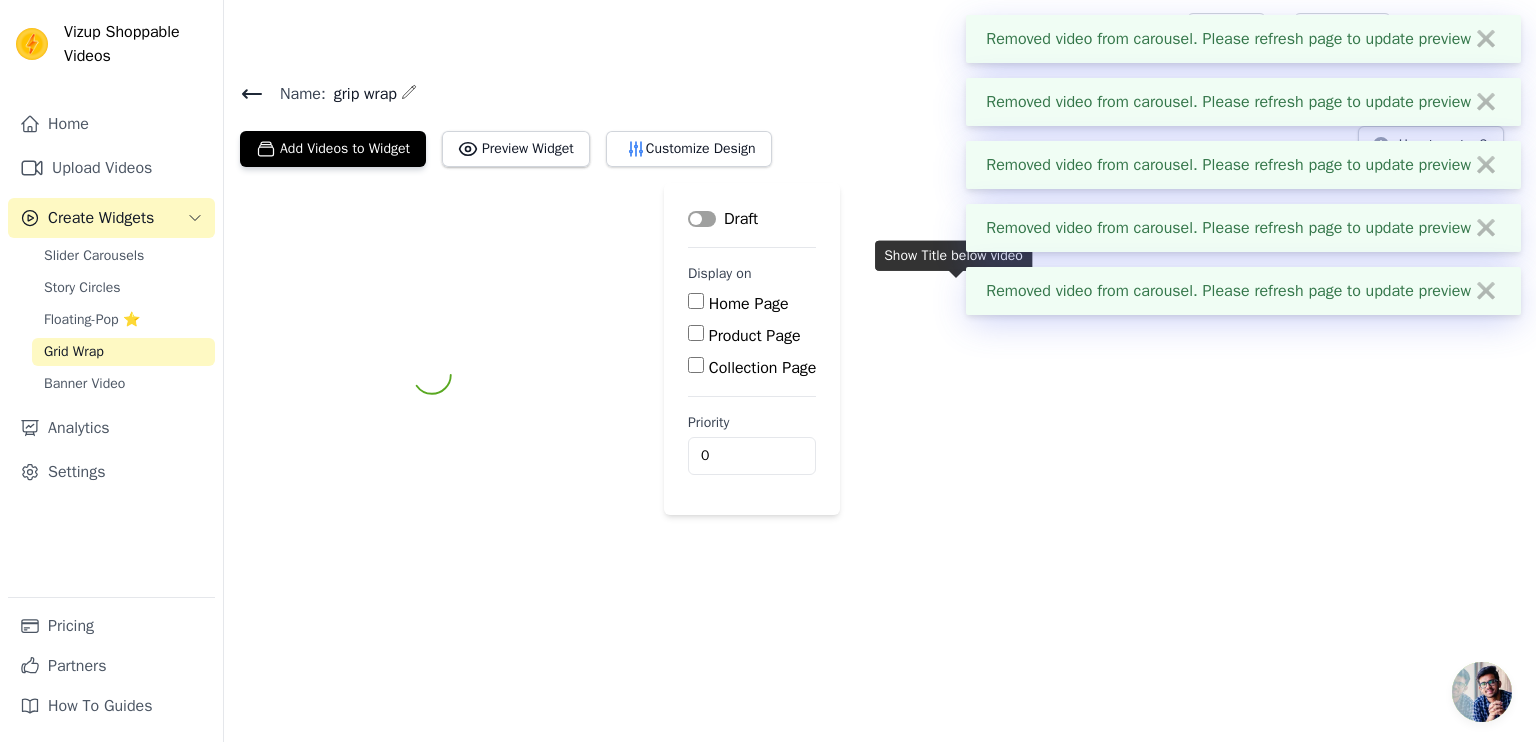 click on "Removed video from carousel. Please refresh page to update preview ✖" at bounding box center [1243, 291] 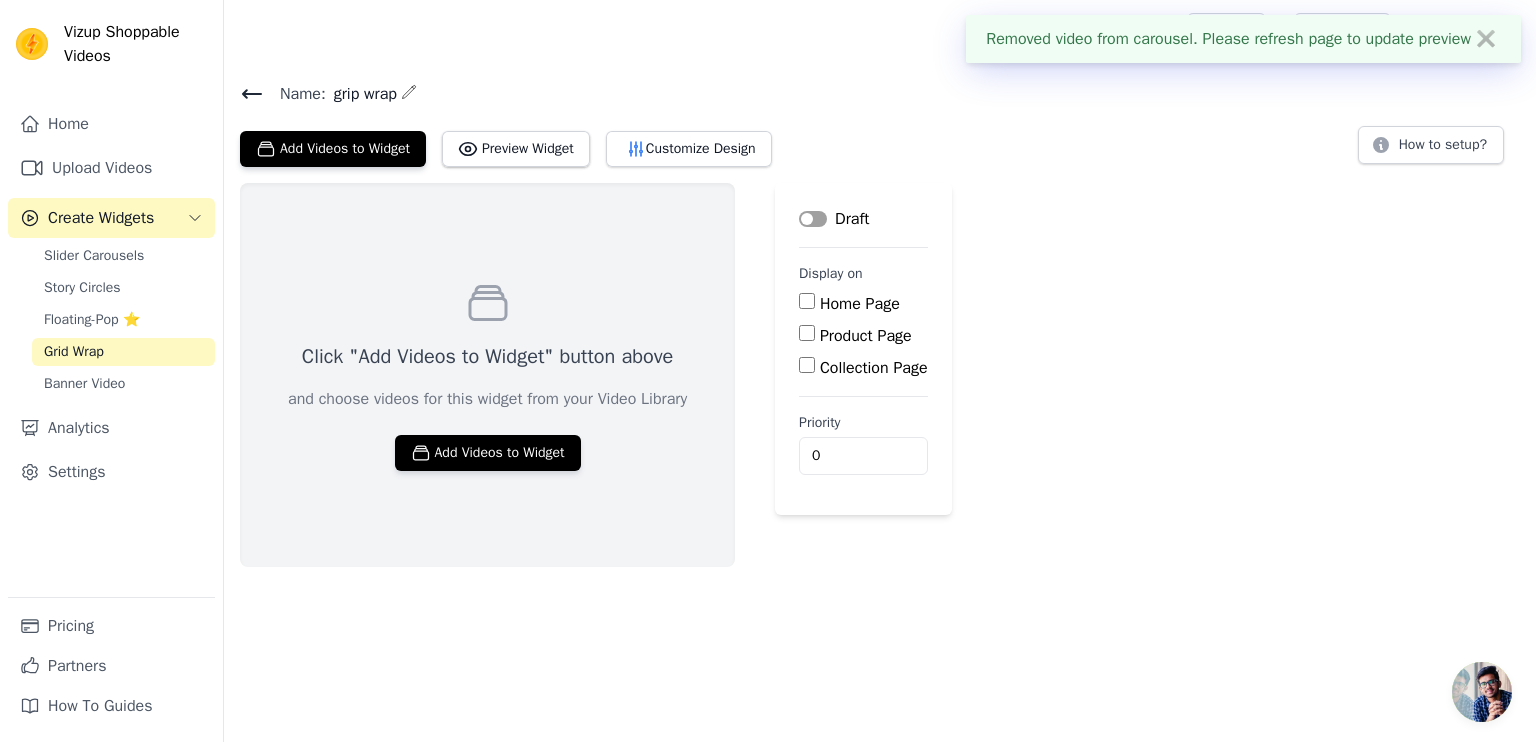 click on "Slider Carousels   Story Circles   Floating-Pop ⭐   Grid Wrap   Banner Video" at bounding box center [123, 320] 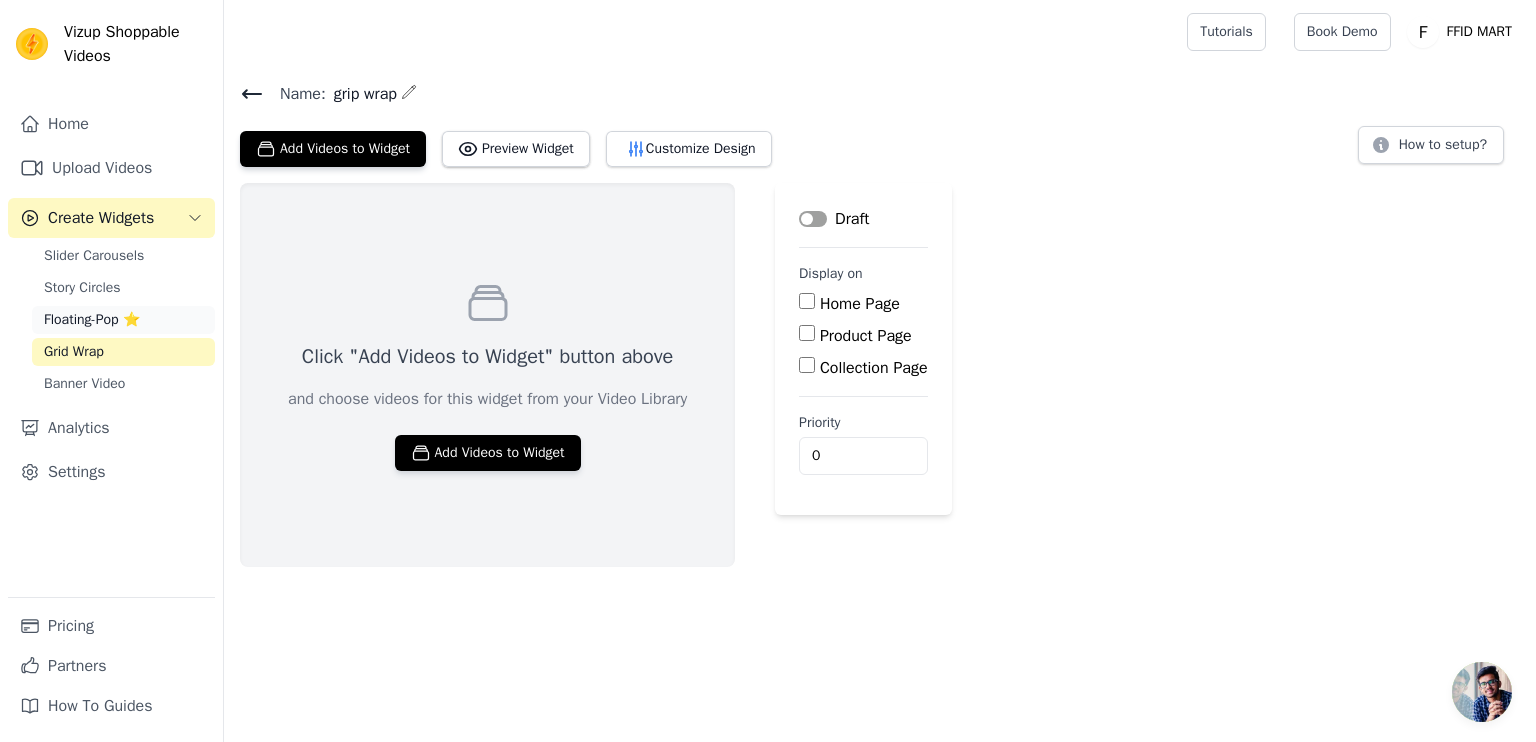 click on "Floating-Pop ⭐" at bounding box center [92, 320] 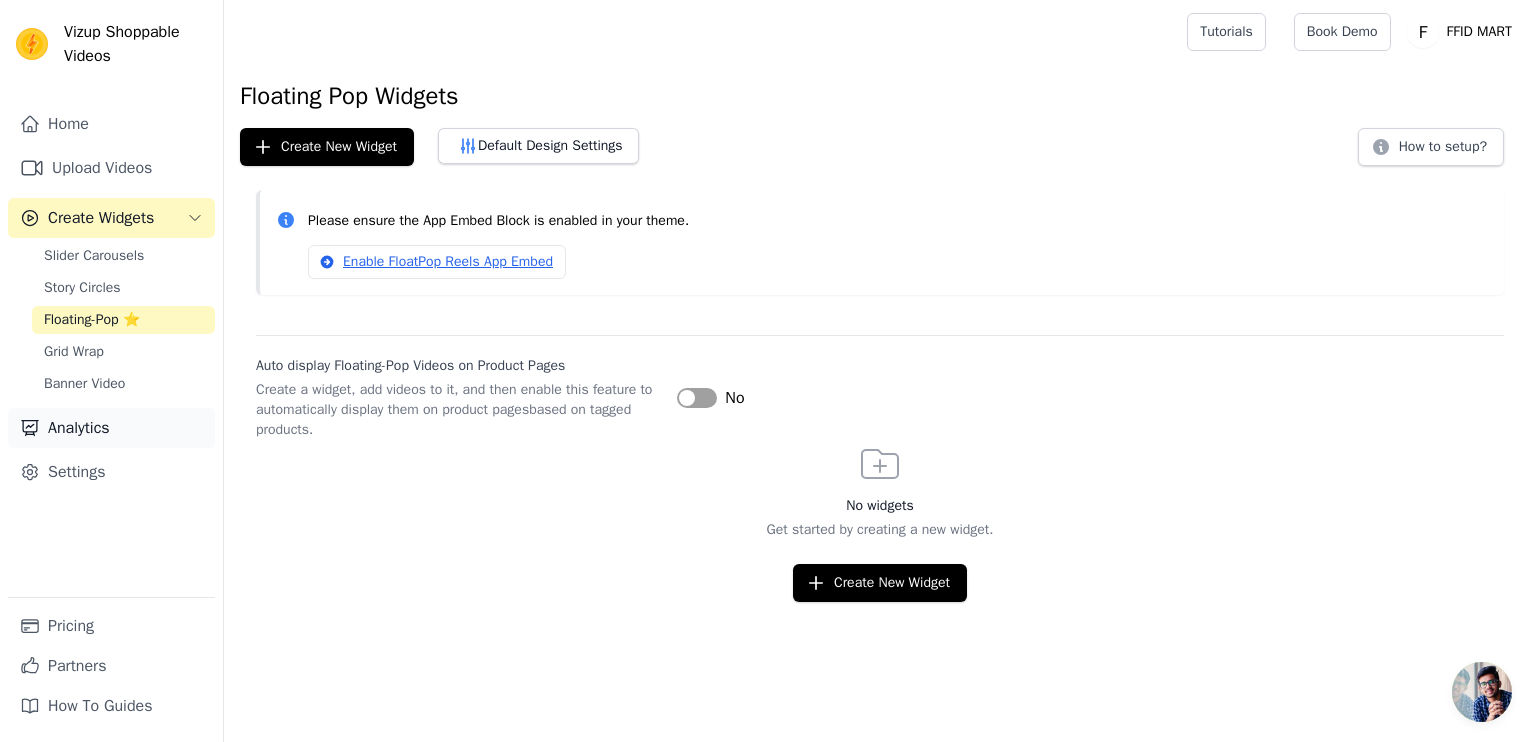 click on "Analytics" at bounding box center [111, 428] 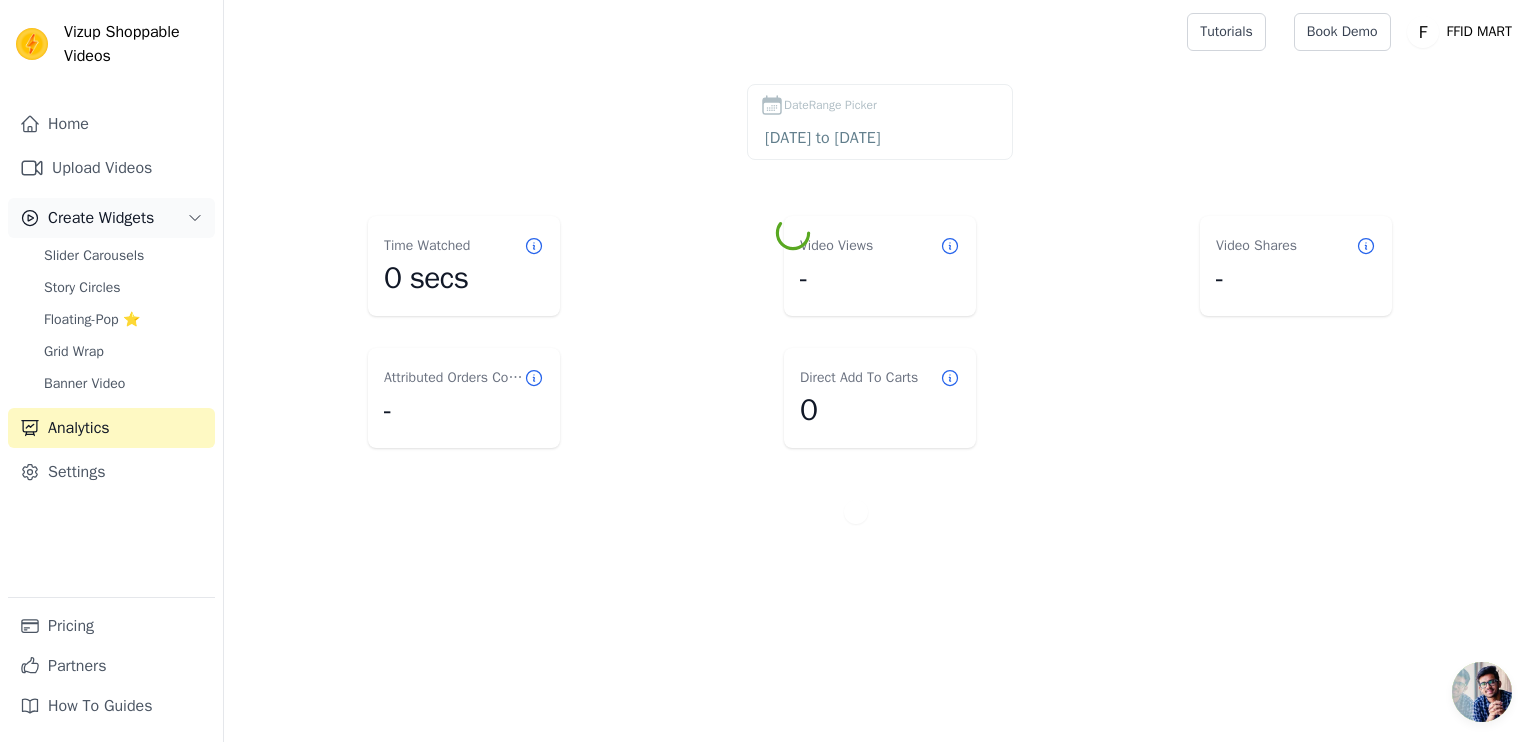 click on "Create Widgets" at bounding box center (111, 218) 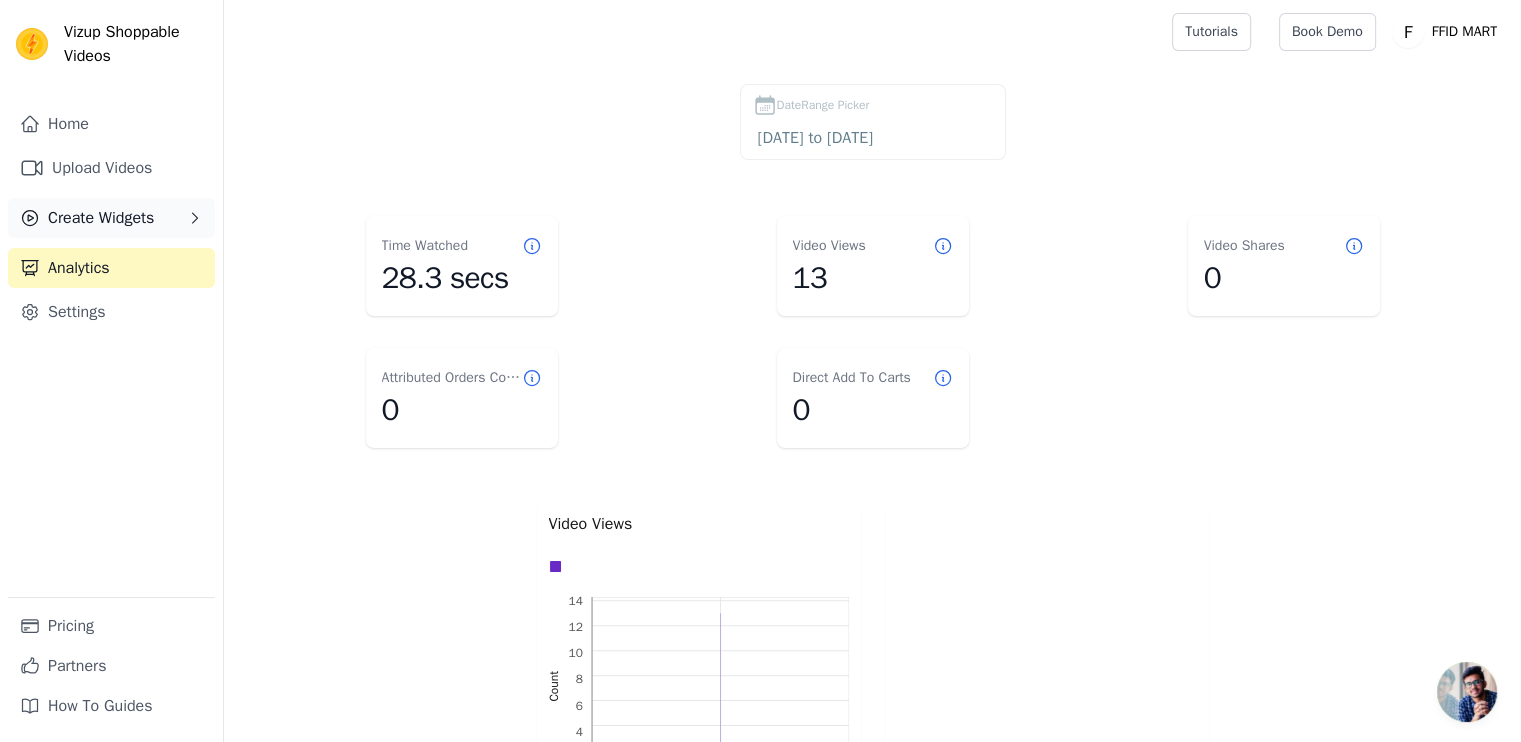 click on "Create Widgets" at bounding box center [111, 218] 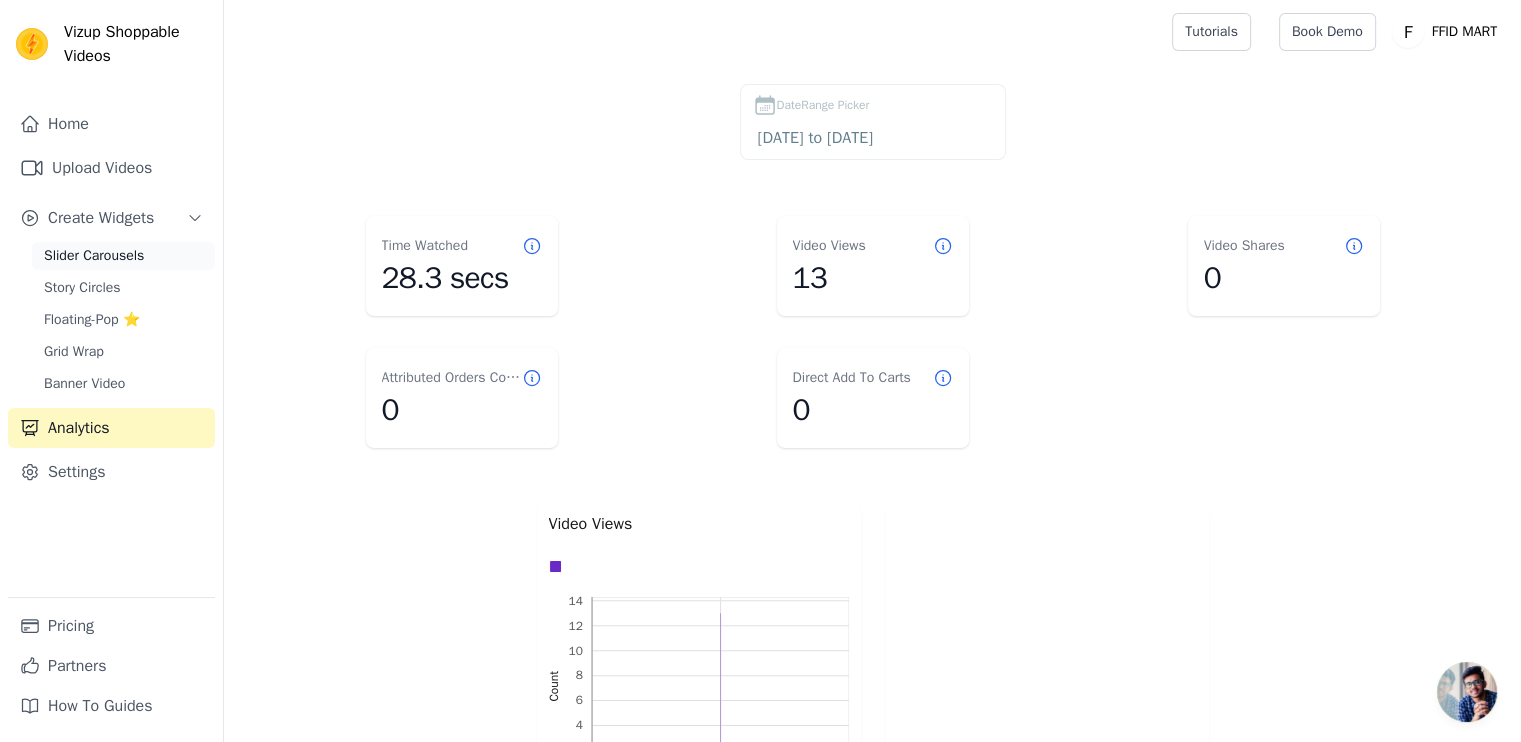 click on "Slider Carousels" at bounding box center (123, 256) 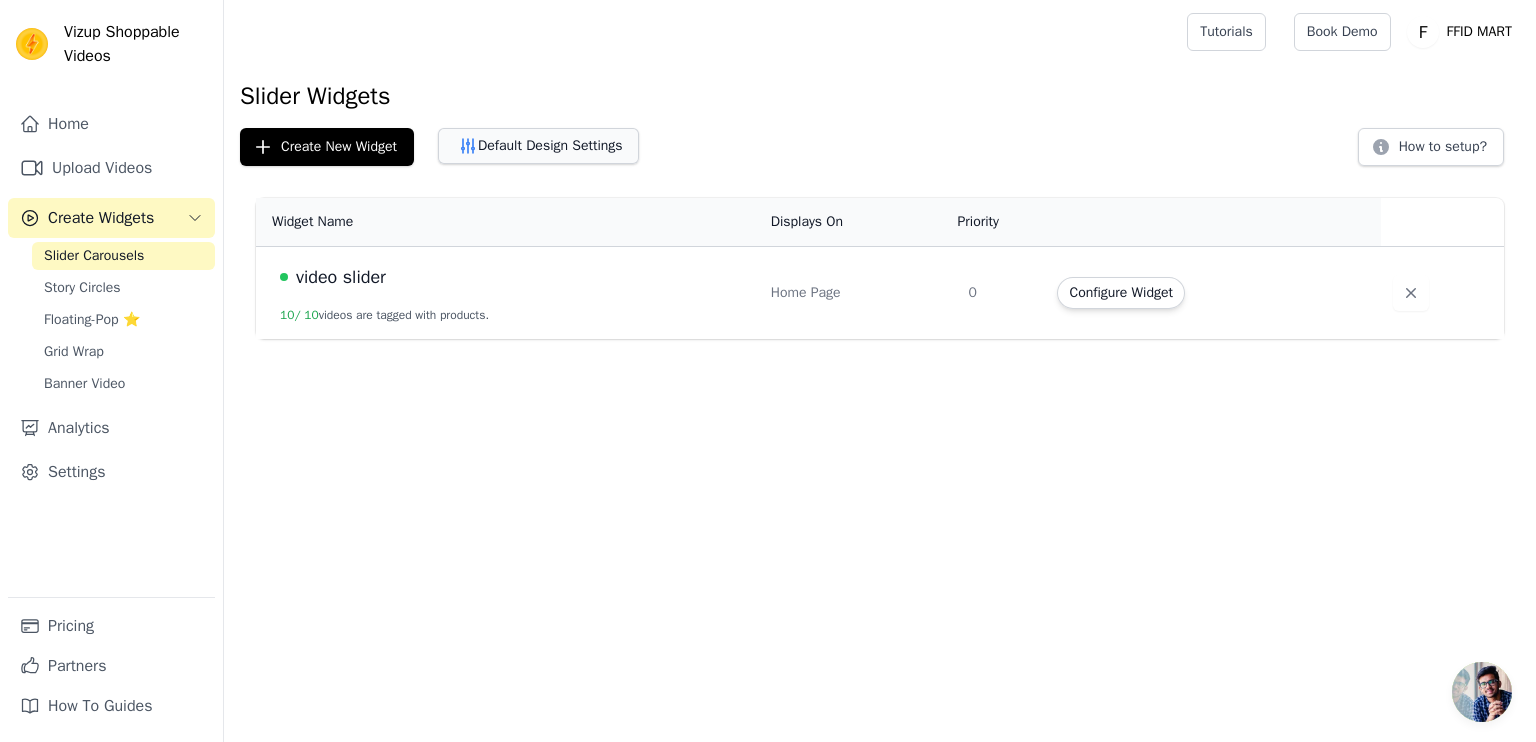 click on "Default Design Settings" at bounding box center (538, 146) 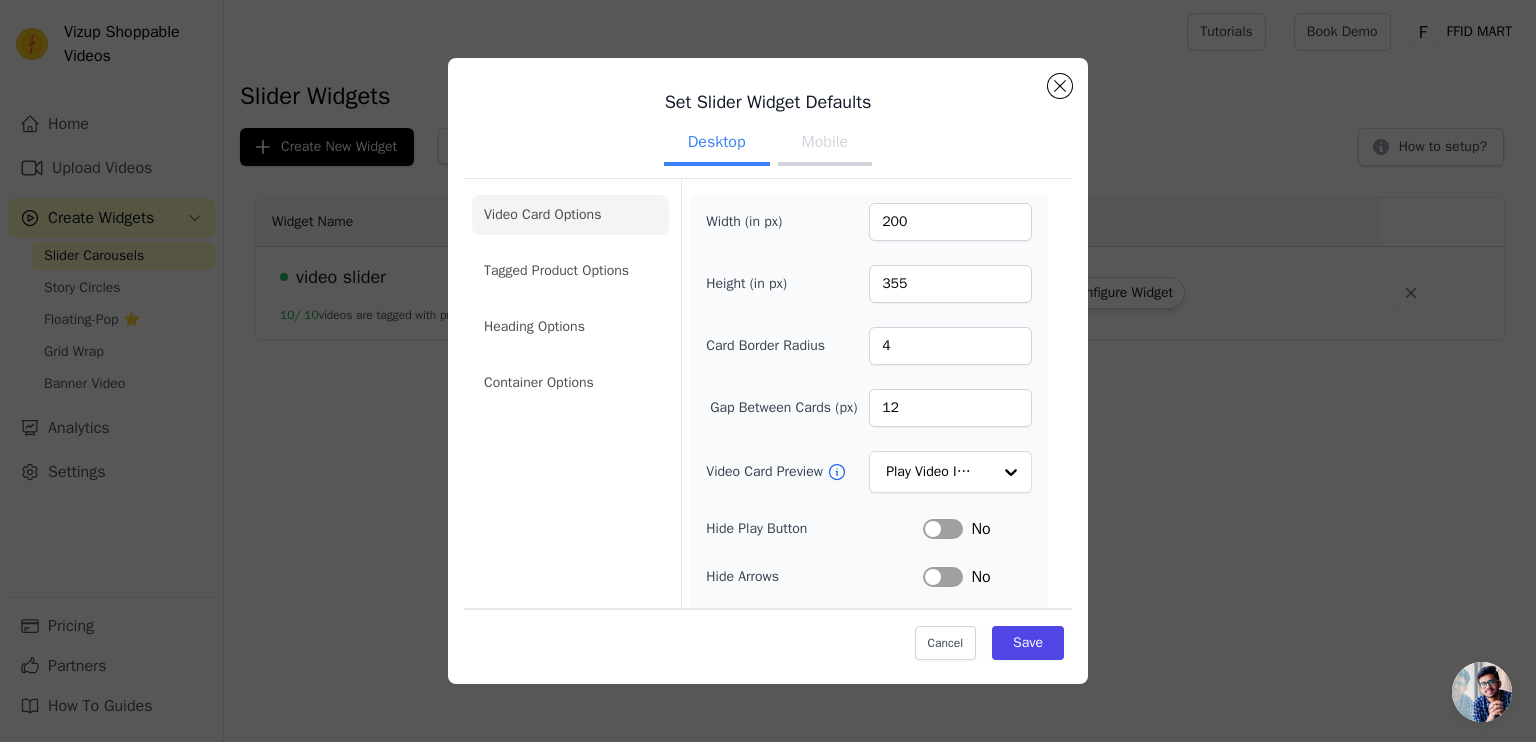 click on "Mobile" at bounding box center (825, 144) 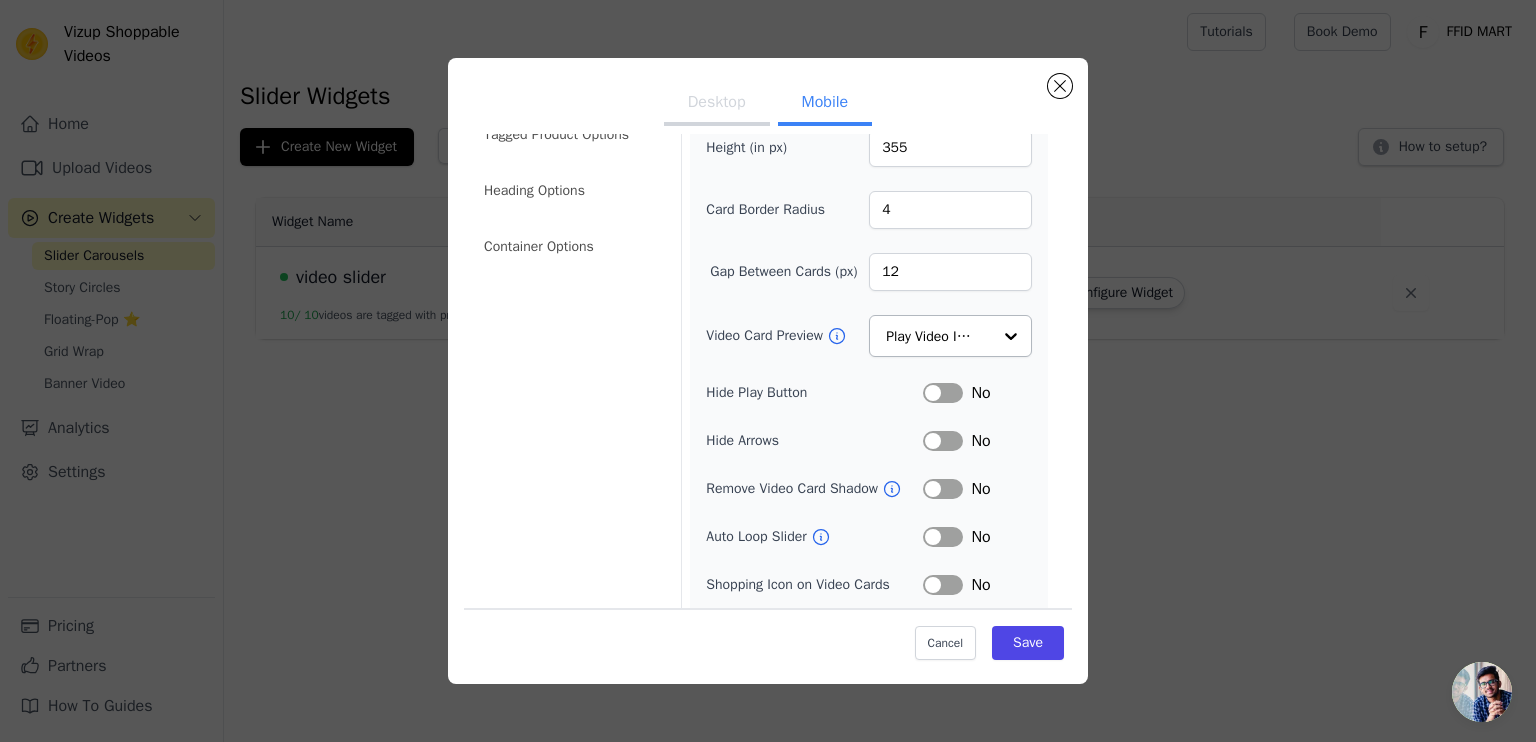 scroll, scrollTop: 200, scrollLeft: 0, axis: vertical 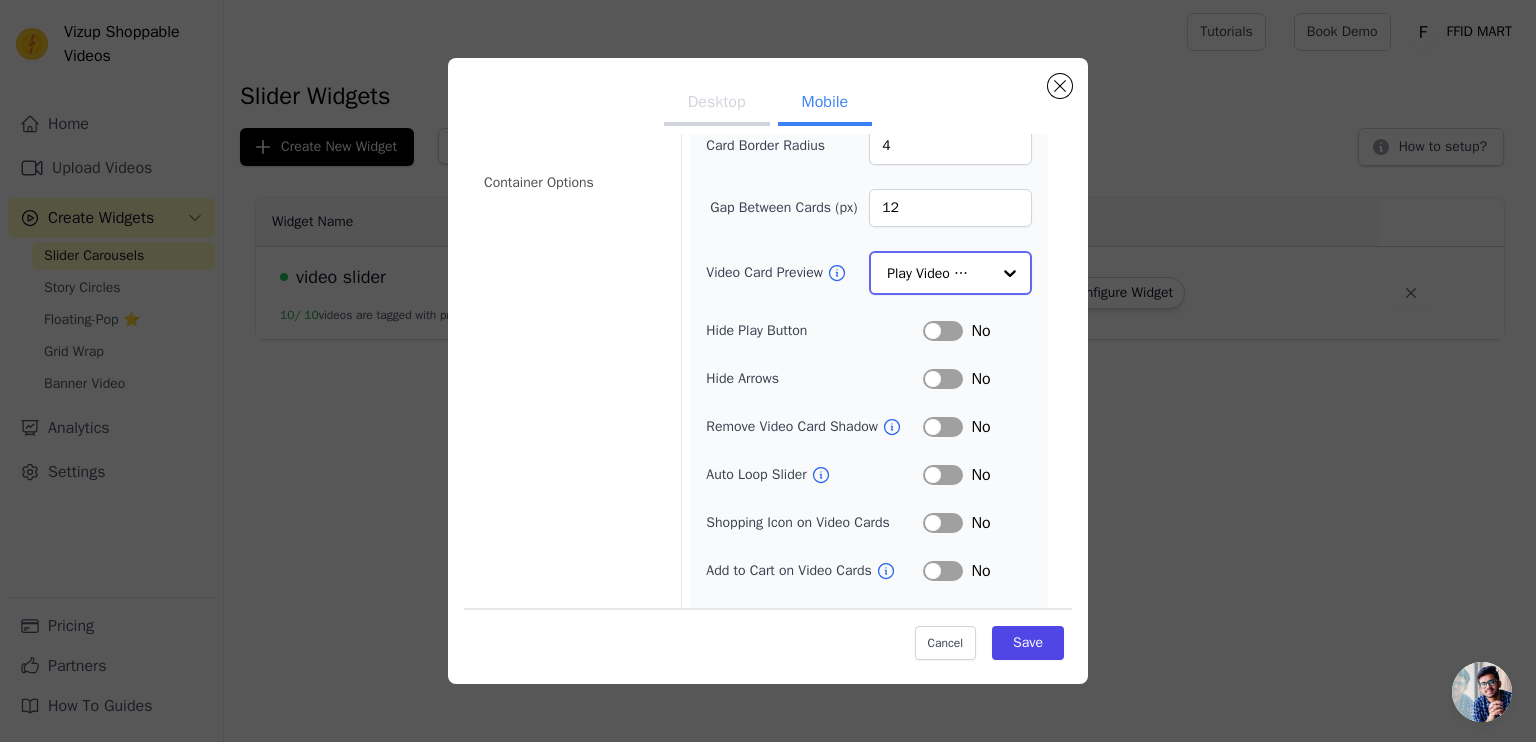 click on "Video Card Preview" 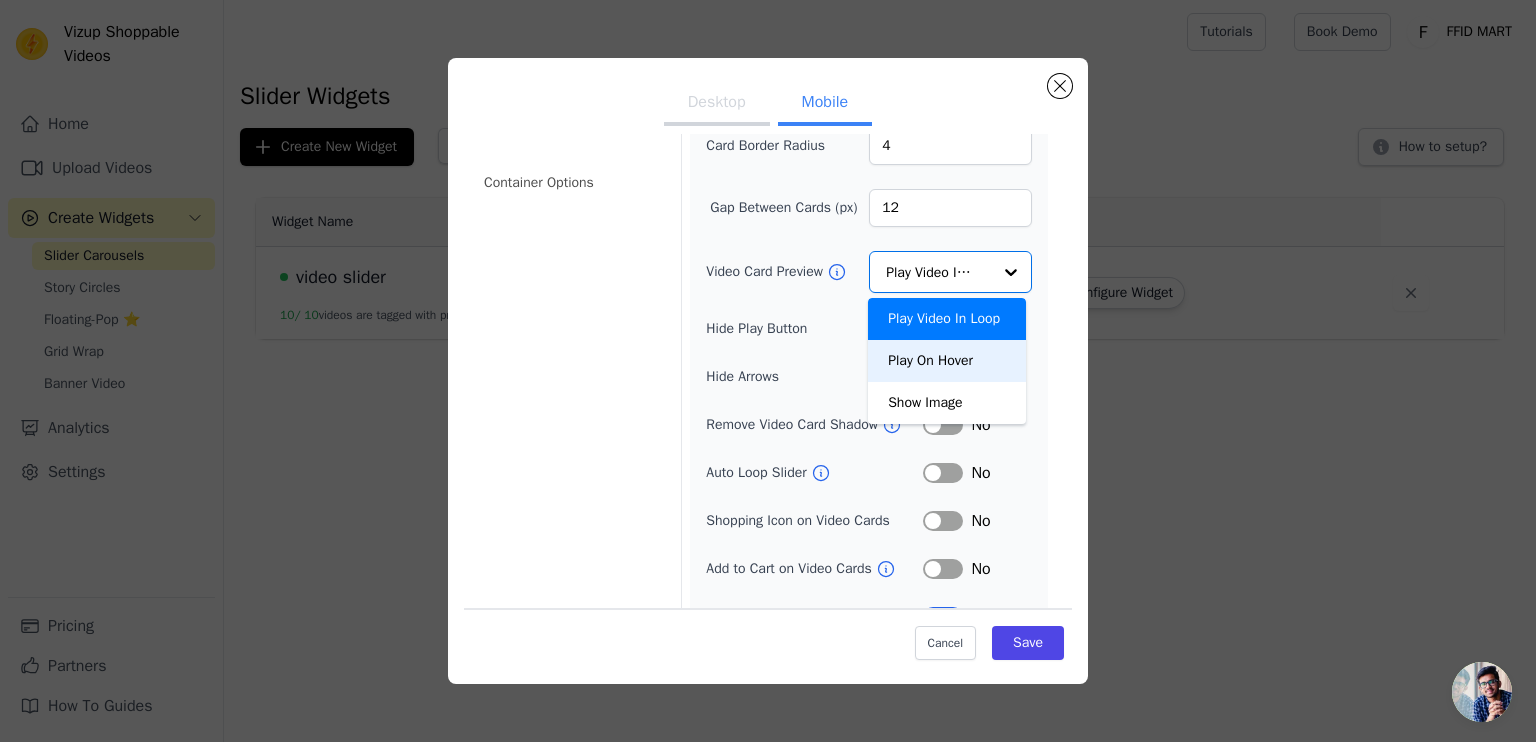 click on "Width (in px)   200   Height (in px)   355   Card Border Radius   4   Gap Between Cards (px)   12   Video Card Preview       Play Video In Loop   Play On Hover   Show Image       Option Play Video In Loop, selected.   You are currently focused on option Play On Hover. There are 3 results available.     Play Video In Loop               Hide Play Button   Label     No   Hide Arrows   Label     No   Remove Video Card Shadow     Label     No   Auto Loop Slider     Label     No   Shopping Icon on Video Cards   Label     No   Add to Cart on Video Cards     Label     No   Enable 3 Video Cards View   Label     Yes" at bounding box center [869, 316] 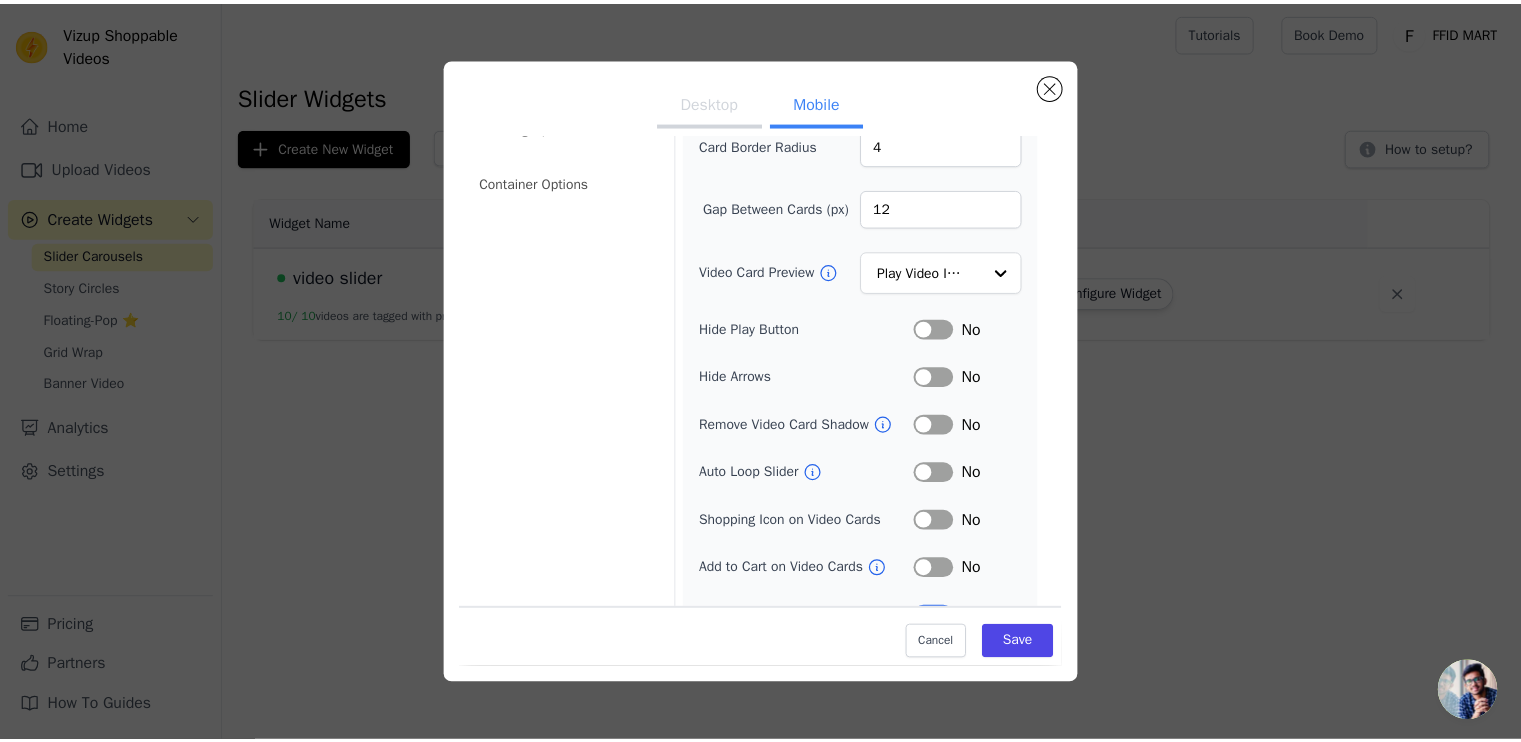 scroll, scrollTop: 234, scrollLeft: 0, axis: vertical 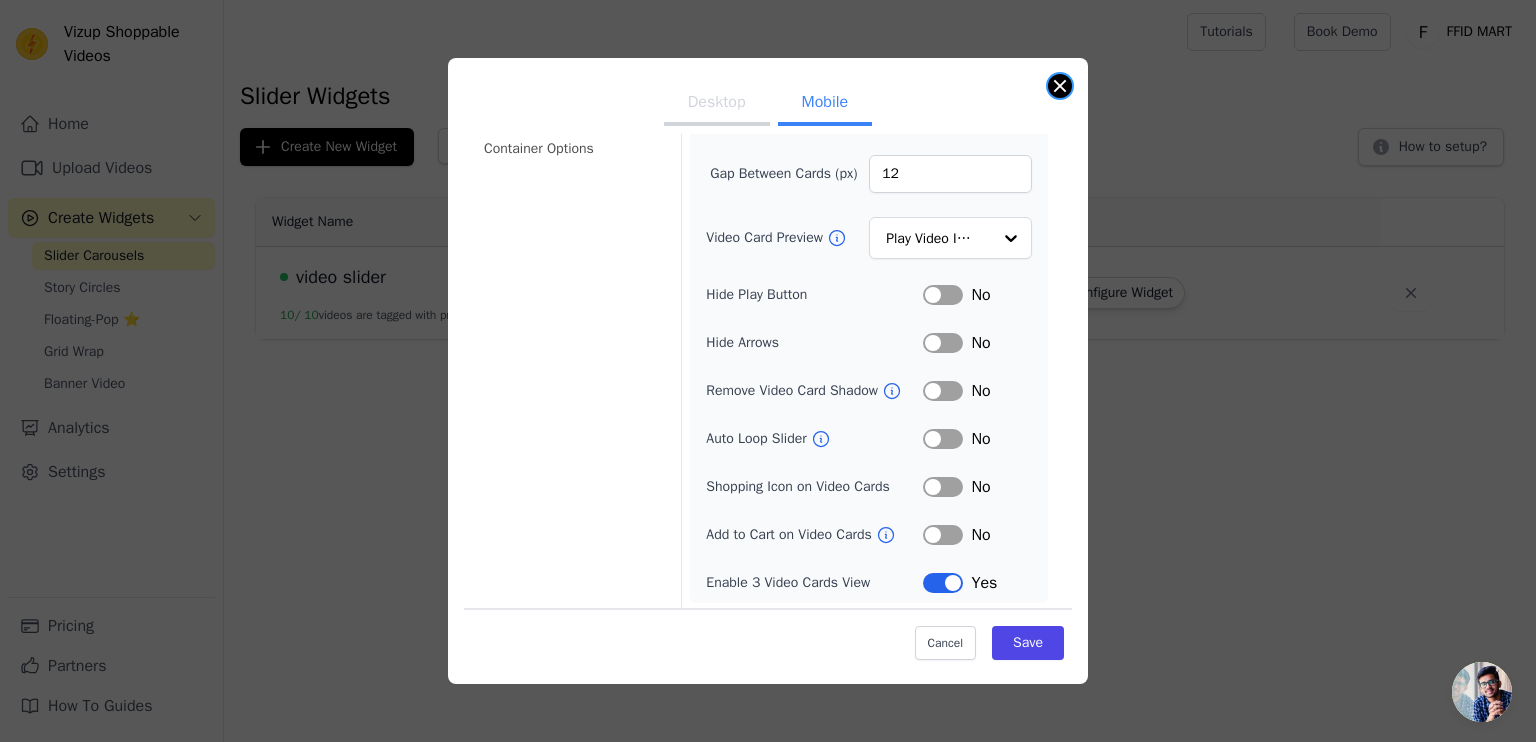 click at bounding box center [1060, 86] 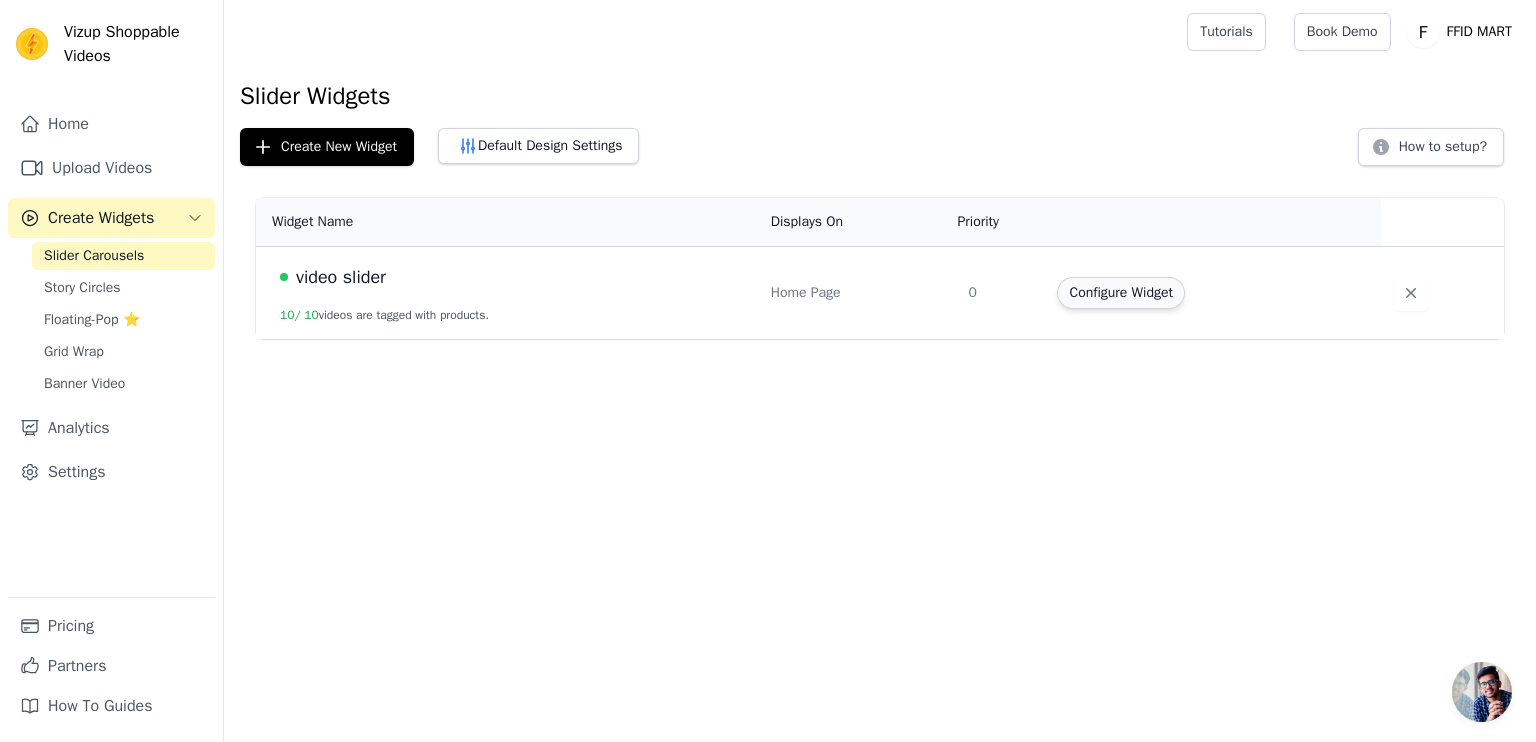 click on "Configure Widget" at bounding box center [1120, 293] 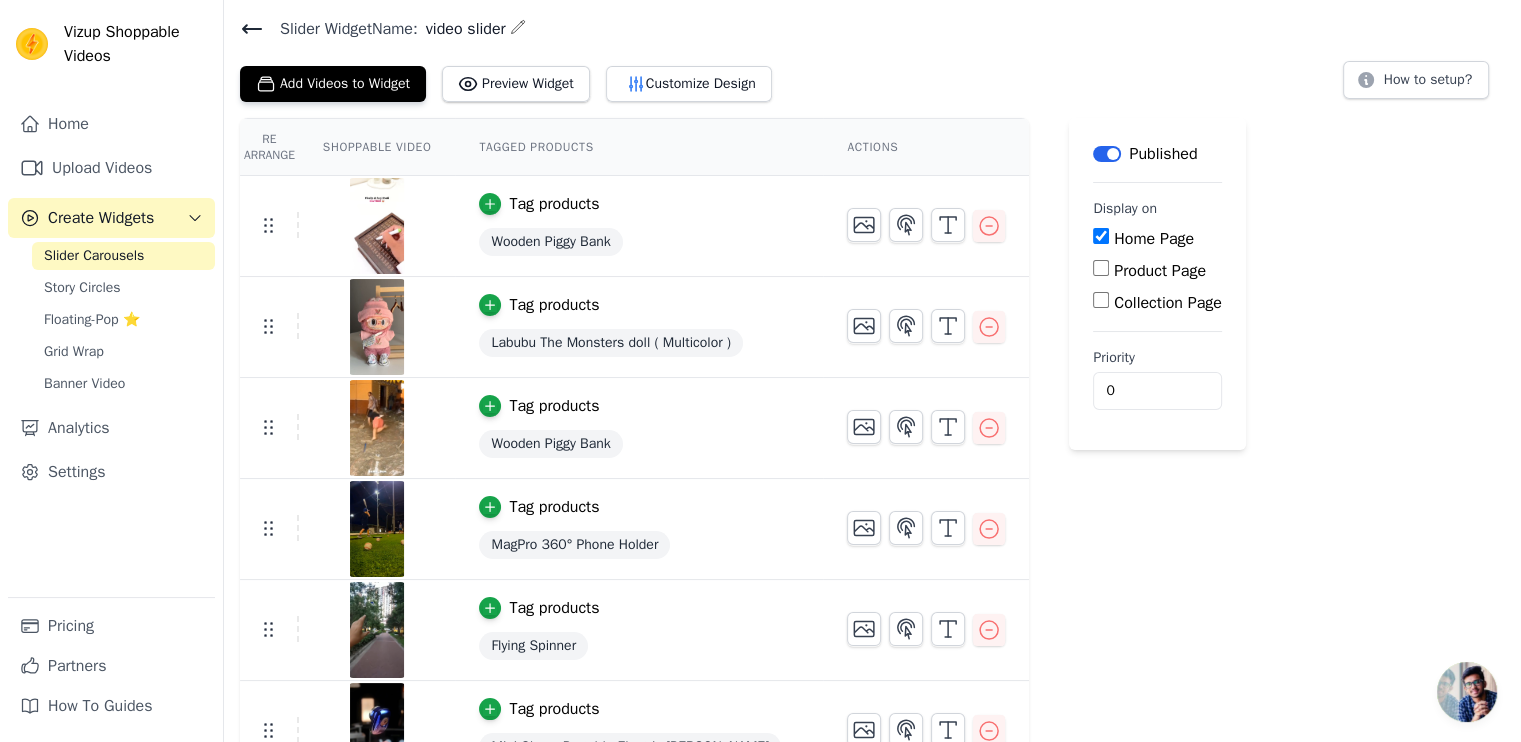 scroll, scrollTop: 100, scrollLeft: 0, axis: vertical 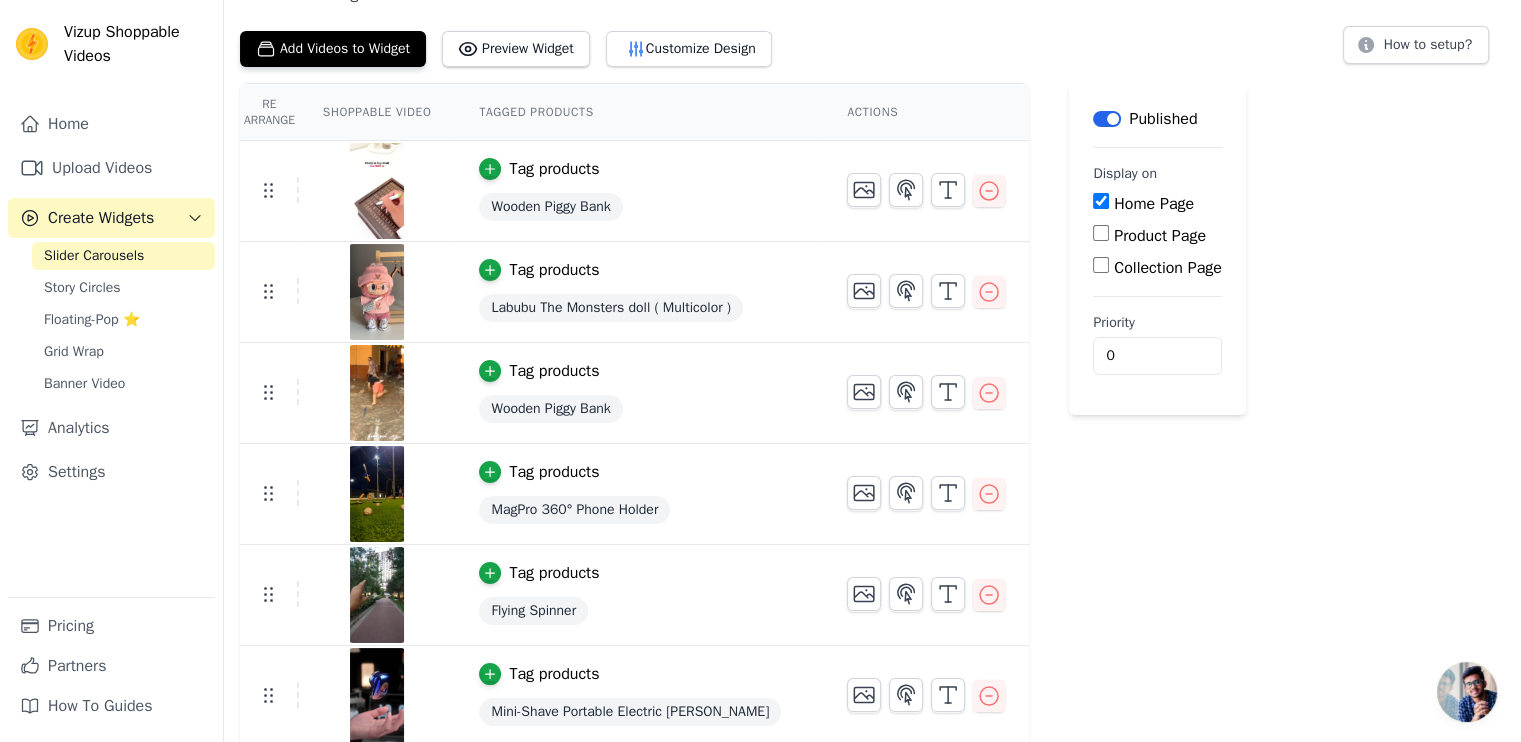 click on "Product Page" at bounding box center [1160, 236] 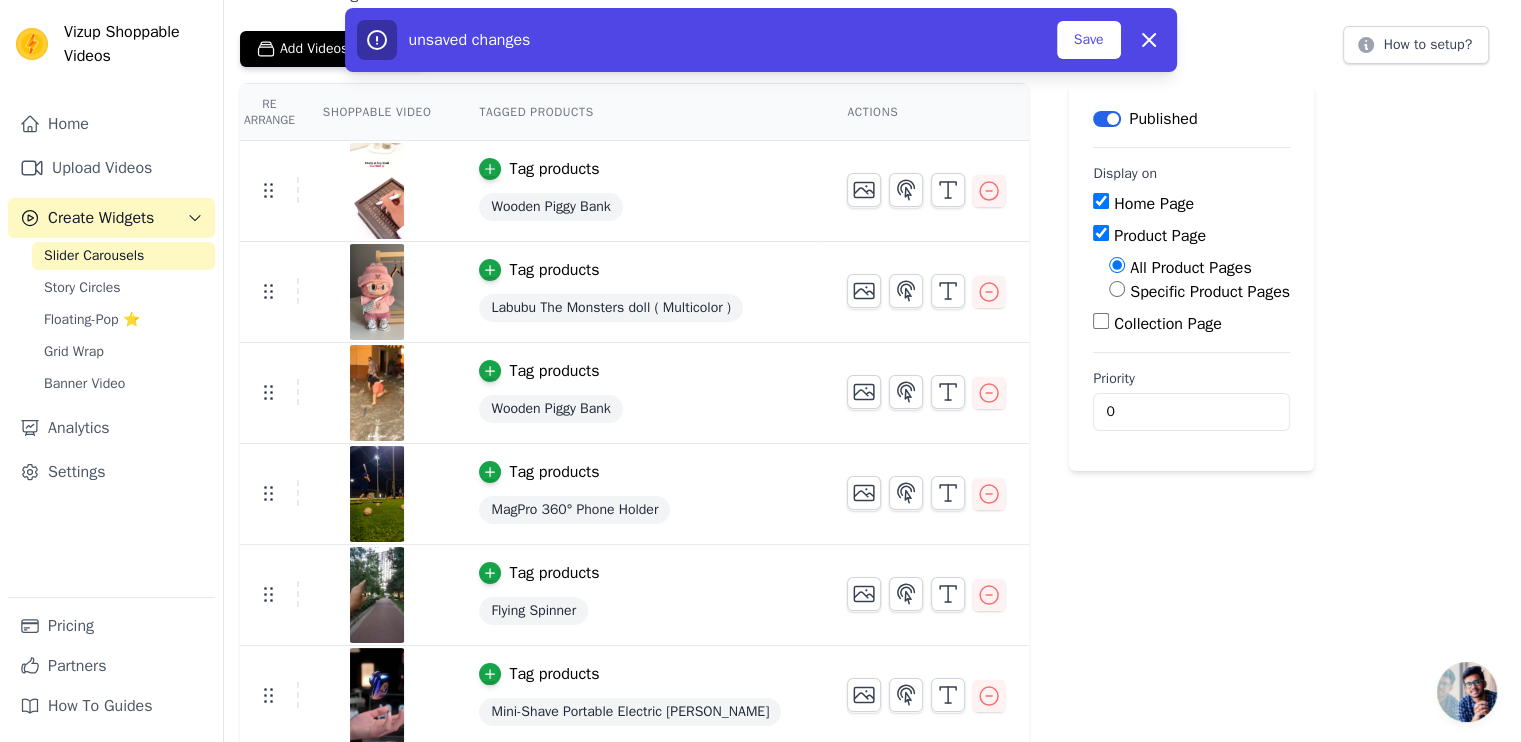click on "Specific Product Pages" at bounding box center [1199, 292] 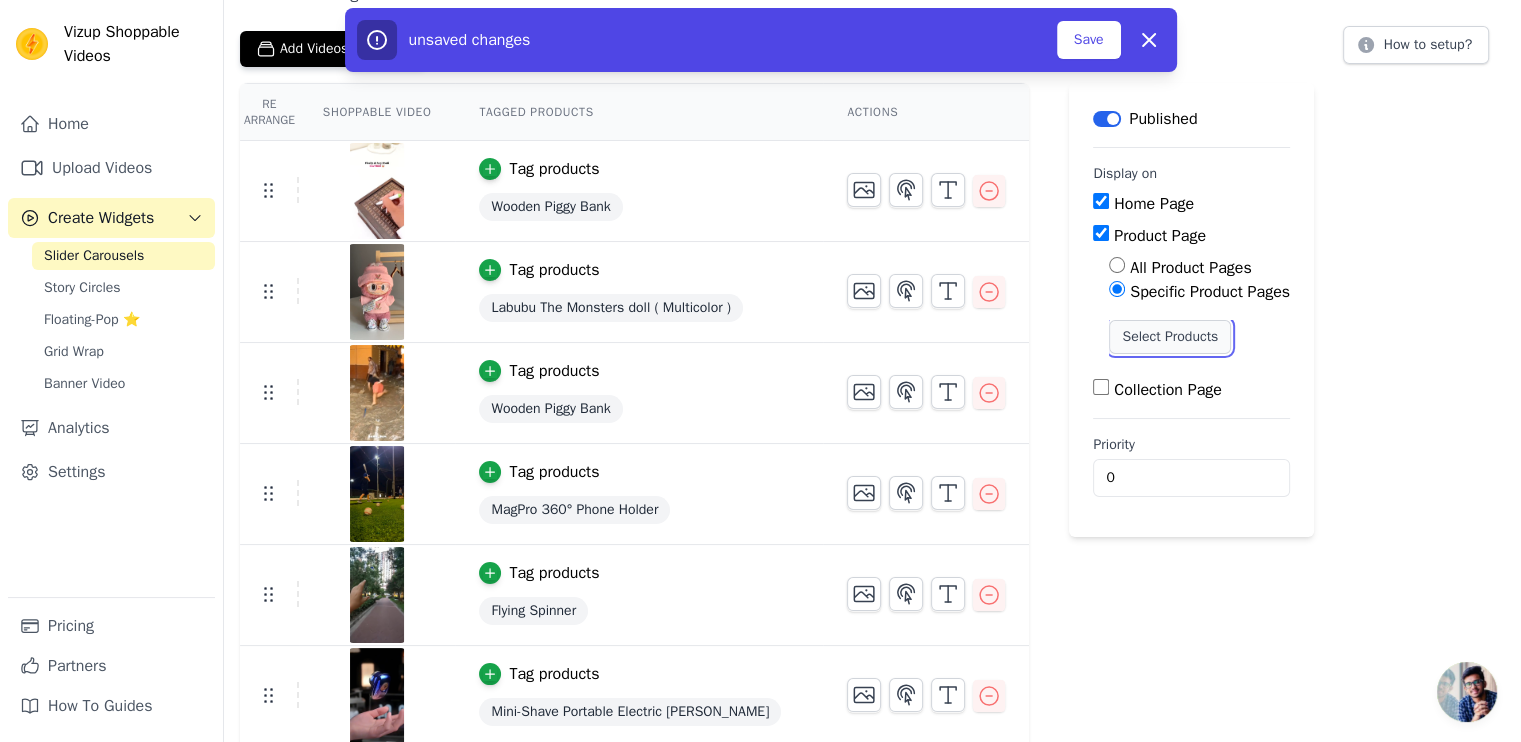 click on "Select Products" at bounding box center (1170, 337) 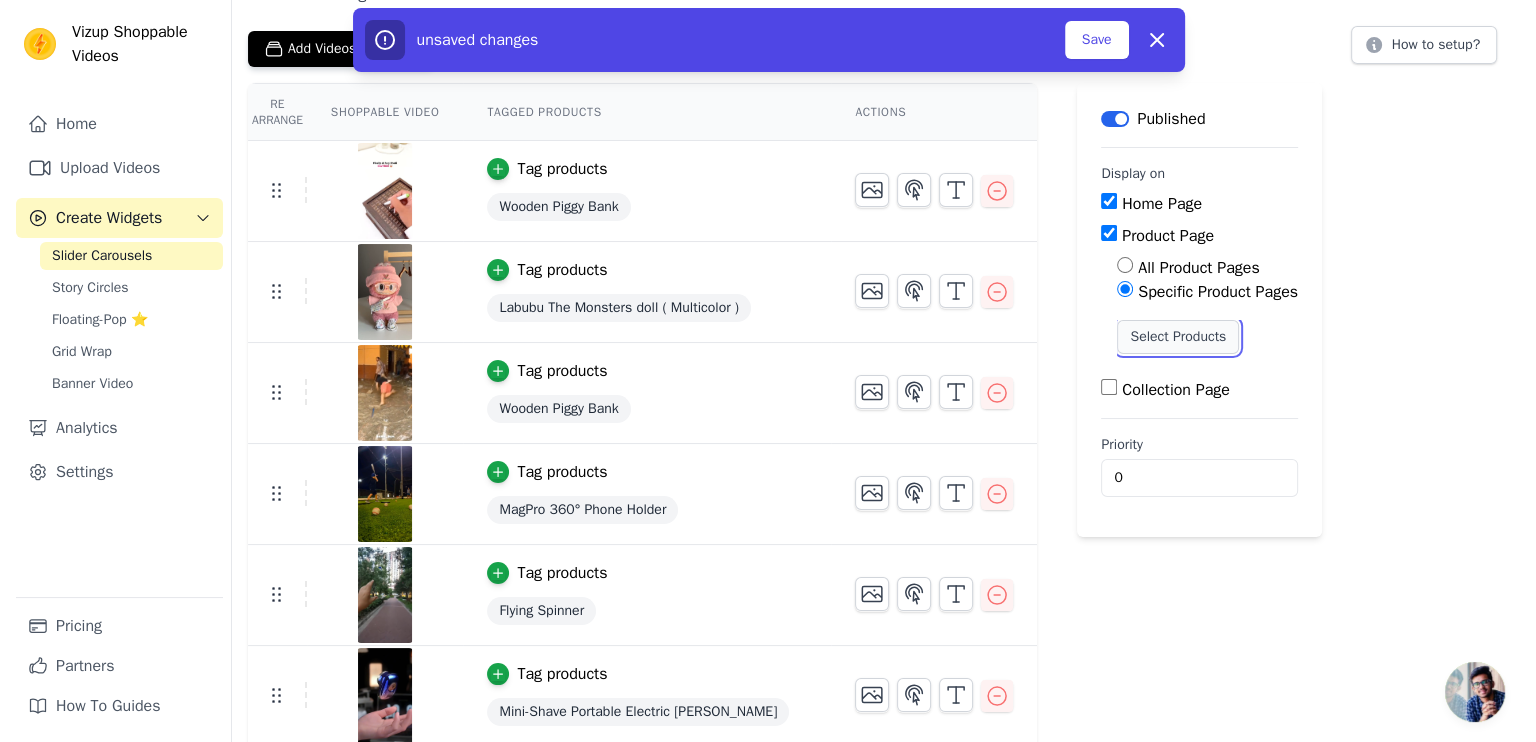 scroll, scrollTop: 0, scrollLeft: 0, axis: both 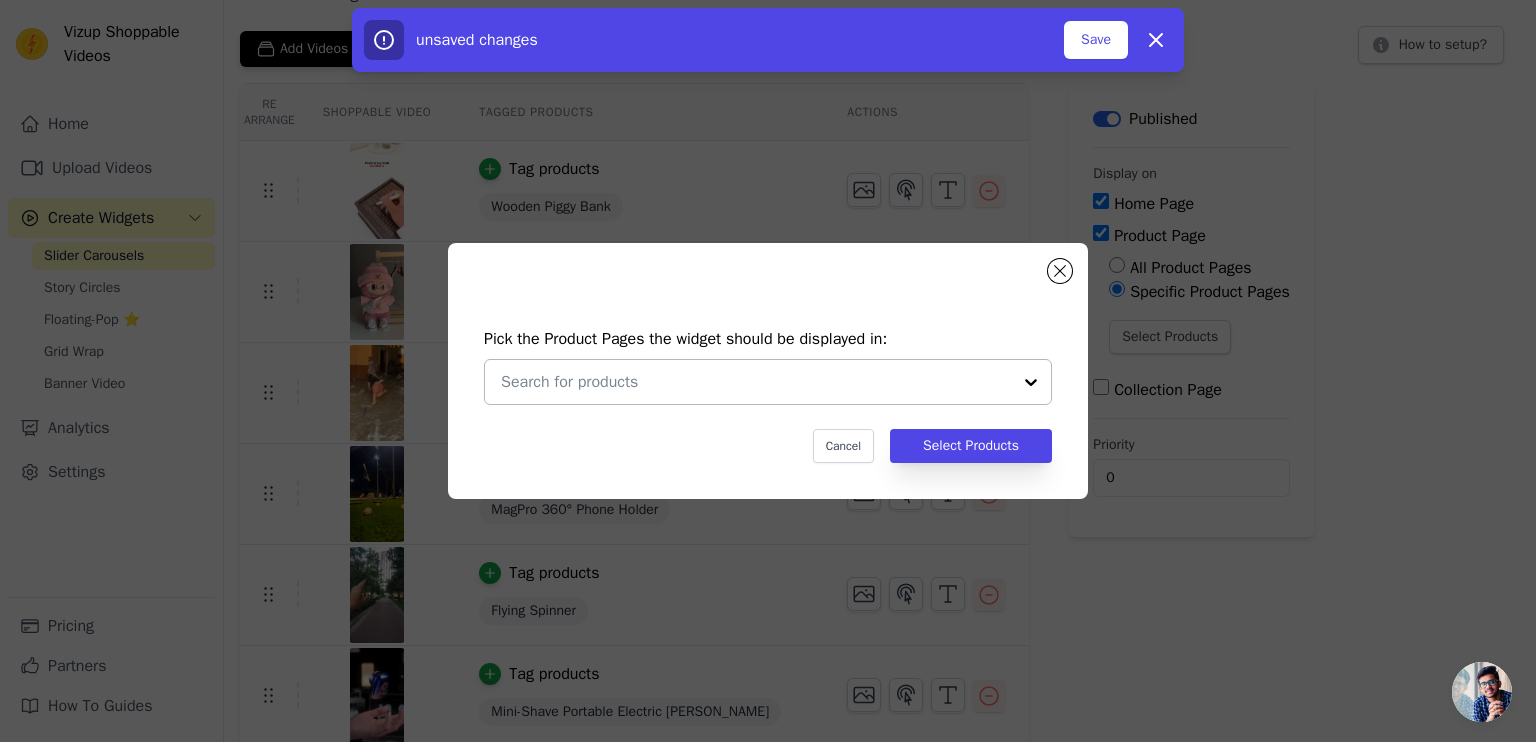 click at bounding box center (756, 382) 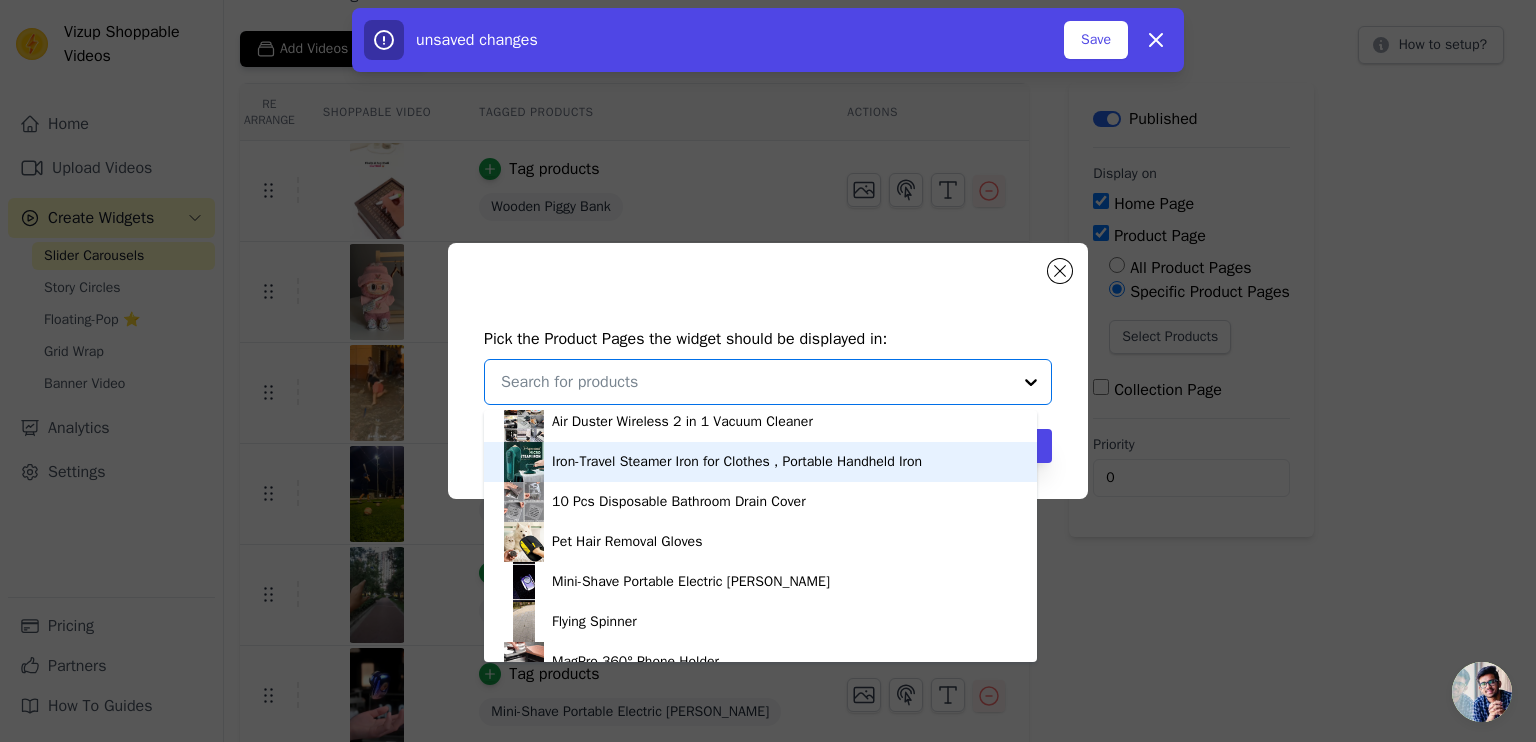 scroll, scrollTop: 193, scrollLeft: 0, axis: vertical 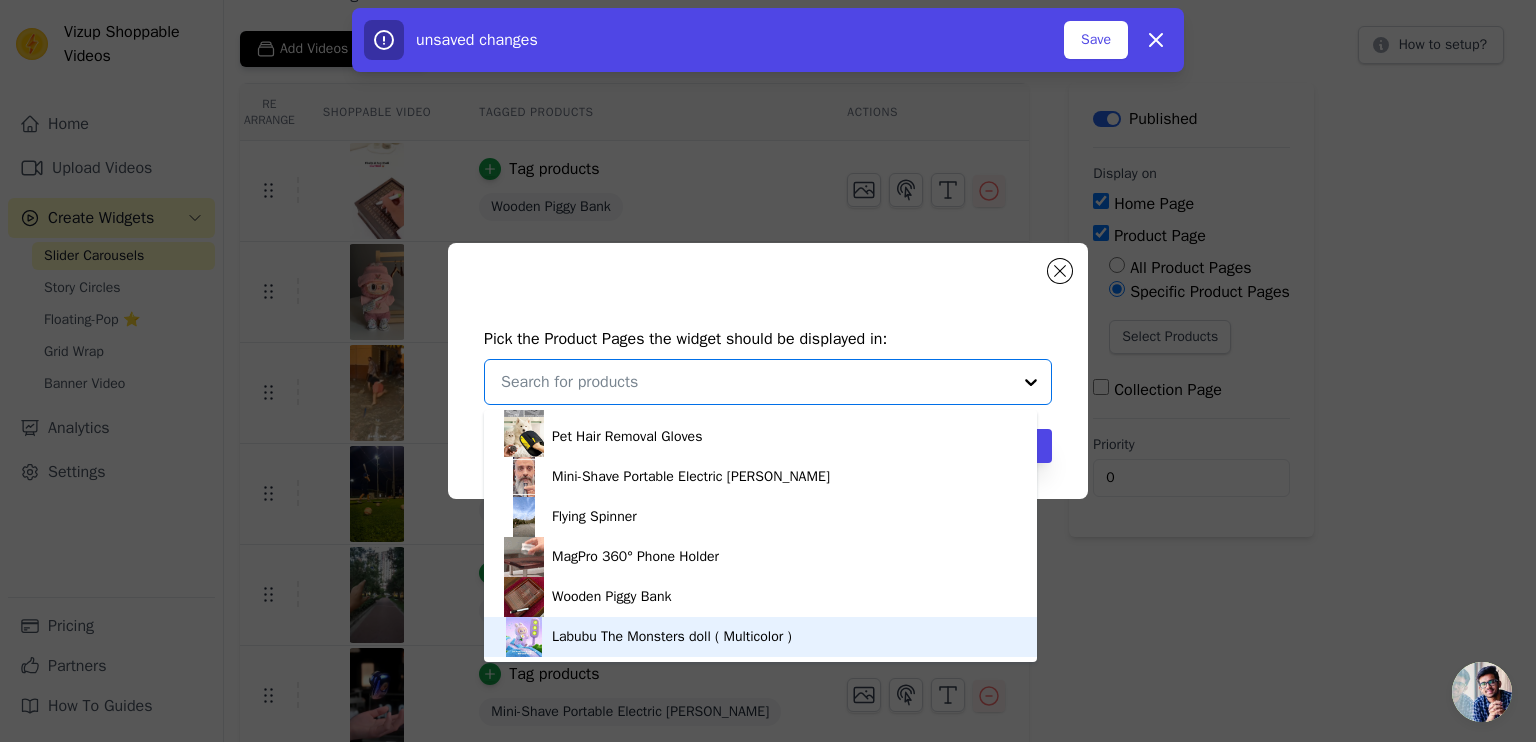click on "Labubu The Monsters doll ( Multicolor )" at bounding box center [672, 637] 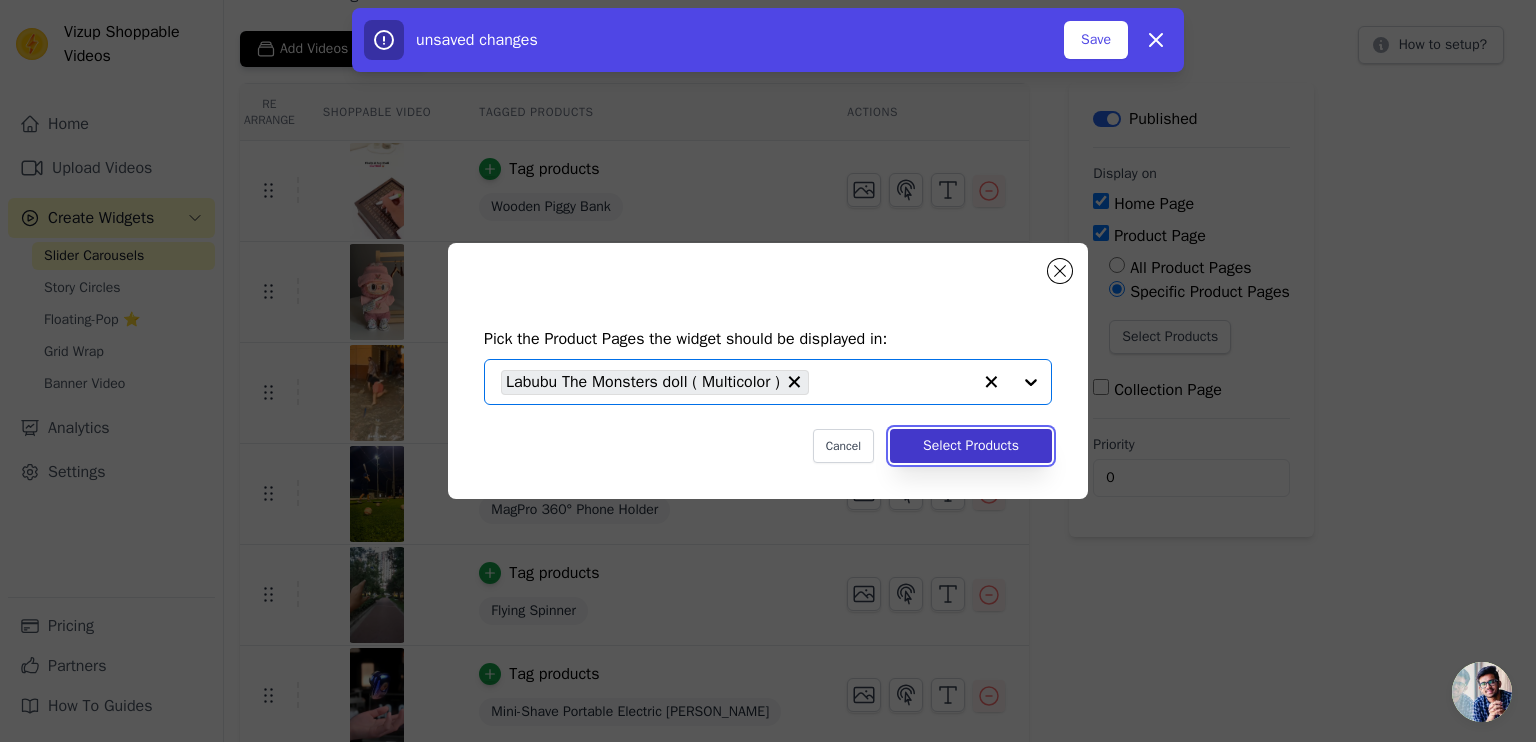 click on "Select Products" at bounding box center (971, 446) 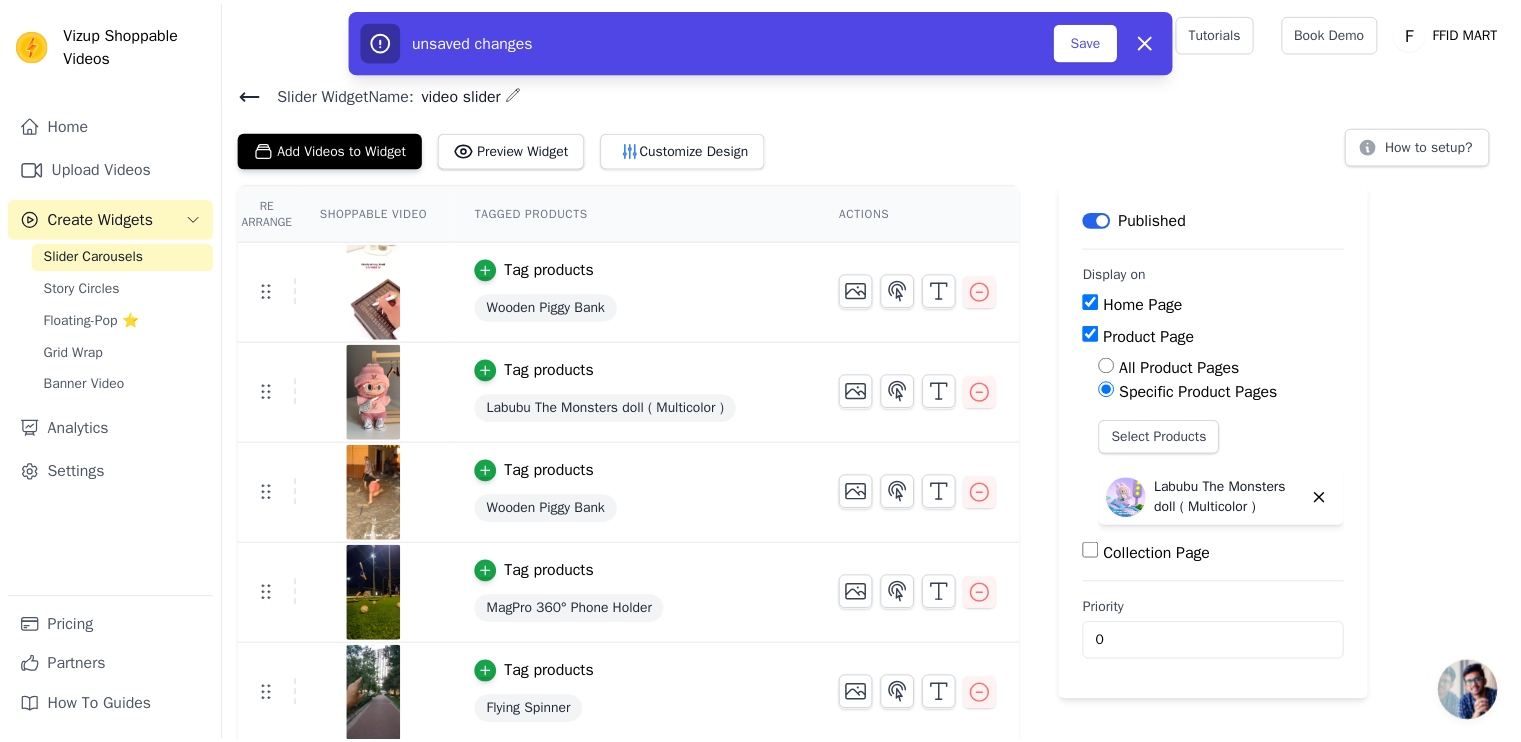 scroll, scrollTop: 100, scrollLeft: 0, axis: vertical 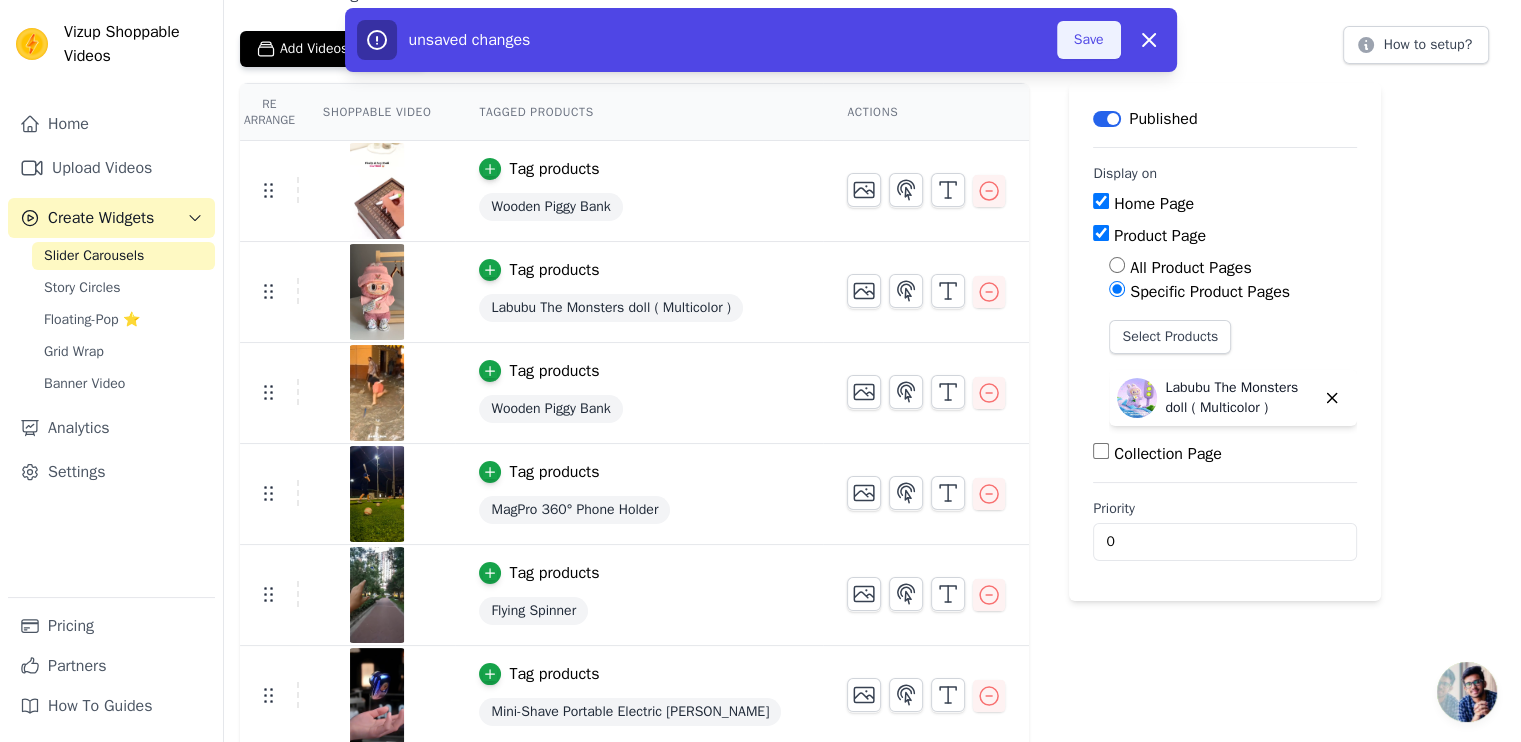 drag, startPoint x: 1090, startPoint y: 22, endPoint x: 1090, endPoint y: 43, distance: 21 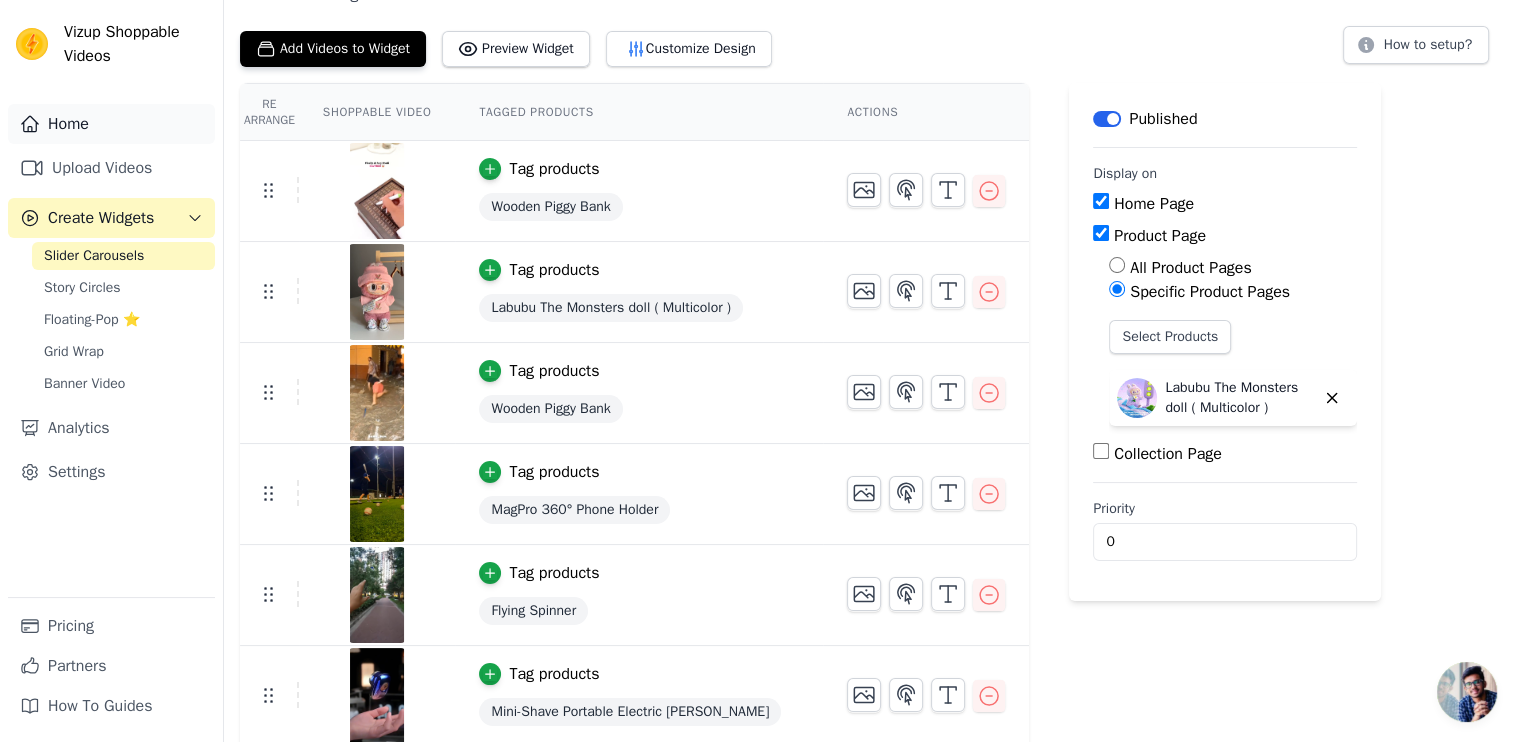 click on "Home" at bounding box center (111, 124) 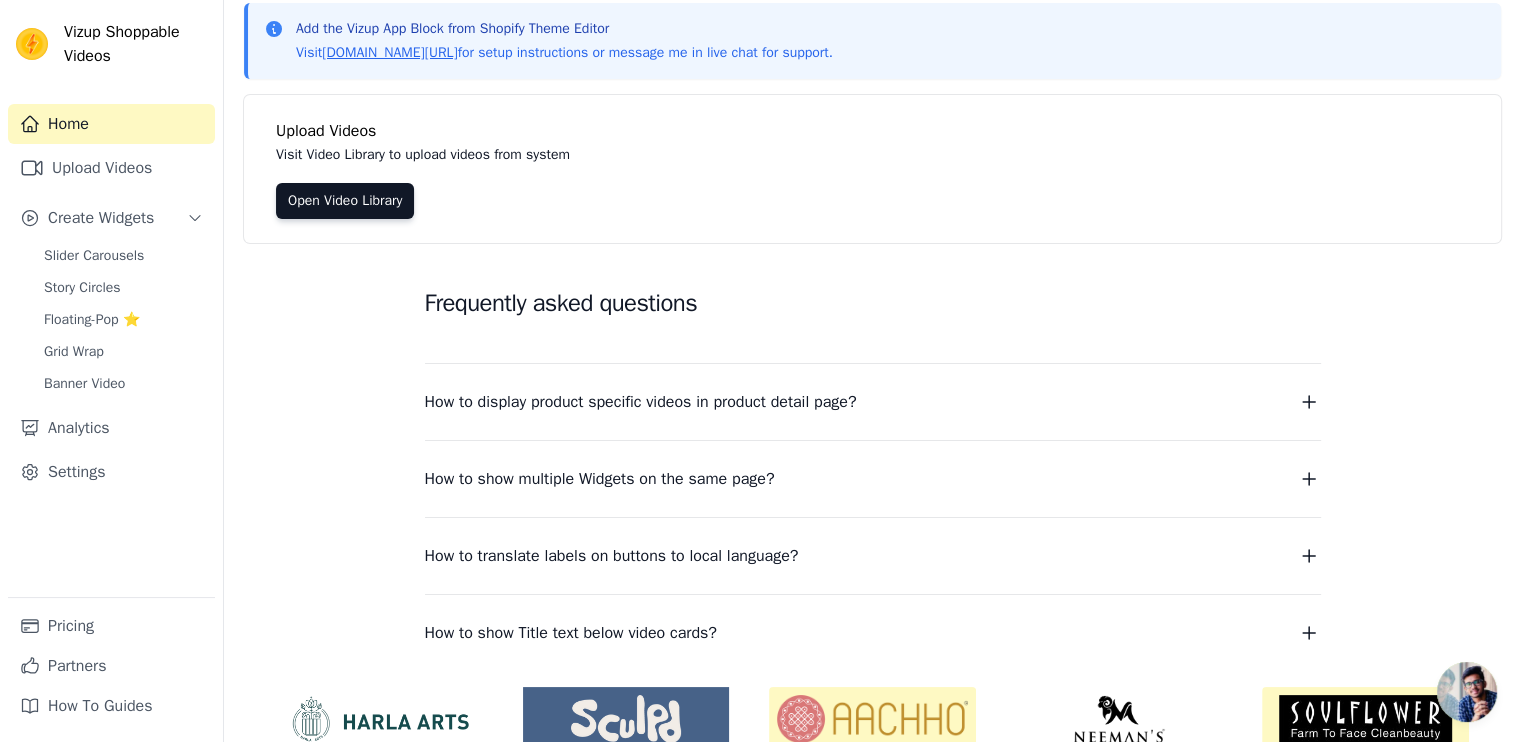 scroll, scrollTop: 0, scrollLeft: 0, axis: both 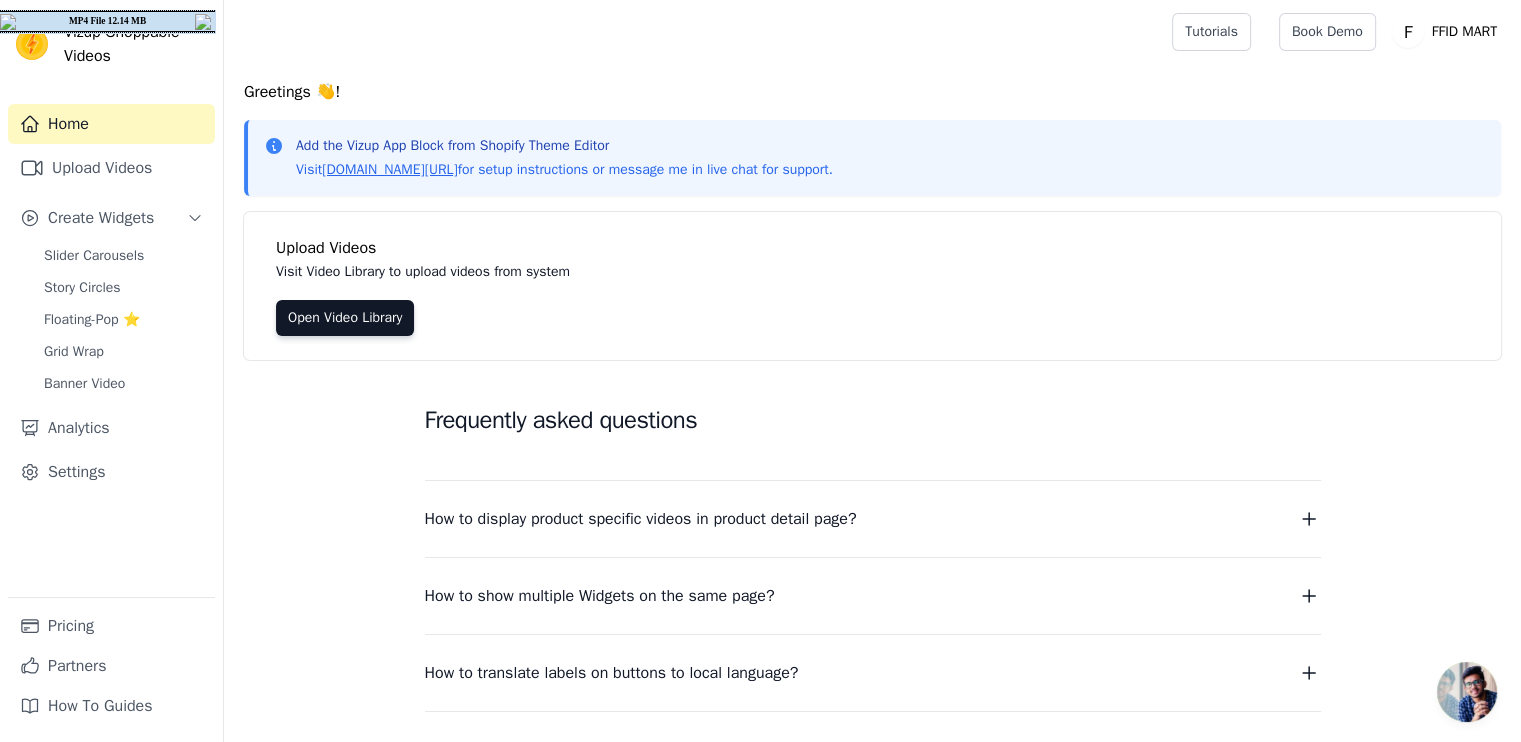 drag, startPoint x: 1079, startPoint y: 518, endPoint x: 1112, endPoint y: 523, distance: 33.37664 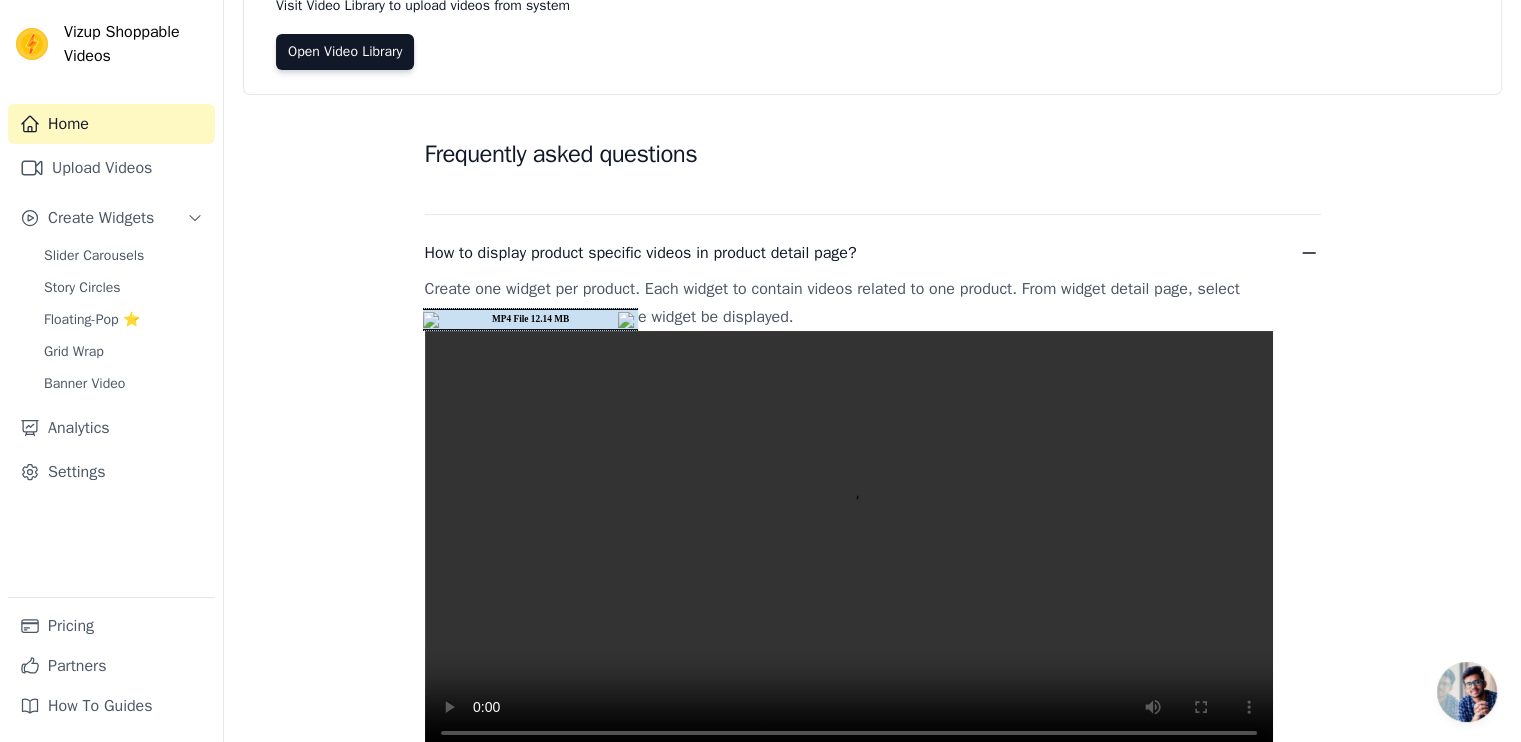 scroll, scrollTop: 400, scrollLeft: 0, axis: vertical 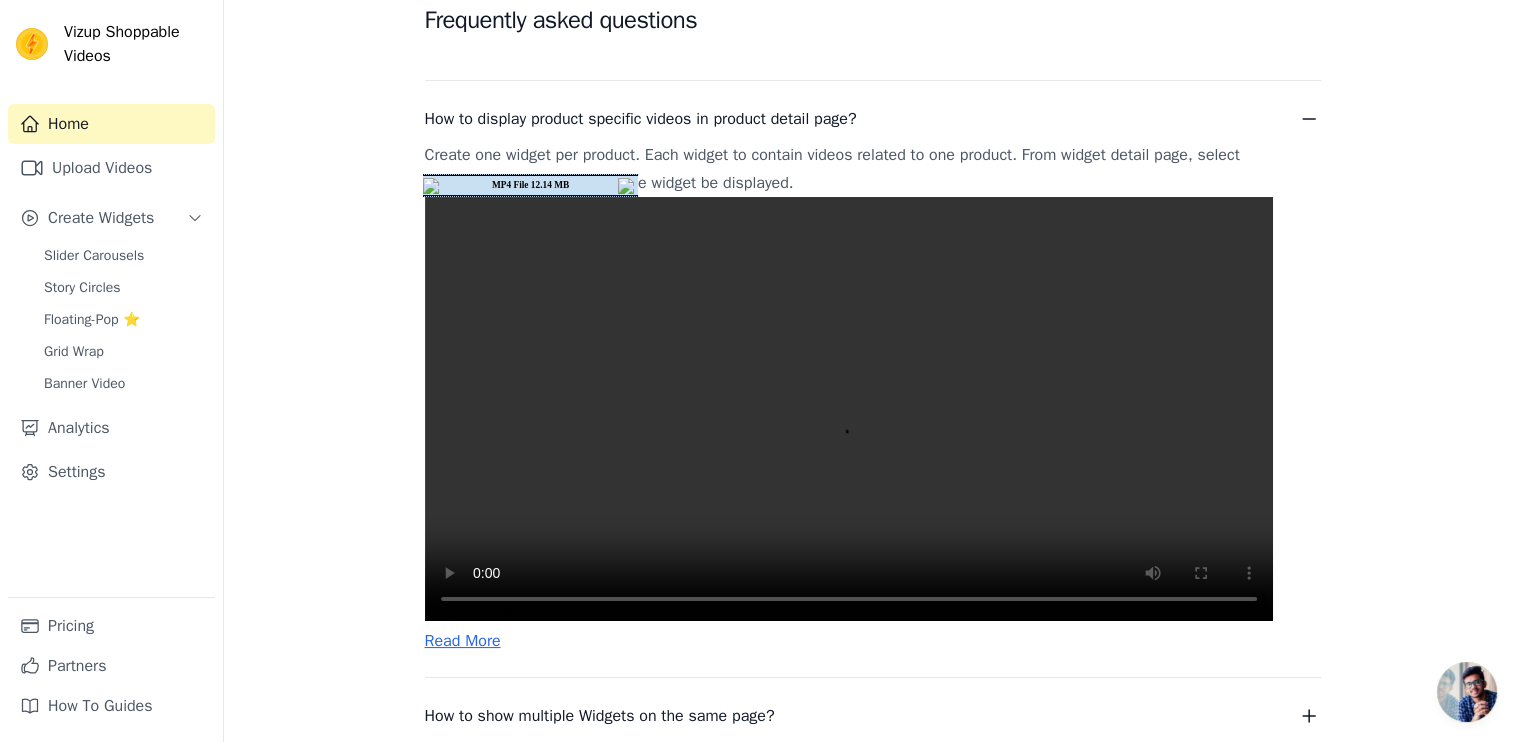 type 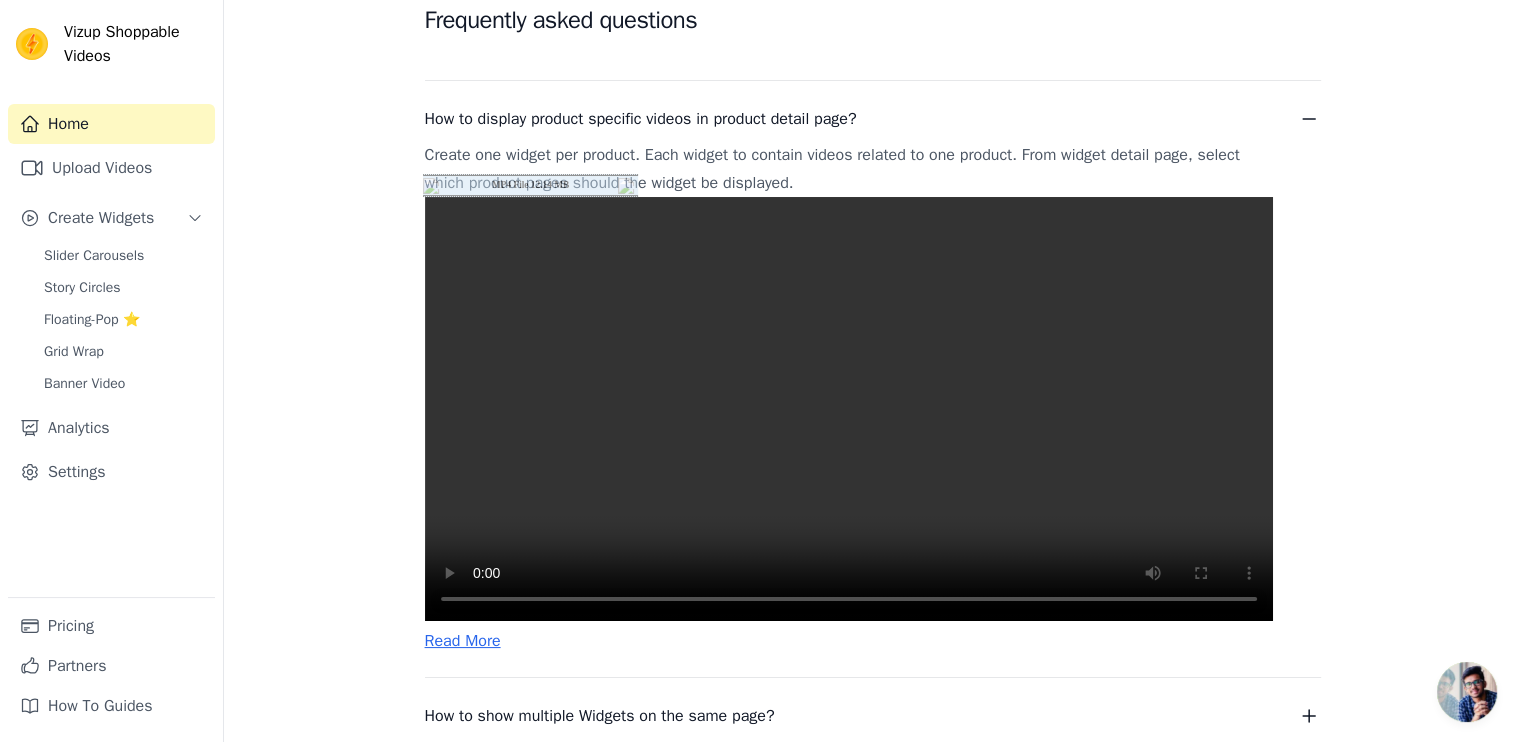 click at bounding box center (849, 409) 